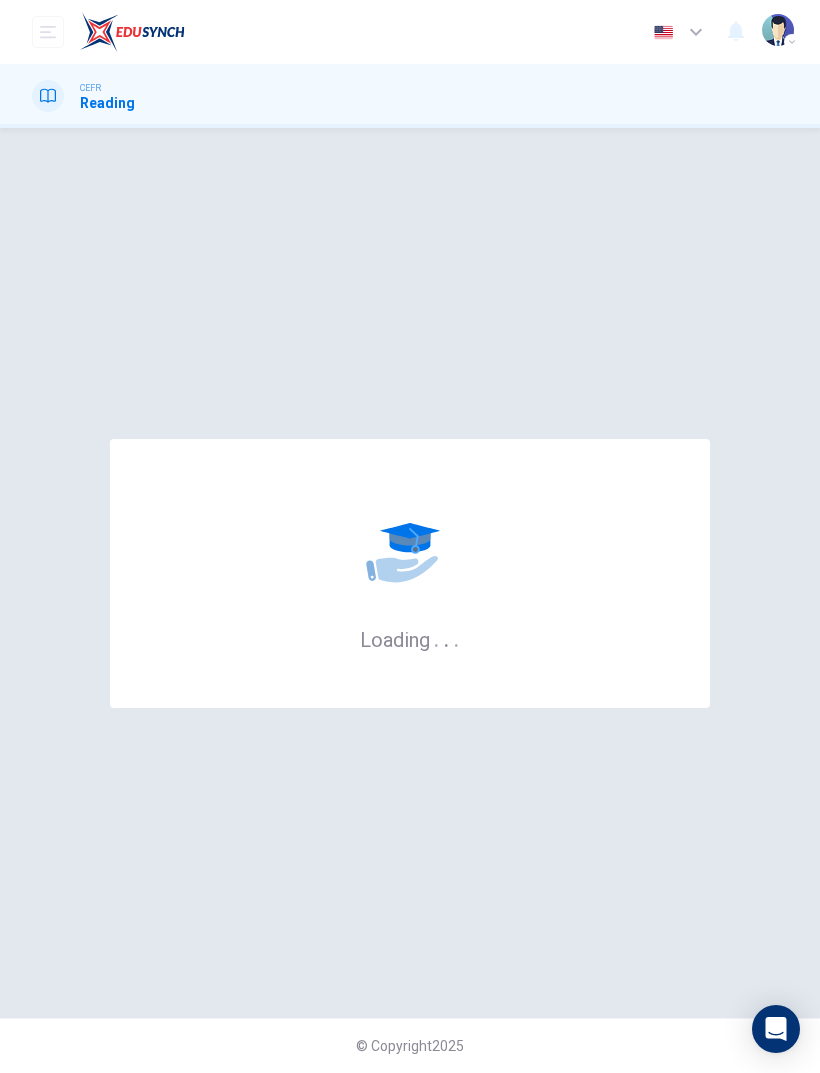 scroll, scrollTop: 0, scrollLeft: 0, axis: both 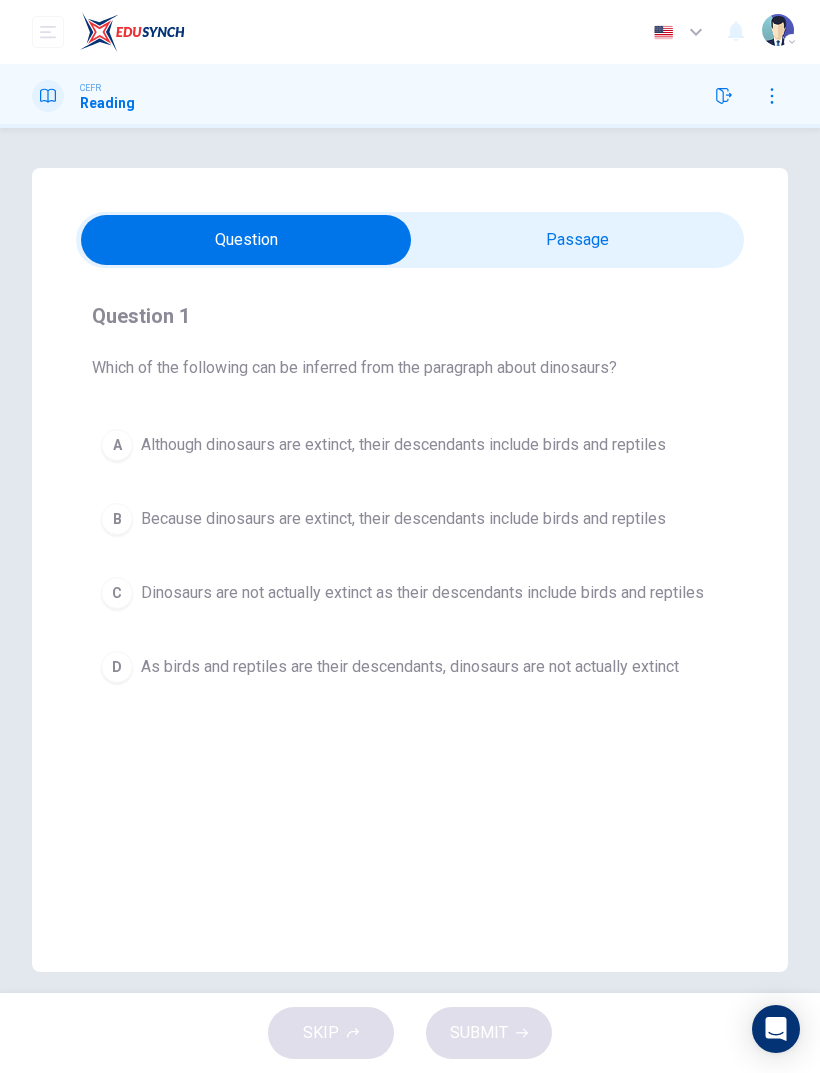 click at bounding box center (246, 240) 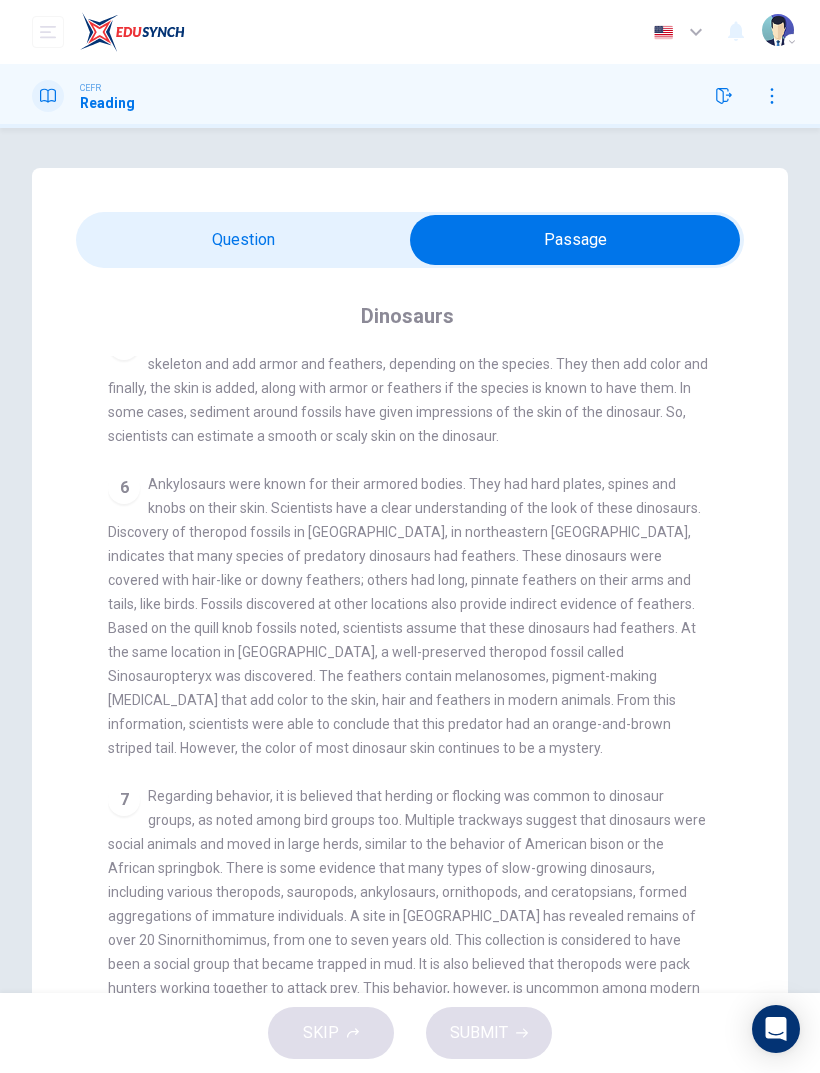 scroll, scrollTop: 724, scrollLeft: 0, axis: vertical 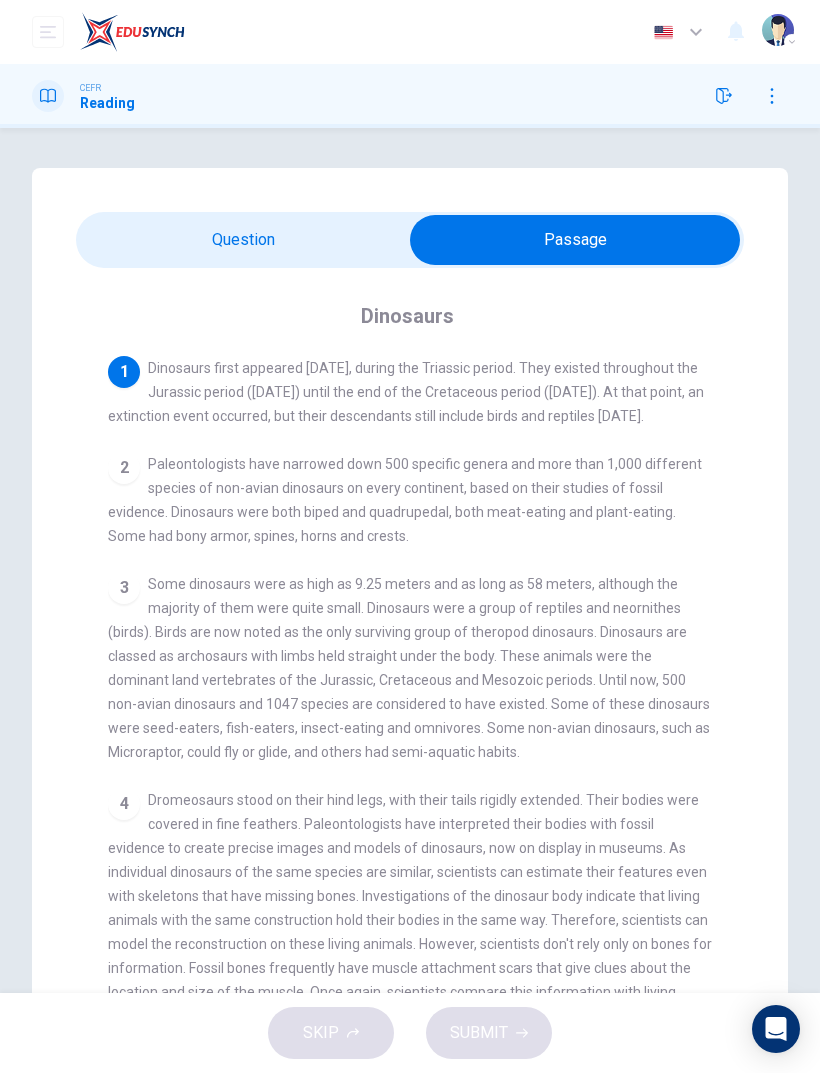 click at bounding box center [575, 240] 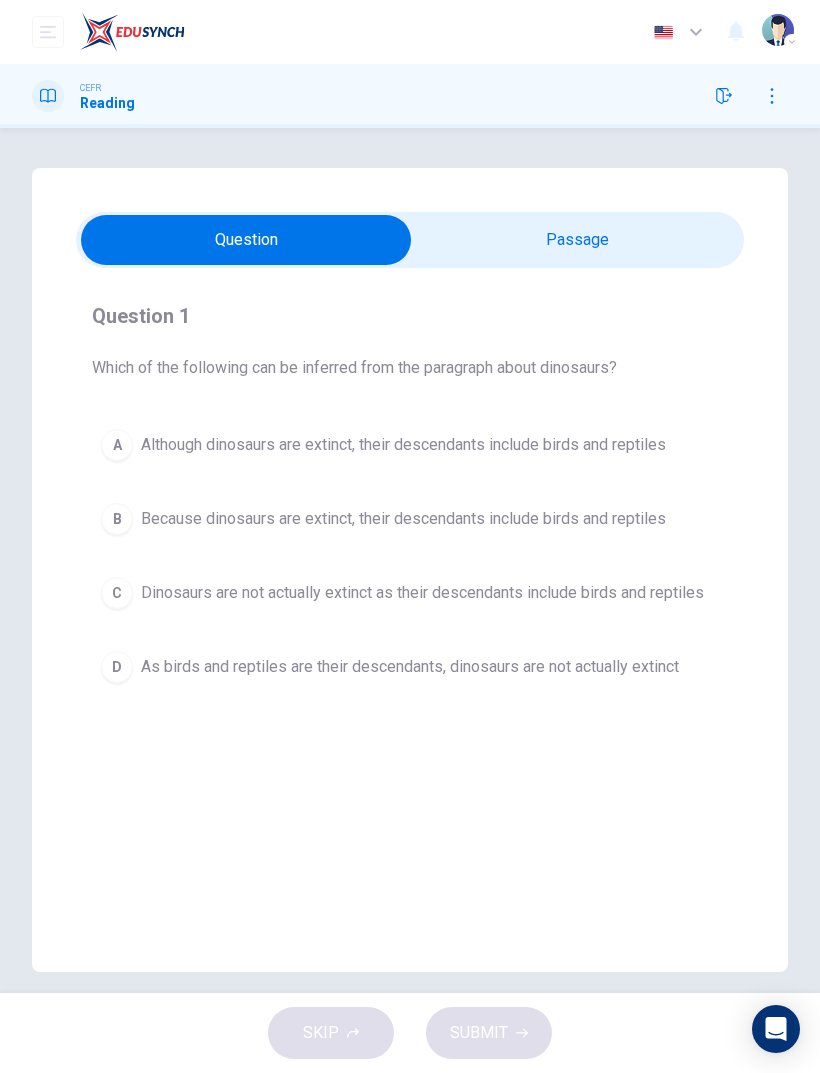 click on "Although dinosaurs are extinct, their descendants include birds and reptiles" at bounding box center (403, 445) 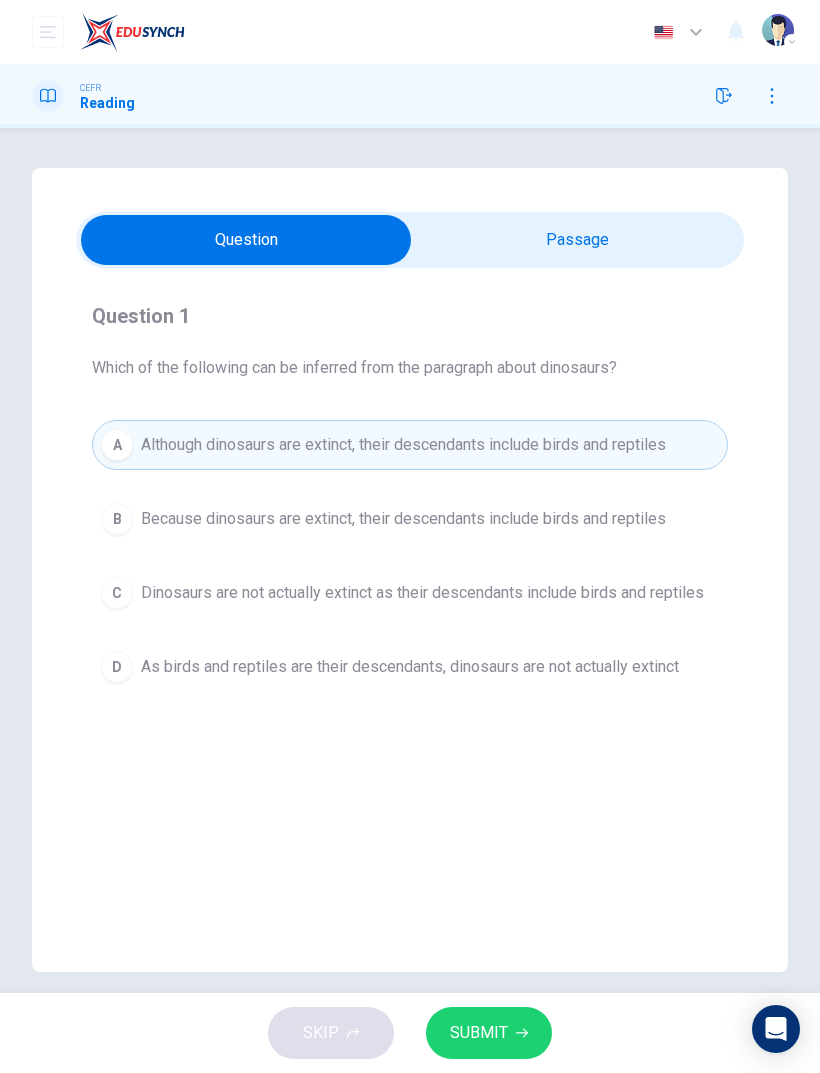 click on "SUBMIT" at bounding box center (479, 1033) 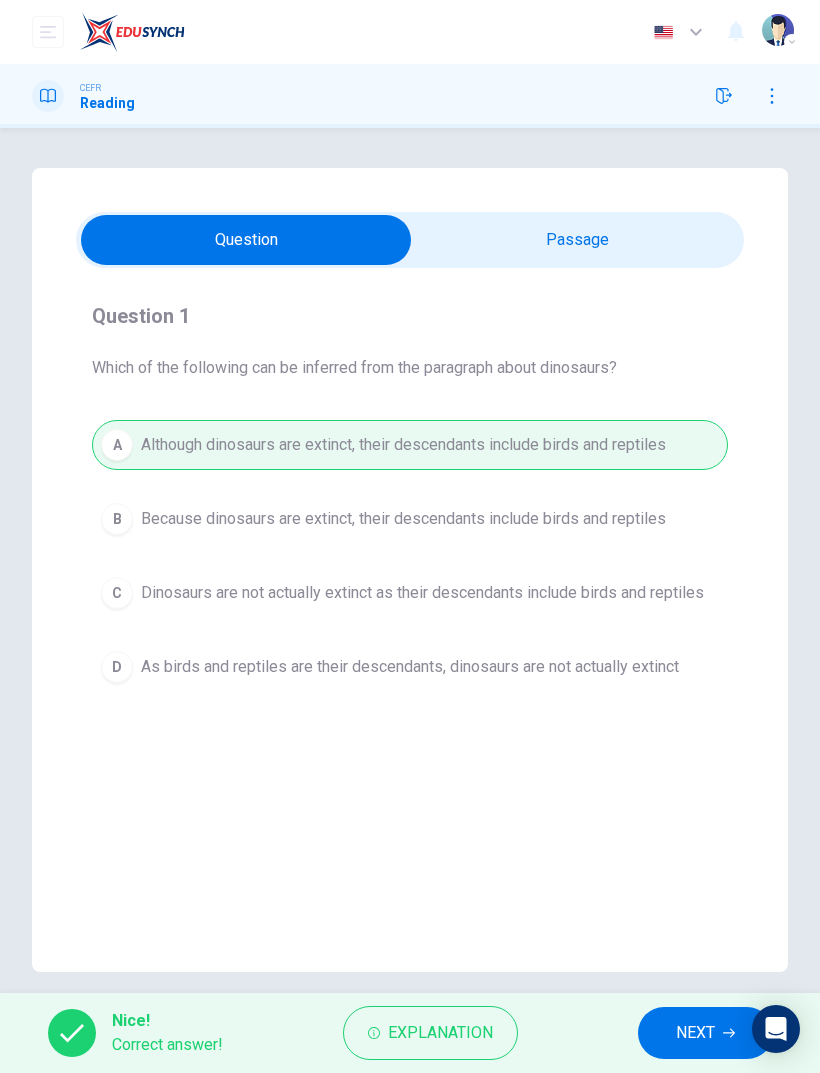 click on "NEXT" at bounding box center [695, 1033] 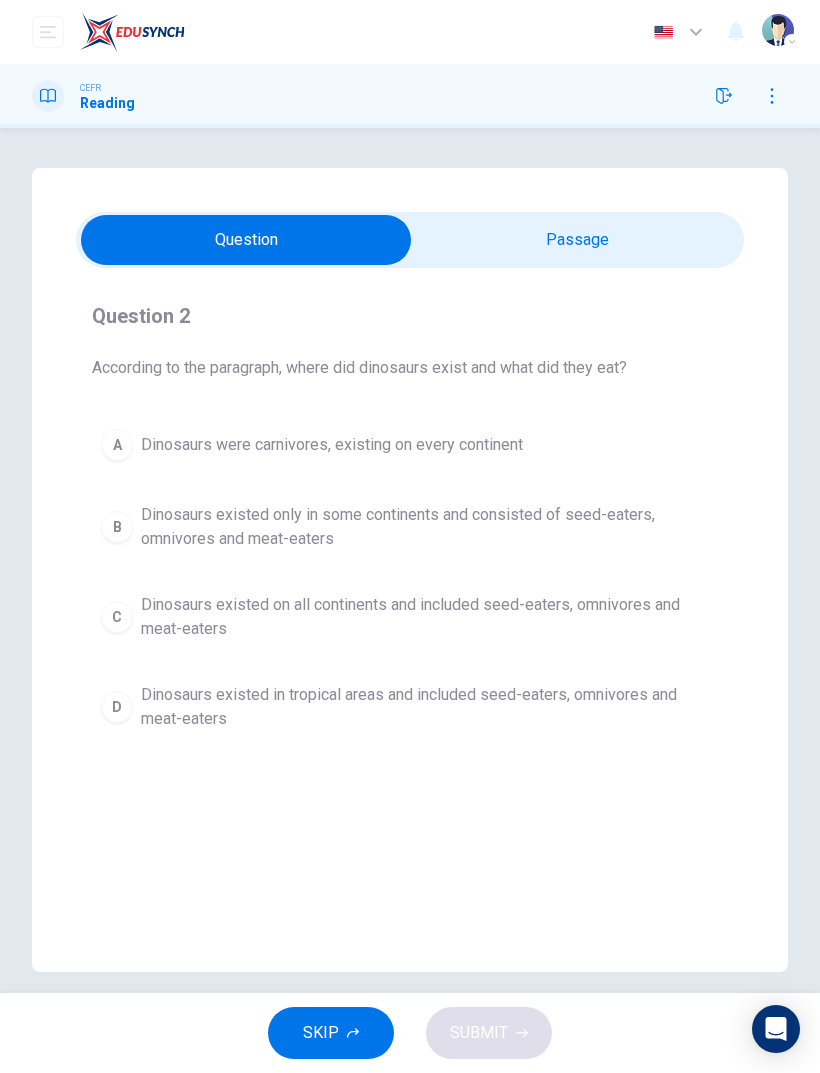 click at bounding box center [246, 240] 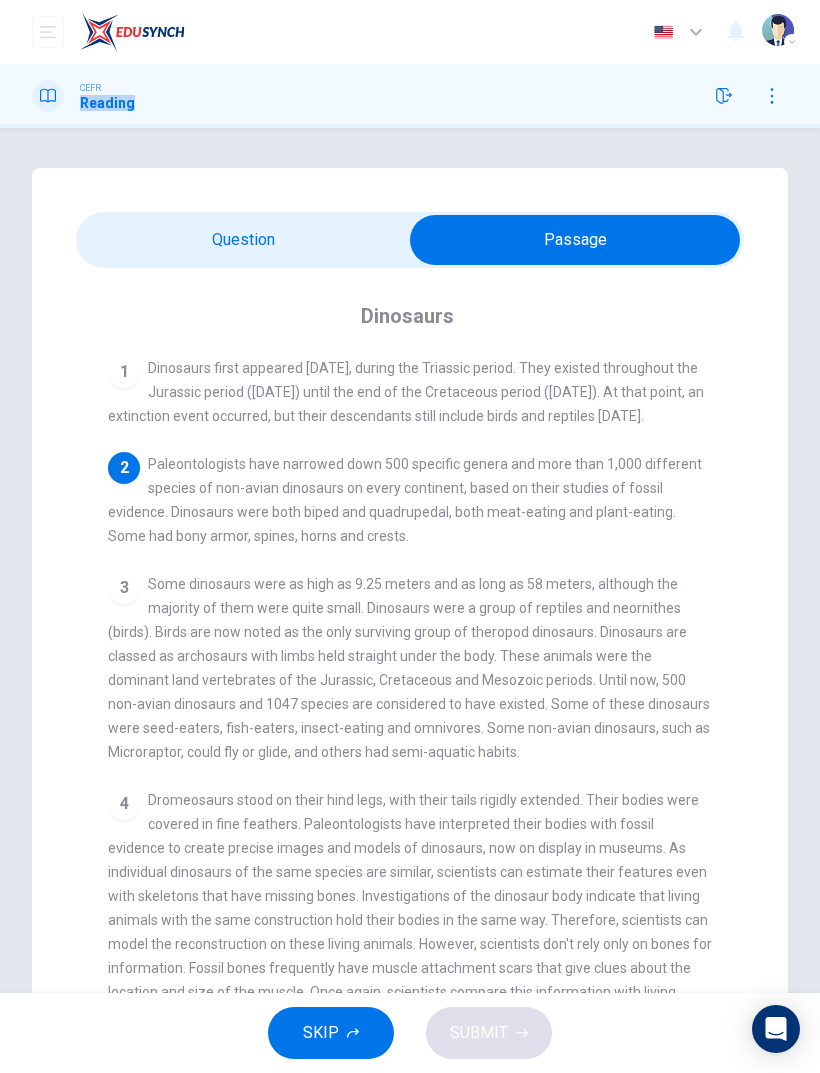 click on "Question 2 According to the paragraph, where did dinosaurs exist and what did they eat? A Dinosaurs were carnivores, existing on every continent B Dinosaurs existed only in some continents and consisted of seed-eaters, omnivores and meat-eaters C Dinosaurs existed on all continents and included seed-eaters, omnivores and meat-eaters D Dinosaurs existed in tropical areas and included seed-eaters, omnivores and meat-eaters Dinosaurs 1 Dinosaurs first appeared 231.4 million years ago, during the Triassic period. They existed throughout the Jurassic period (201 million years ago) until the end of the Cretaceous period (66 million years ago). At that point, an extinction event occurred, but their descendants still include birds and reptiles today. 2 3 4 5 6 7" at bounding box center (410, 642) 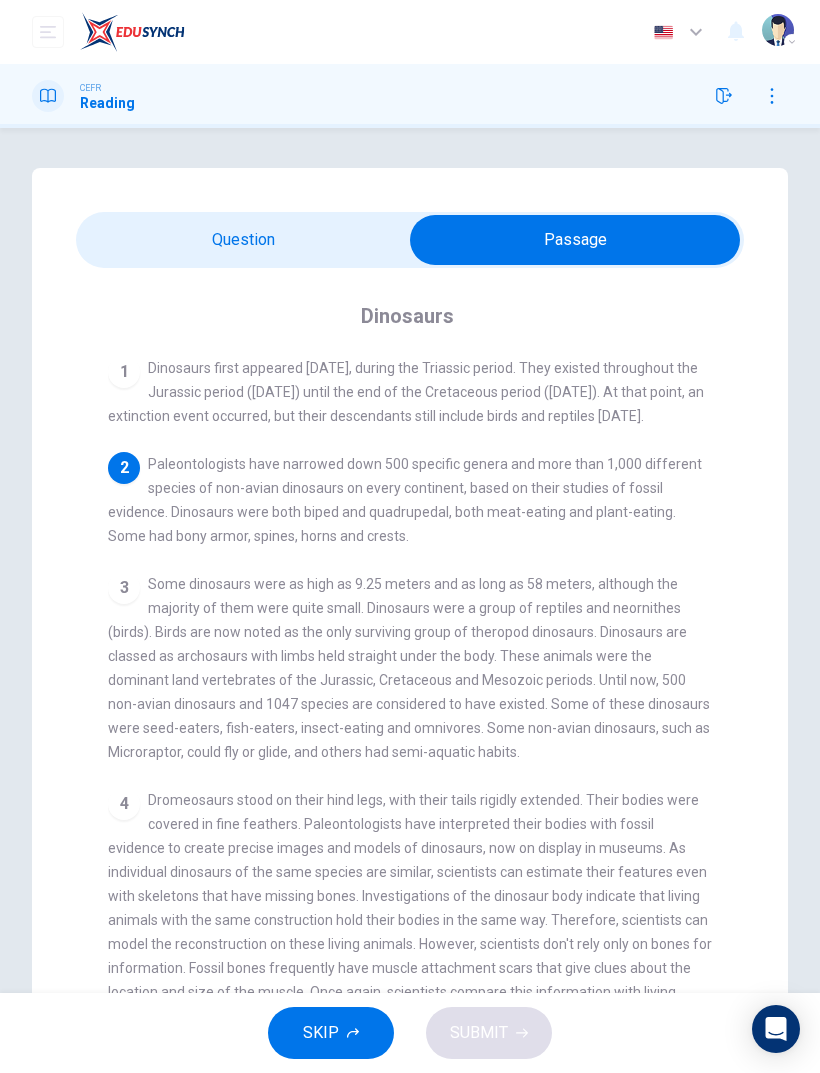 click at bounding box center [575, 240] 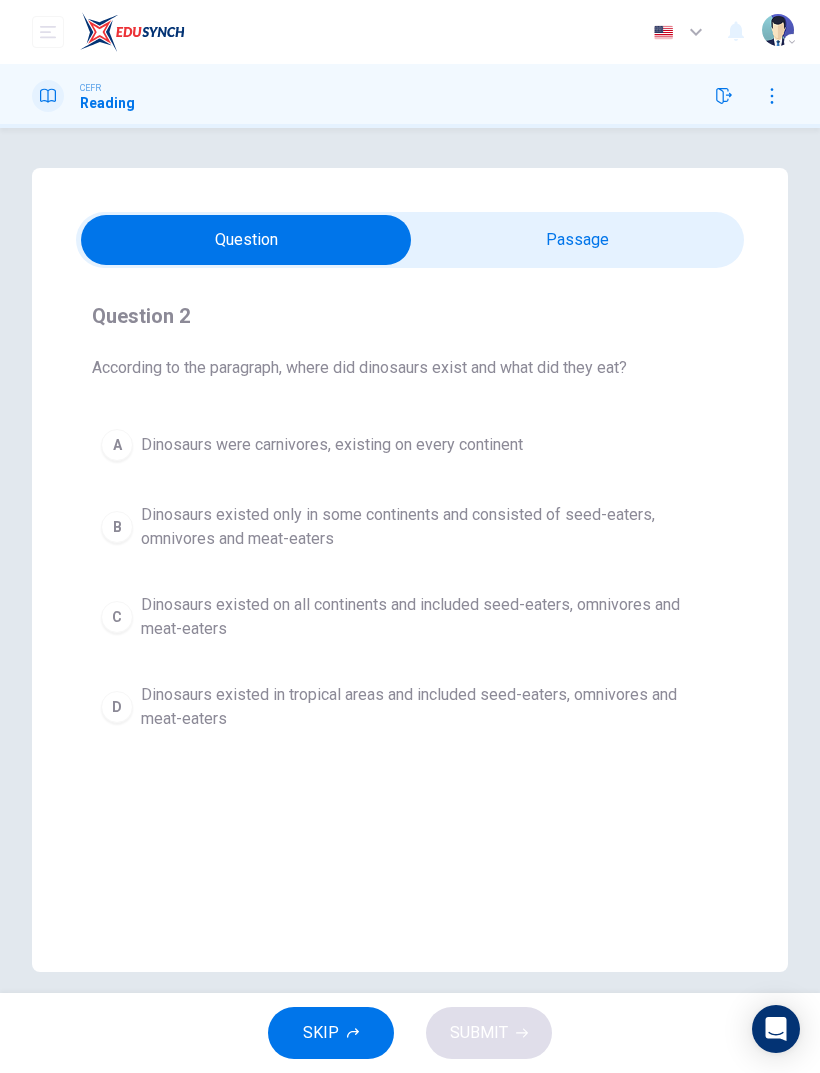 click on "Dinosaurs existed on all continents and included seed-eaters, omnivores and meat-eaters" at bounding box center (430, 617) 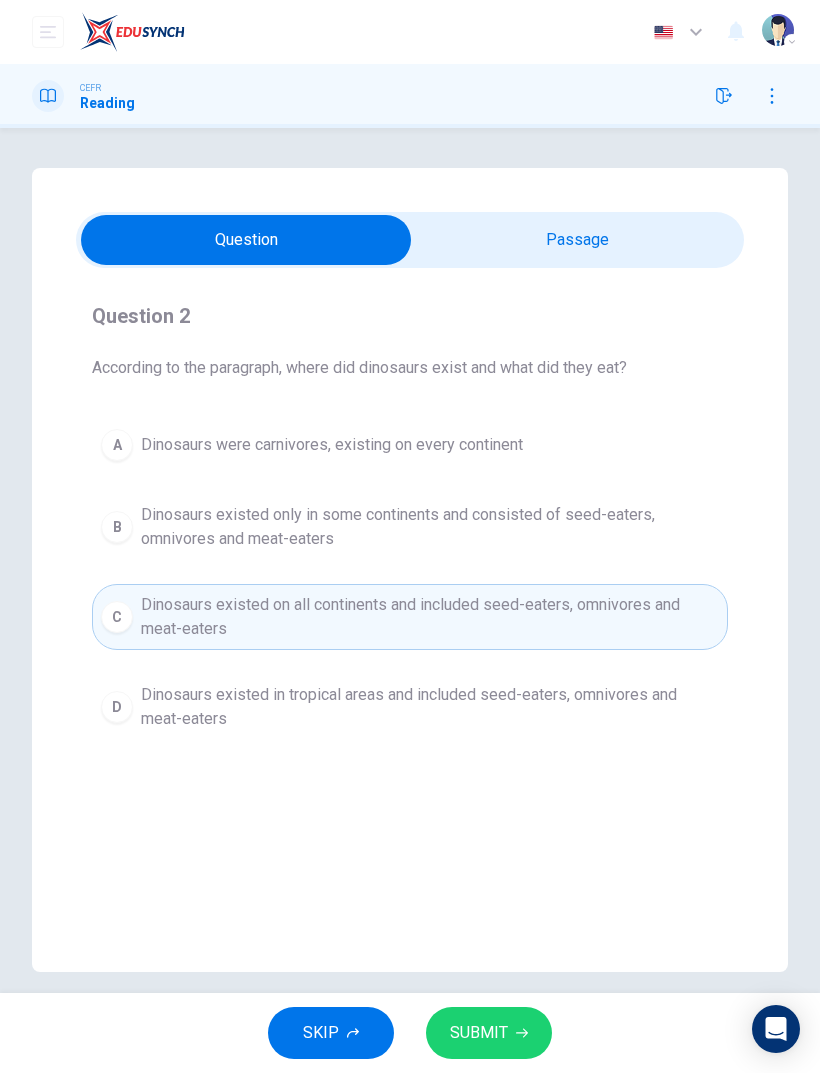 click on "SUBMIT" at bounding box center (479, 1033) 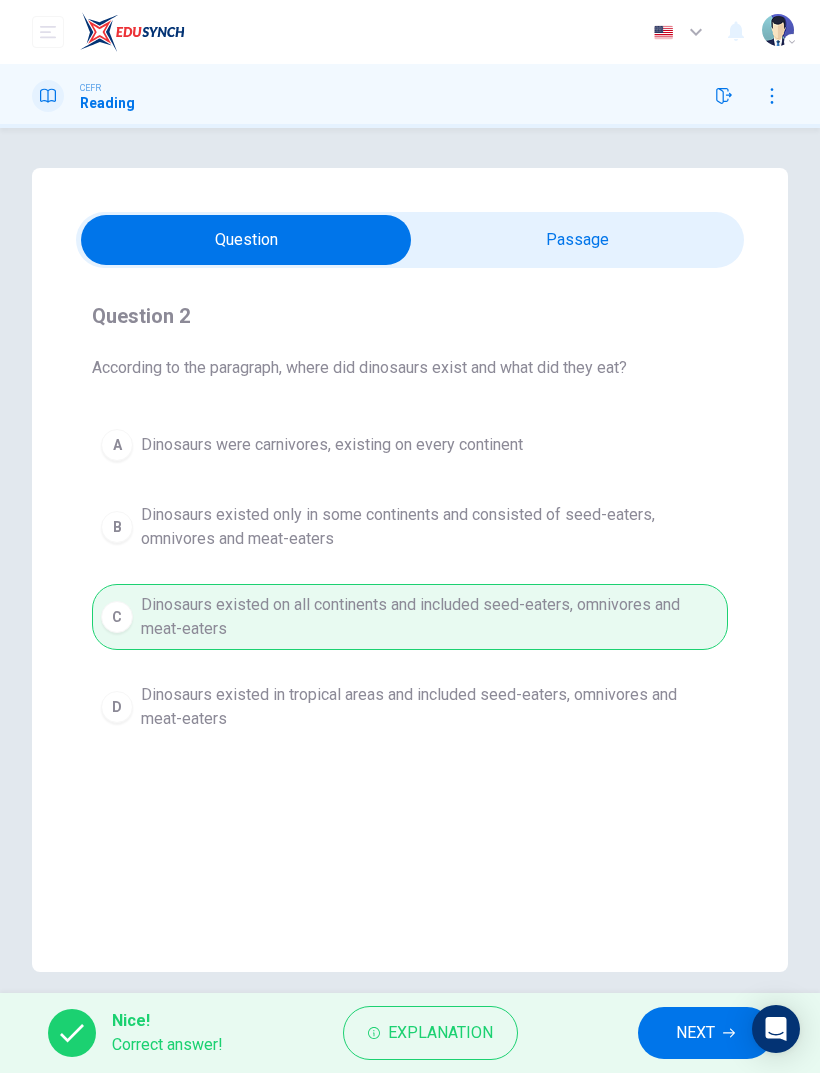 click on "NEXT" at bounding box center (695, 1033) 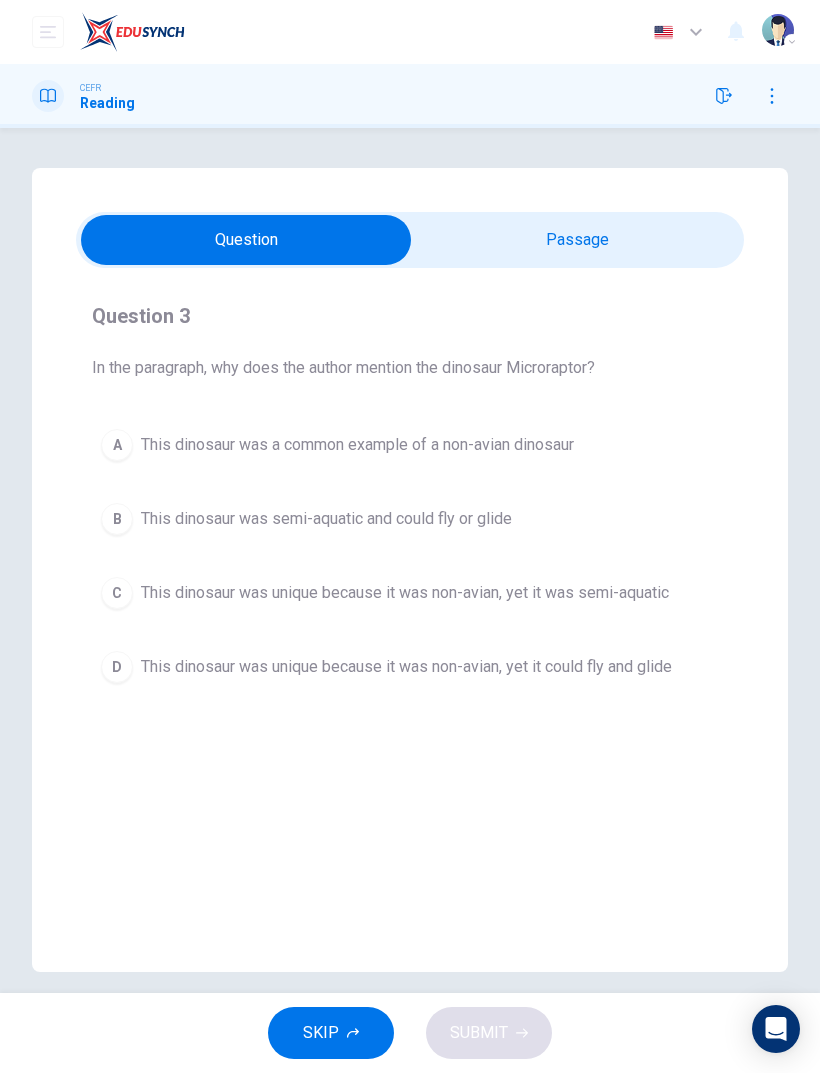 click at bounding box center (246, 240) 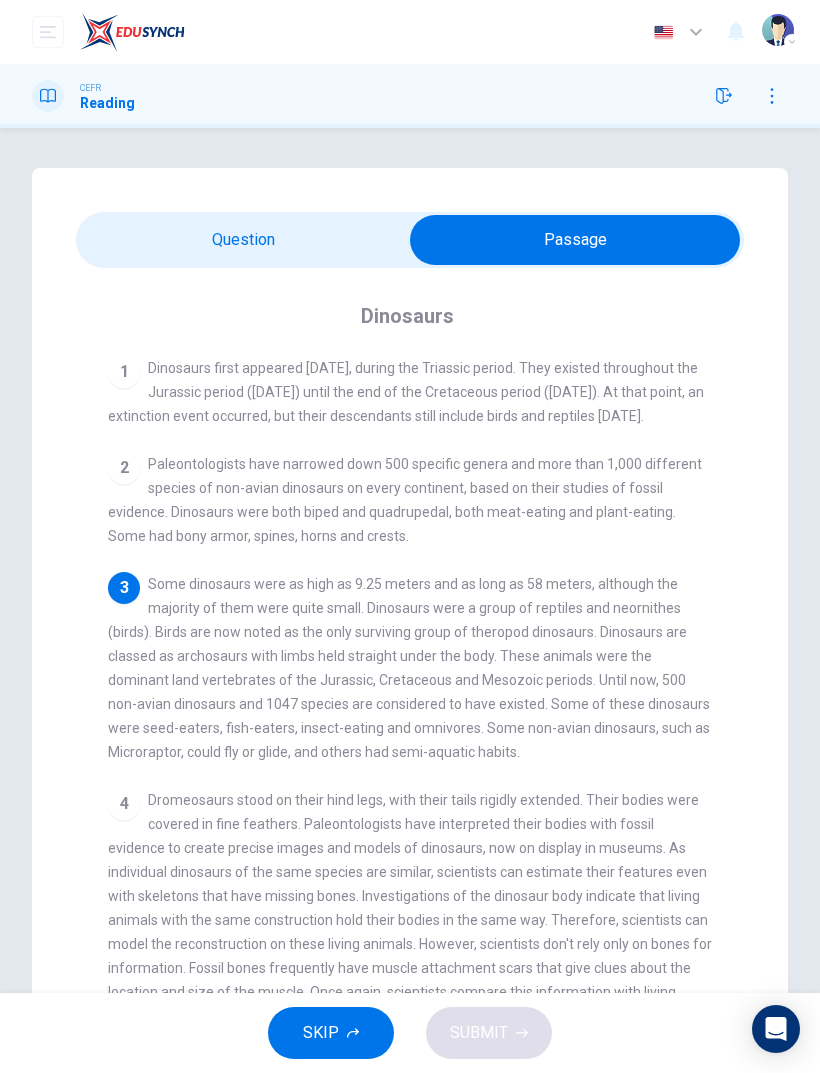 click on "Dinosaurs 1 Dinosaurs first appeared 231.4 million years ago, during the Triassic period. They existed throughout the Jurassic period (201 million years ago) until the end of the Cretaceous period (66 million years ago). At that point, an extinction event occurred, but their descendants still include birds and reptiles today. 2 Paleontologists have narrowed down 500 specific genera and more than 1,000 different species of non-avian dinosaurs on every continent, based on their studies of fossil evidence. Dinosaurs were both biped and quadrupedal, both meat-eating and plant-eating. Some had bony armor, spines, horns and crests. 3 4 5 6 7" at bounding box center [410, 686] 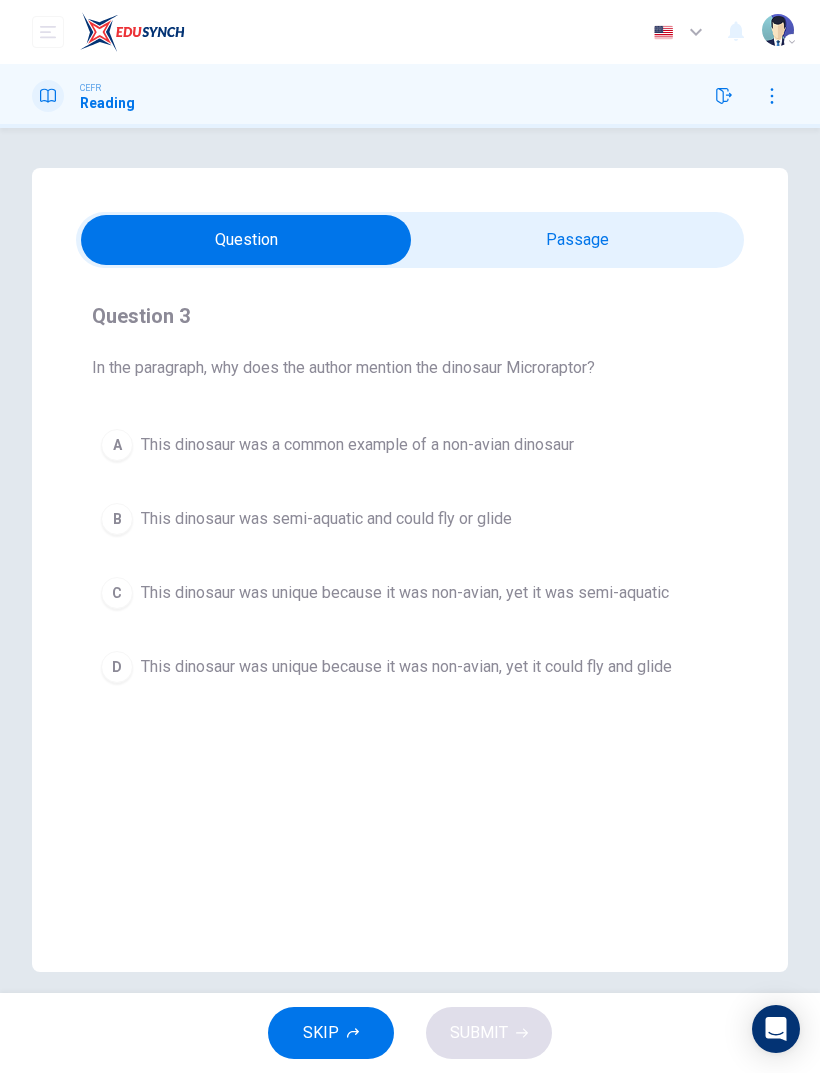 click on "This dinosaur was unique because it was non-avian, yet it could fly and glide" at bounding box center (406, 667) 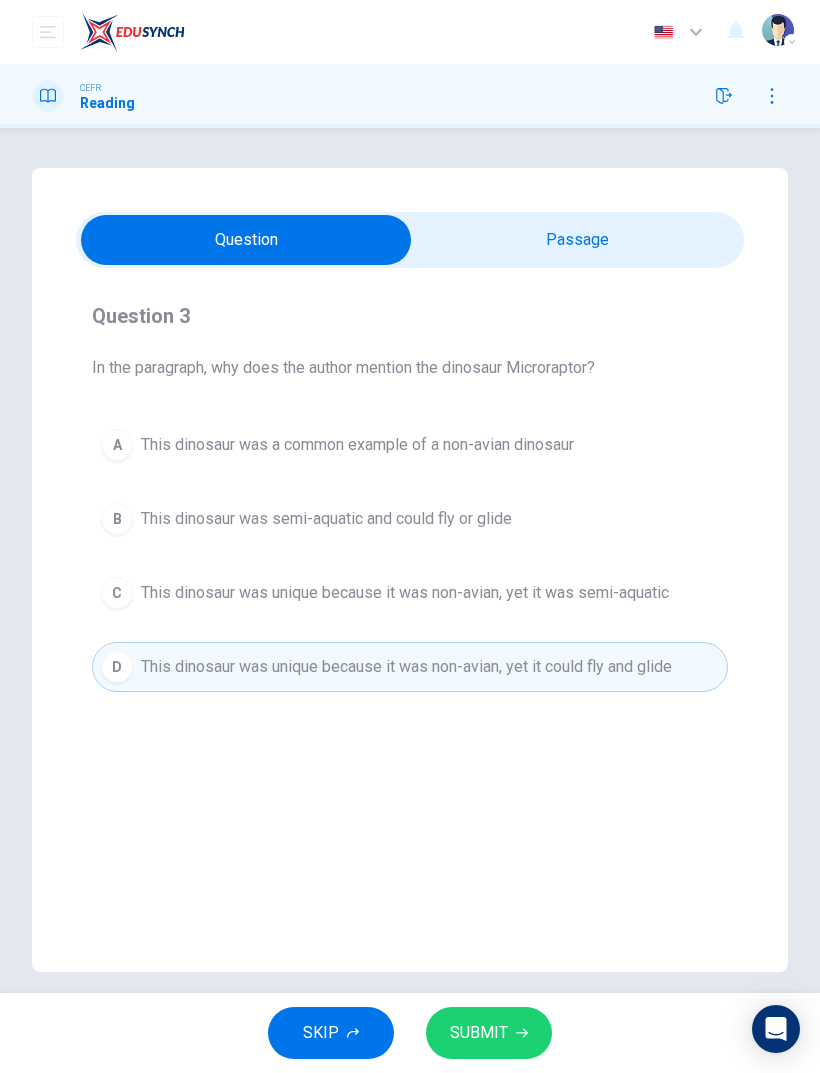 click on "SUBMIT" at bounding box center (479, 1033) 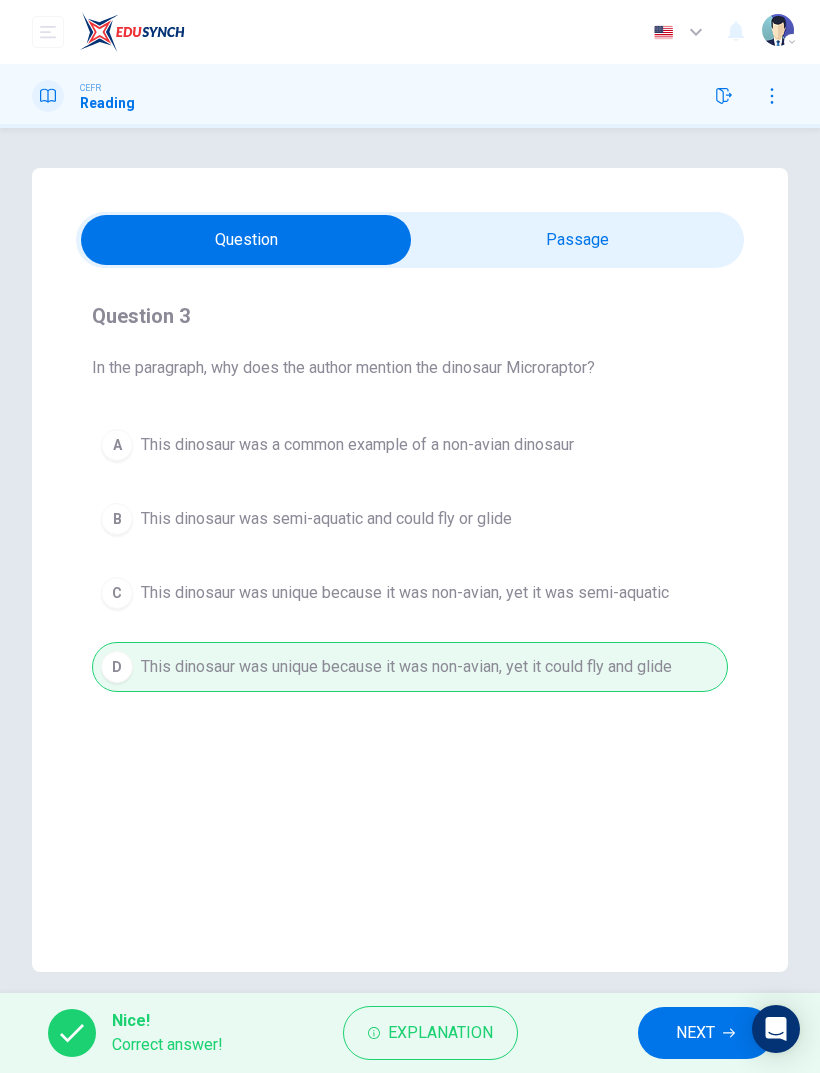 click on "NEXT" at bounding box center [695, 1033] 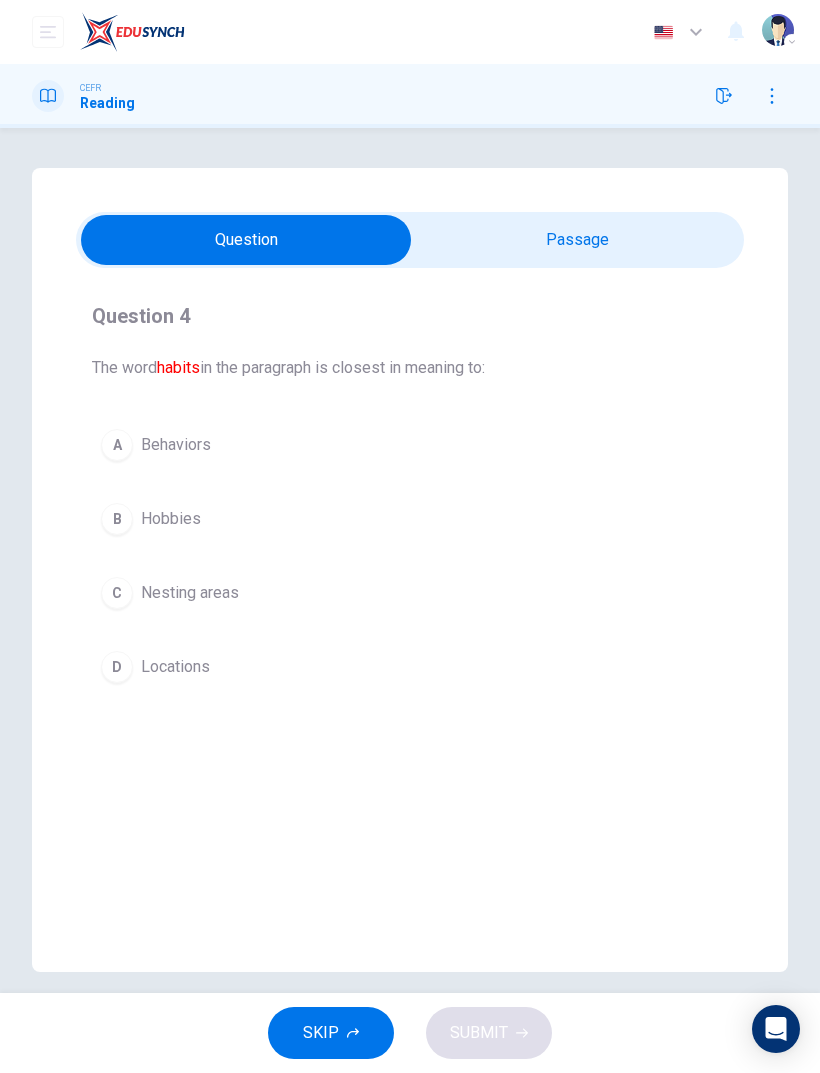 click at bounding box center [246, 240] 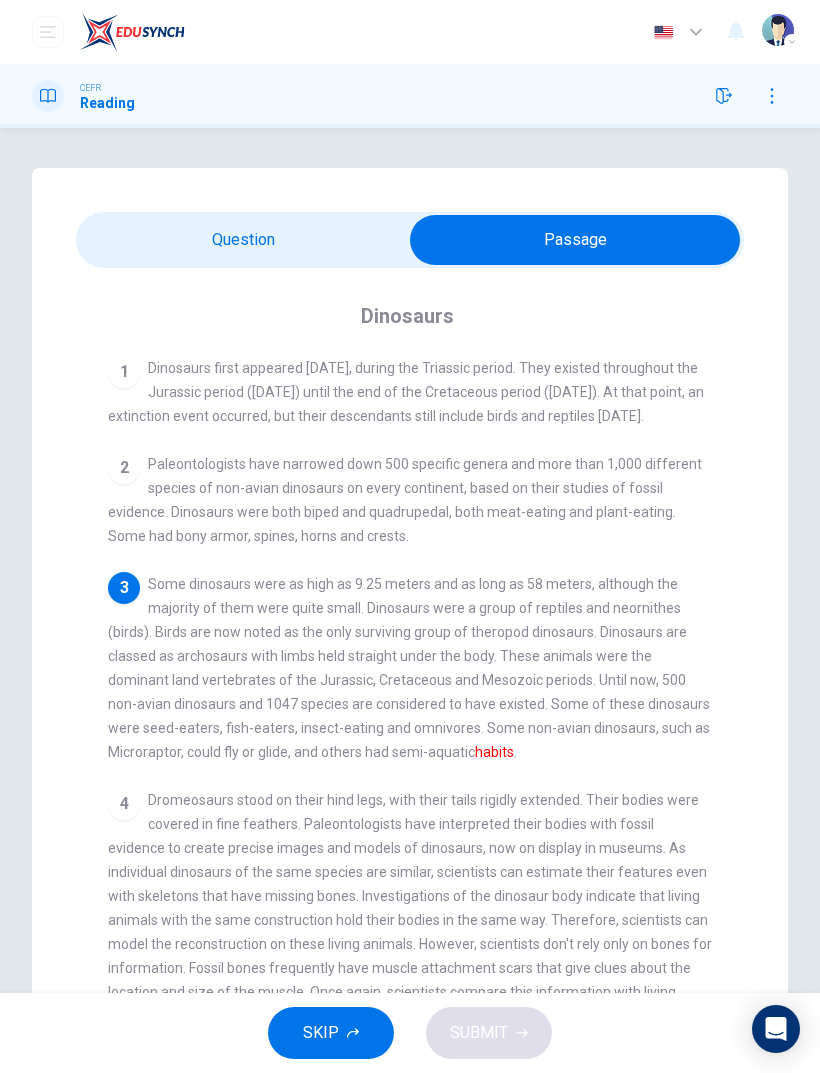 click at bounding box center [575, 240] 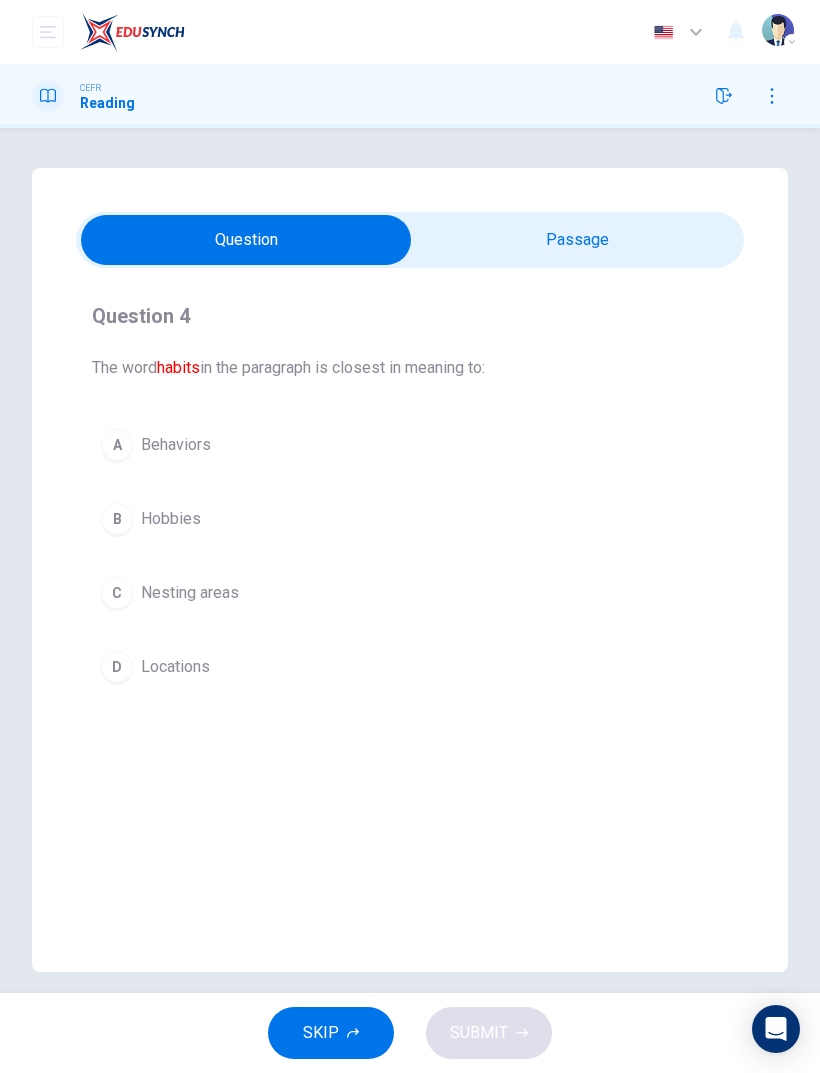click at bounding box center (246, 240) 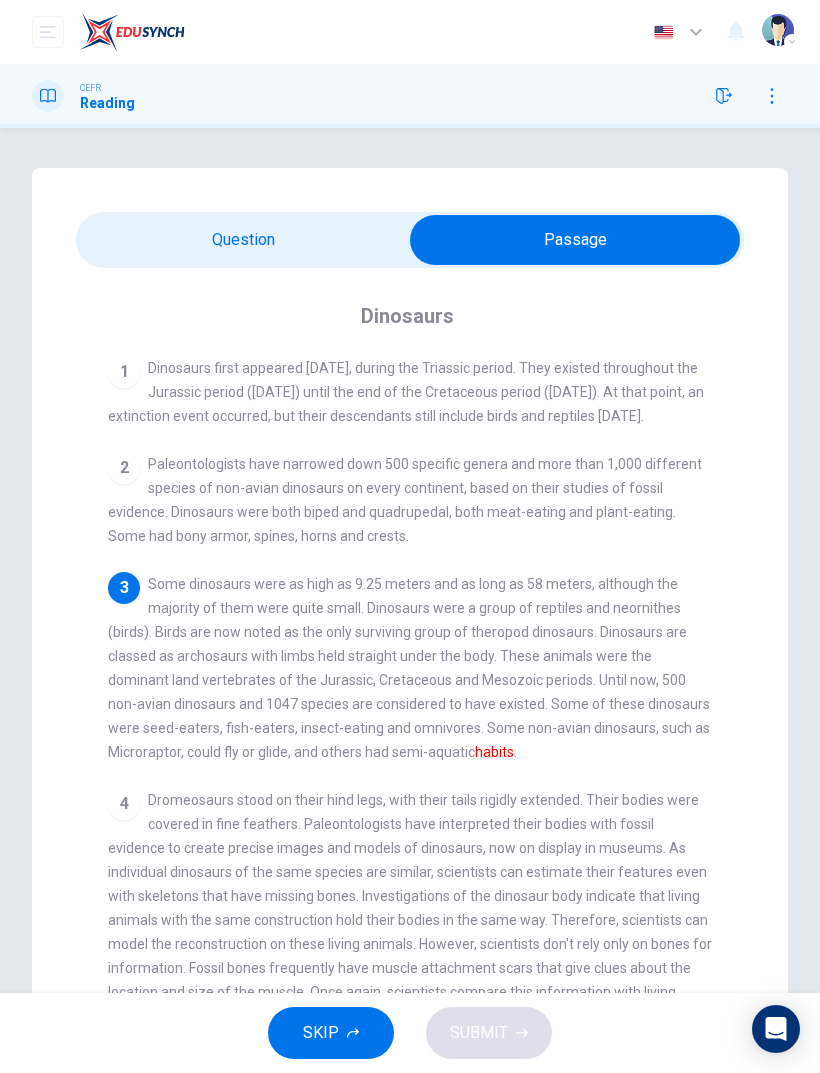 click at bounding box center (575, 240) 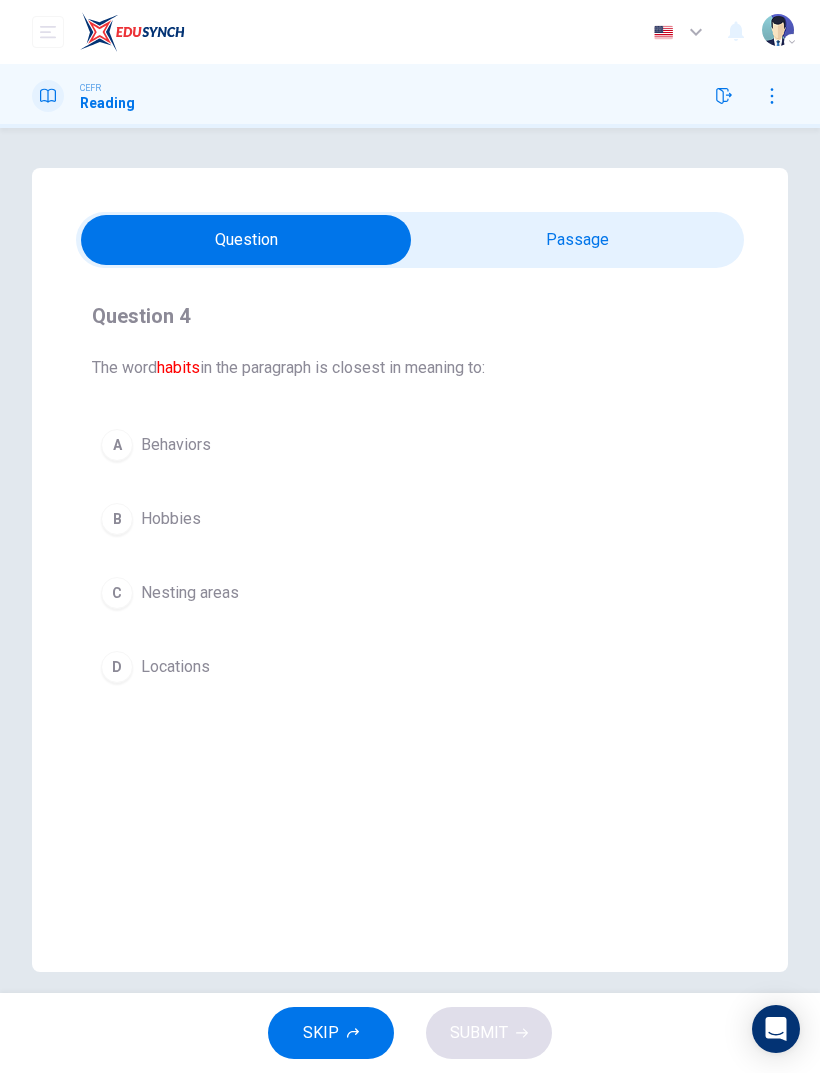 click on "A Behaviors" at bounding box center (410, 445) 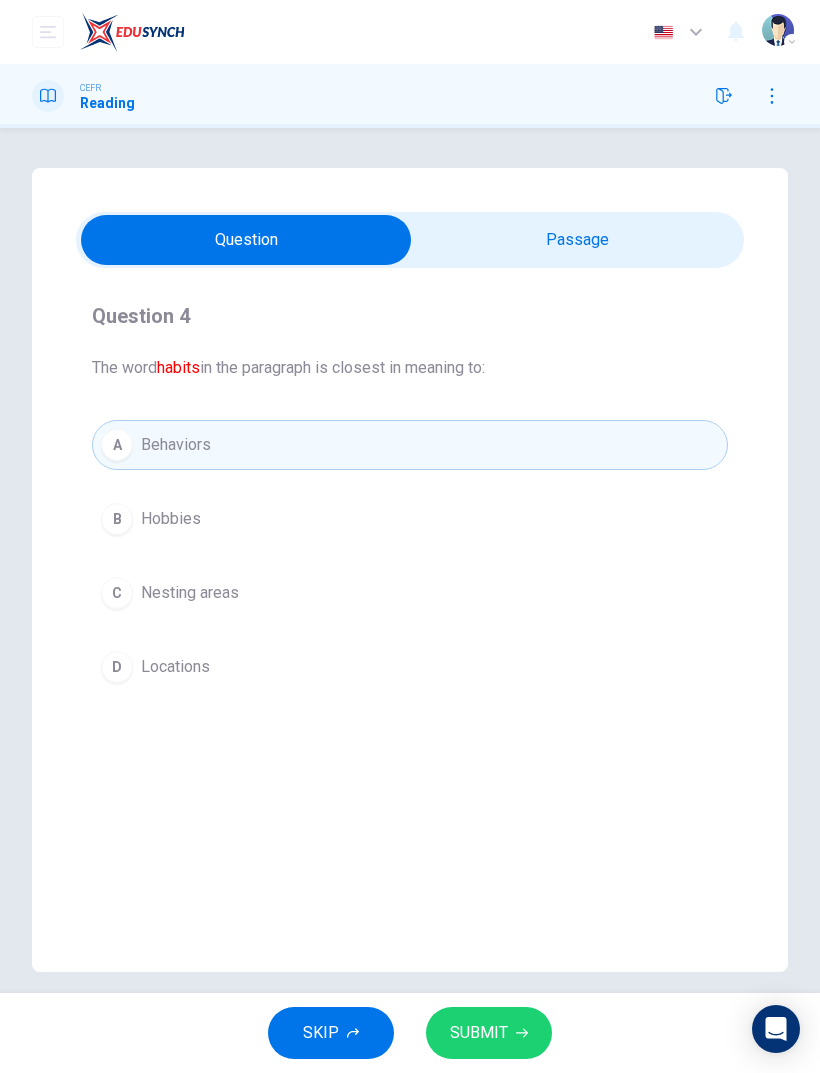 click on "SUBMIT" at bounding box center (479, 1033) 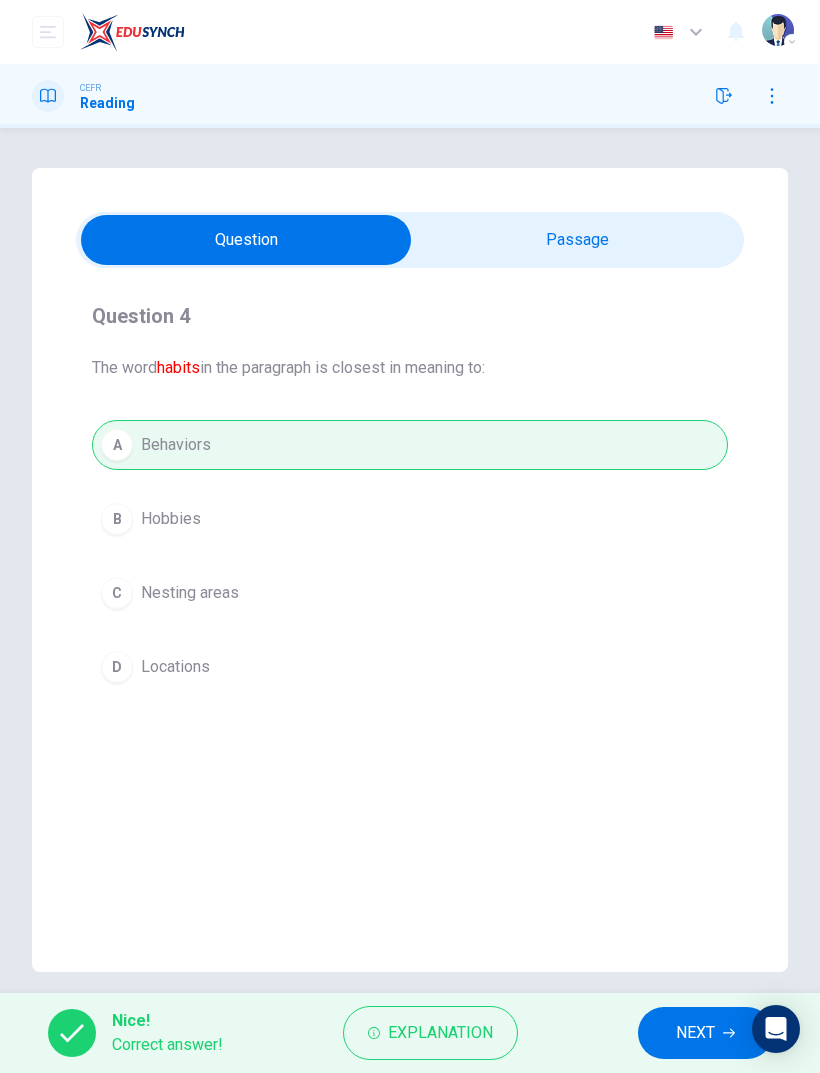 click on "NEXT" at bounding box center [705, 1033] 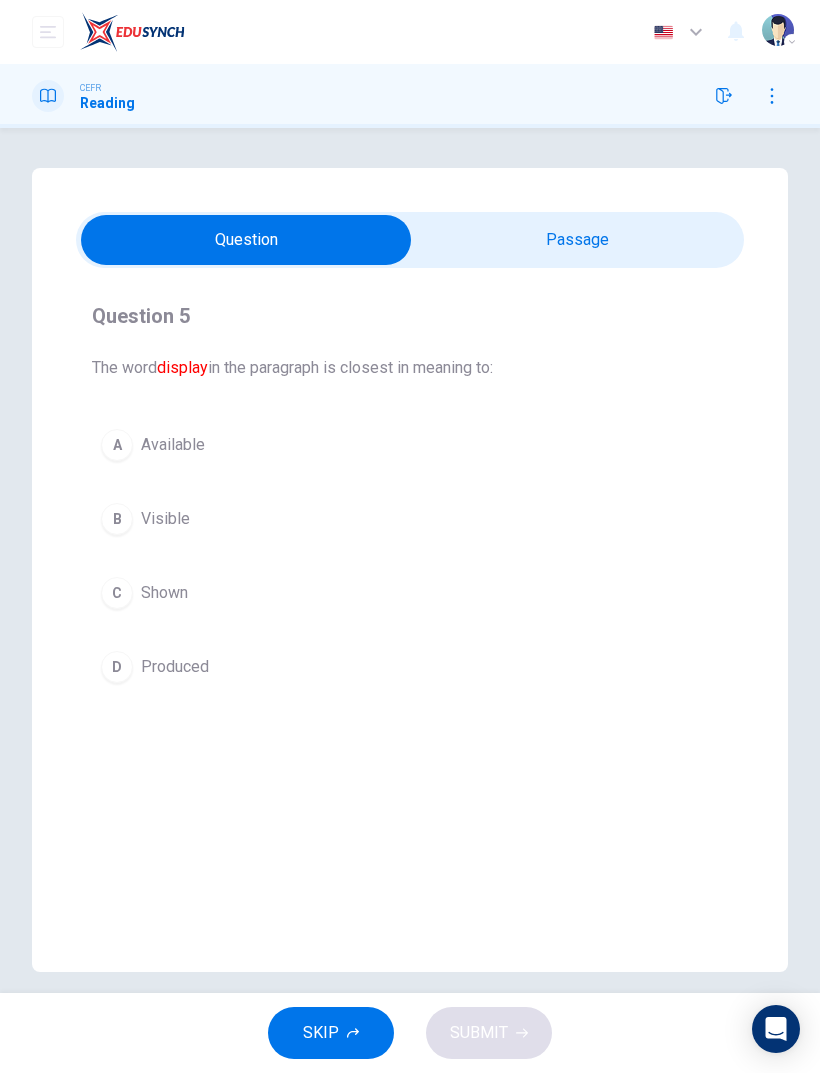 click at bounding box center (246, 240) 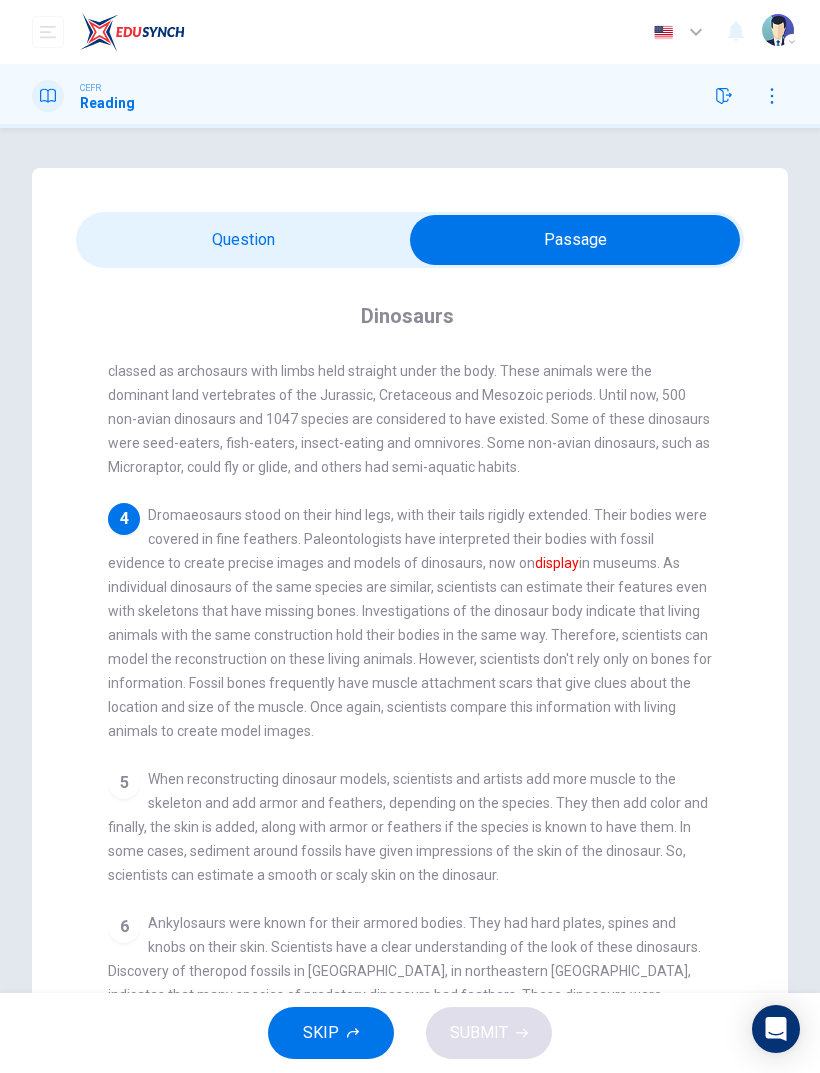 scroll, scrollTop: 283, scrollLeft: 0, axis: vertical 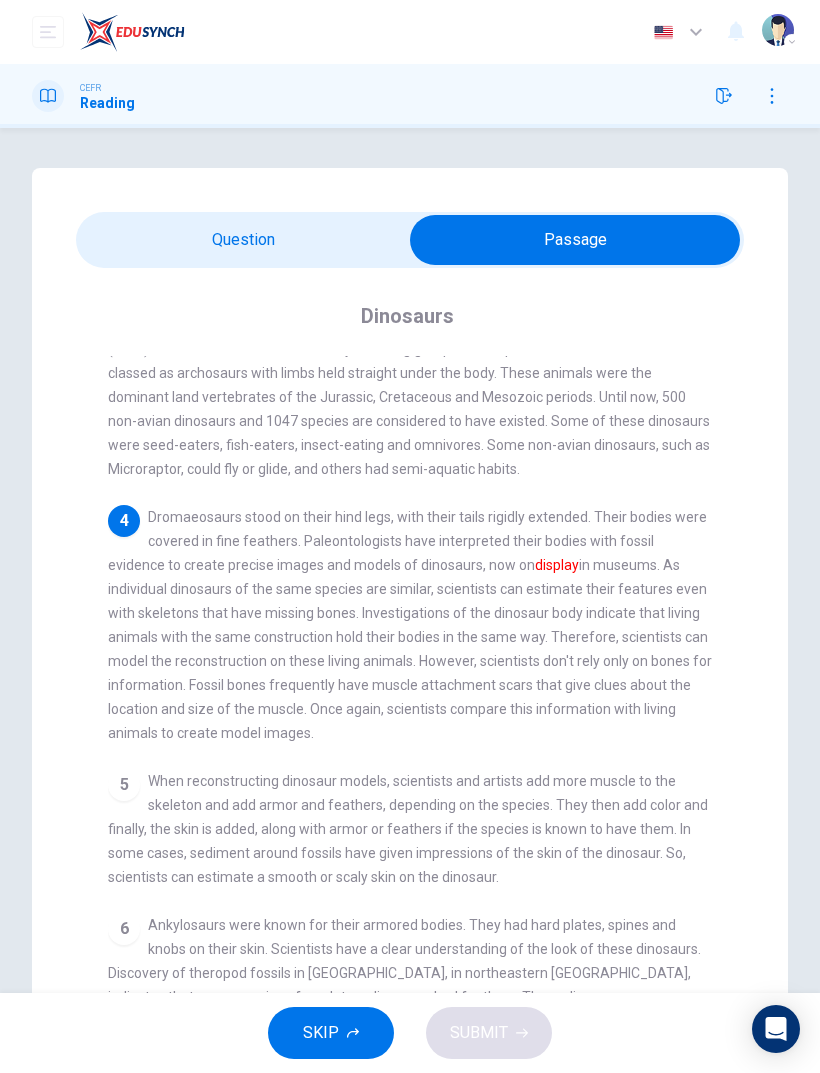 click at bounding box center (575, 240) 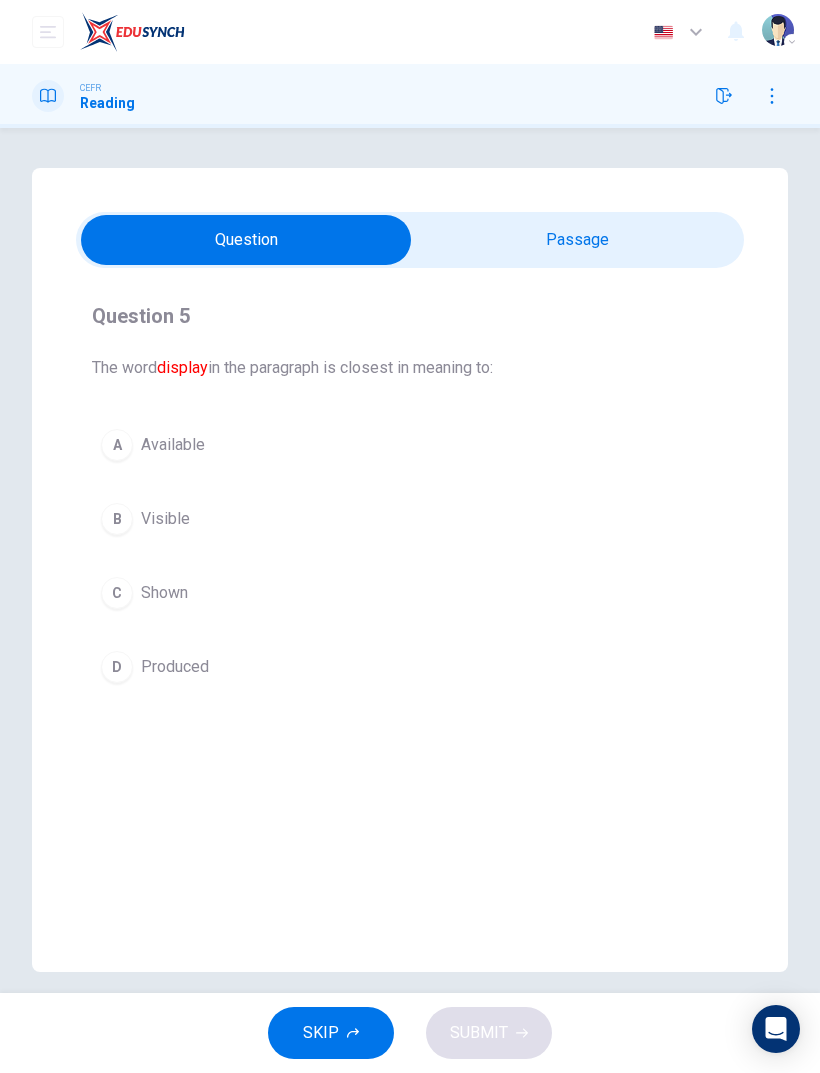 click on "B Visible" at bounding box center (410, 519) 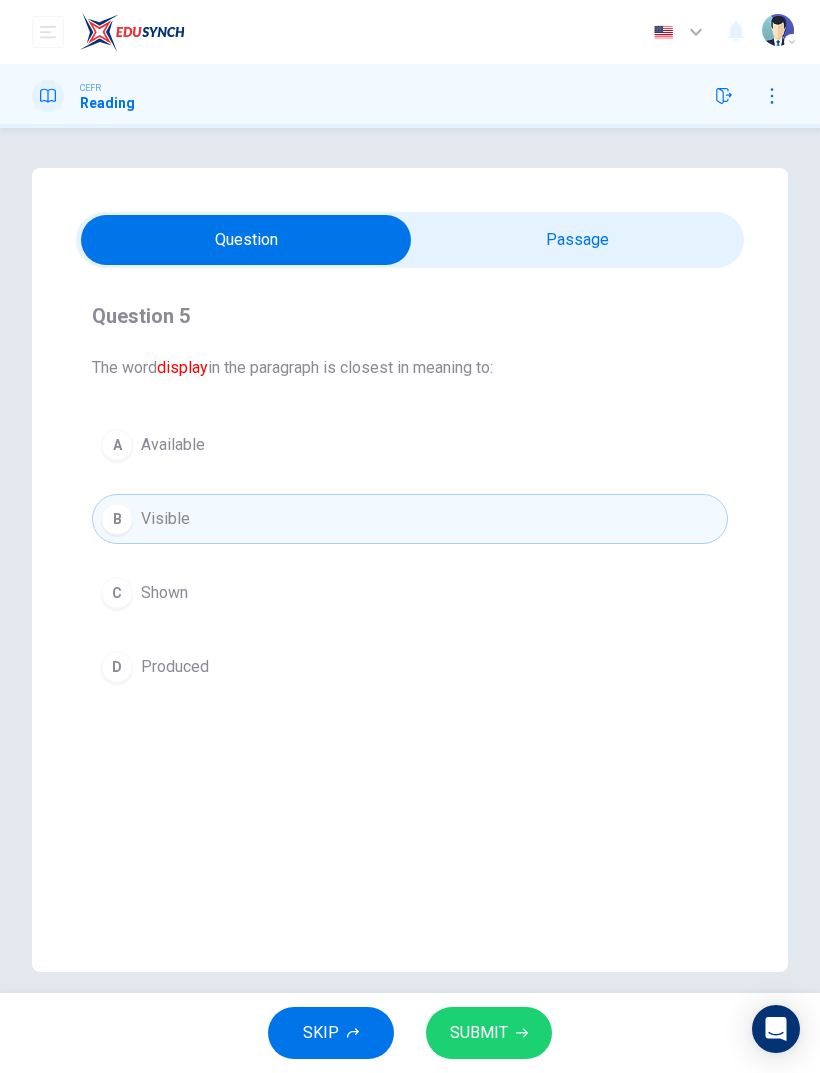click on "SUBMIT" at bounding box center [479, 1033] 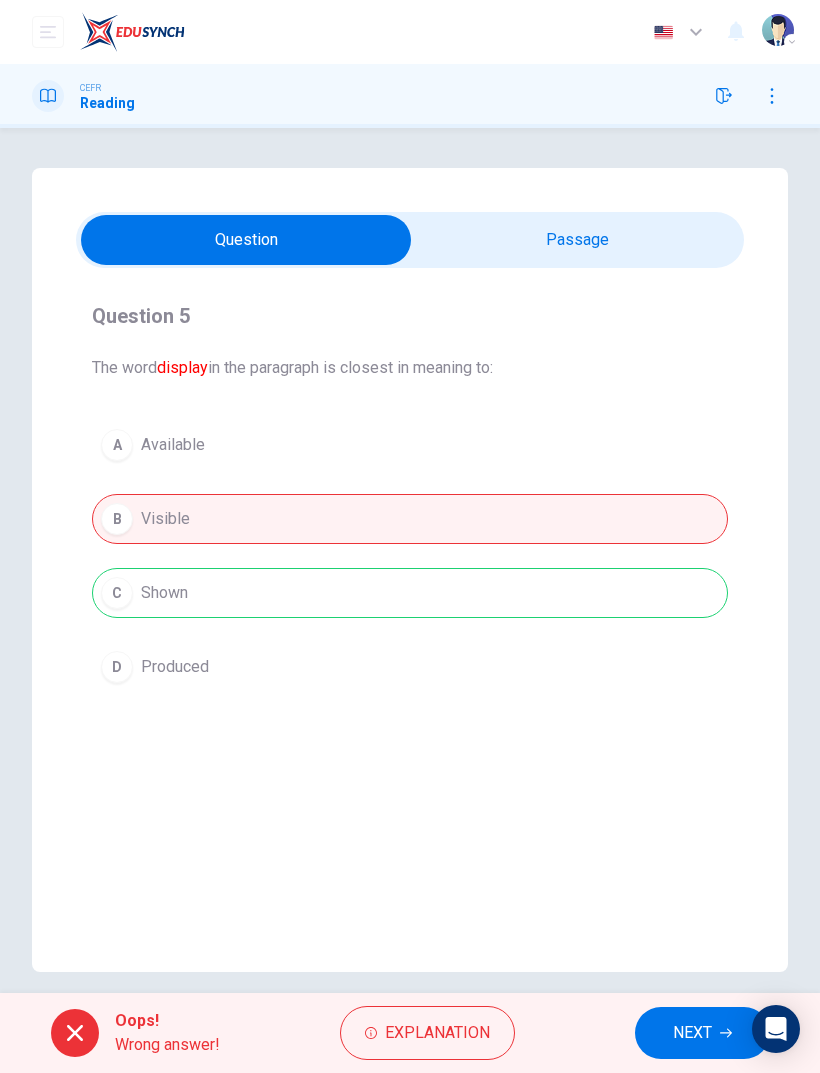 click on "Explanation" at bounding box center [437, 1033] 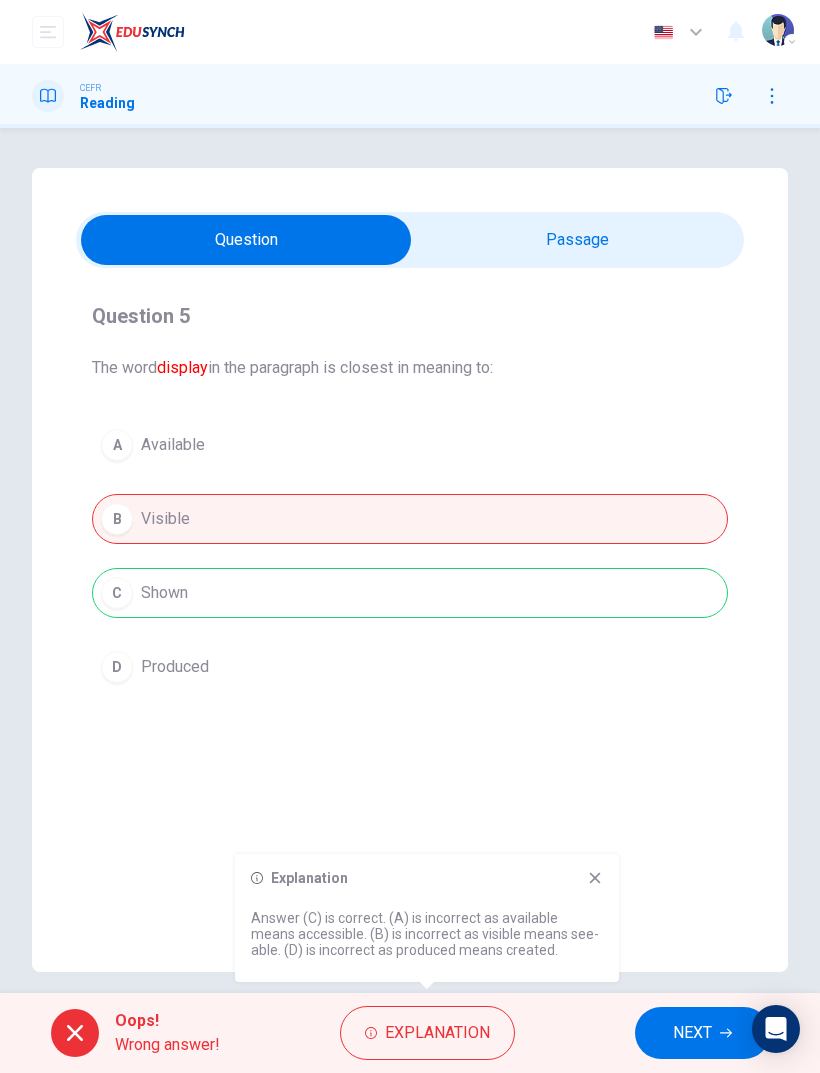 click on "NEXT" at bounding box center [692, 1033] 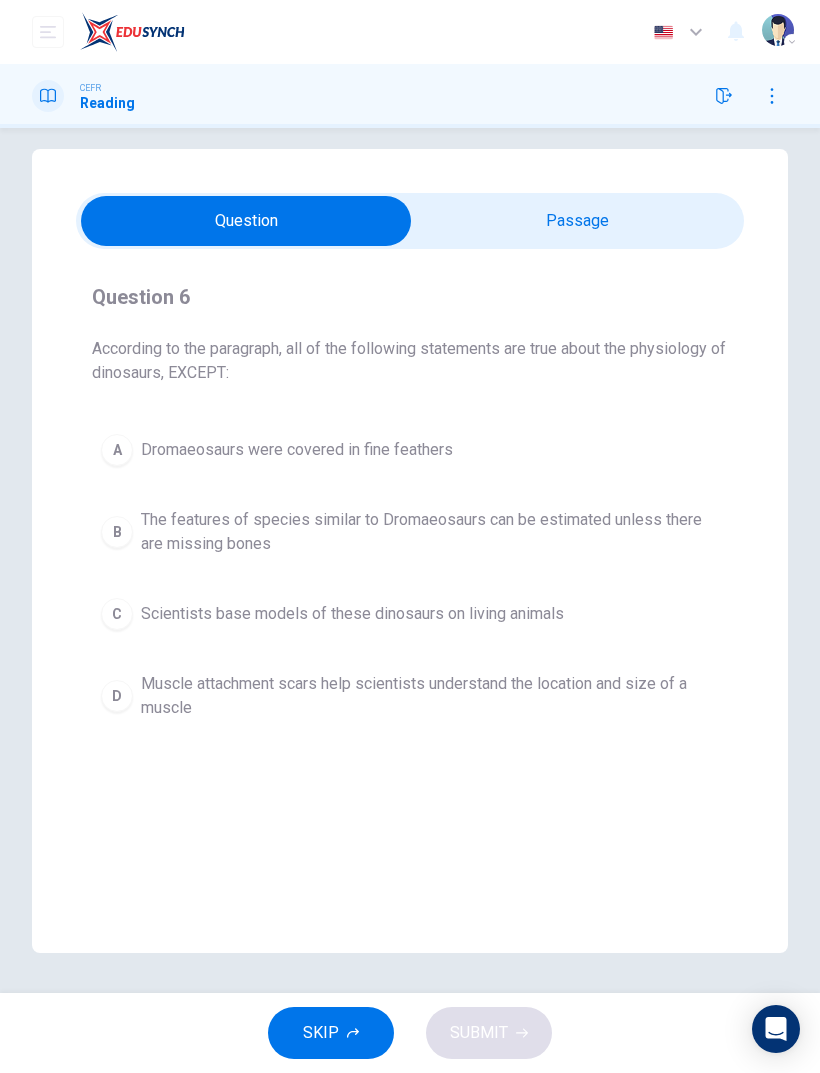 scroll, scrollTop: 19, scrollLeft: 0, axis: vertical 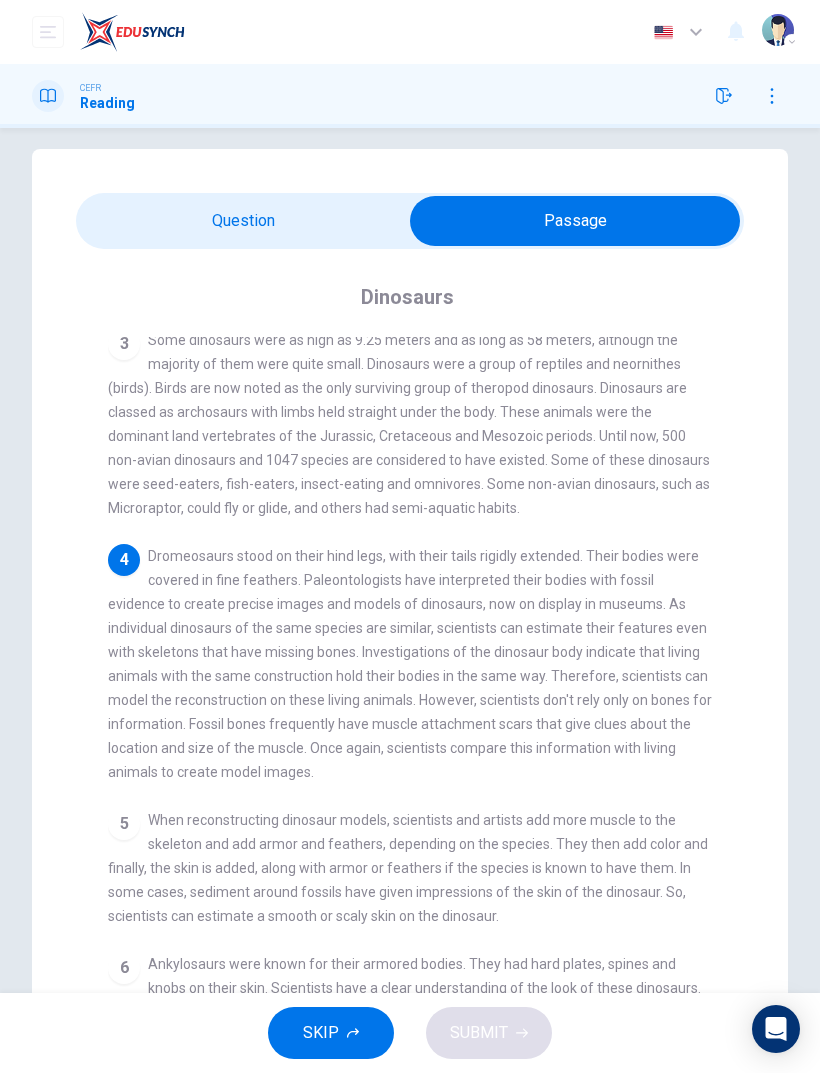 click at bounding box center [575, 221] 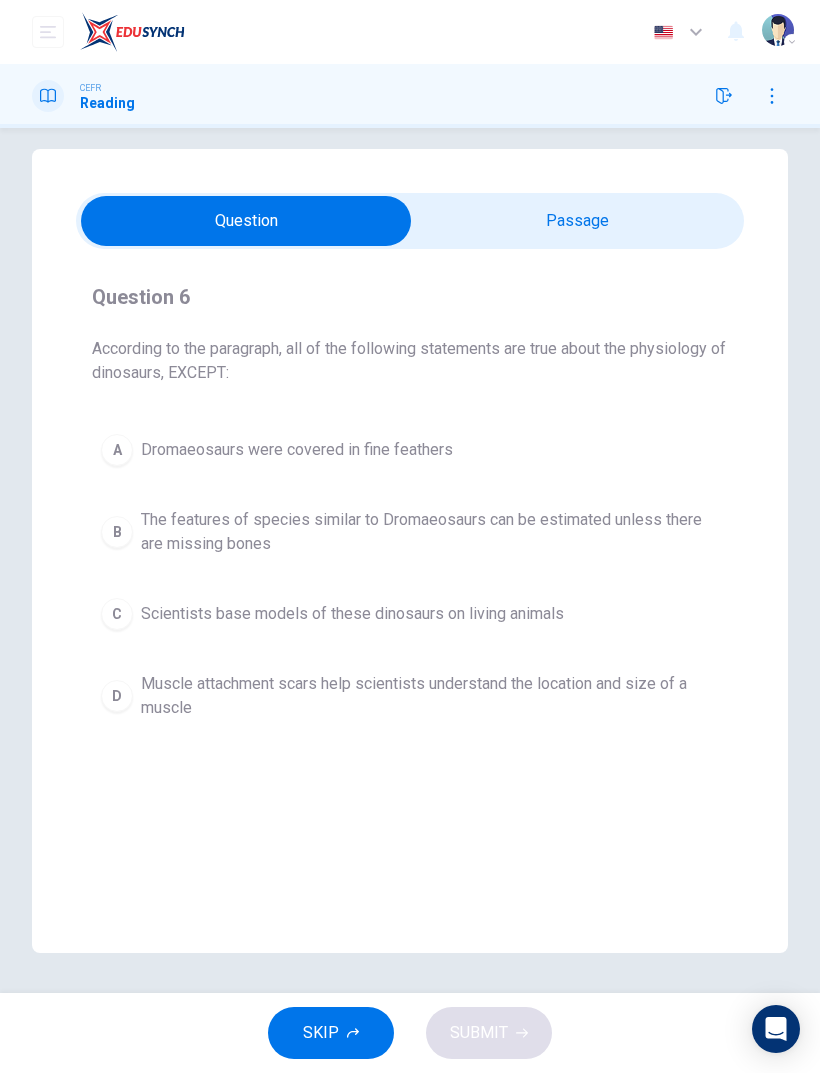 click at bounding box center [246, 221] 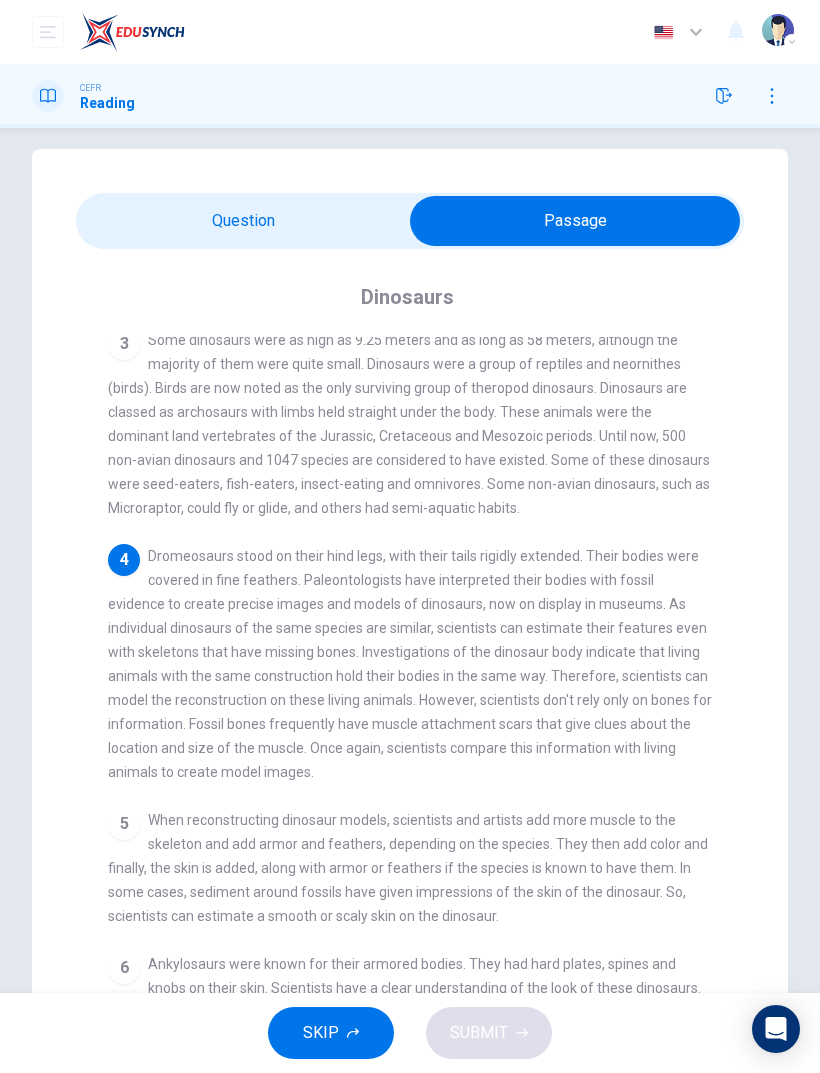 click at bounding box center (575, 221) 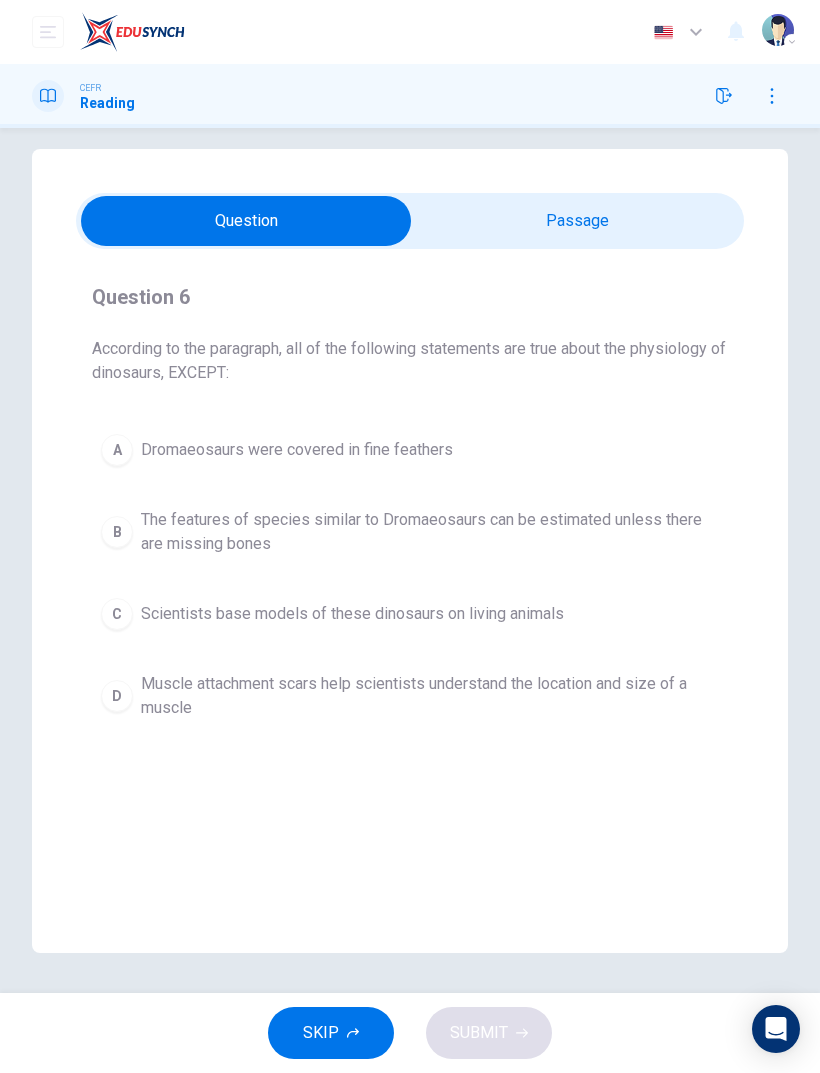 click on "The features of species similar to Dromaeosaurs can be estimated unless there are missing bones" at bounding box center (430, 532) 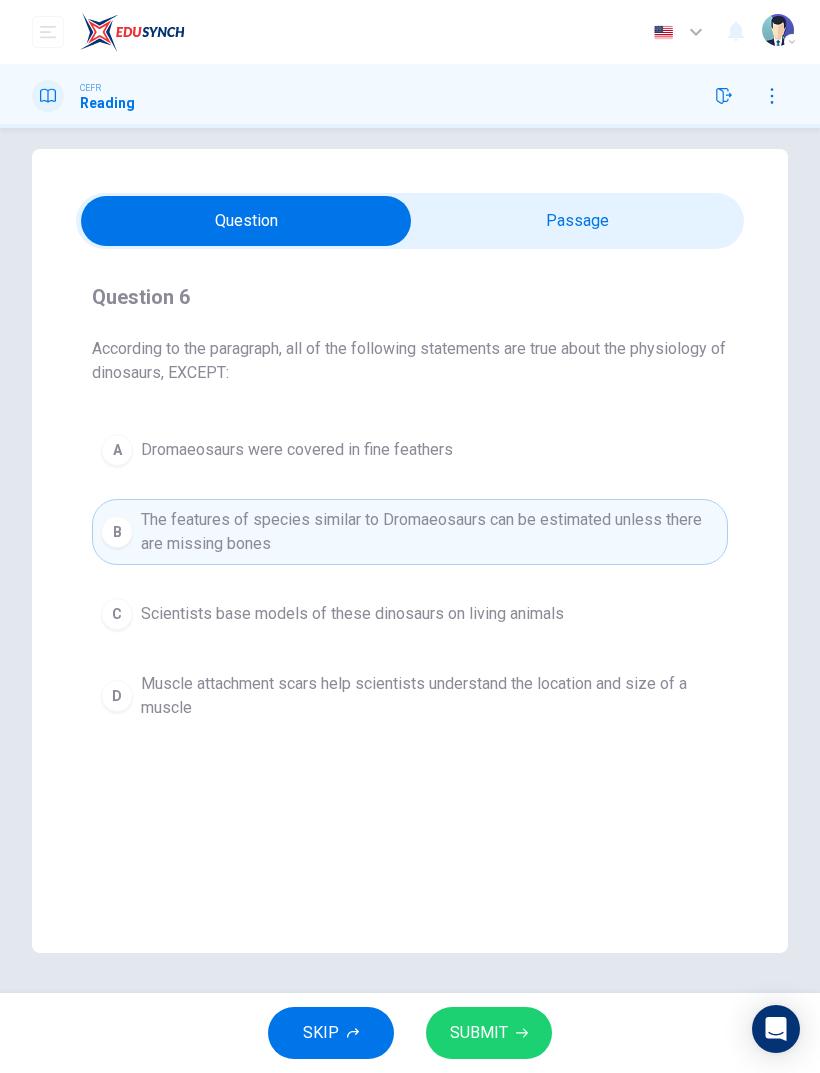 click on "SUBMIT" at bounding box center (479, 1033) 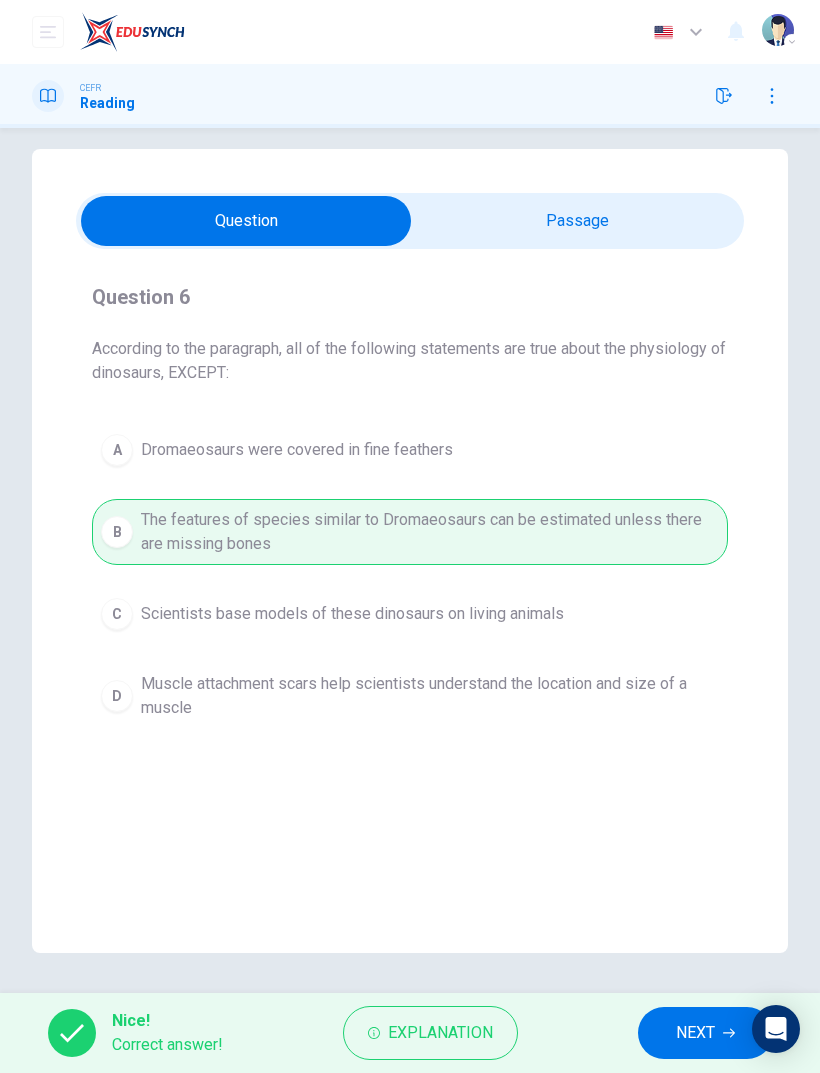 click on "NEXT" at bounding box center [705, 1033] 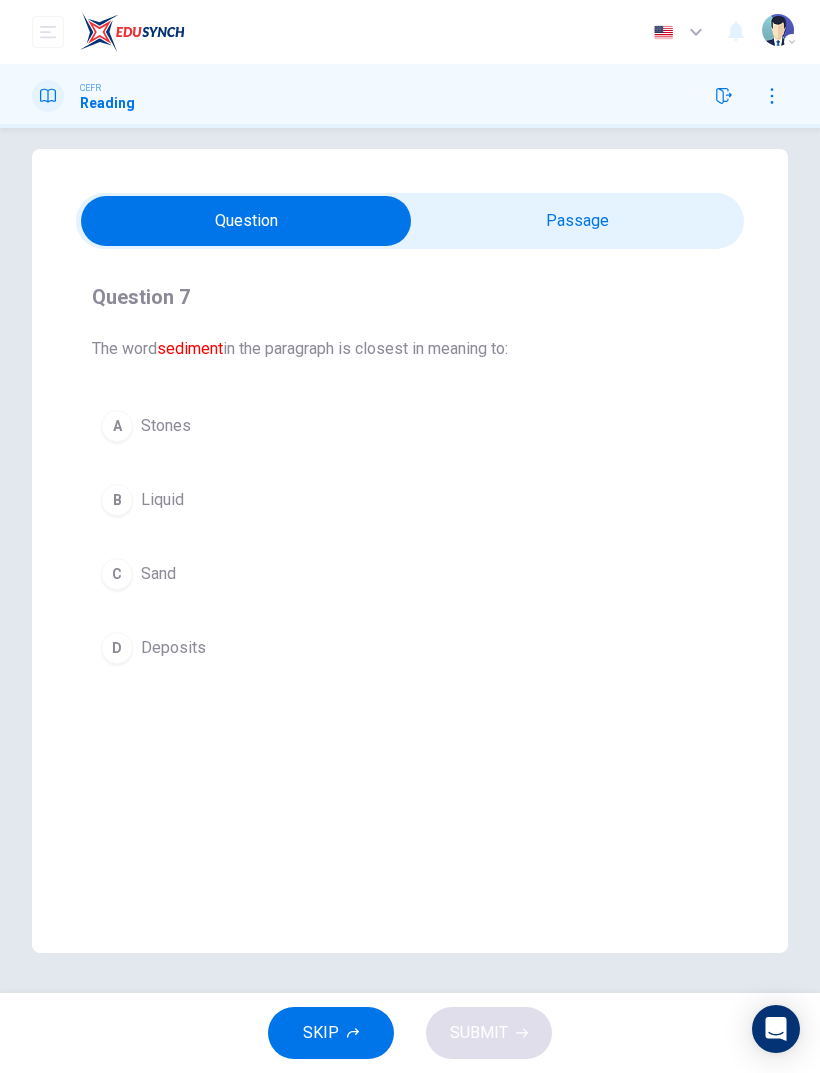 click at bounding box center [246, 221] 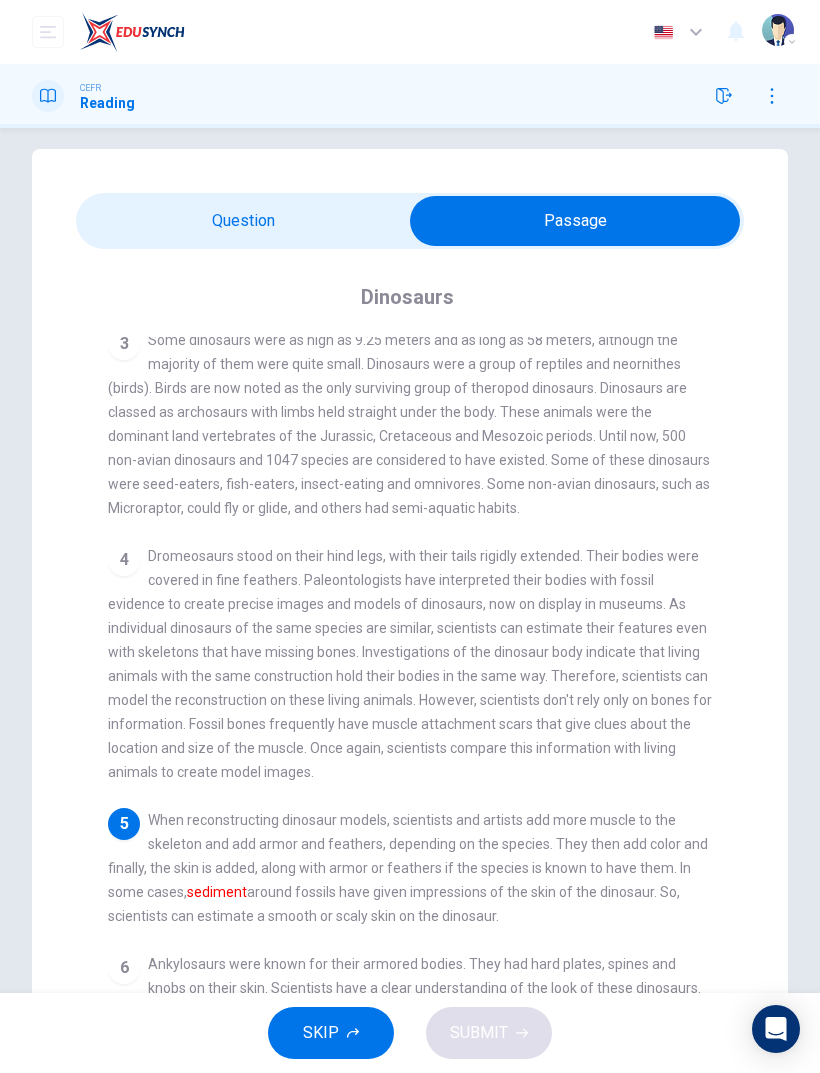 click at bounding box center (575, 221) 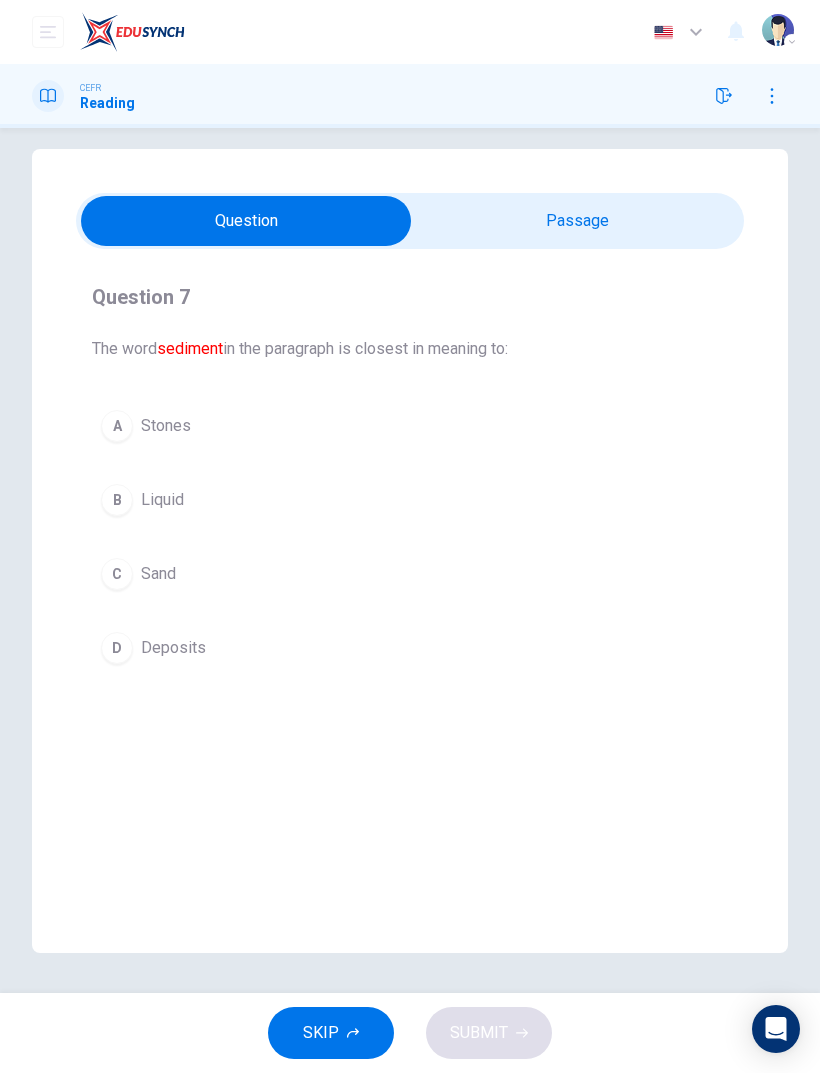 click on "D Deposits" at bounding box center (410, 648) 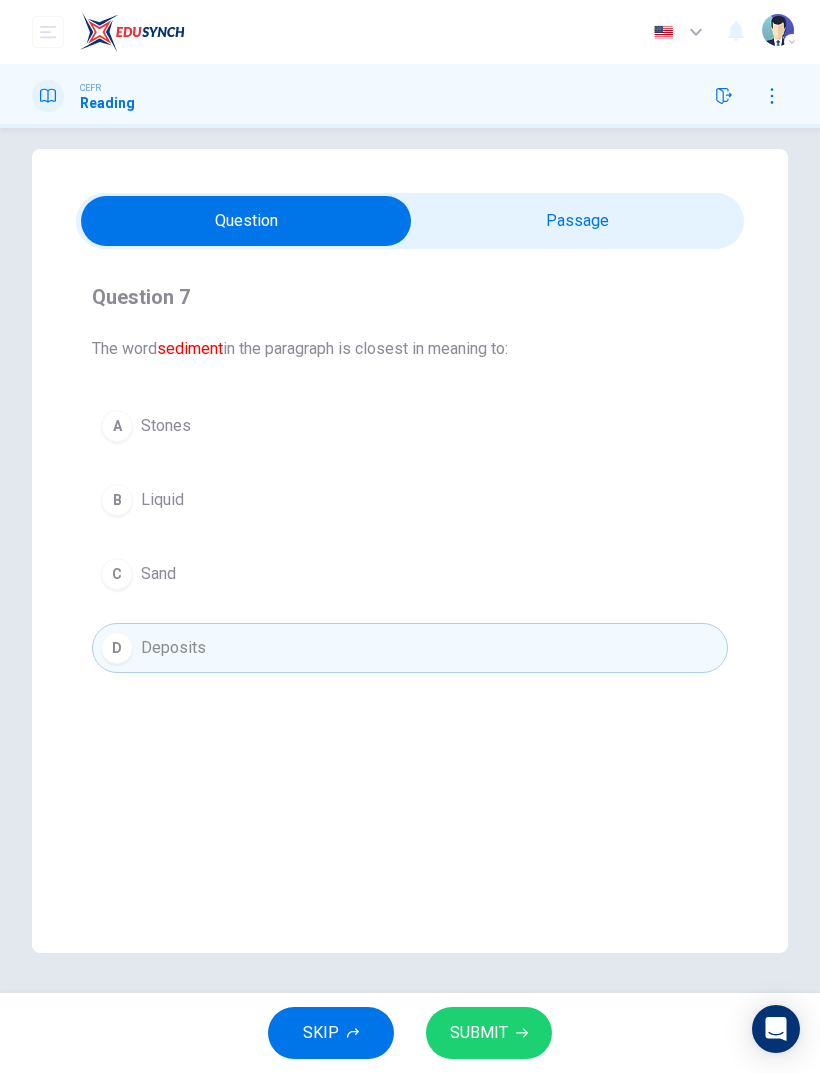 click on "SUBMIT" at bounding box center (479, 1033) 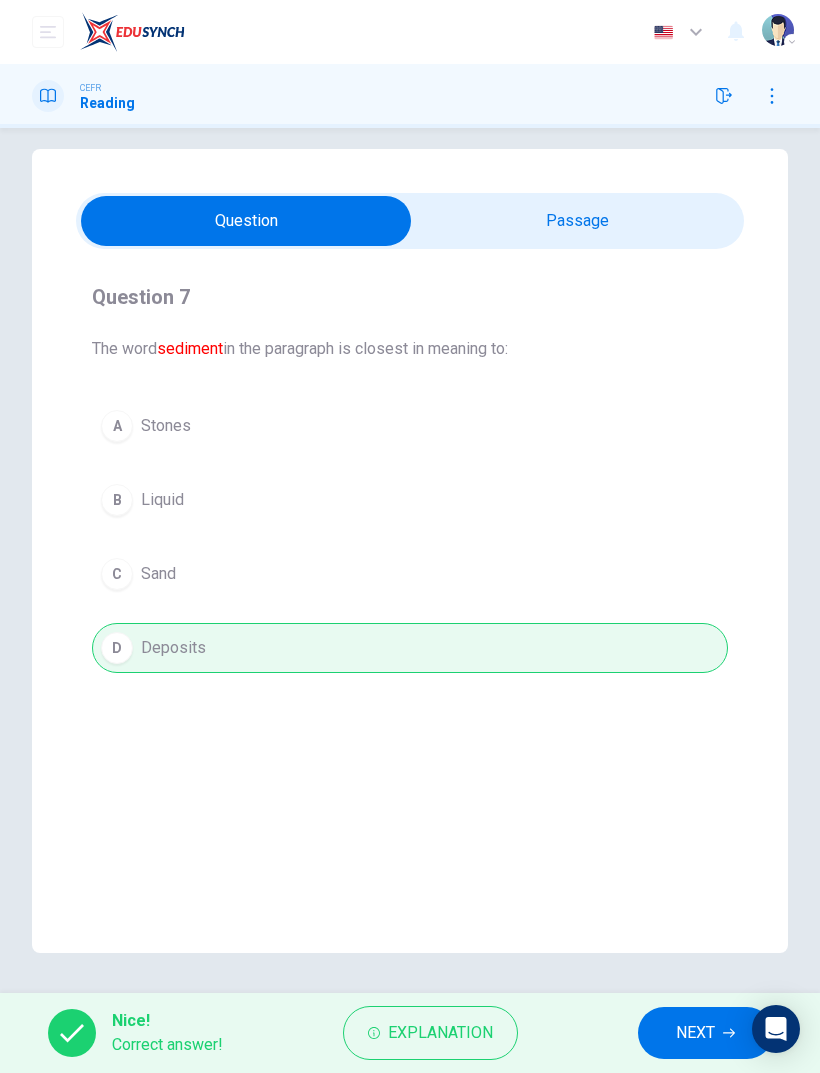click on "Explanation" at bounding box center (430, 1033) 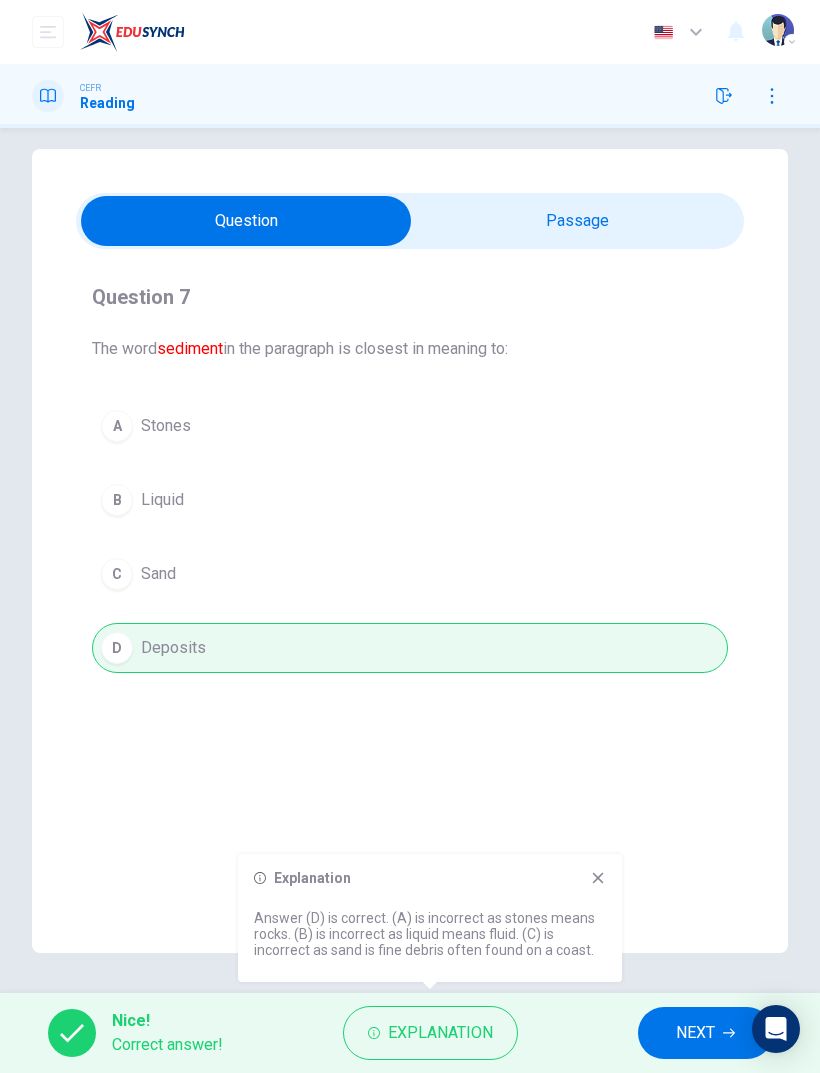 click on "NEXT" at bounding box center (695, 1033) 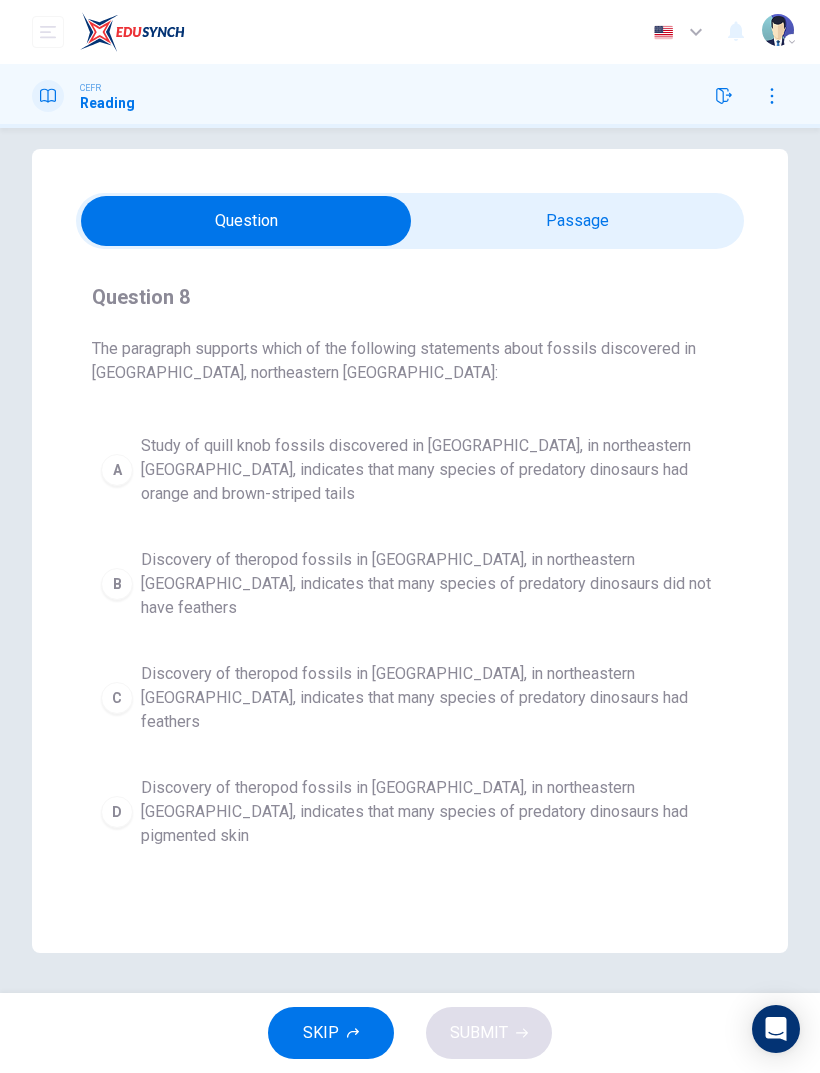 click at bounding box center [246, 221] 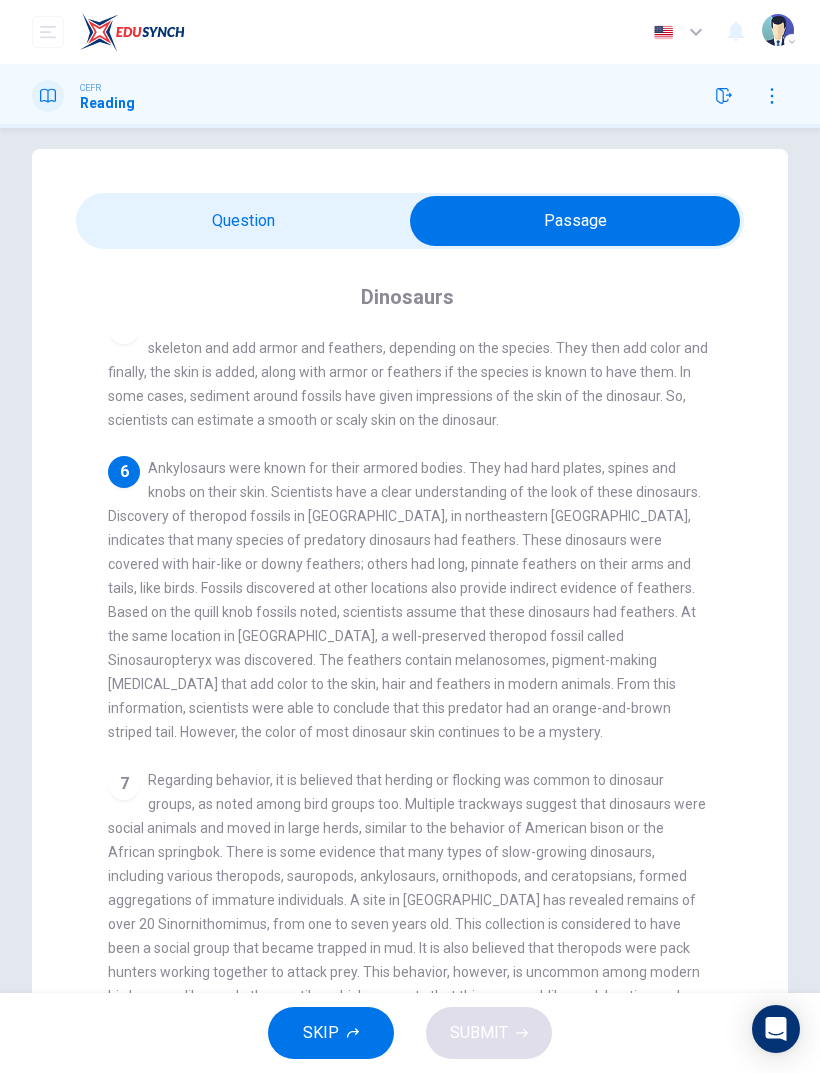 scroll, scrollTop: 719, scrollLeft: 0, axis: vertical 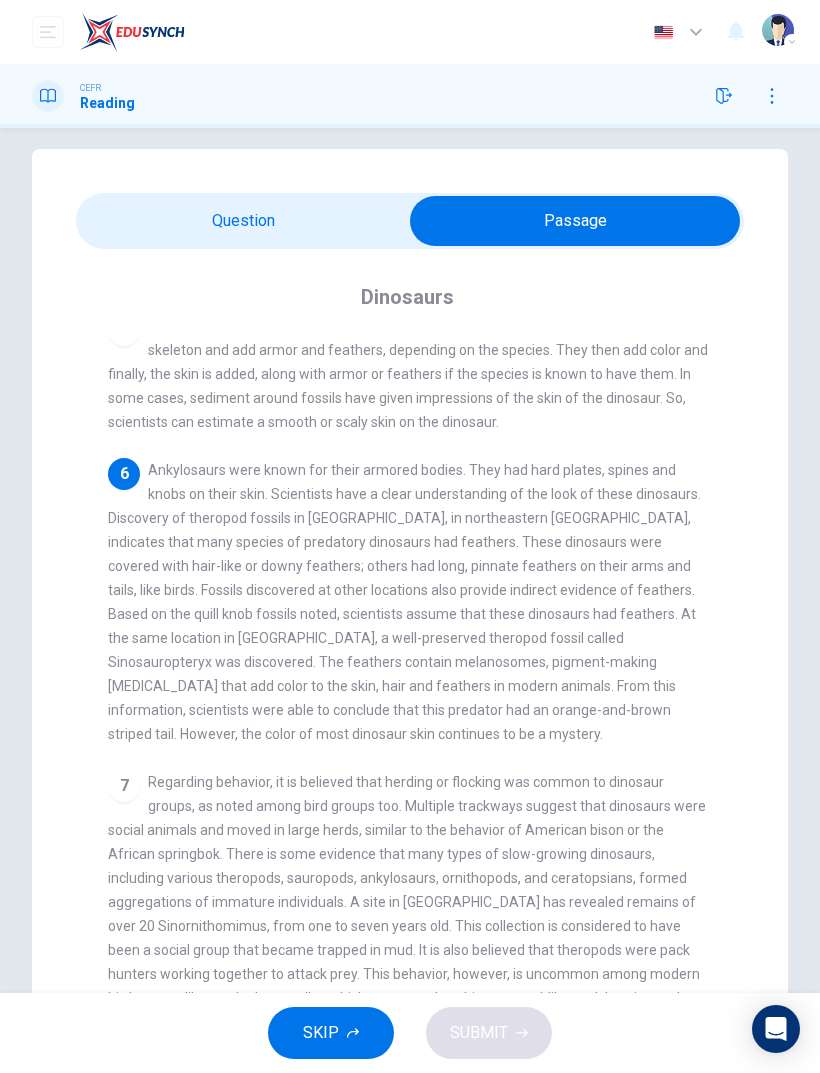 click at bounding box center [575, 221] 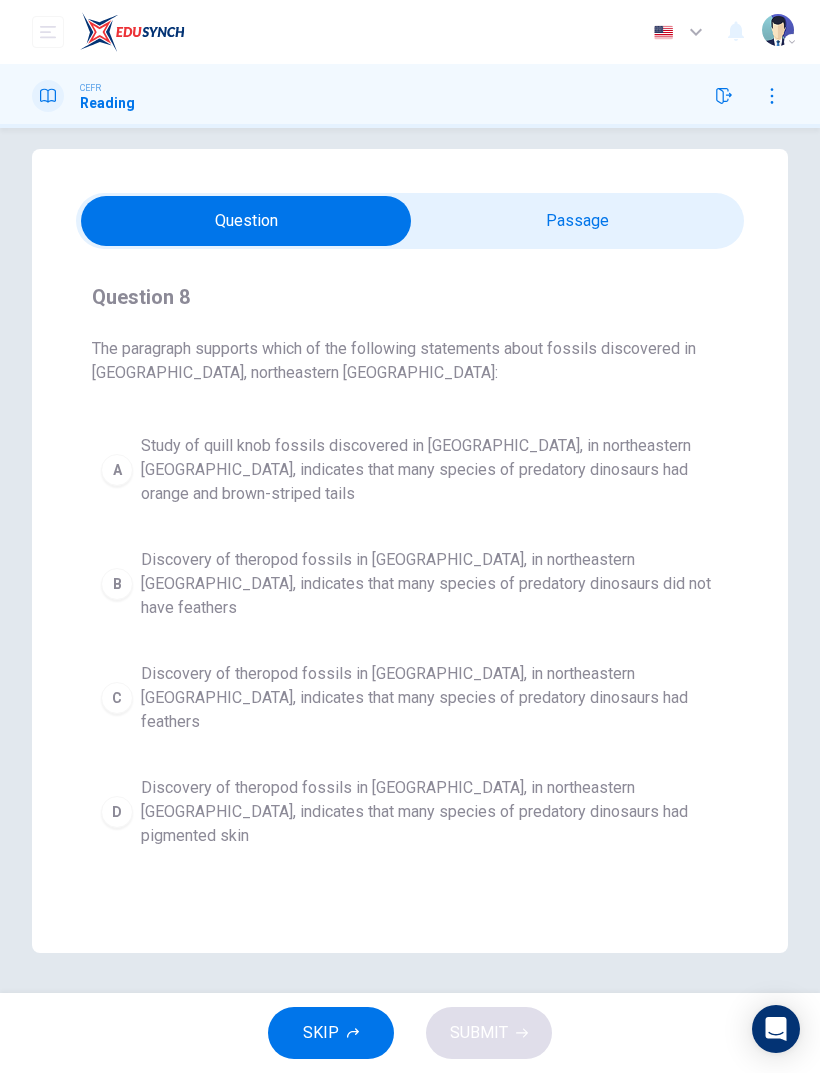 click at bounding box center (246, 221) 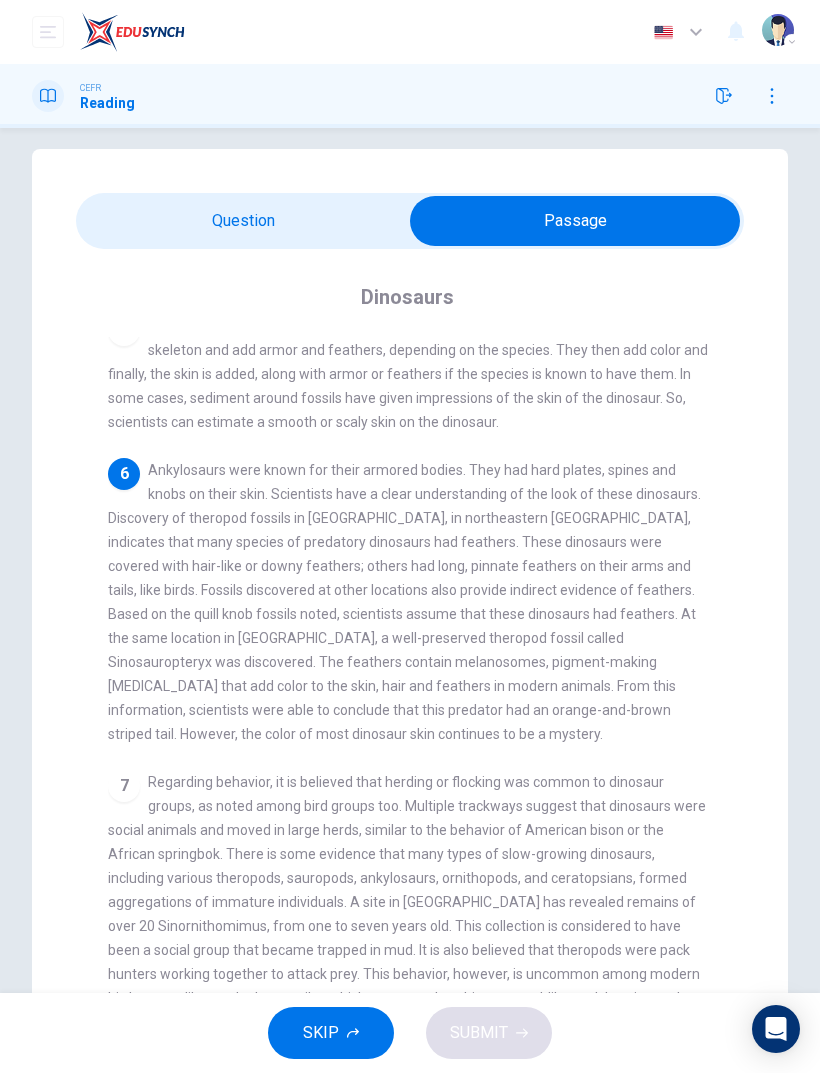 click at bounding box center (575, 221) 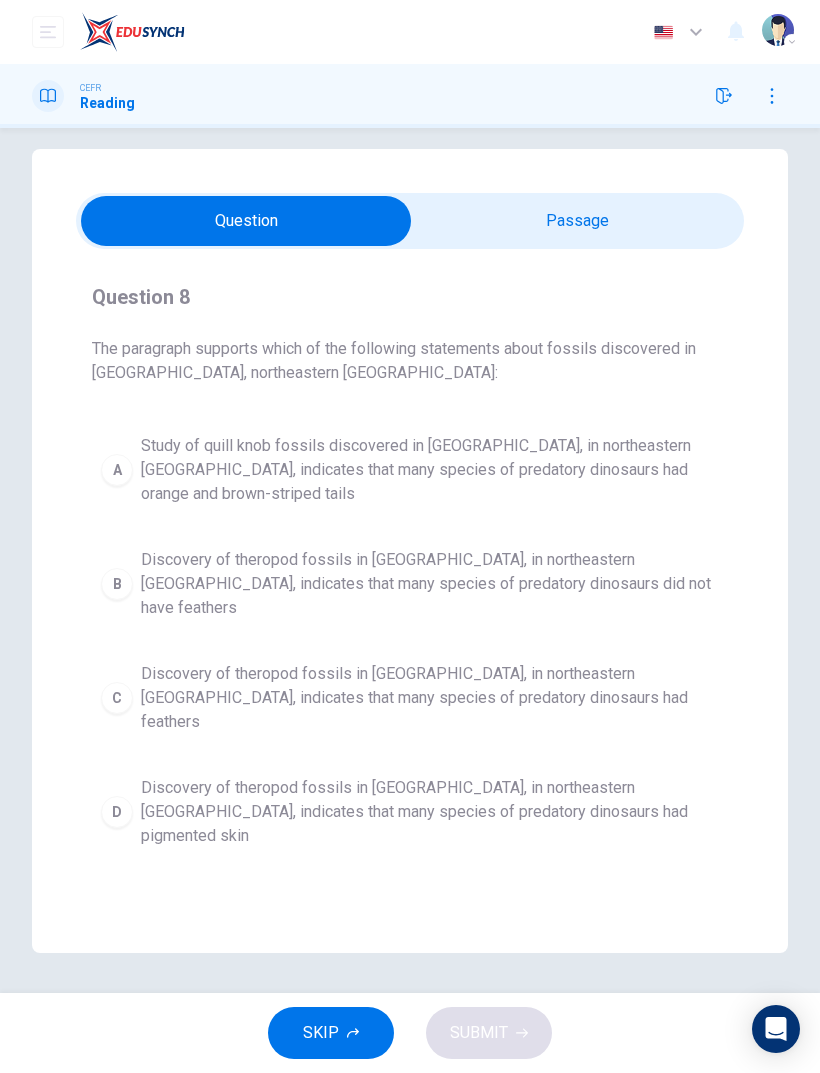 click at bounding box center (246, 221) 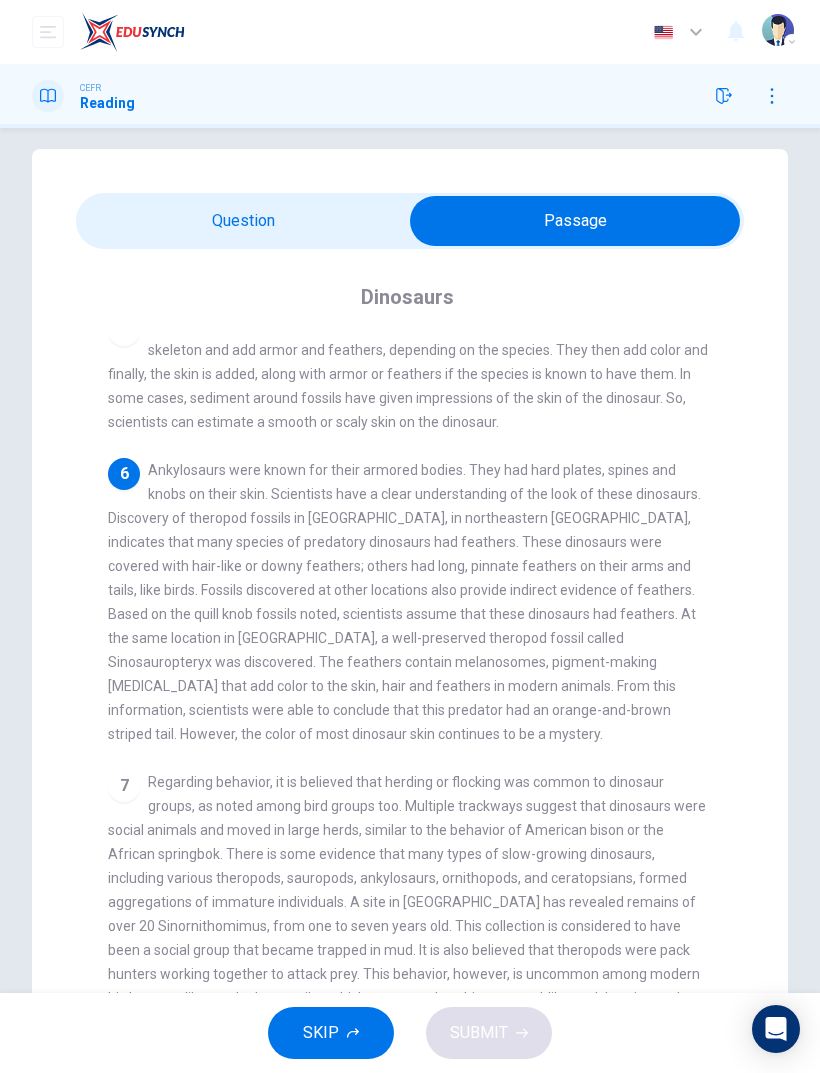 click on "Dinosaurs 1 Dinosaurs first appeared 231.4 million years ago, during the Triassic period. They existed throughout the Jurassic period (201 million years ago) until the end of the Cretaceous period (66 million years ago). At that point, an extinction event occurred, but their descendants still include birds and reptiles today. 2 Paleontologists have narrowed down 500 specific genera and more than 1,000 different species of non-avian dinosaurs on every continent, based on their studies of fossil evidence. Dinosaurs were both biped and quadrupedal, both meat-eating and plant-eating. Some had bony armor, spines, horns and crests. 3 4 5 6 7" at bounding box center [410, 667] 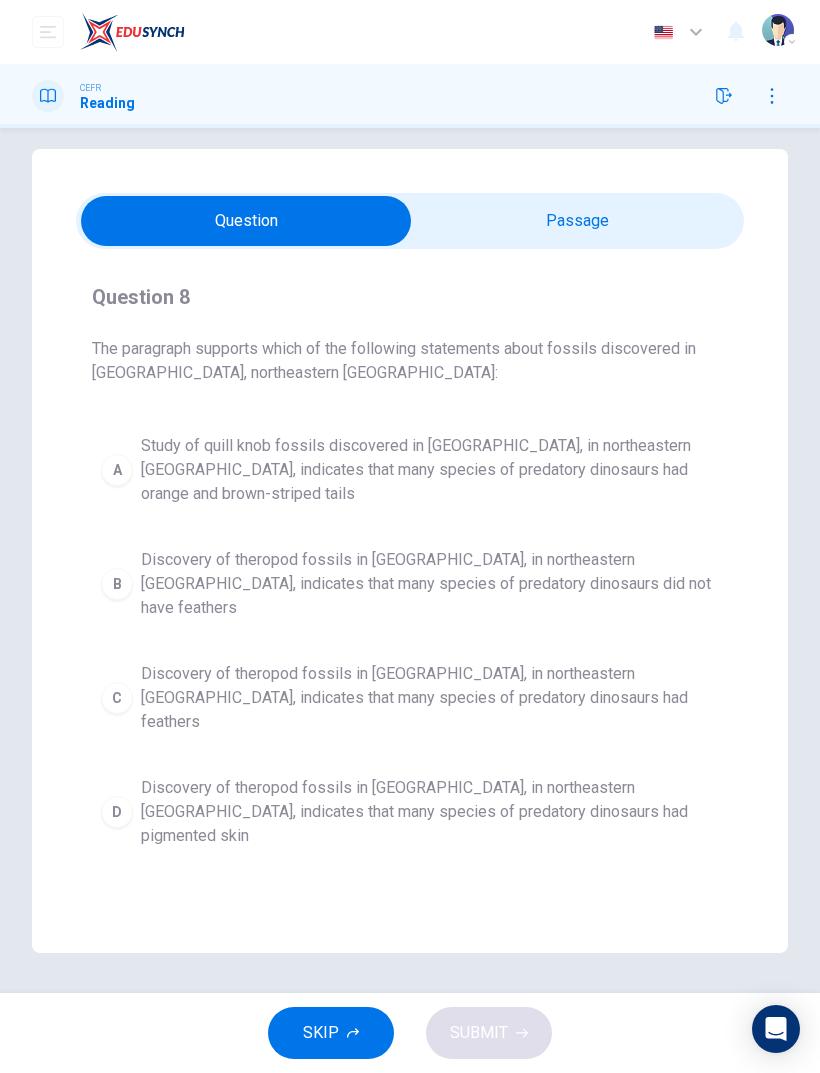 click at bounding box center (246, 221) 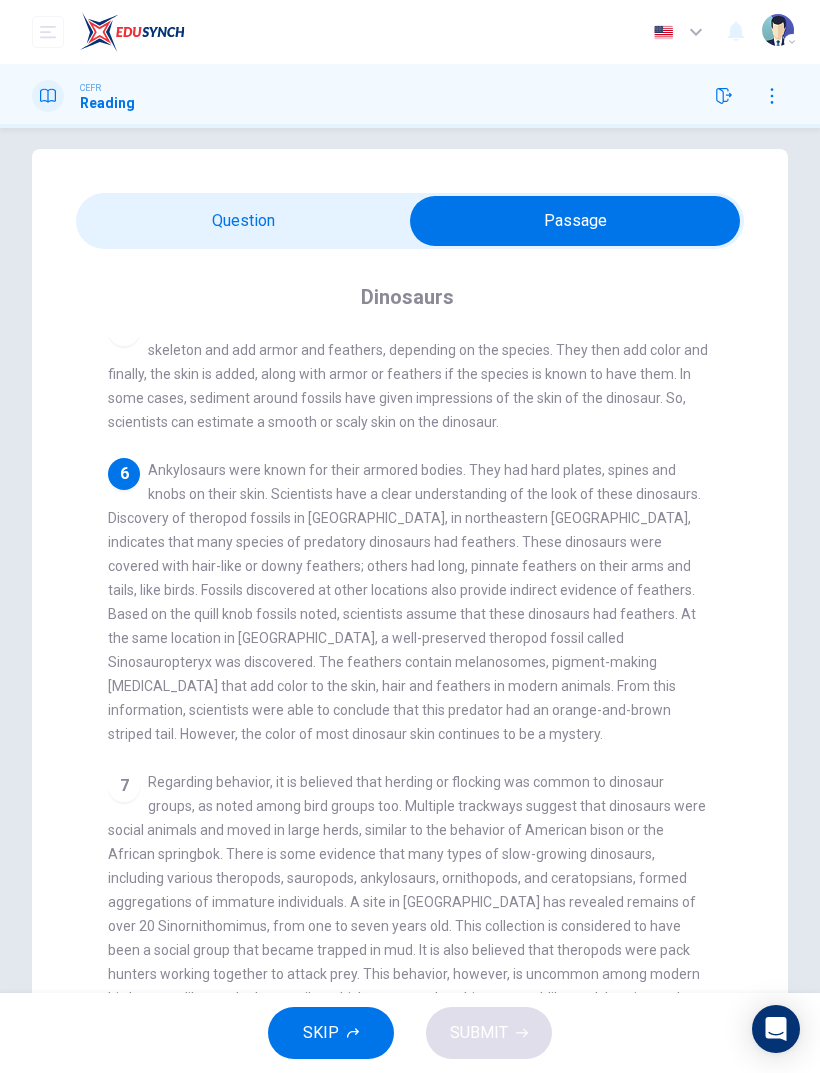click at bounding box center (575, 221) 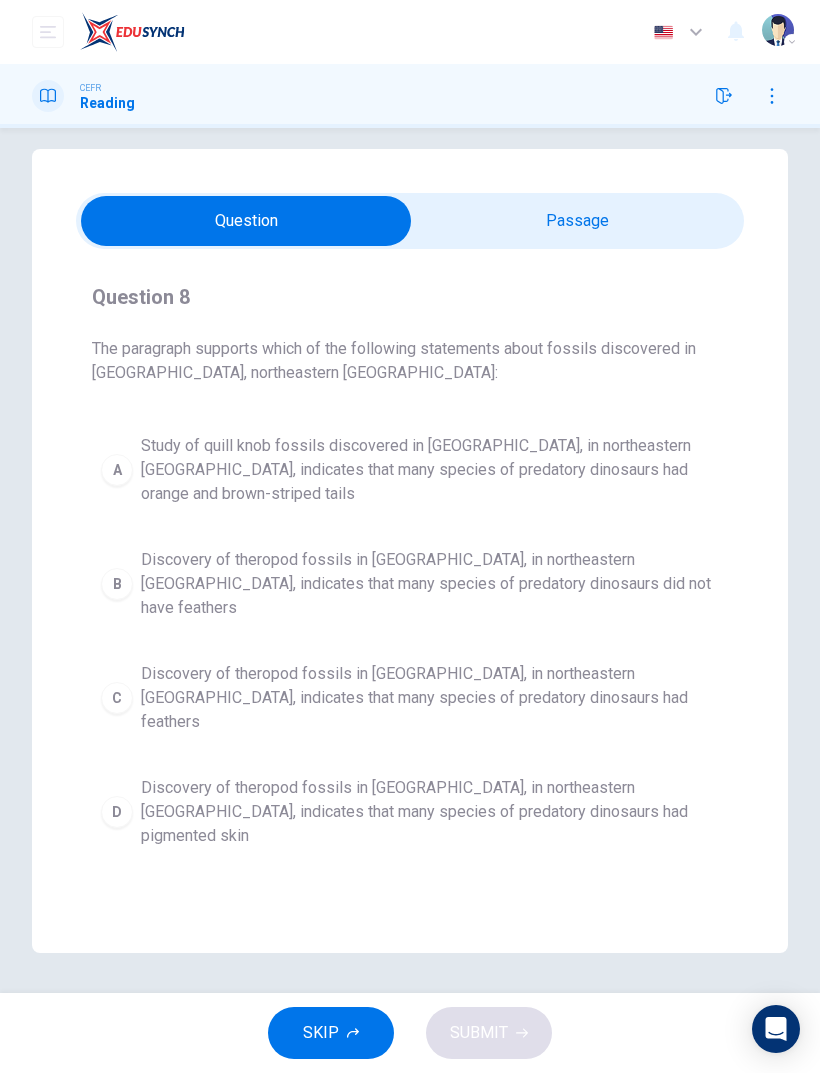 click on "Discovery of theropod fossils in Liaoning, in northeastern China, indicates that many species of predatory dinosaurs had feathers" at bounding box center [430, 698] 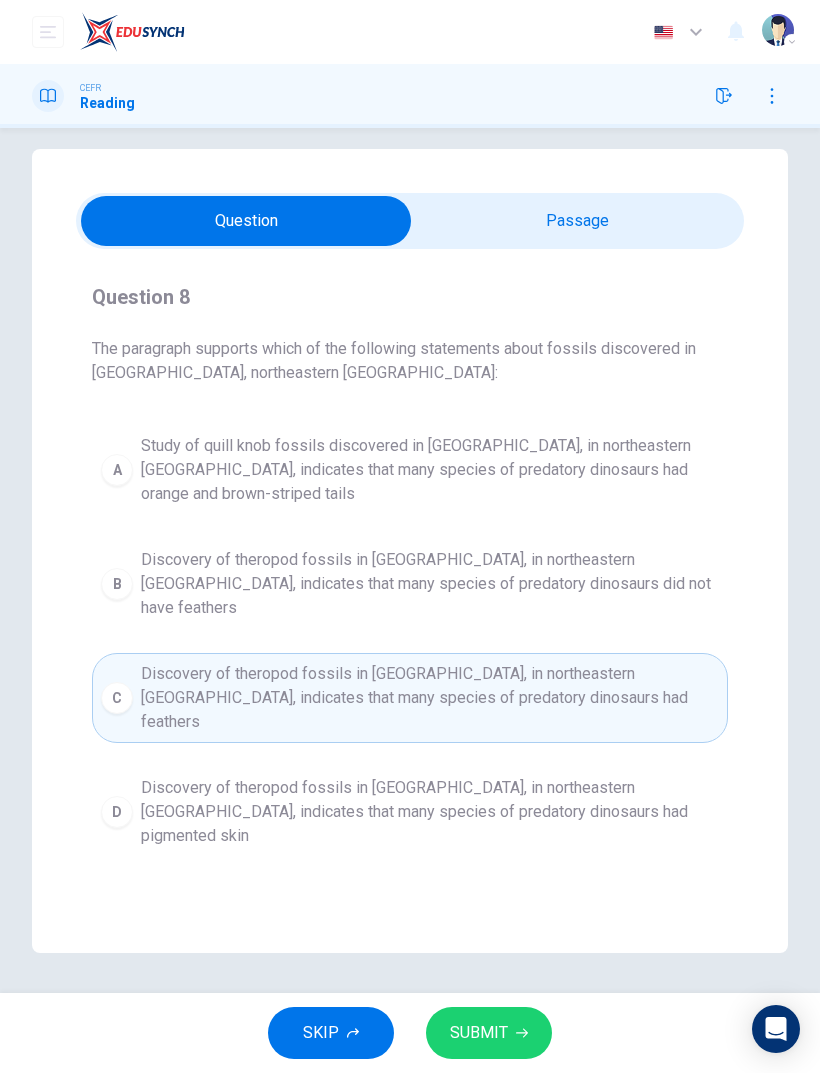 click on "SUBMIT" at bounding box center (489, 1033) 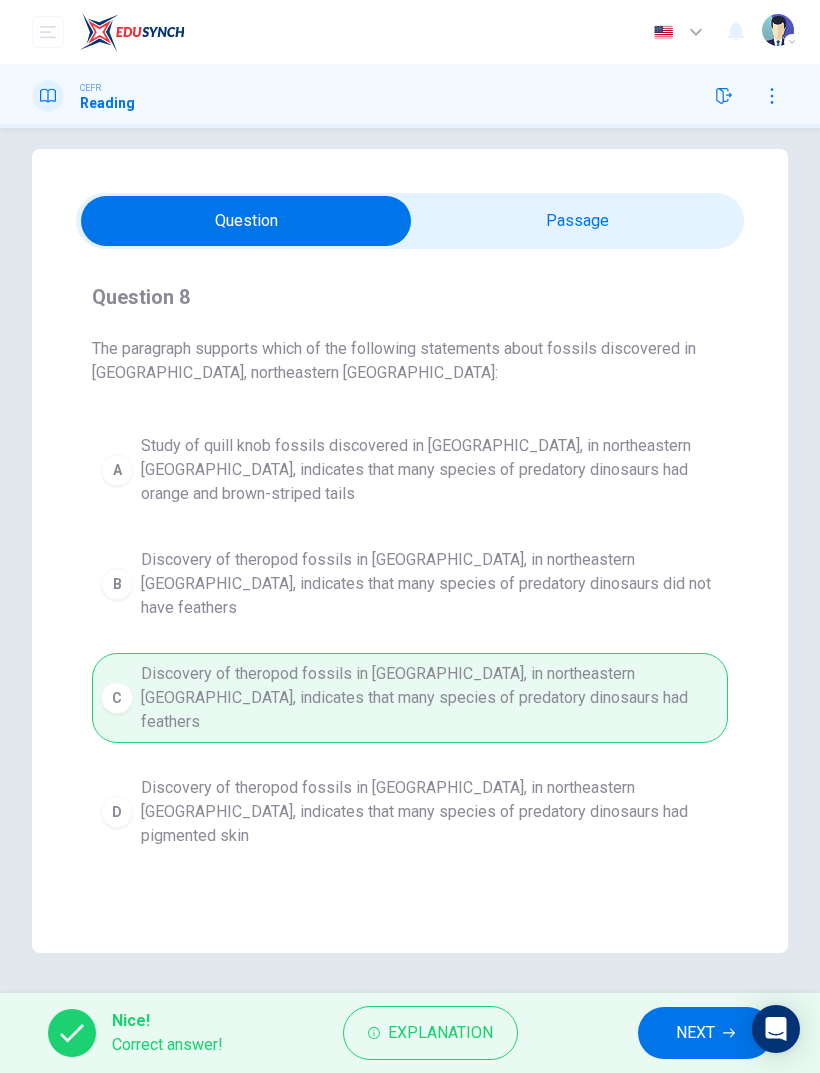 click on "NEXT" at bounding box center [695, 1033] 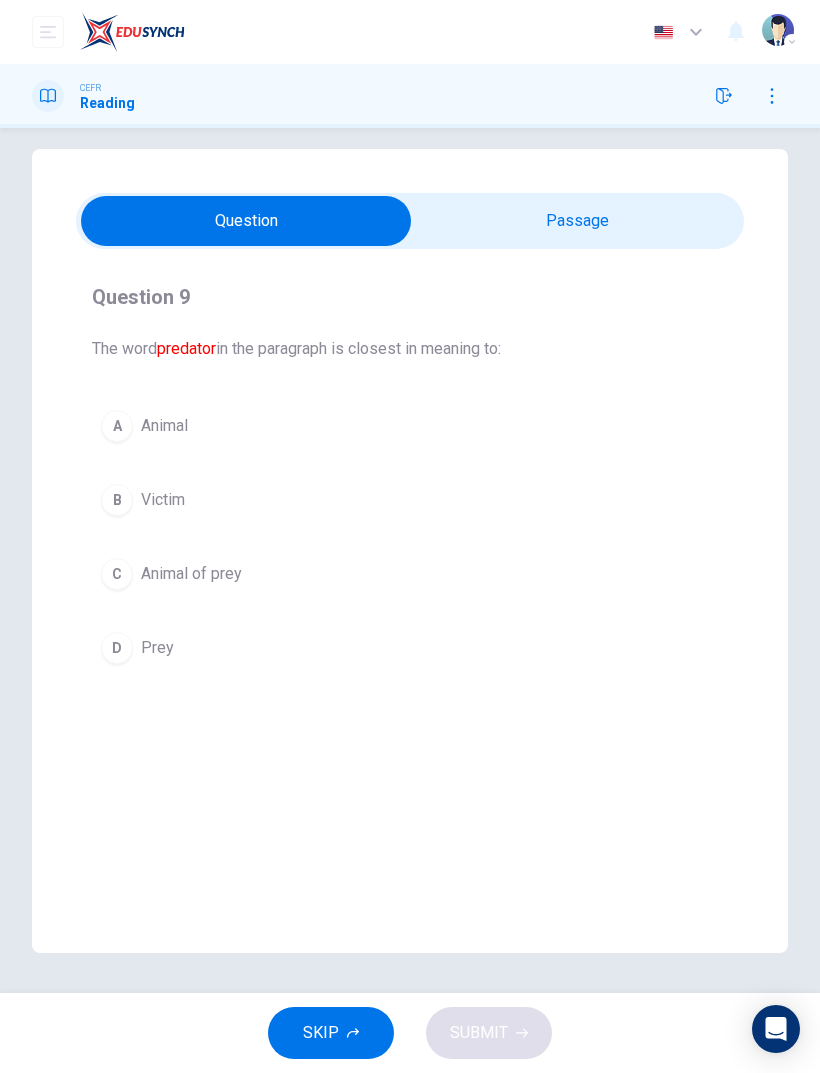 click on "Animal" at bounding box center (164, 426) 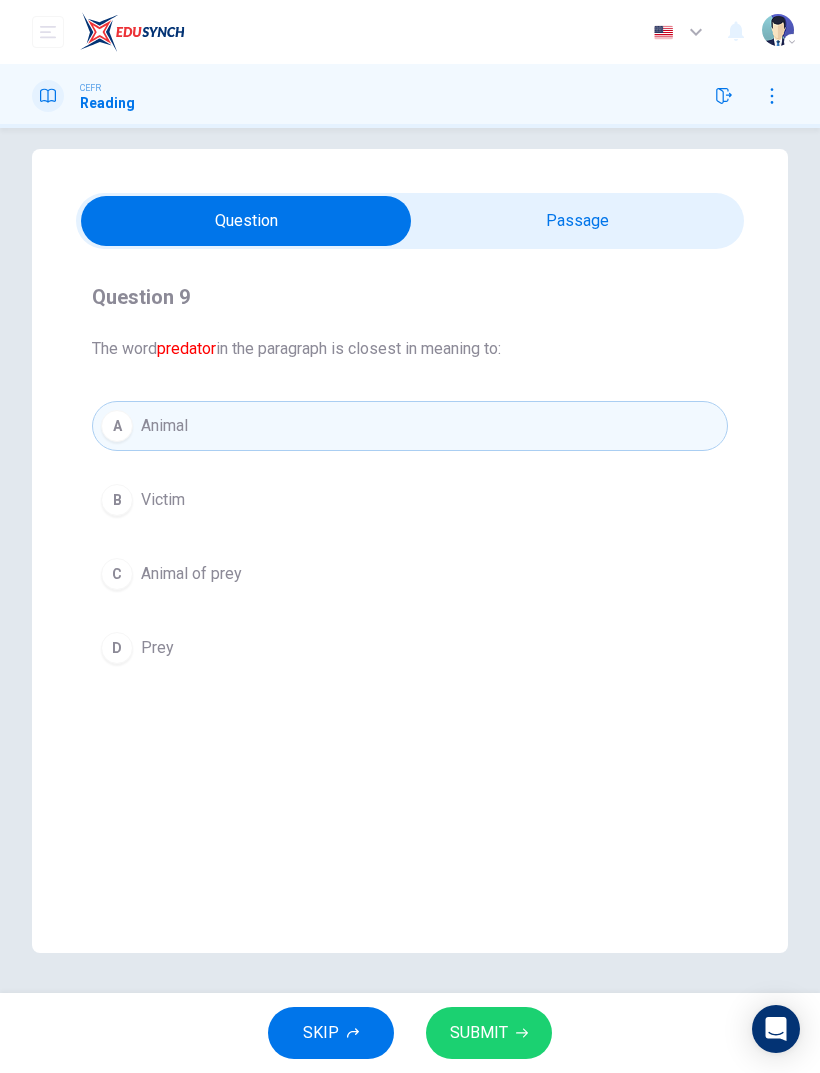 click on "C Animal of prey" at bounding box center [410, 574] 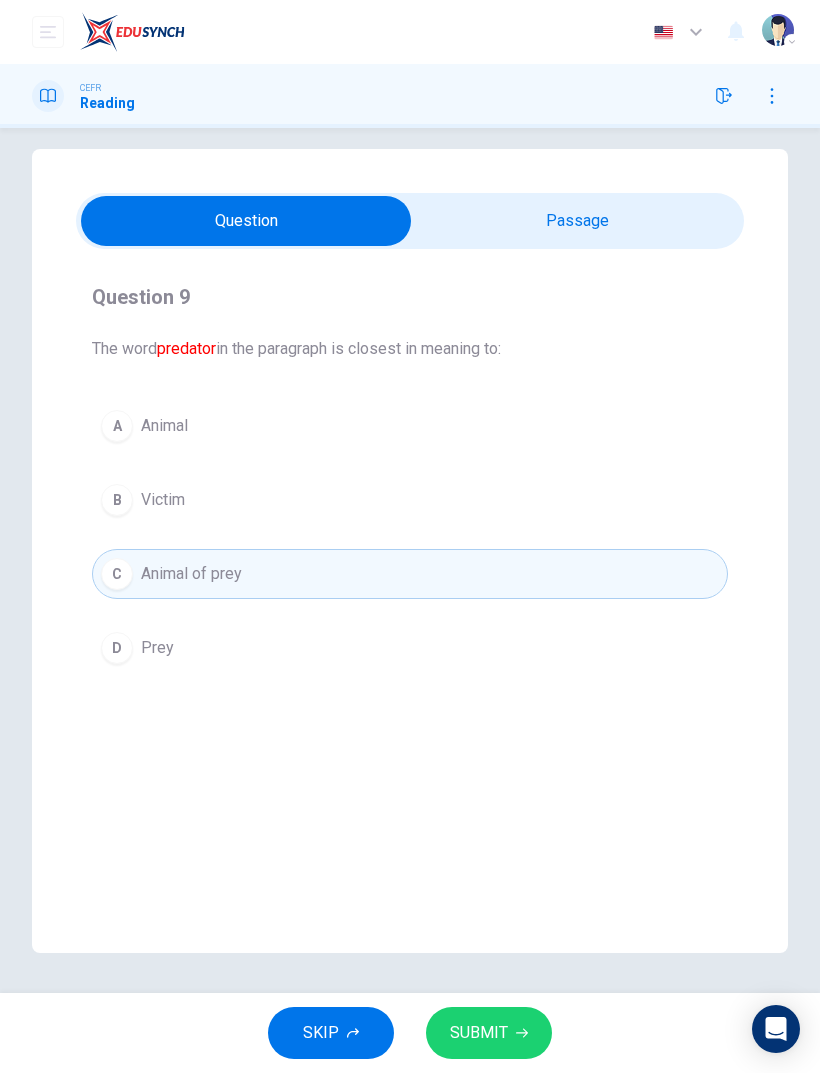 click on "SUBMIT" at bounding box center (489, 1033) 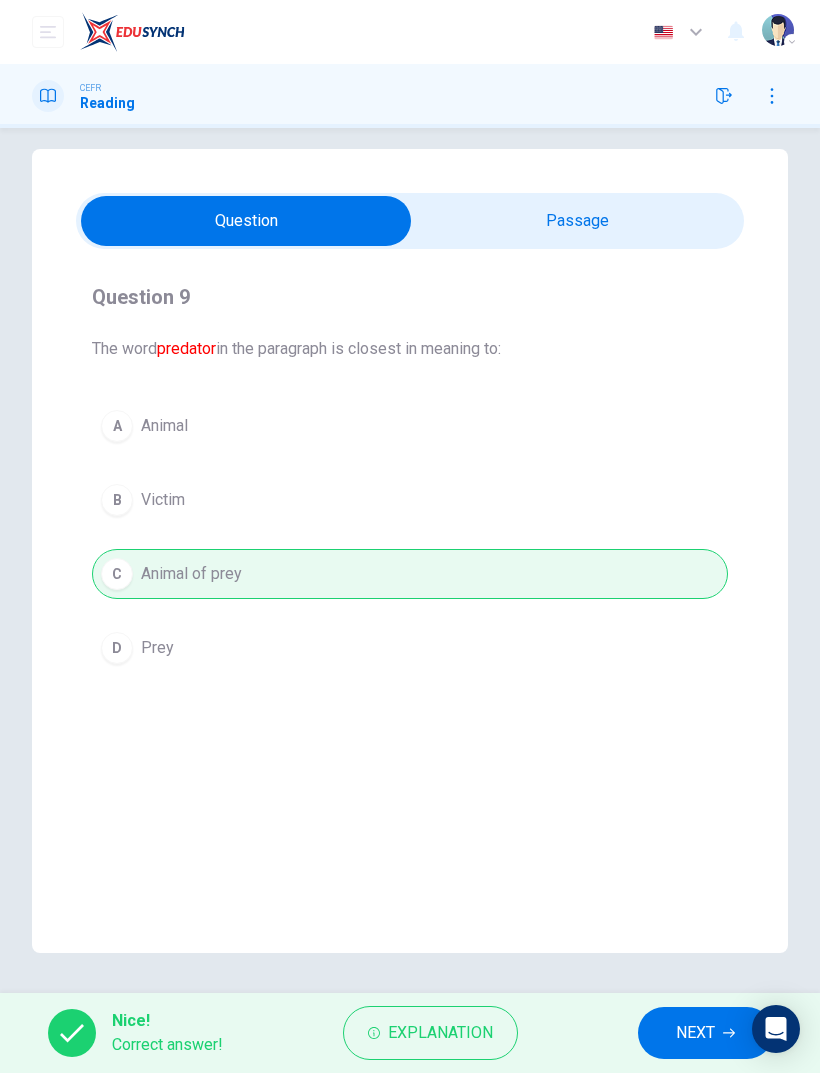 click on "Explanation" at bounding box center [440, 1033] 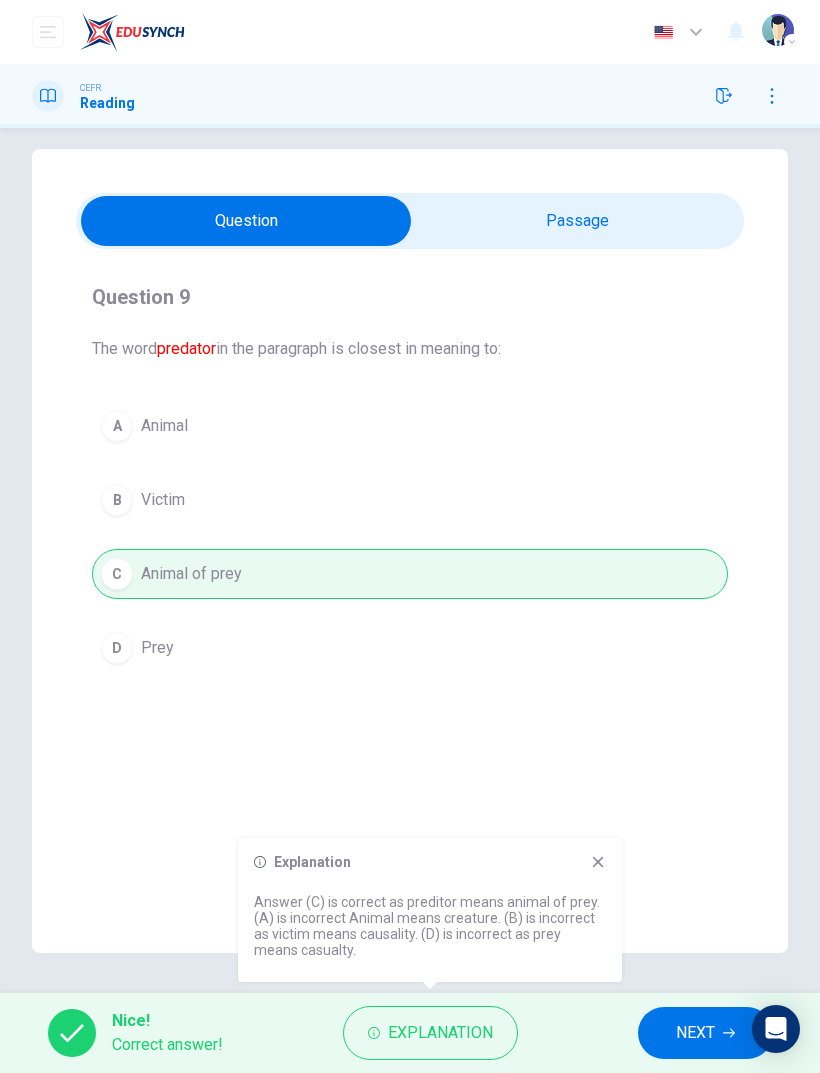 click 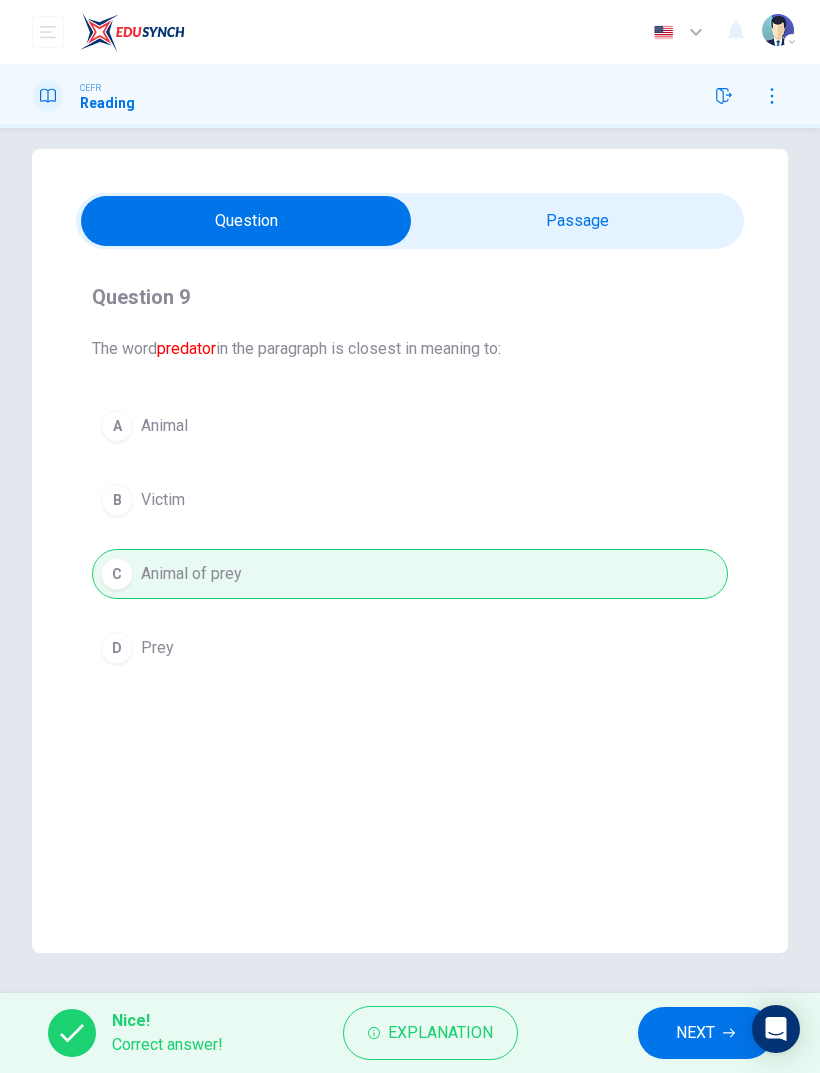 click on "NEXT" at bounding box center (705, 1033) 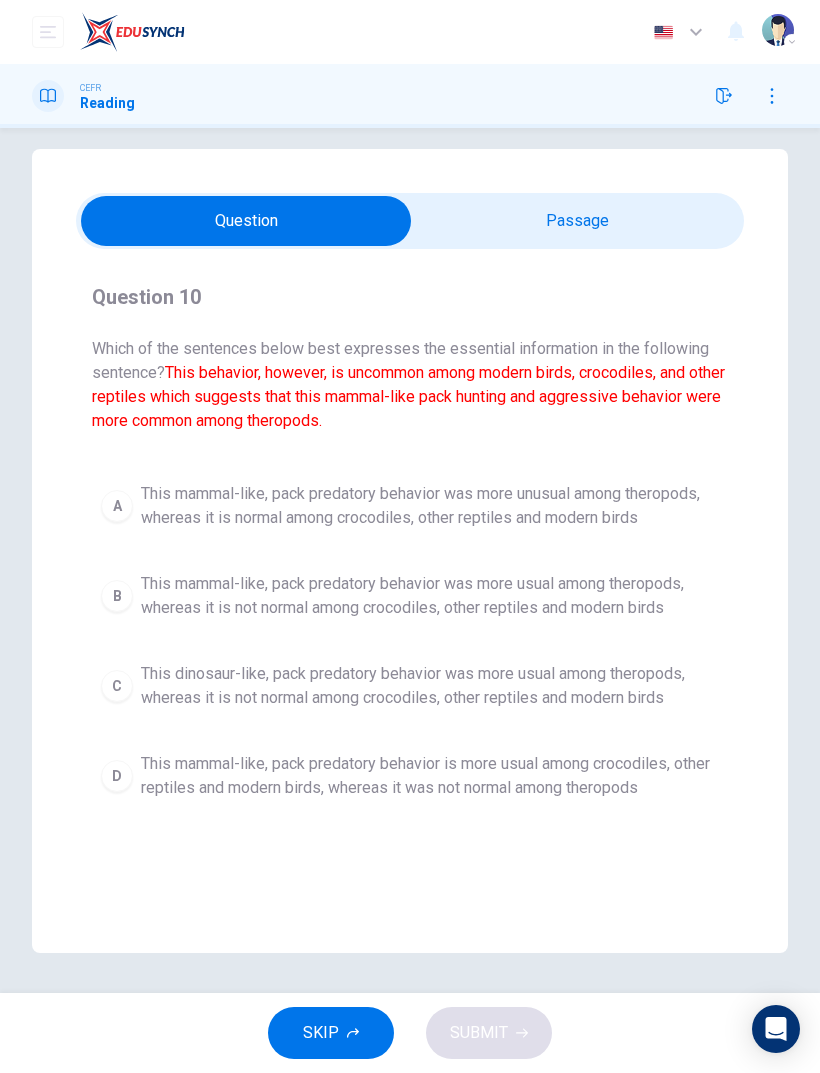 click at bounding box center [246, 221] 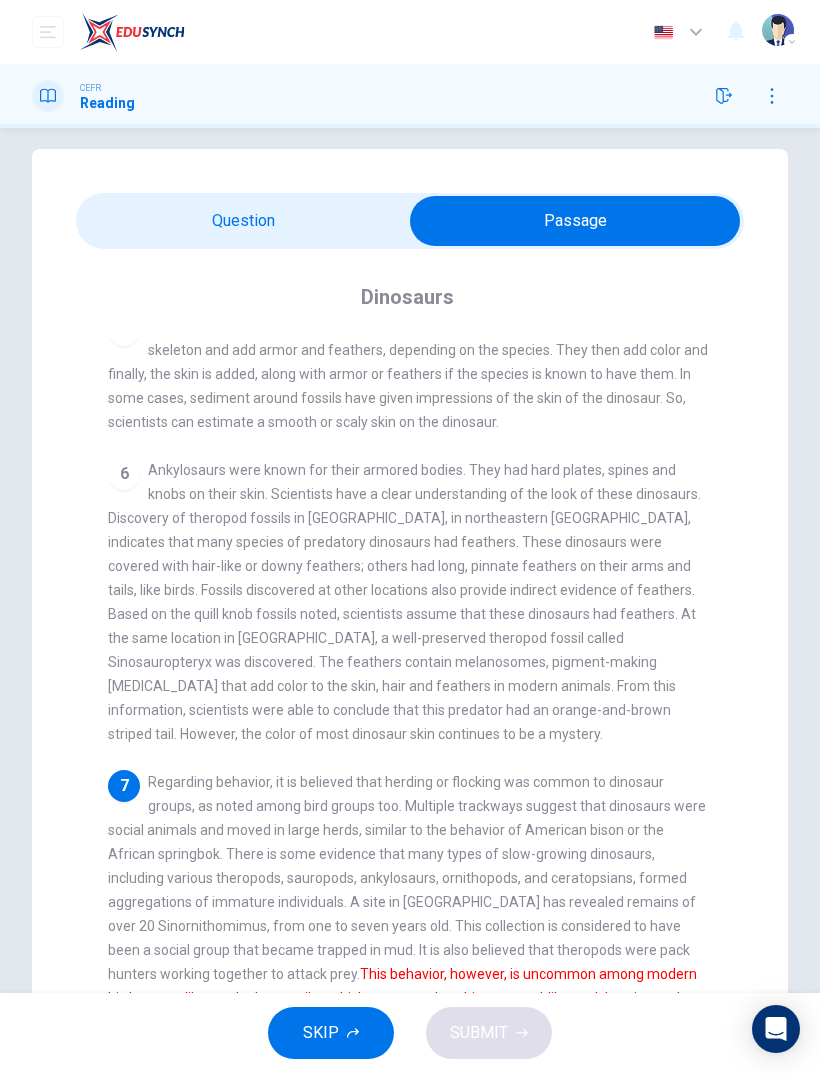 click at bounding box center (575, 221) 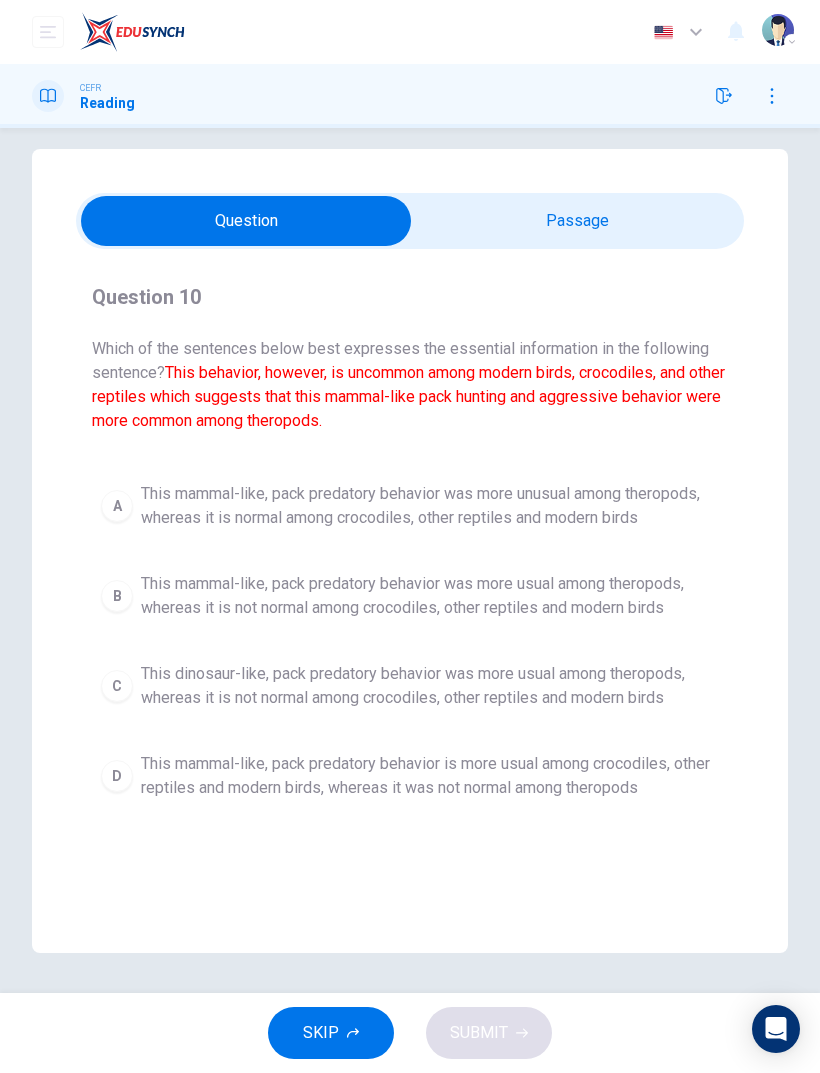 click on "B This mammal-like, pack predatory behavior was more usual among theropods, whereas it is not normal among crocodiles, other reptiles and modern birds" at bounding box center (410, 596) 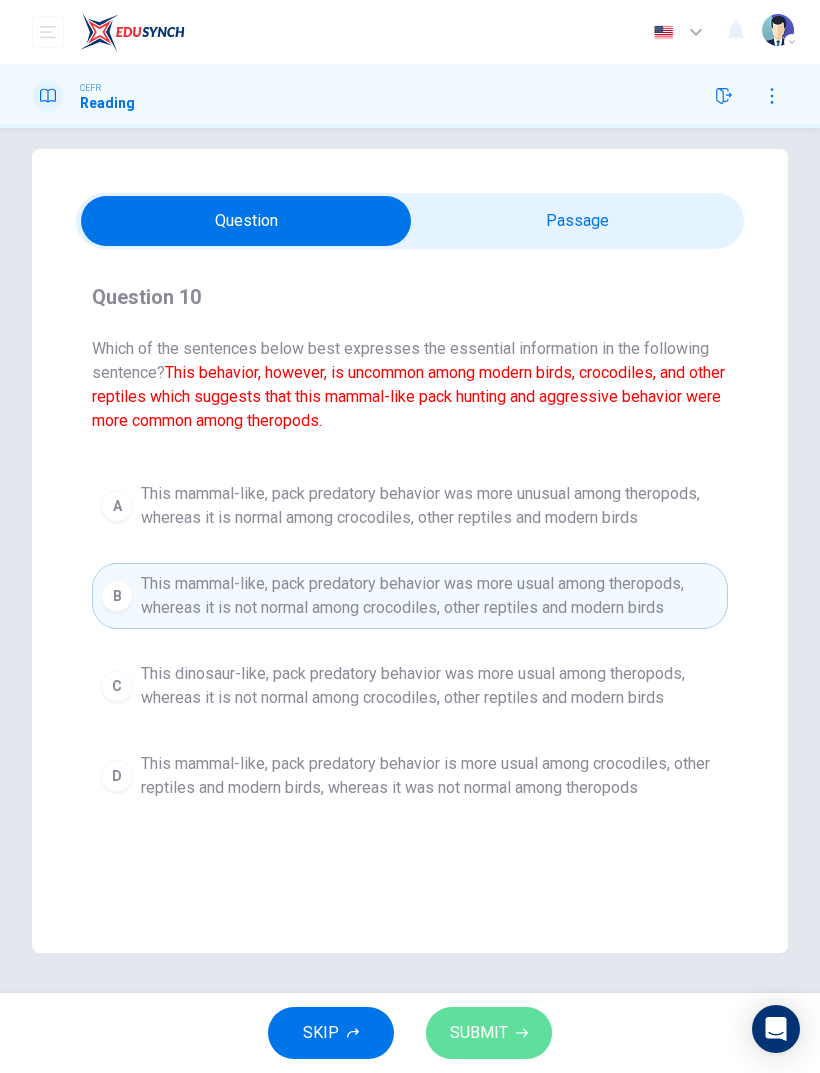 click on "SUBMIT" at bounding box center (489, 1033) 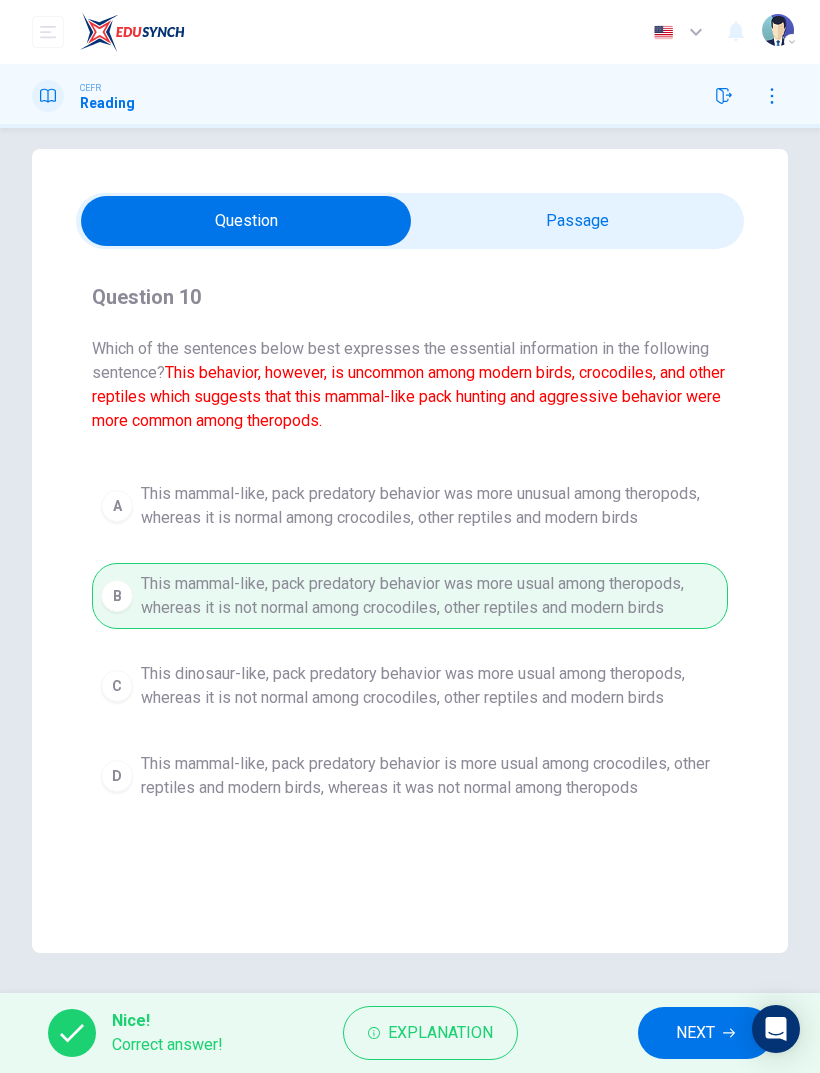click on "NEXT" at bounding box center (695, 1033) 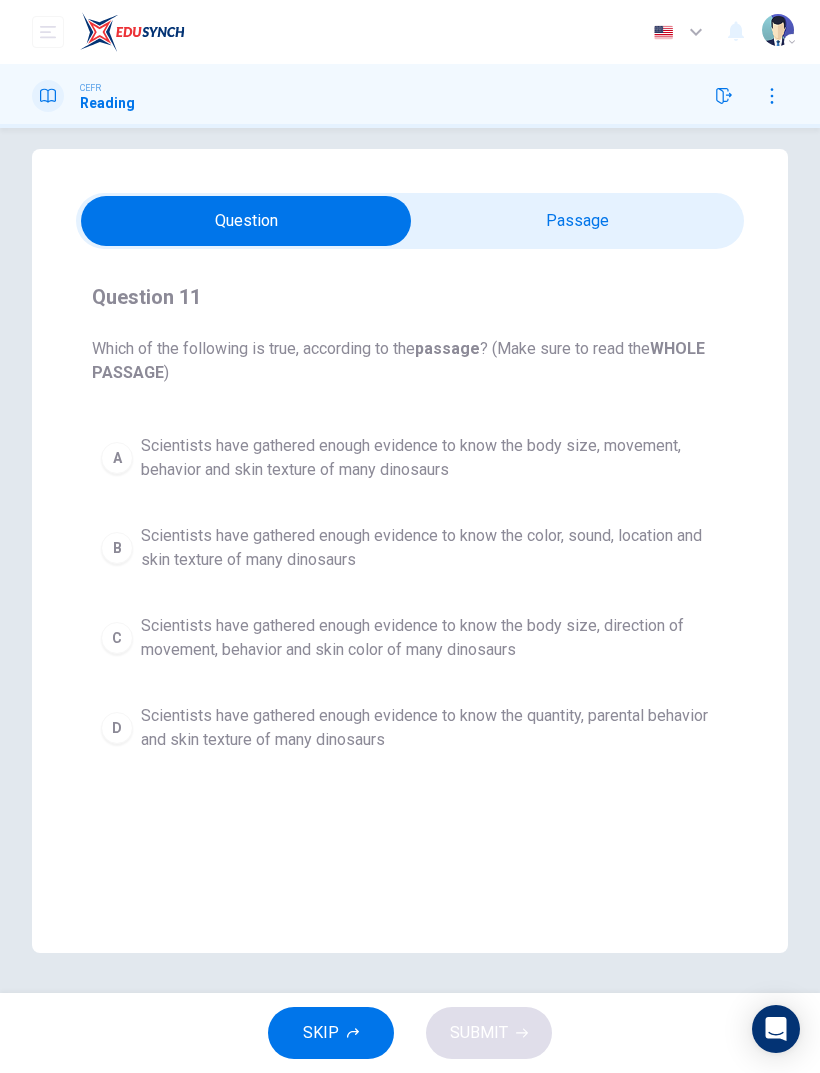 click at bounding box center [246, 221] 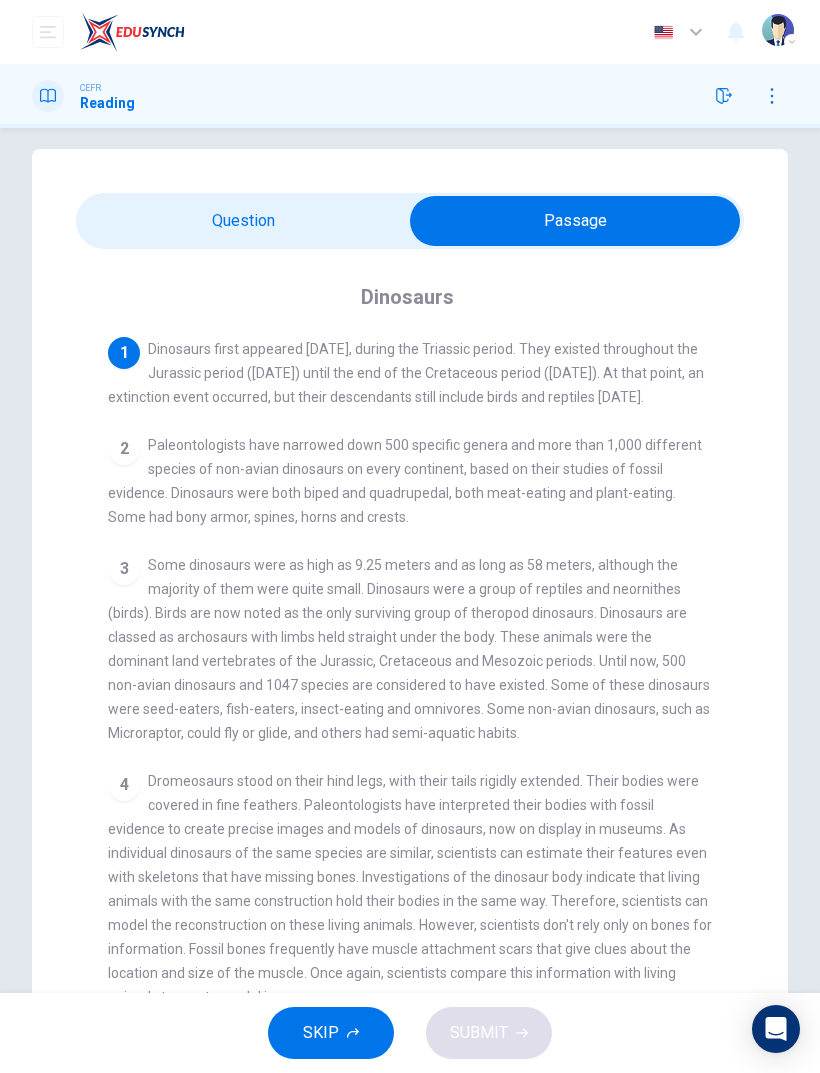 scroll, scrollTop: 0, scrollLeft: 0, axis: both 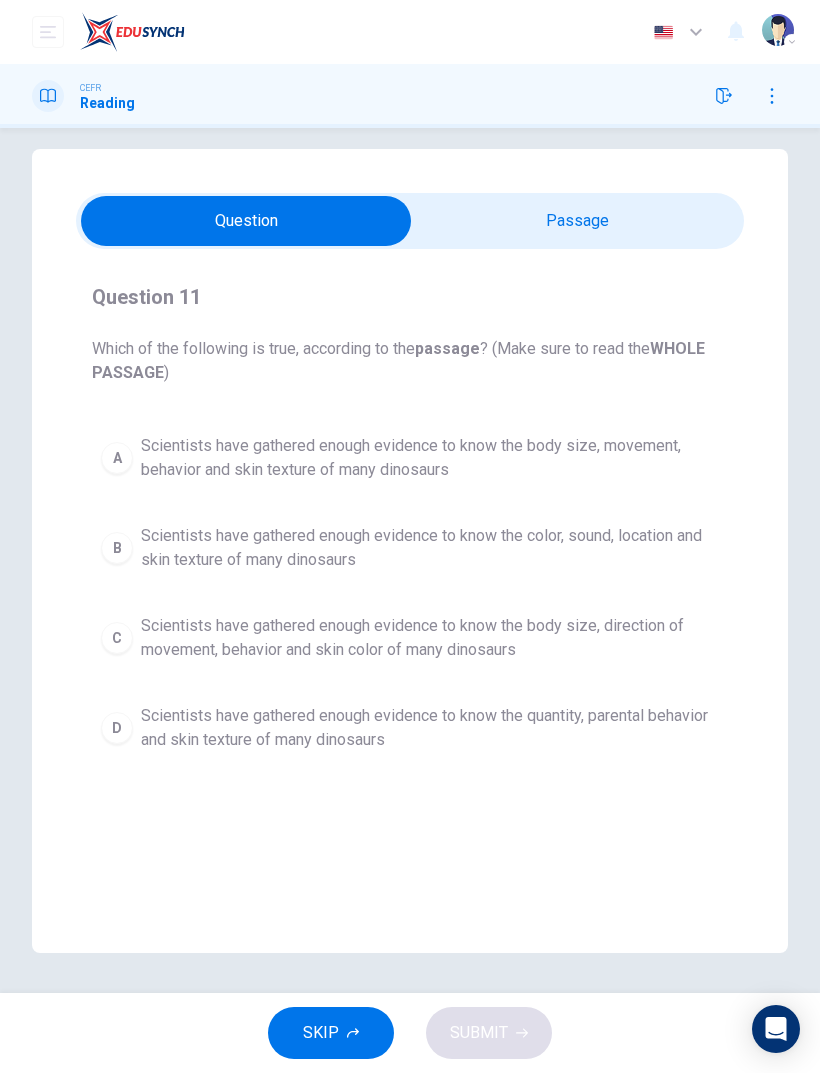 click on "Question 11 Which of the following is true, according to the  passage ?
(Make sure to read the  WHOLE PASSAGE ) A Scientists have gathered enough evidence to know the body size, movement, behavior and skin texture of many dinosaurs B Scientists have gathered enough evidence to know the color, sound, location and skin texture of many dinosaurs C Scientists have gathered enough evidence to know the body size, direction of movement, behavior and skin color of many dinosaurs D Scientists have gathered enough evidence to know the quantity, parental behavior and skin texture of many dinosaurs" at bounding box center (410, 521) 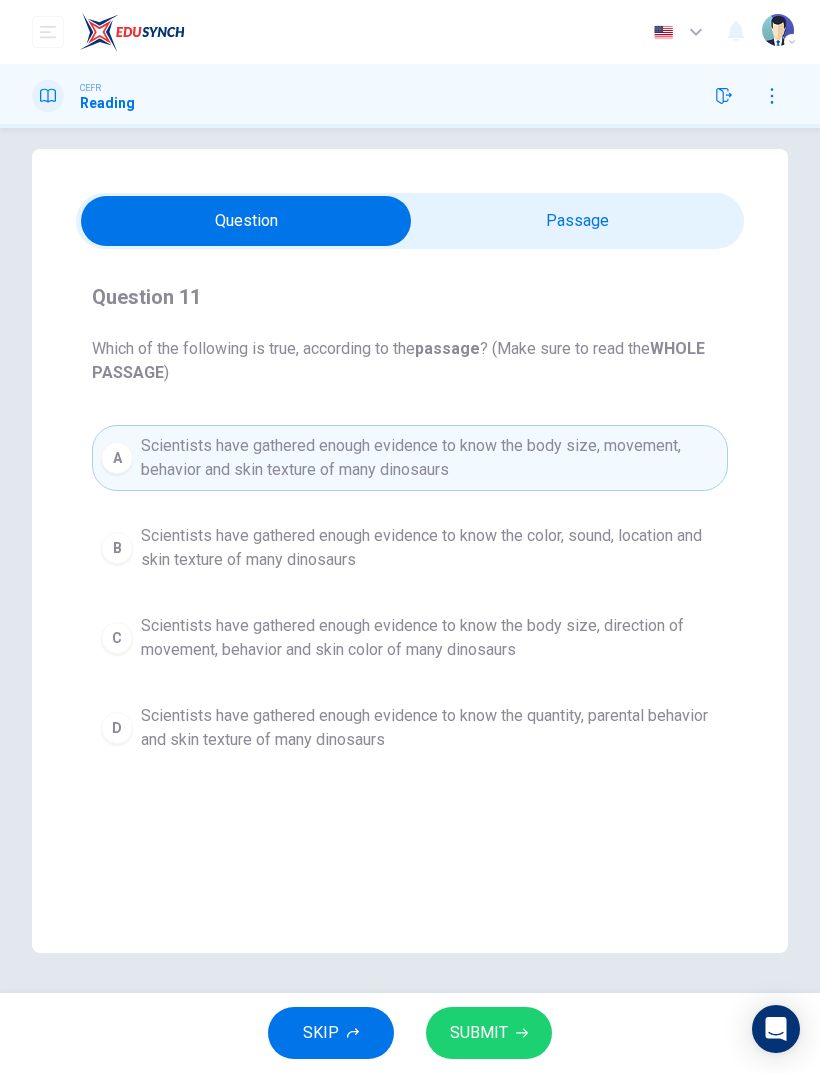 click on "SUBMIT" at bounding box center (479, 1033) 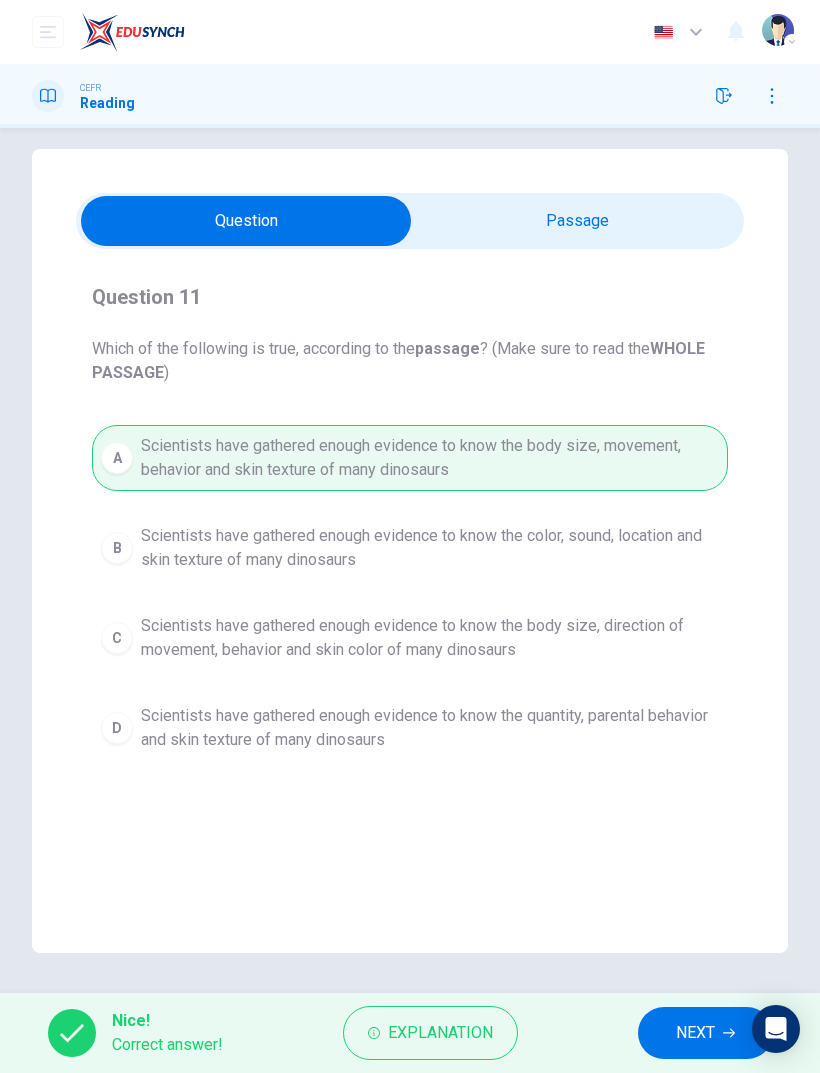 click on "Explanation" at bounding box center (440, 1033) 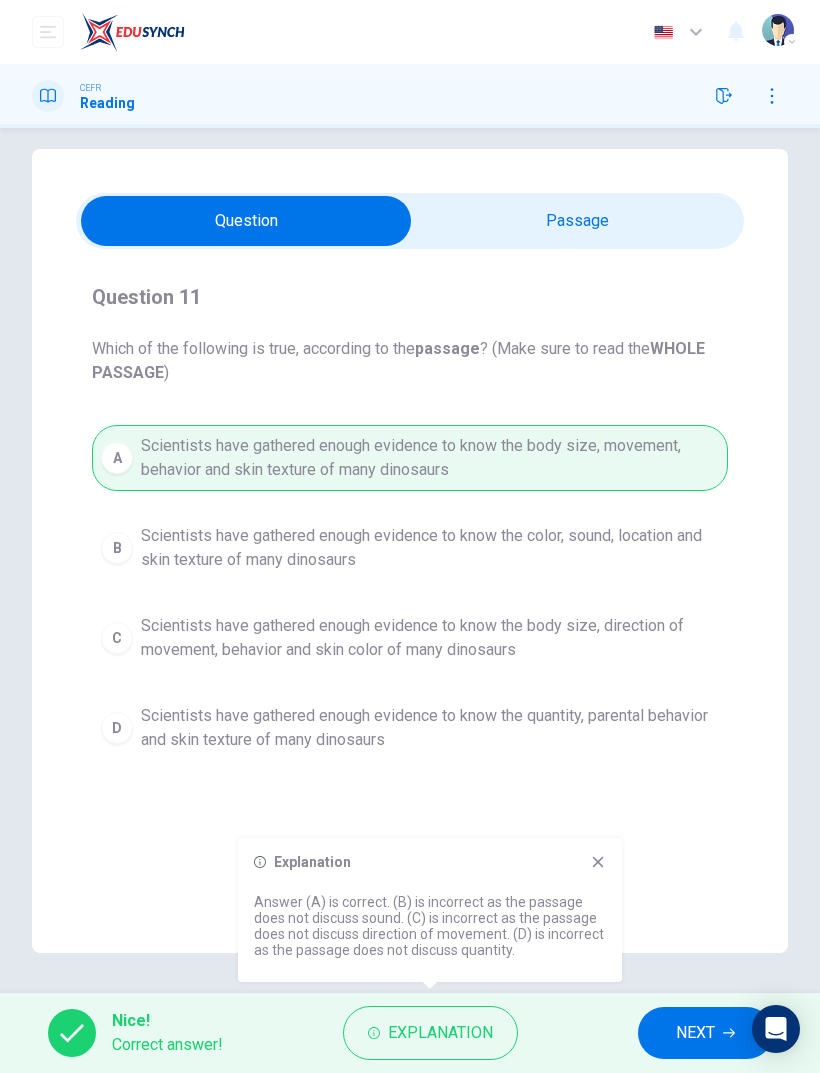 click 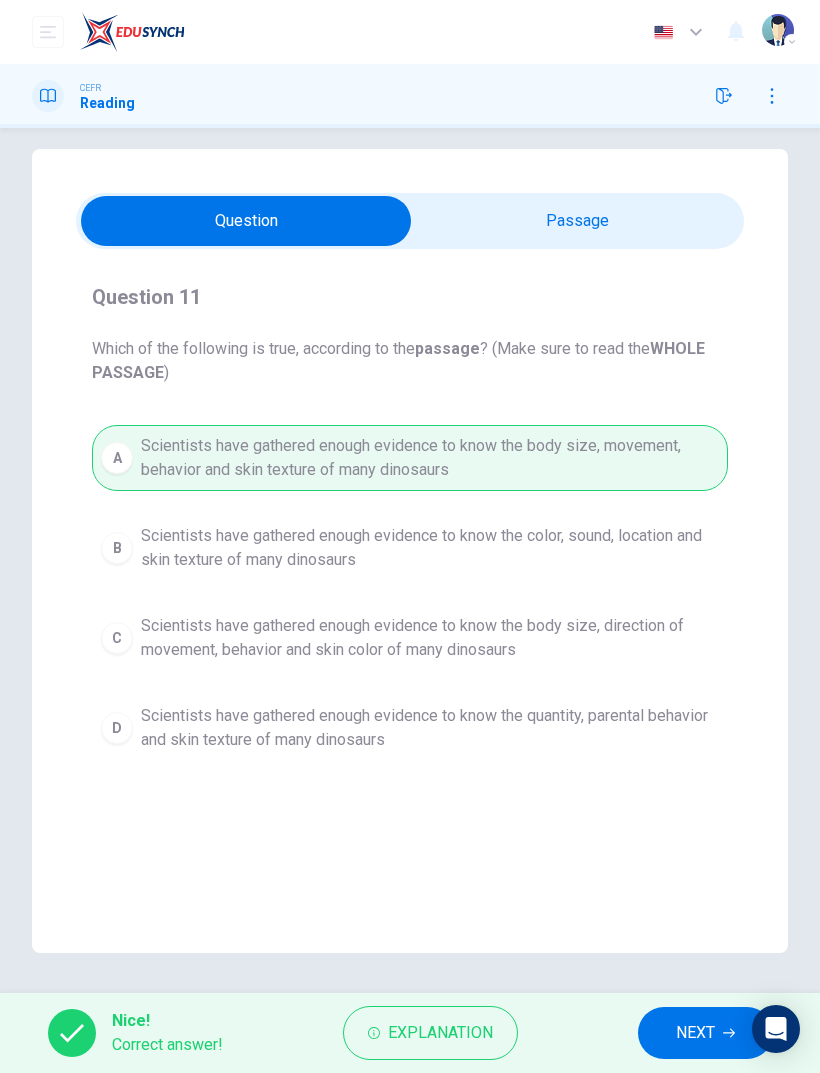 click on "Explanation" at bounding box center (440, 1033) 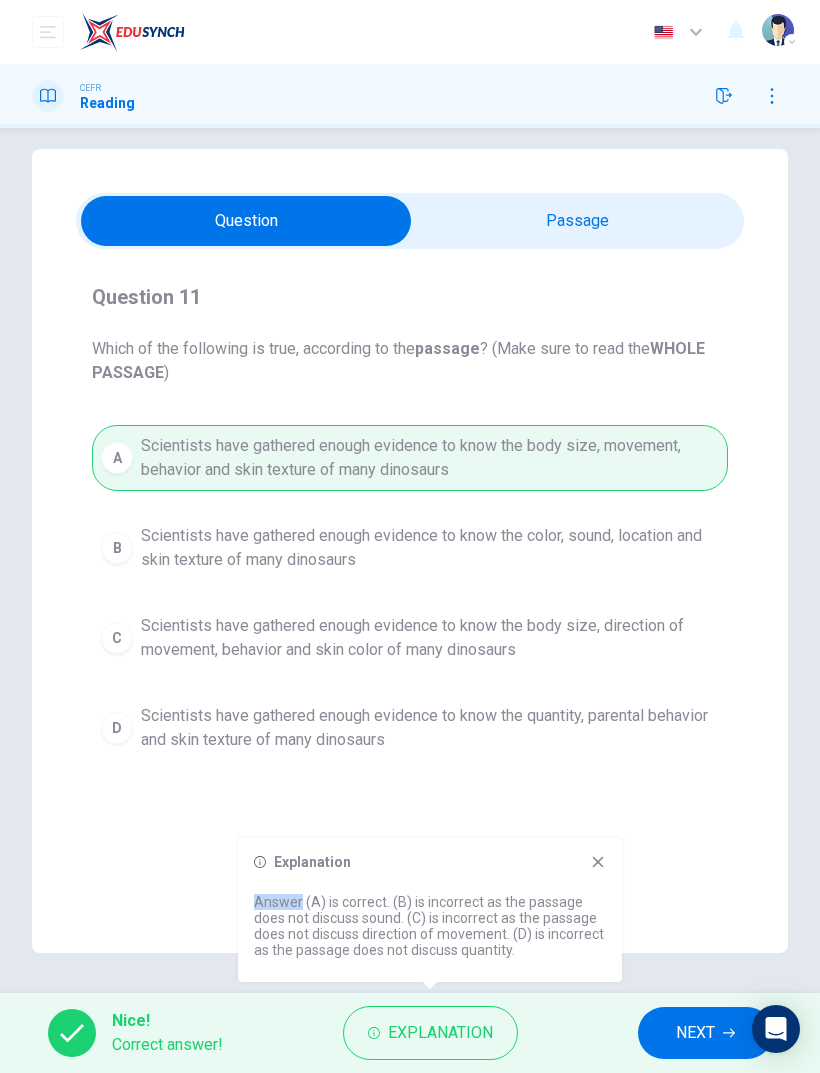 click on "Answer (A) is correct. (B) is incorrect as the passage does not discuss sound. (C) is incorrect as the passage does not discuss direction of movement. (D) is incorrect as the passage does not discuss quantity." at bounding box center [430, 926] 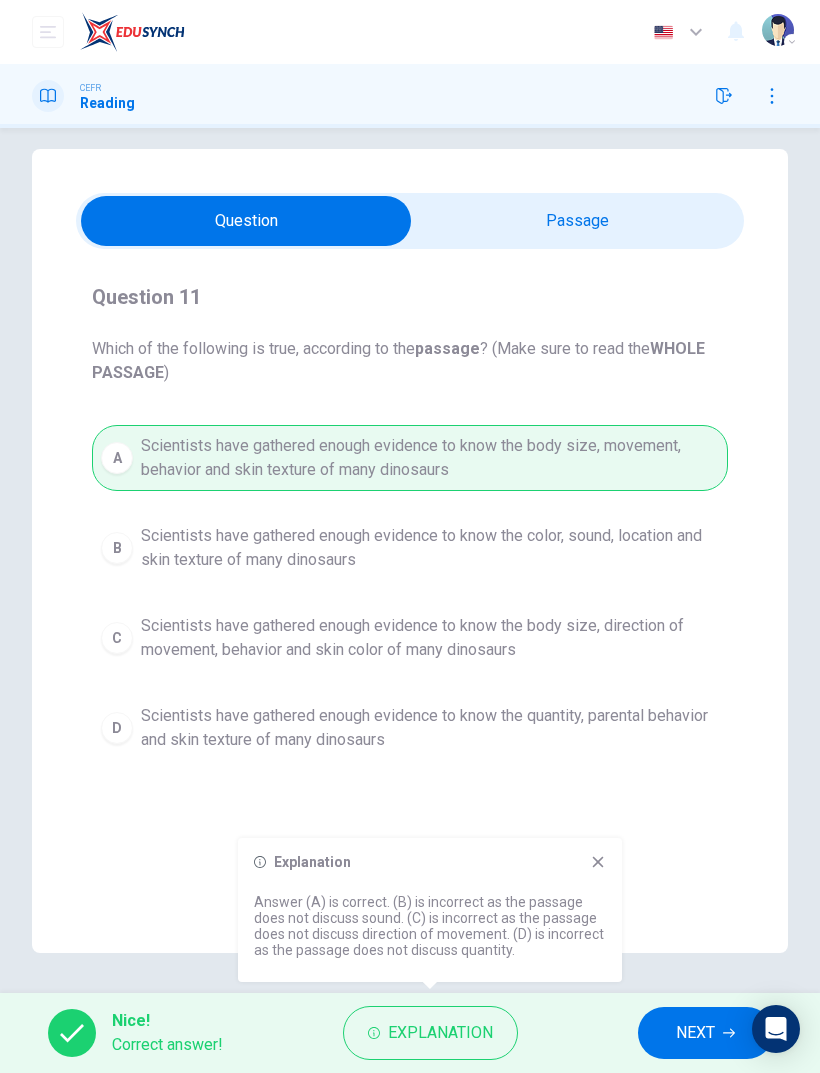 click on "Explanation Answer (A) is correct. (B) is incorrect as the passage does not discuss sound. (C) is incorrect as the passage does not discuss direction of movement. (D) is incorrect as the passage does not discuss quantity." at bounding box center (430, 910) 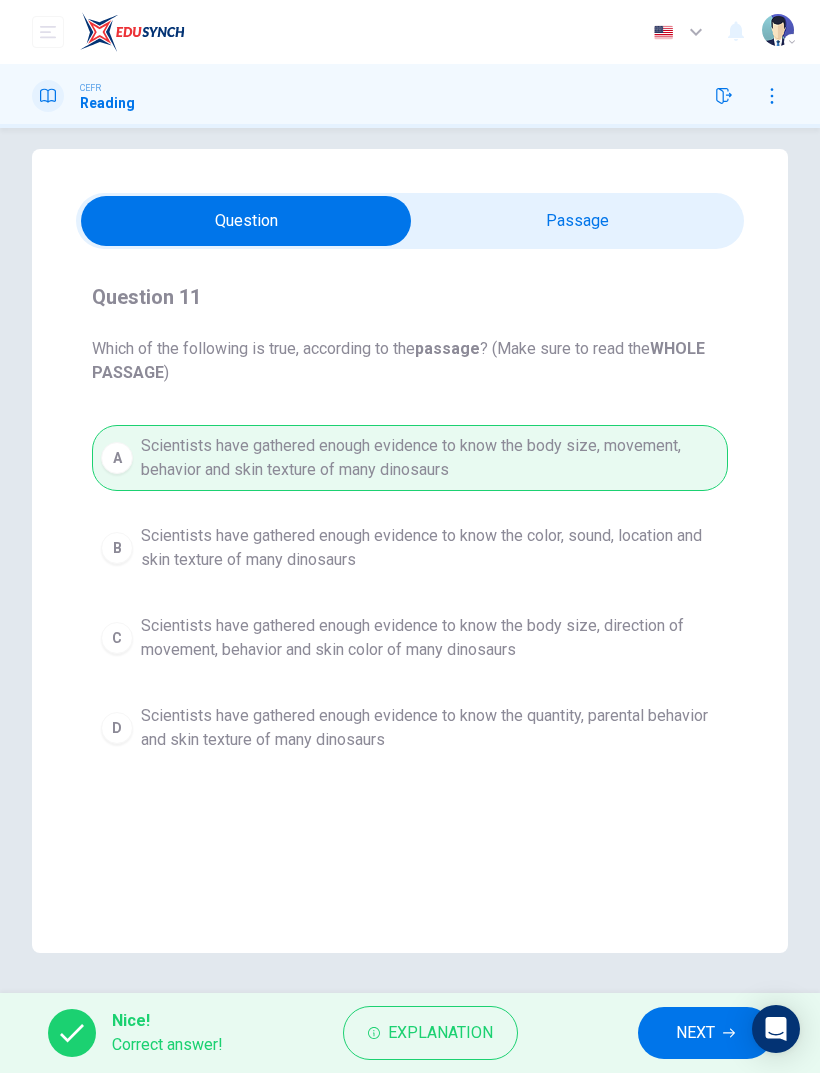 click on "NEXT" at bounding box center [695, 1033] 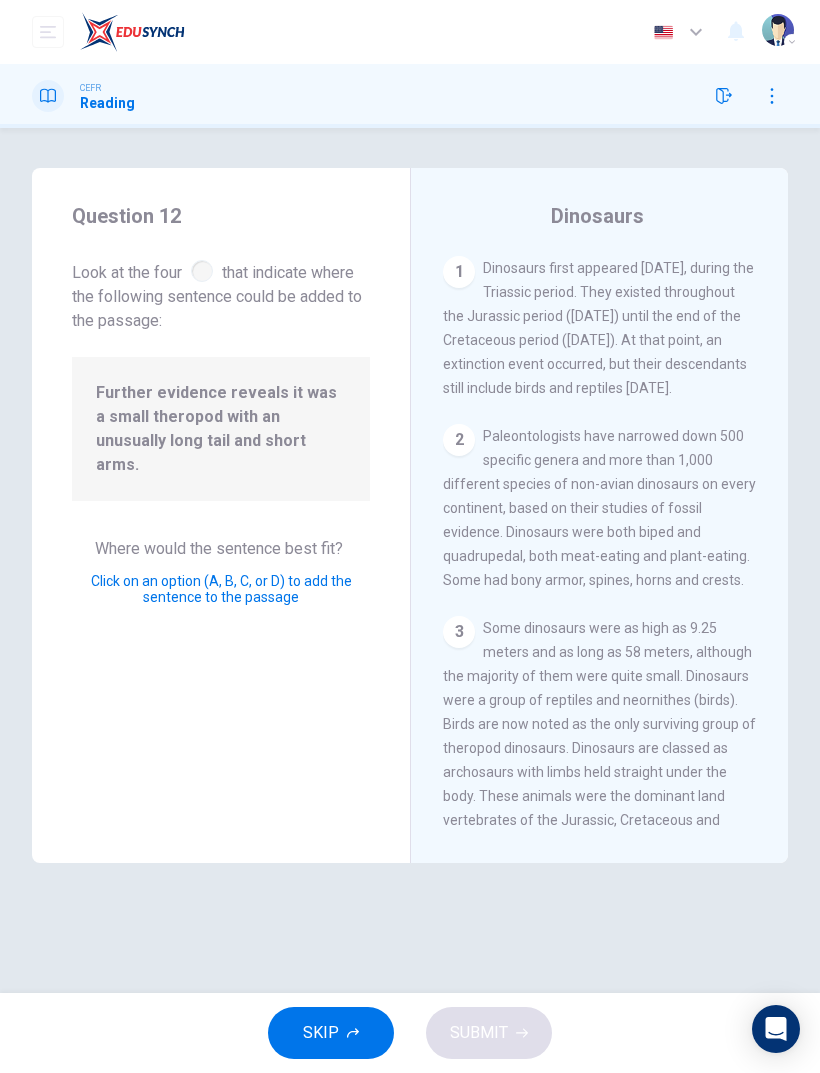 scroll, scrollTop: 0, scrollLeft: 0, axis: both 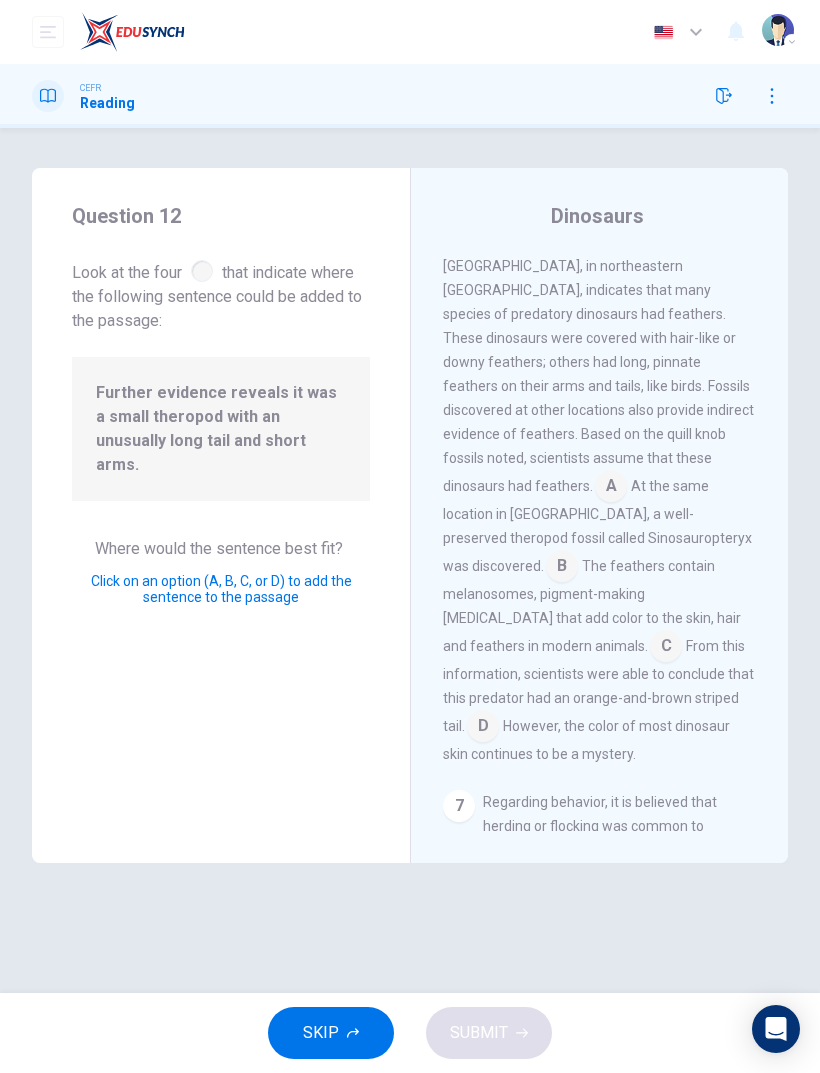click at bounding box center (562, 568) 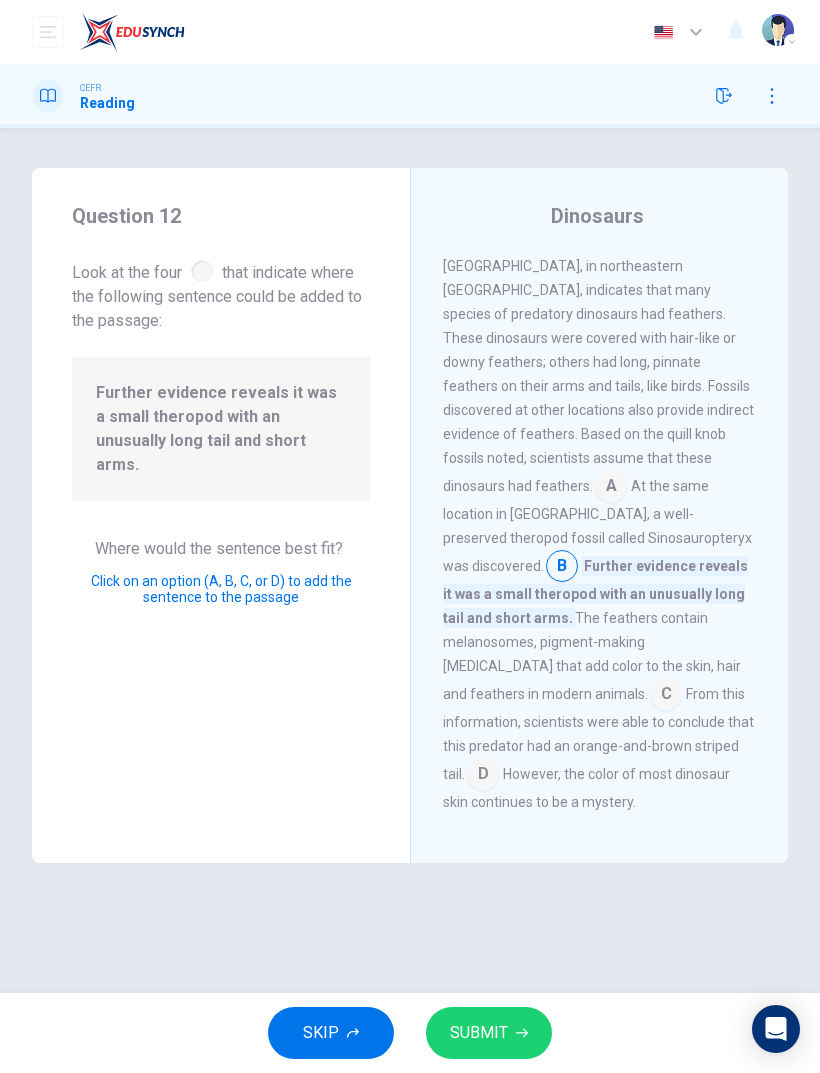 click on "SUBMIT" at bounding box center (489, 1033) 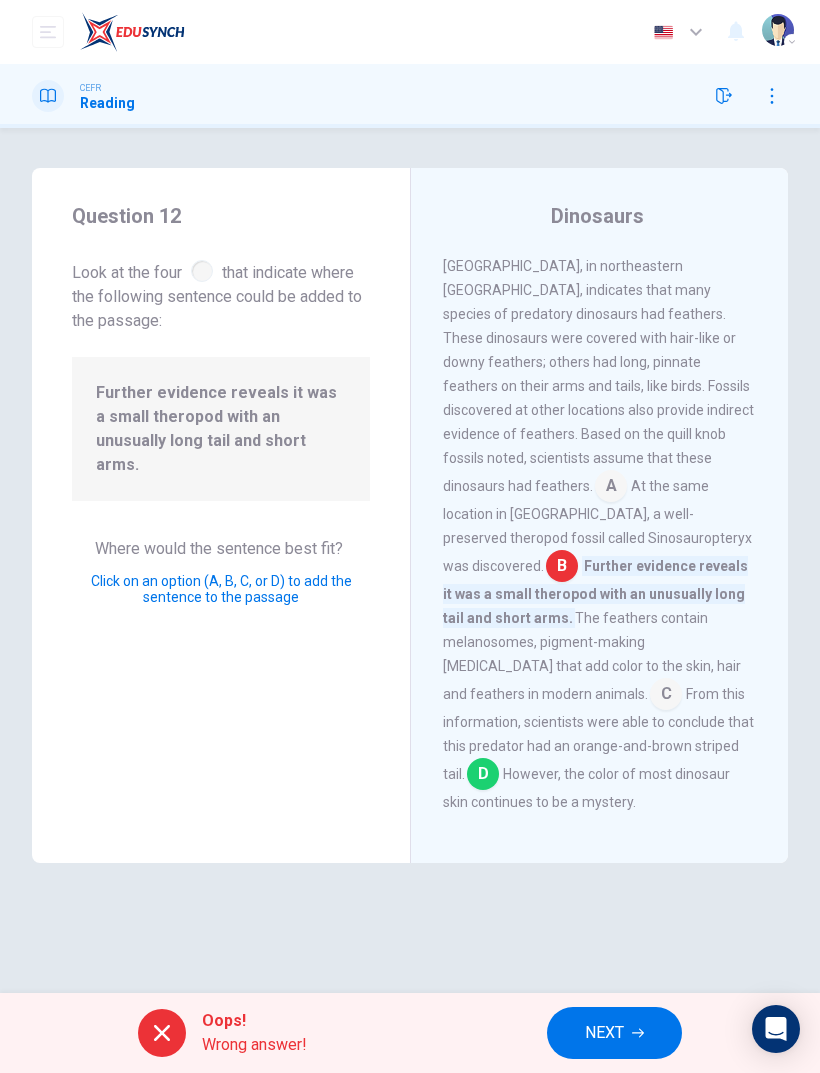 click on "Oops!" at bounding box center (254, 1021) 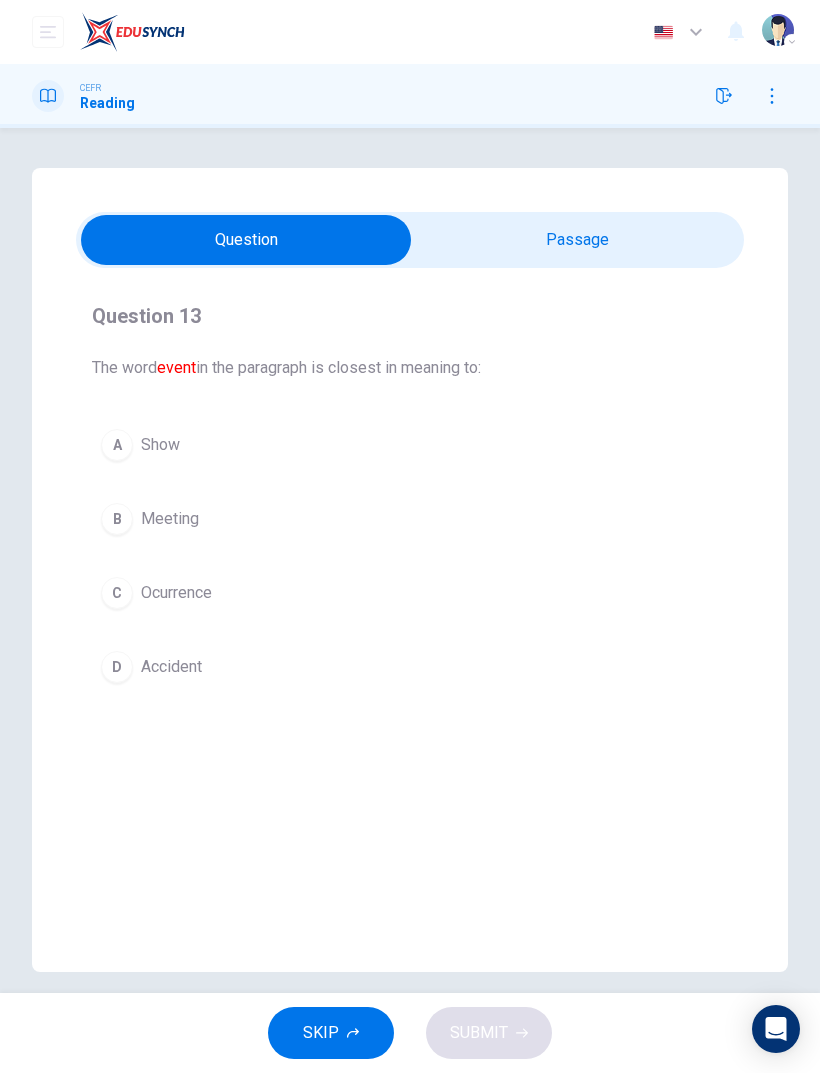 click at bounding box center [246, 240] 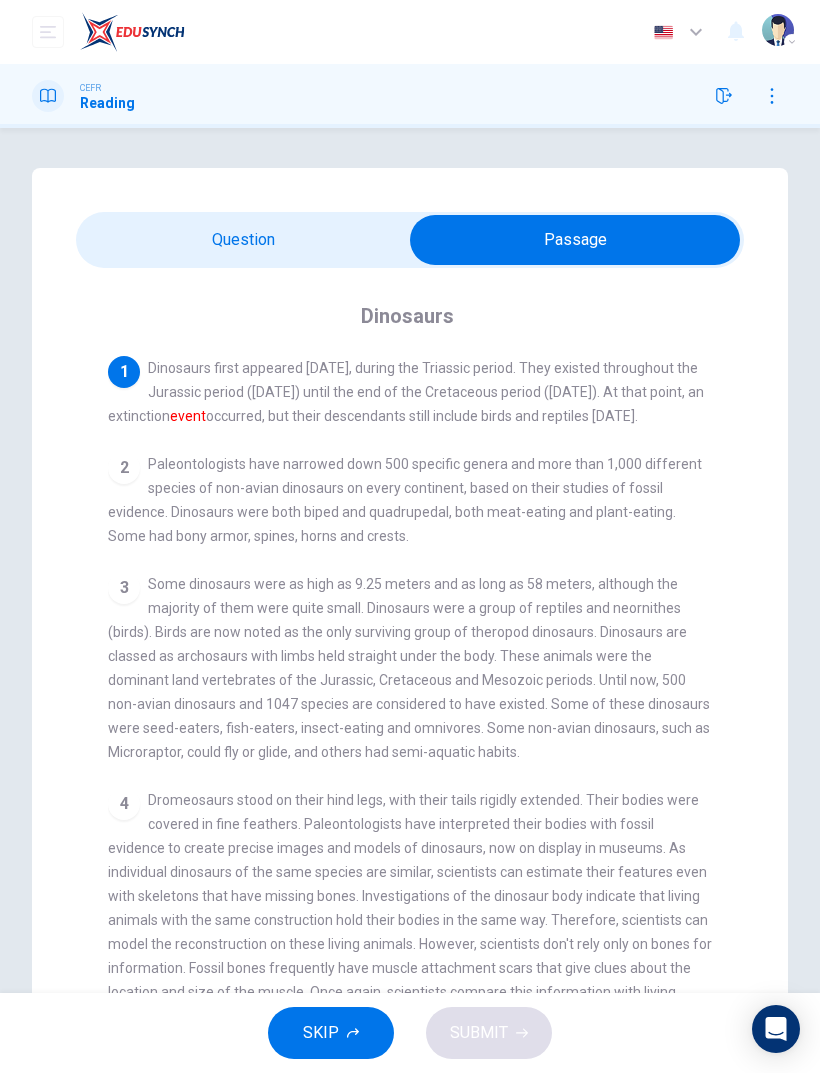 click at bounding box center [575, 240] 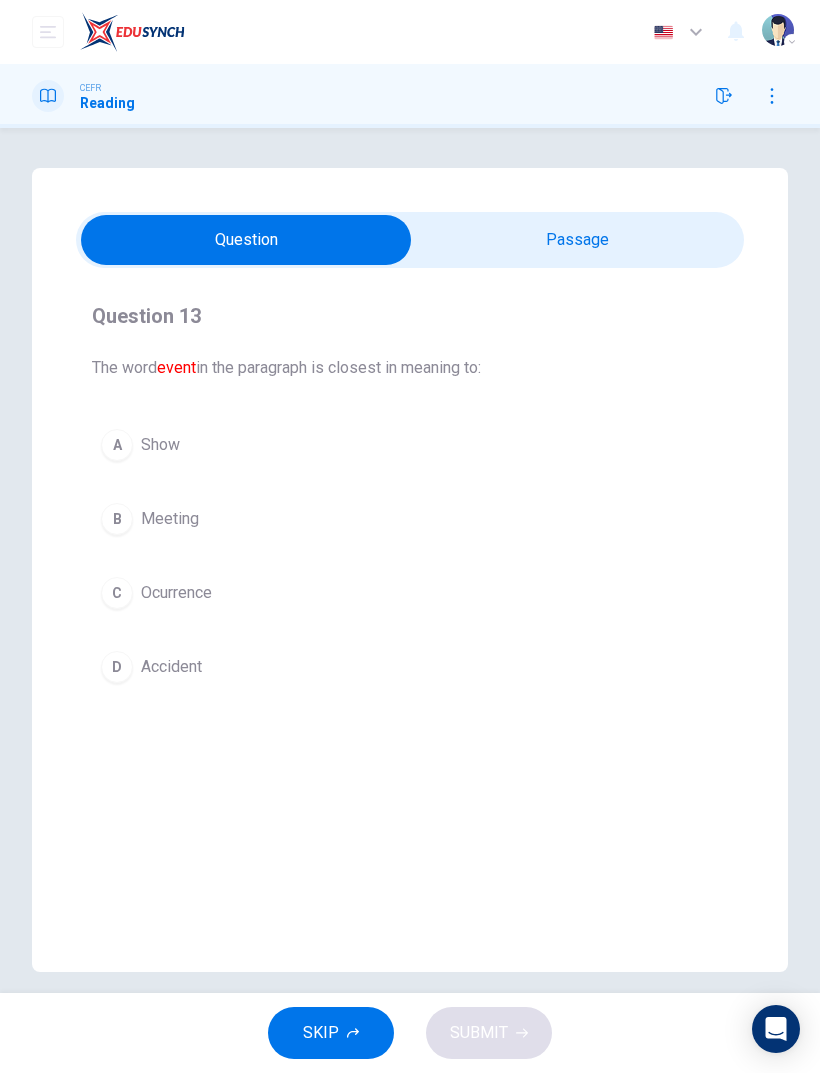 click on "Ocurrence" at bounding box center [176, 593] 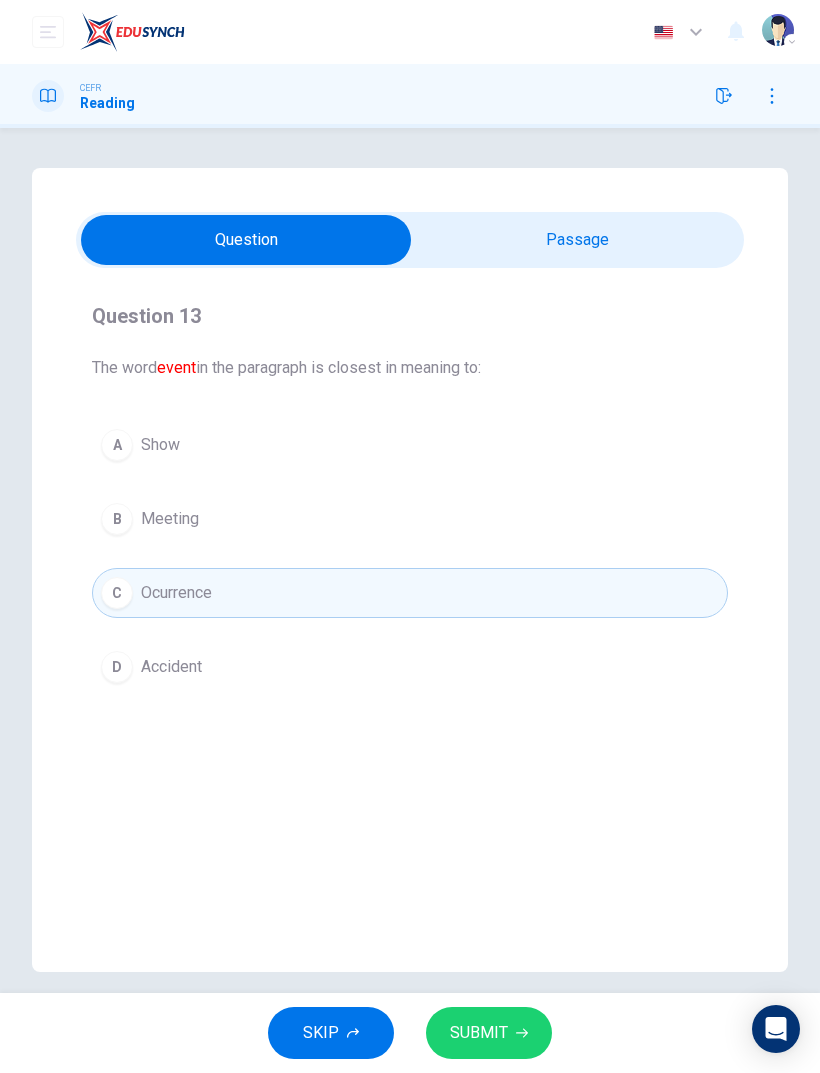 click on "SUBMIT" at bounding box center [479, 1033] 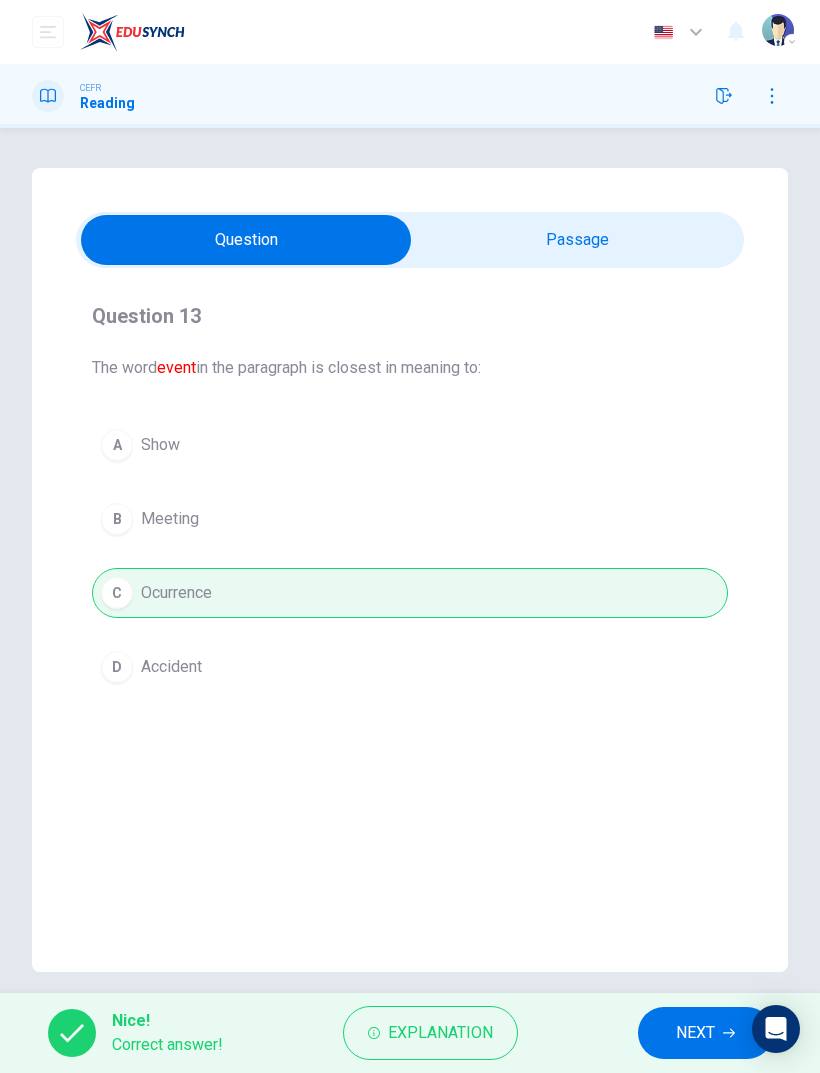 click on "NEXT" at bounding box center [695, 1033] 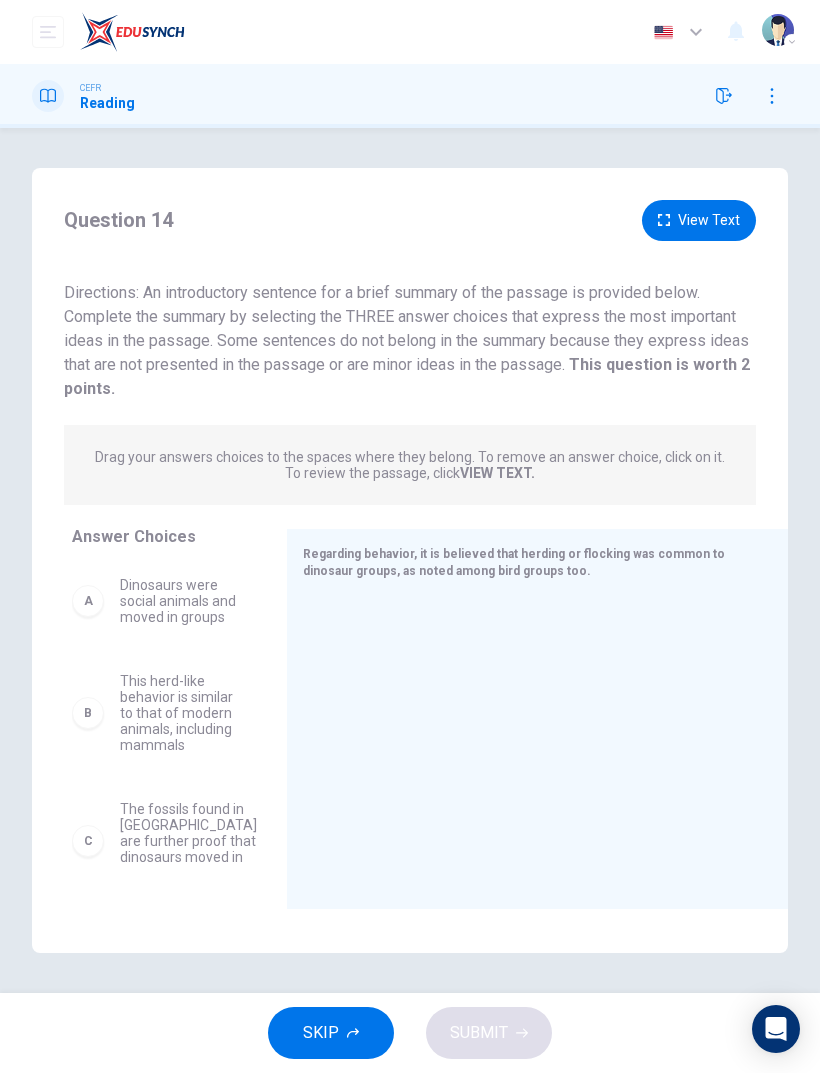 click on "View Text" at bounding box center (699, 220) 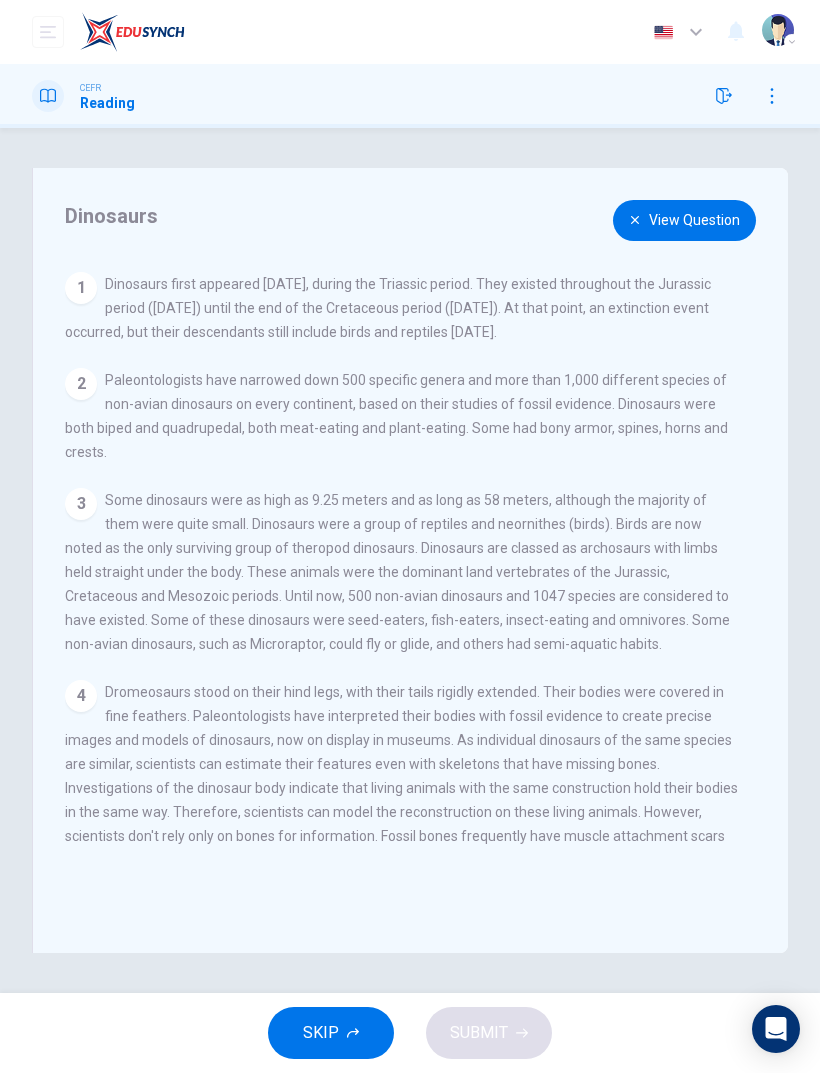 click on "View Question" at bounding box center [684, 220] 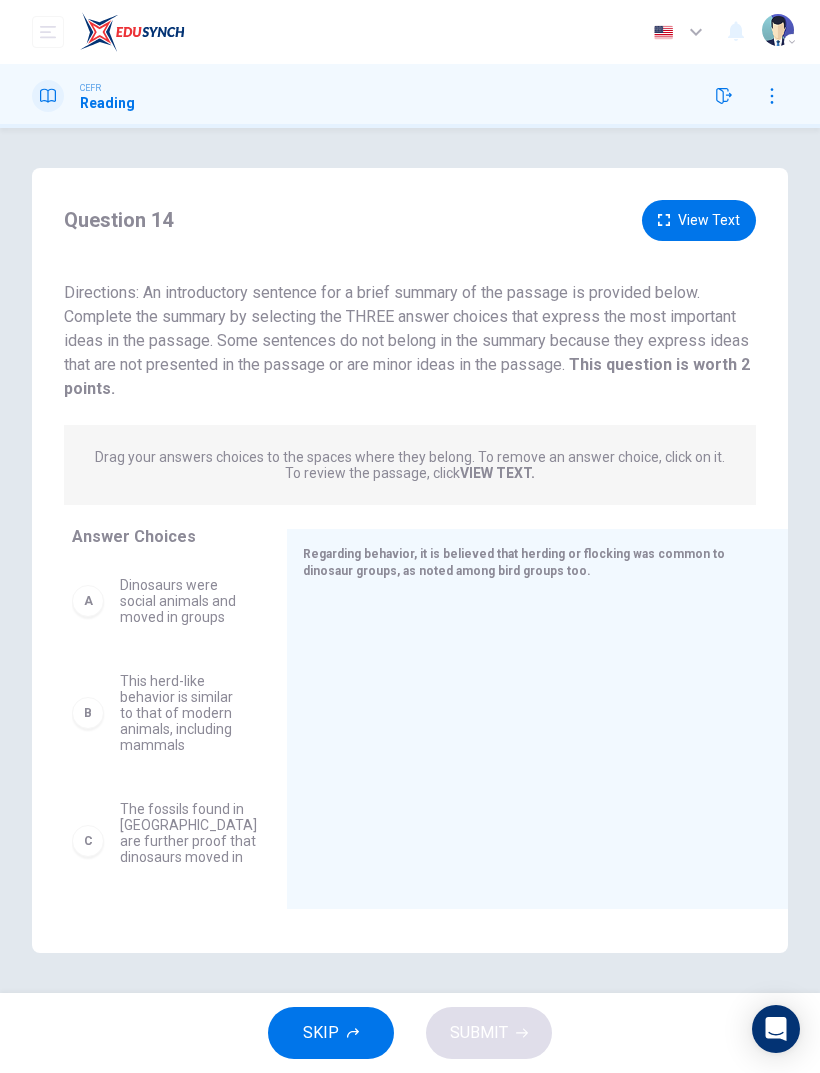 click on "Dinosaurs were social animals and moved in groups" at bounding box center [179, 601] 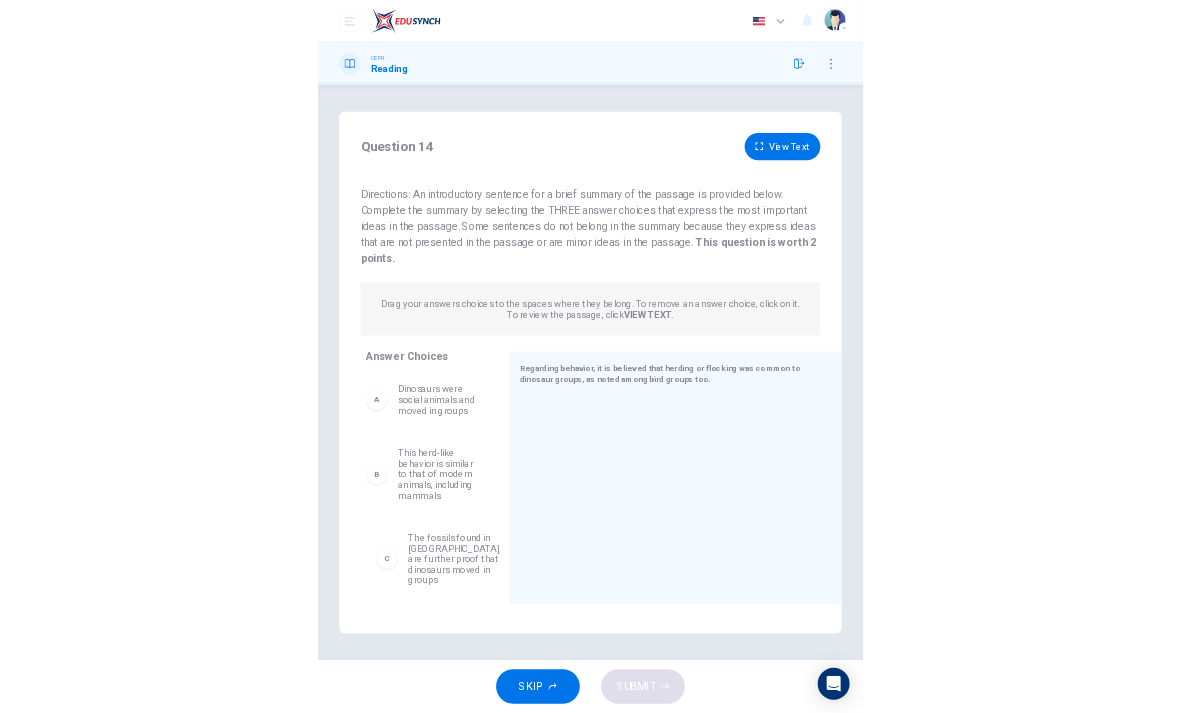 scroll, scrollTop: 6, scrollLeft: 0, axis: vertical 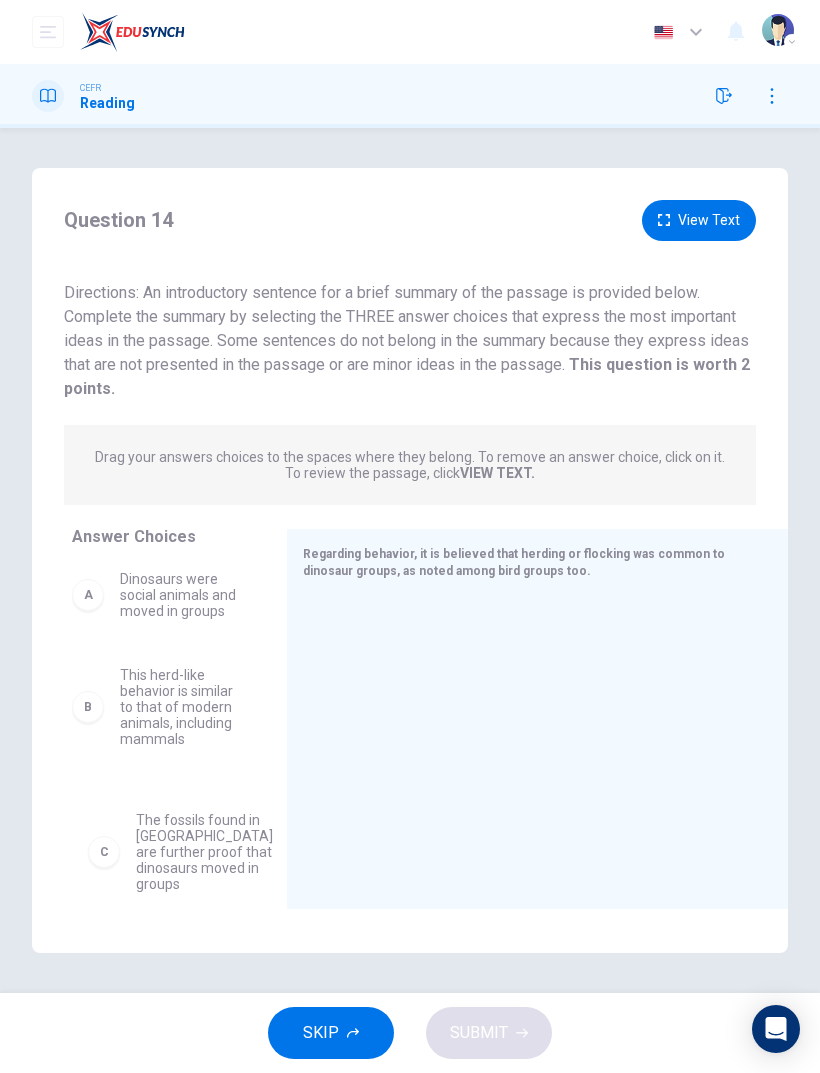 click at bounding box center [529, 729] 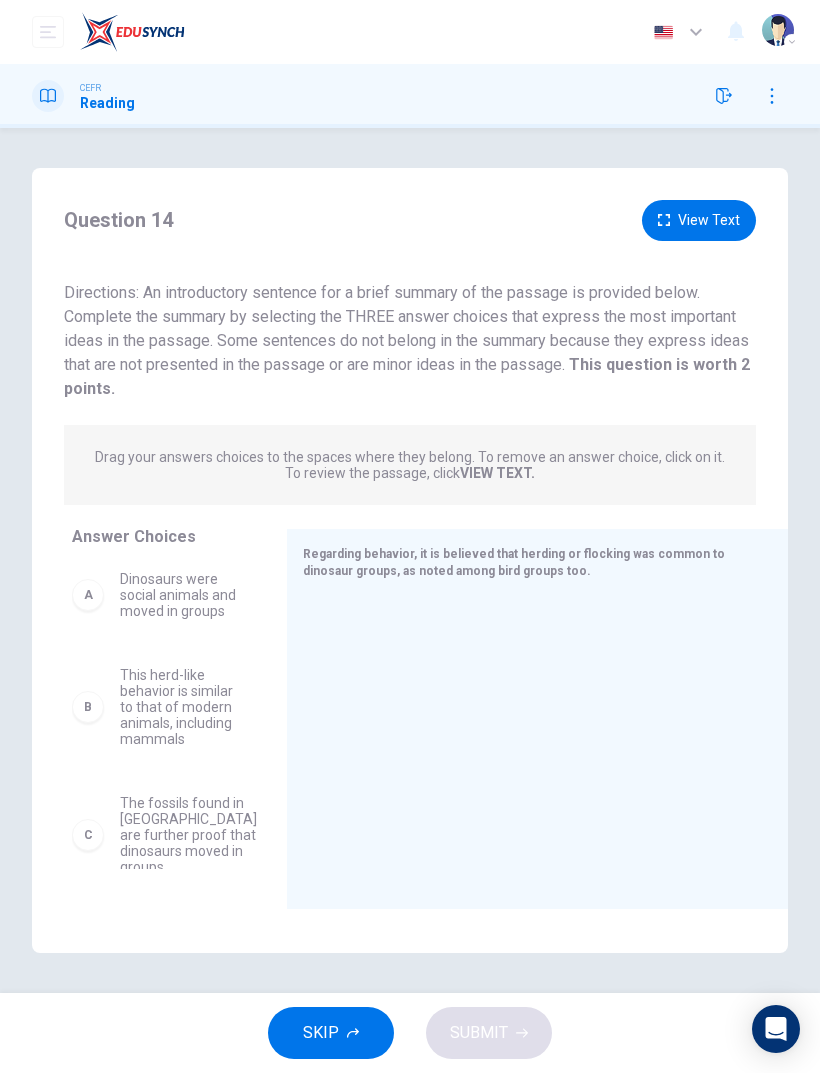 click on "The fossils found in Mongolia are further proof that dinosaurs moved in groups" at bounding box center [188, 835] 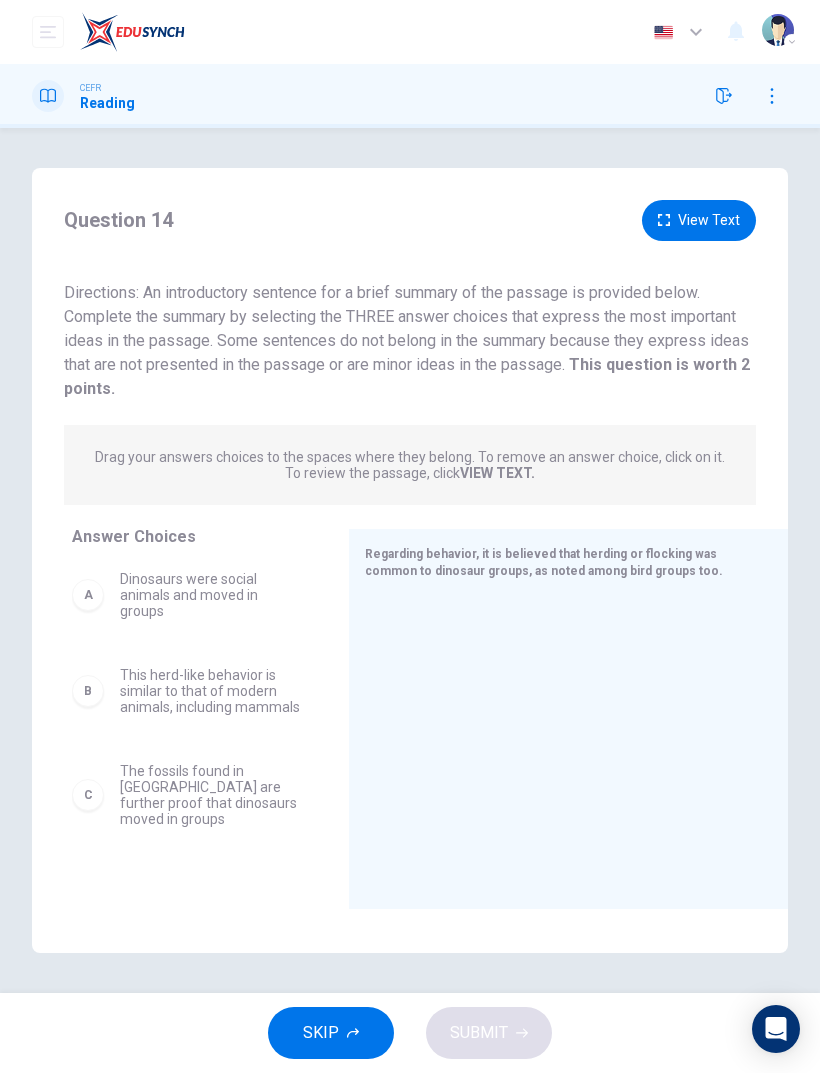 click on "Dinosaurs were social animals and moved in groups" at bounding box center (210, 595) 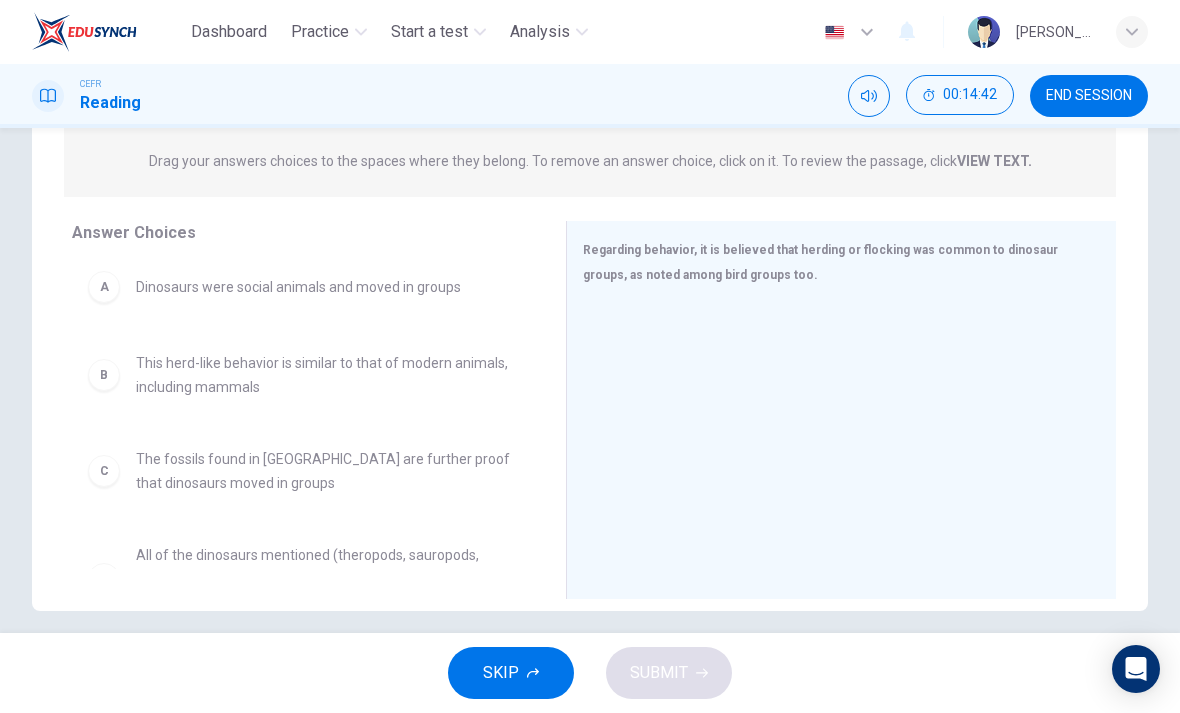 scroll, scrollTop: 259, scrollLeft: 0, axis: vertical 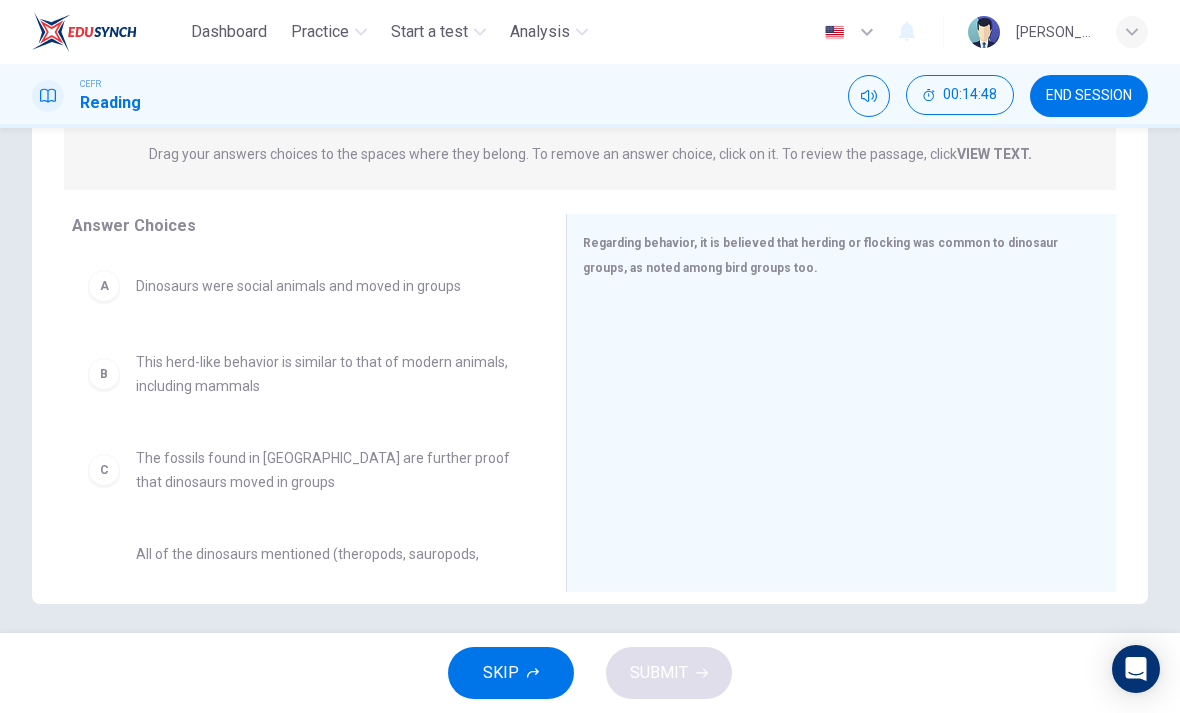 click on "A" at bounding box center [104, 286] 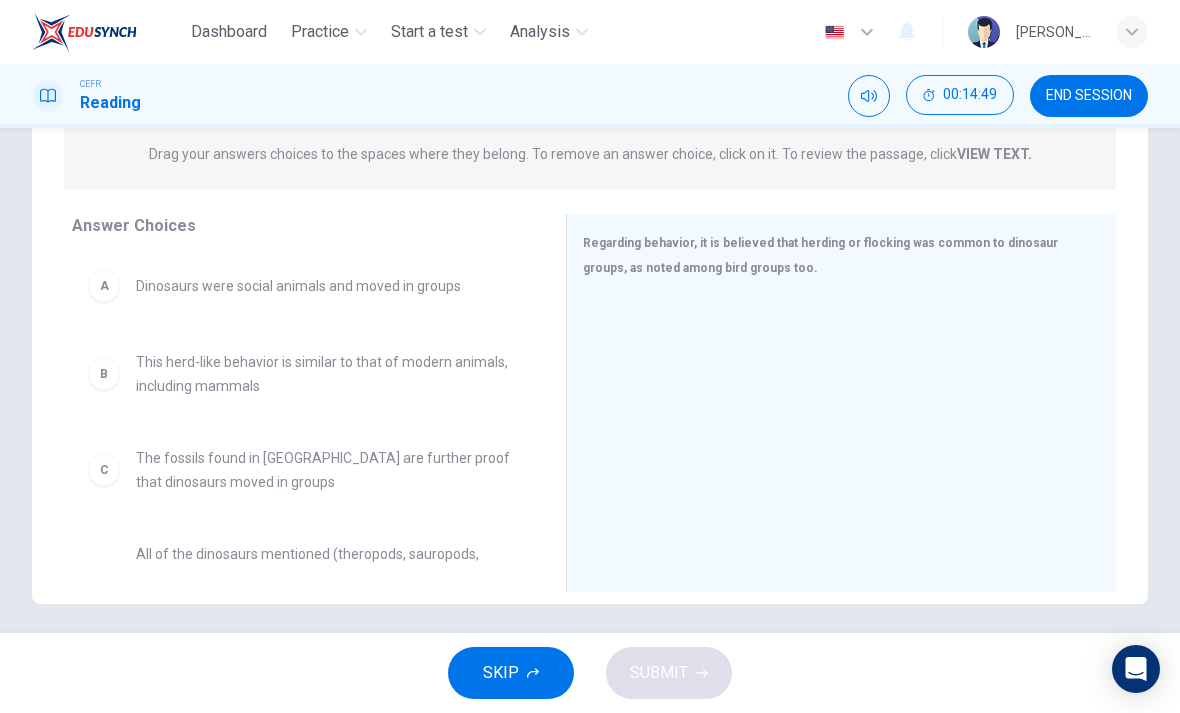 click on "A" at bounding box center (104, 286) 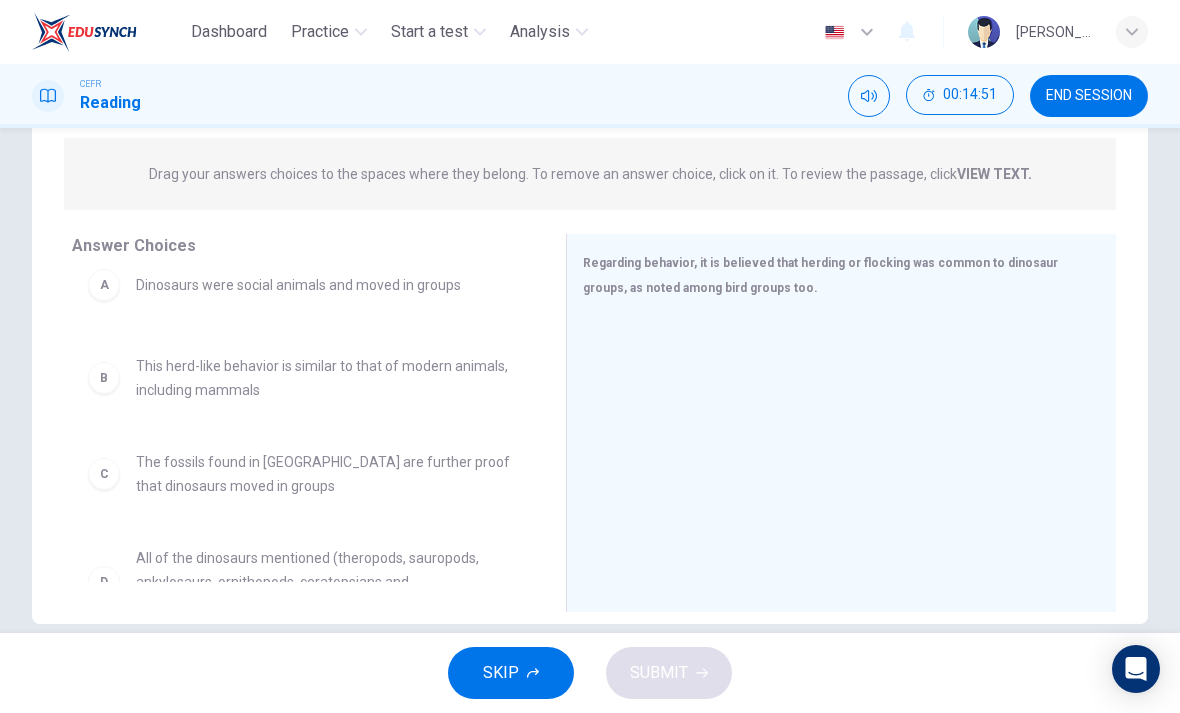 scroll, scrollTop: 240, scrollLeft: 0, axis: vertical 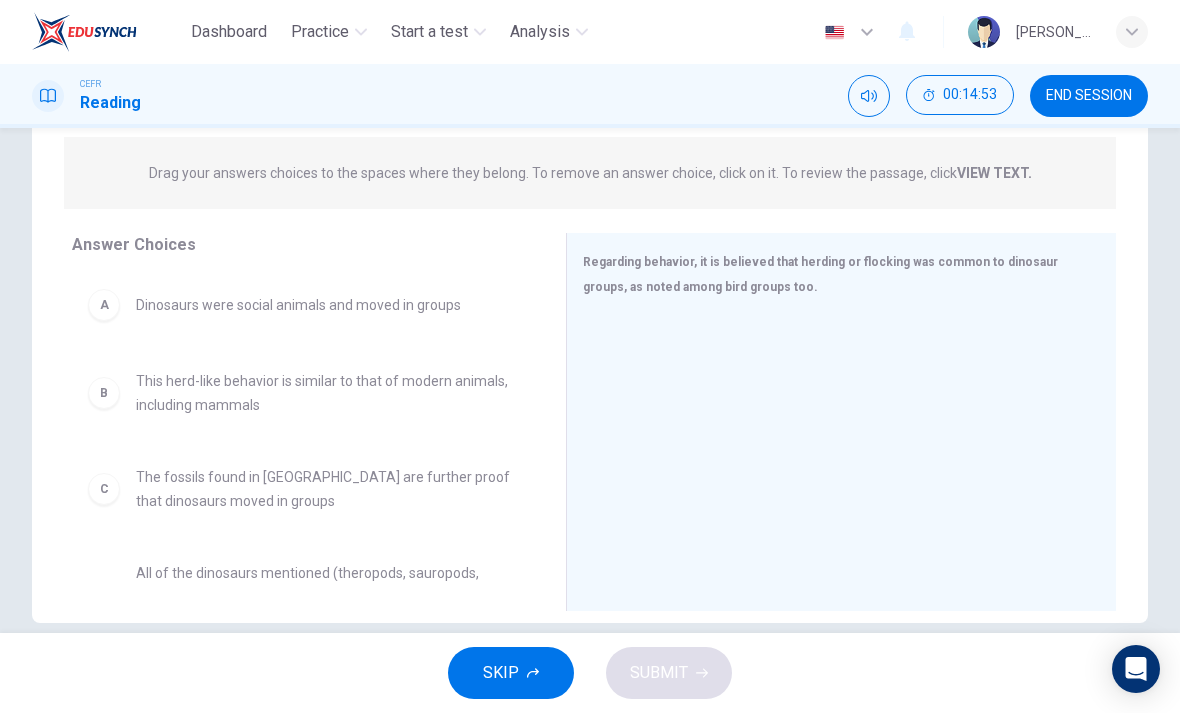 click on "B This herd-like behavior is similar to that of modern animals, including mammals" at bounding box center [303, 393] 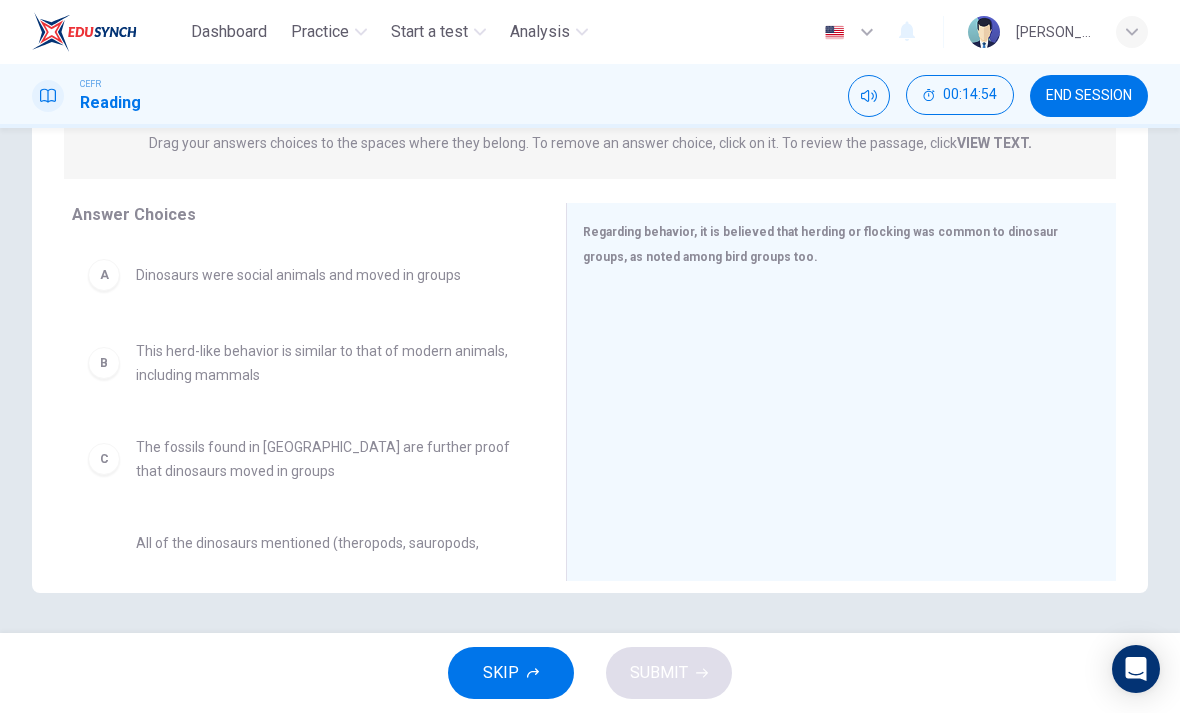 scroll, scrollTop: 270, scrollLeft: 0, axis: vertical 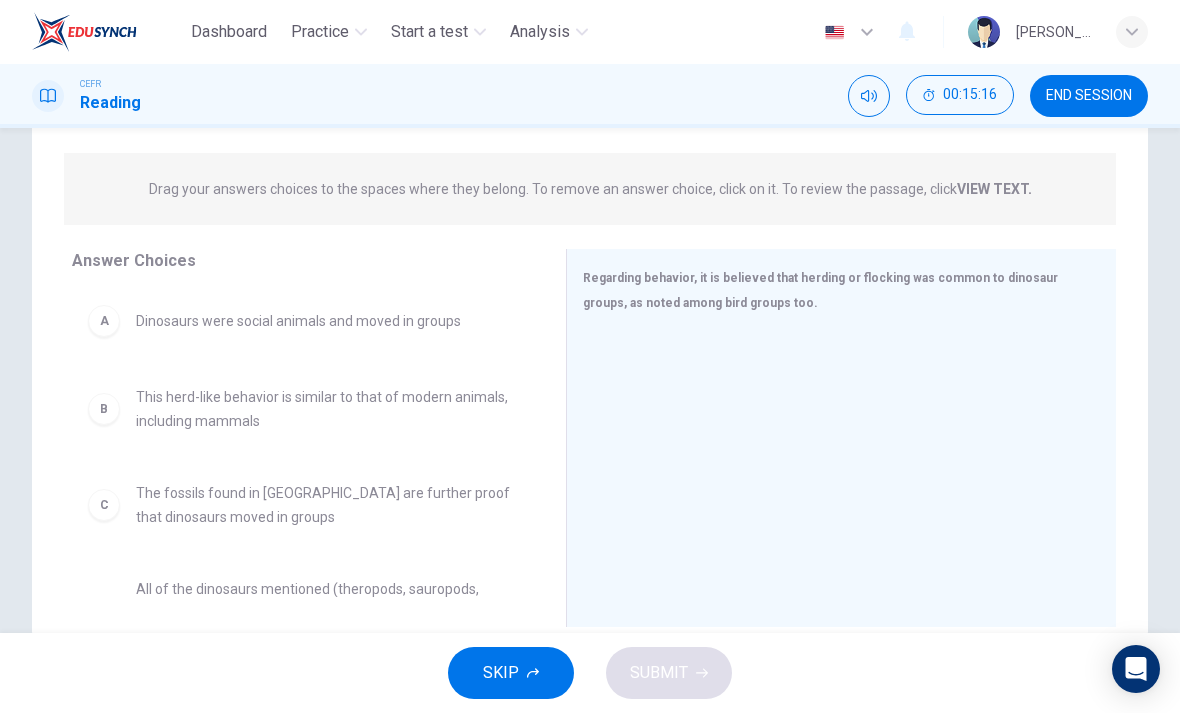 click on "The fossils found in Mongolia are further proof that dinosaurs moved in groups" at bounding box center [327, 505] 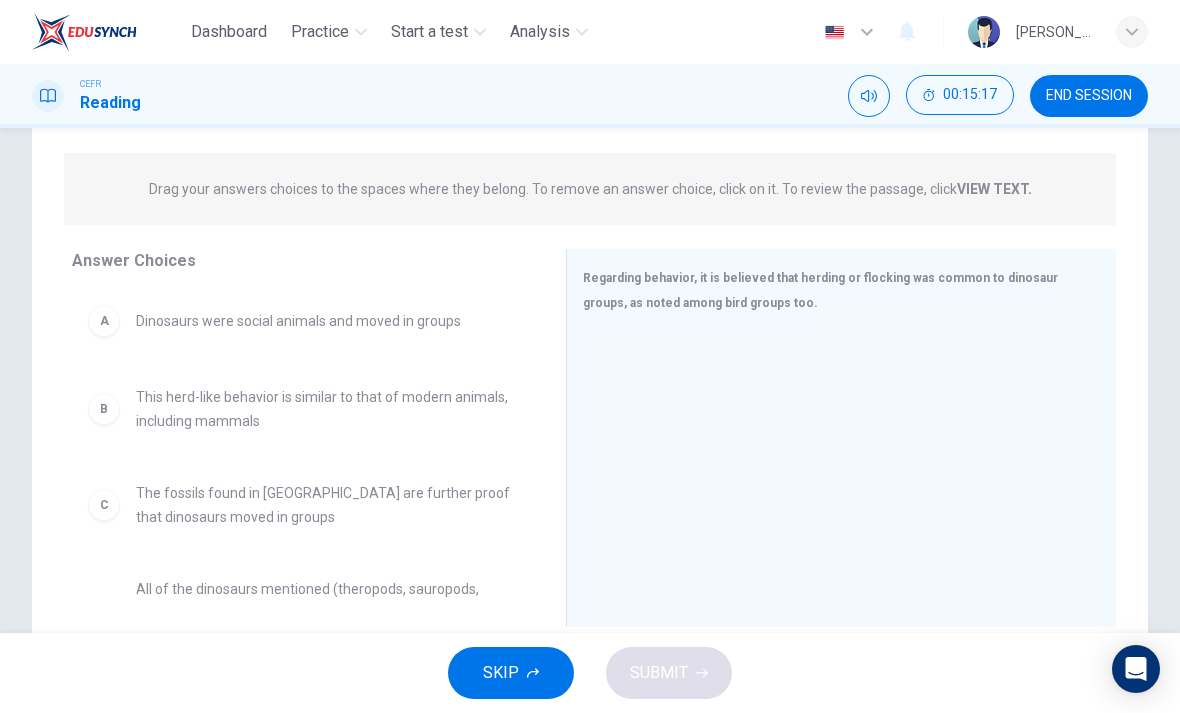 click on "The fossils found in Mongolia are further proof that dinosaurs moved in groups" at bounding box center (327, 505) 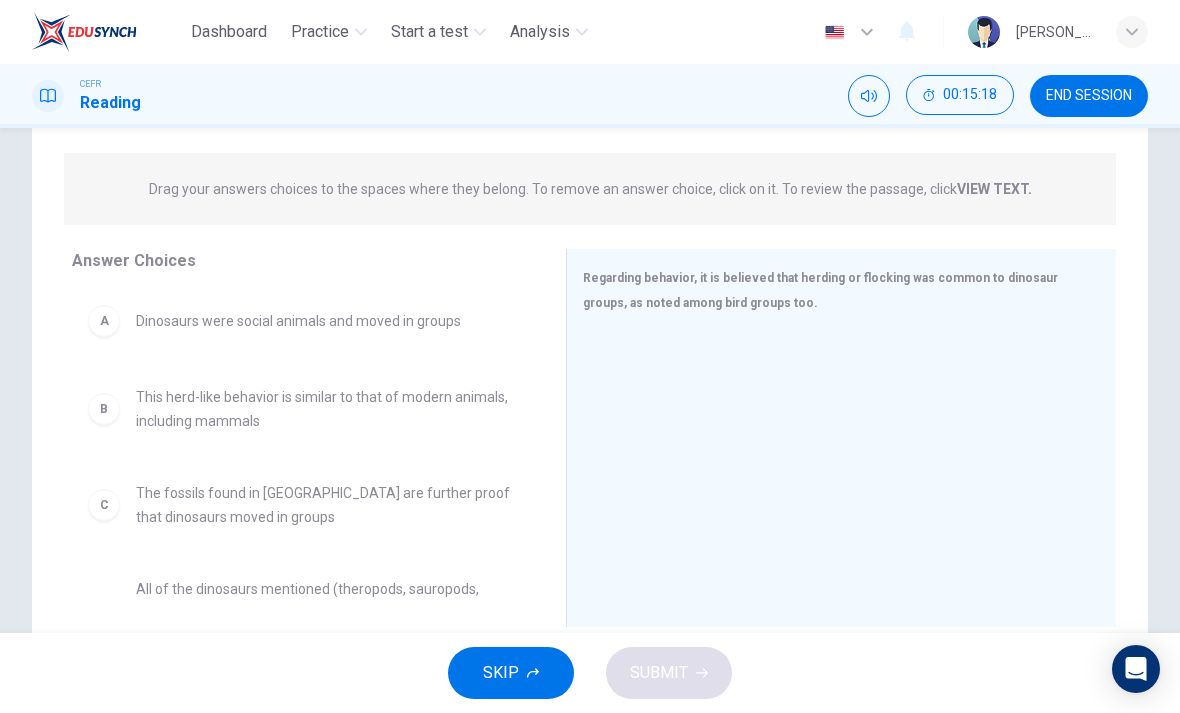 click on "The fossils found in Mongolia are further proof that dinosaurs moved in groups" at bounding box center [327, 505] 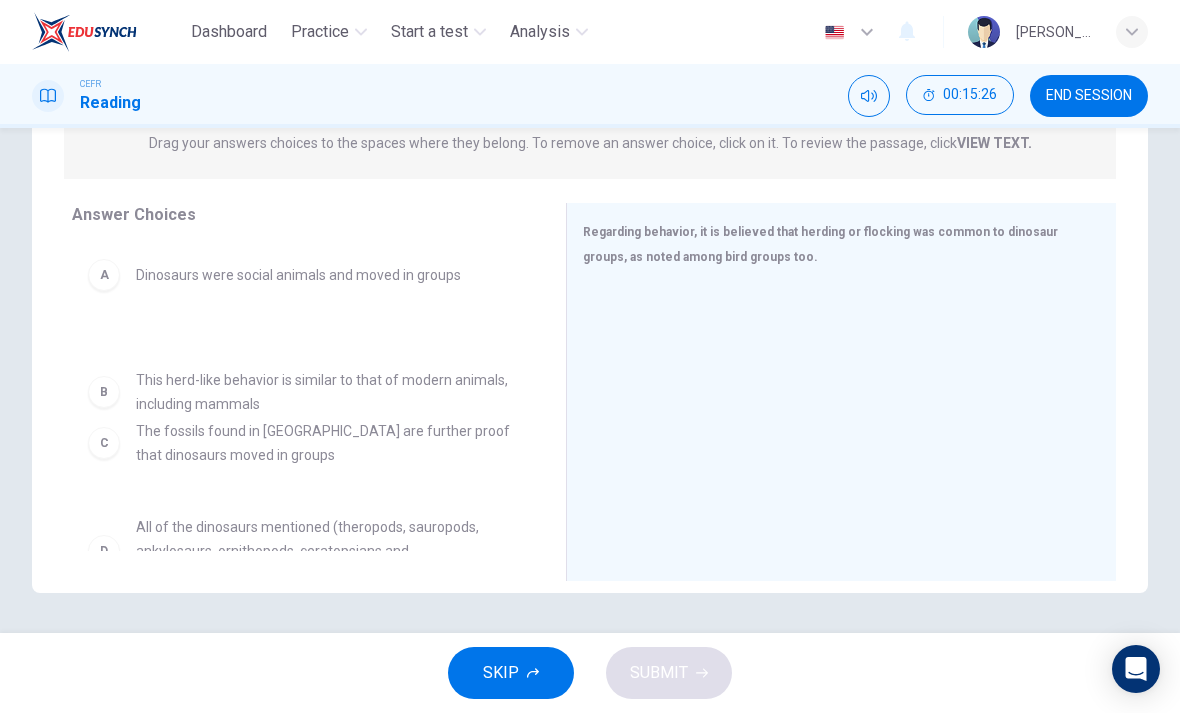 scroll, scrollTop: 270, scrollLeft: 0, axis: vertical 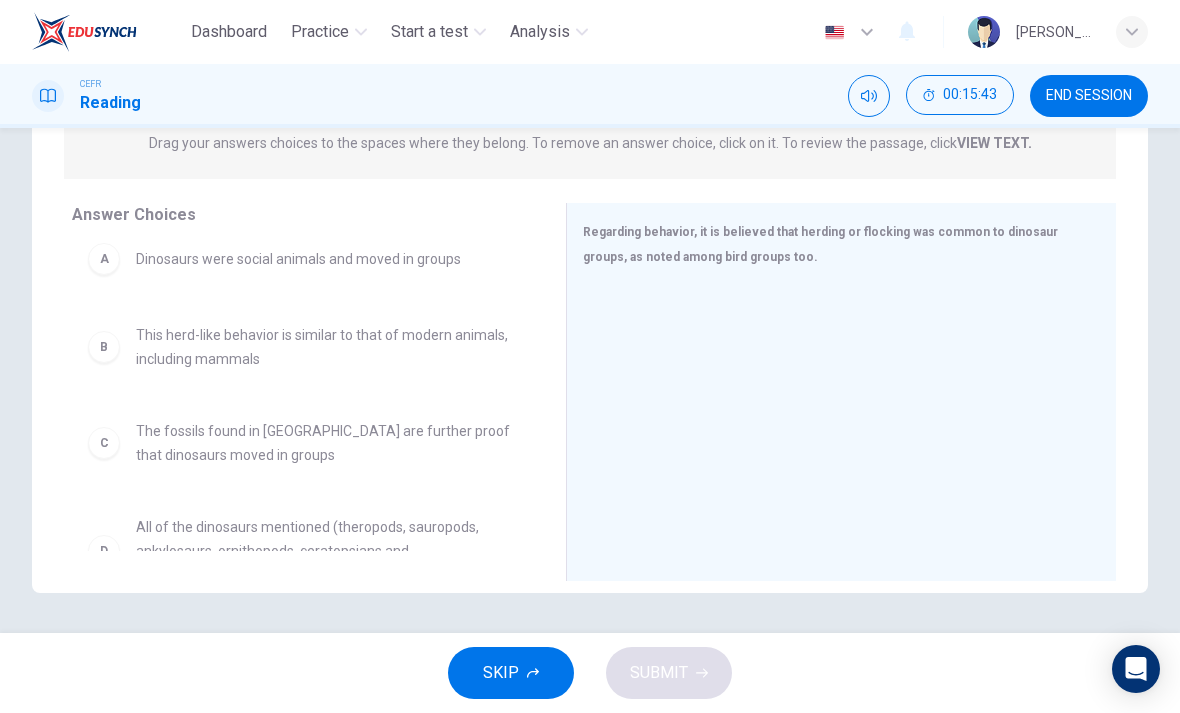 click on "A Dinosaurs were social animals and moved in groups B This herd-like behavior is similar to that of modern animals, including mammals C The fossils found in Mongolia are further proof that dinosaurs moved in groups D All of the dinosaurs mentioned (theropods, sauropods, ankylosaurs, ornithopods, ceratopsians and Sinornithomimus) were pack hunters E Theropods were prey, attacked by other dinosaurs F All dinosaurs moved in groups to find food" at bounding box center (303, 381) 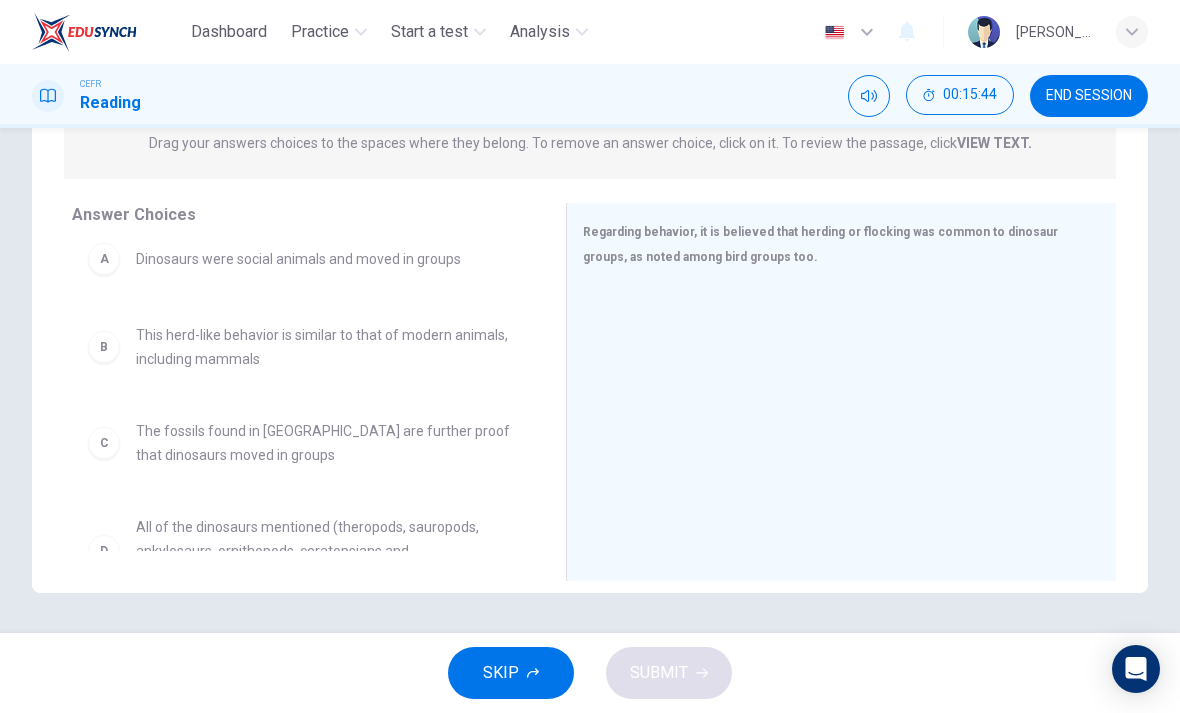 click on "C" at bounding box center (104, 443) 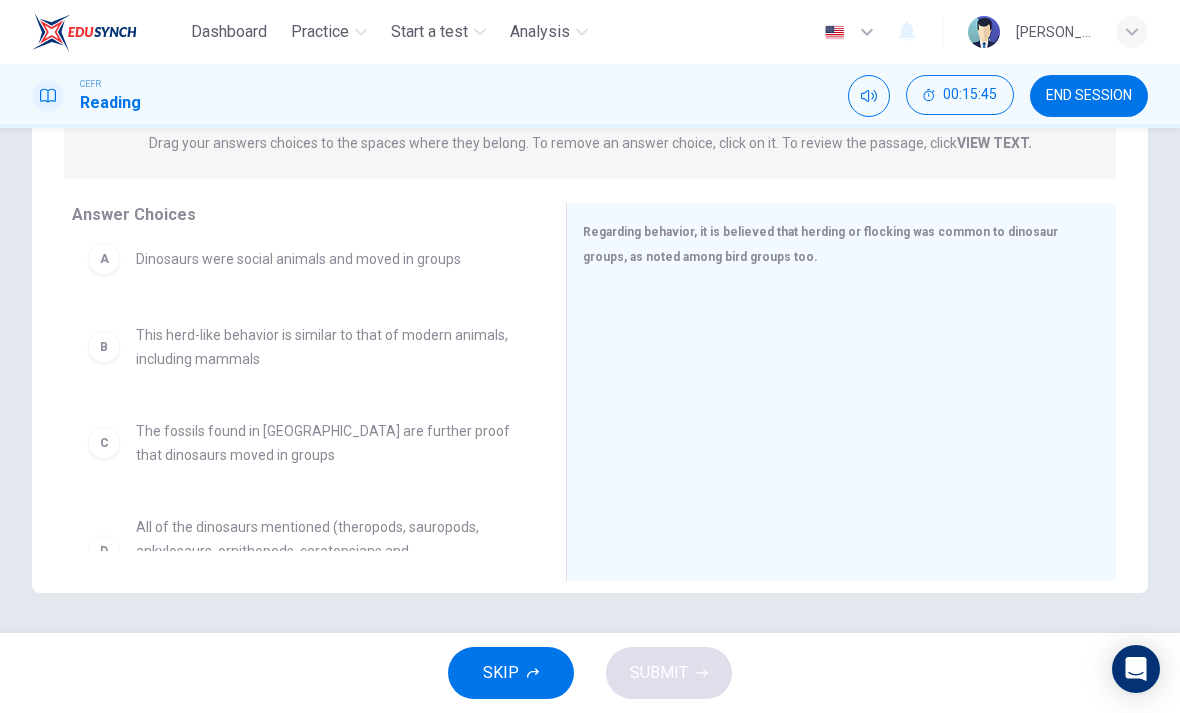 click at bounding box center [833, 419] 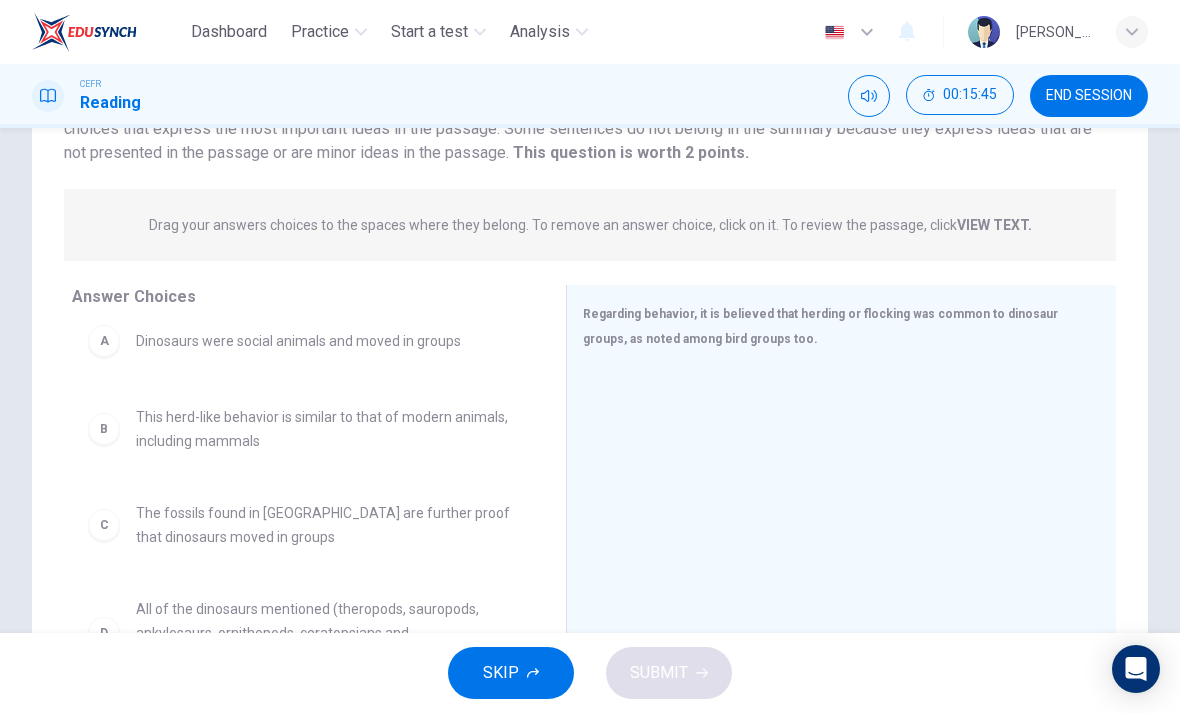 scroll, scrollTop: 176, scrollLeft: 0, axis: vertical 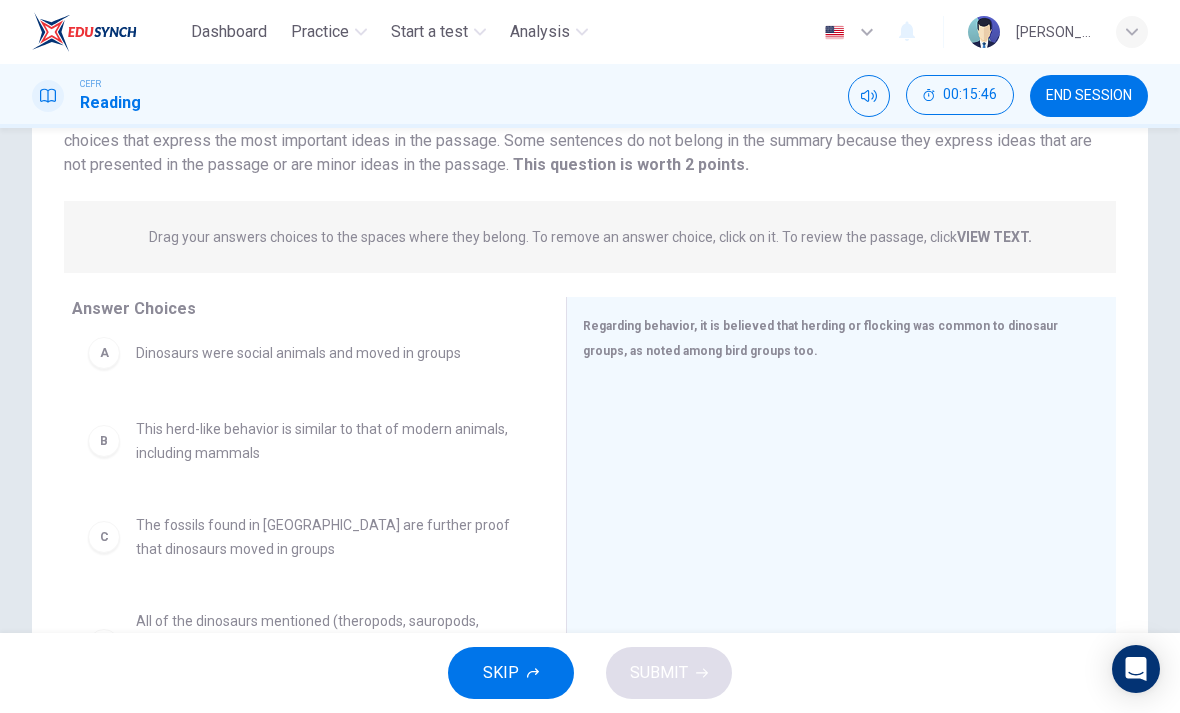 click on "Regarding behavior, it is believed that herding or flocking was common to dinosaur groups, as noted among bird groups too." at bounding box center [820, 338] 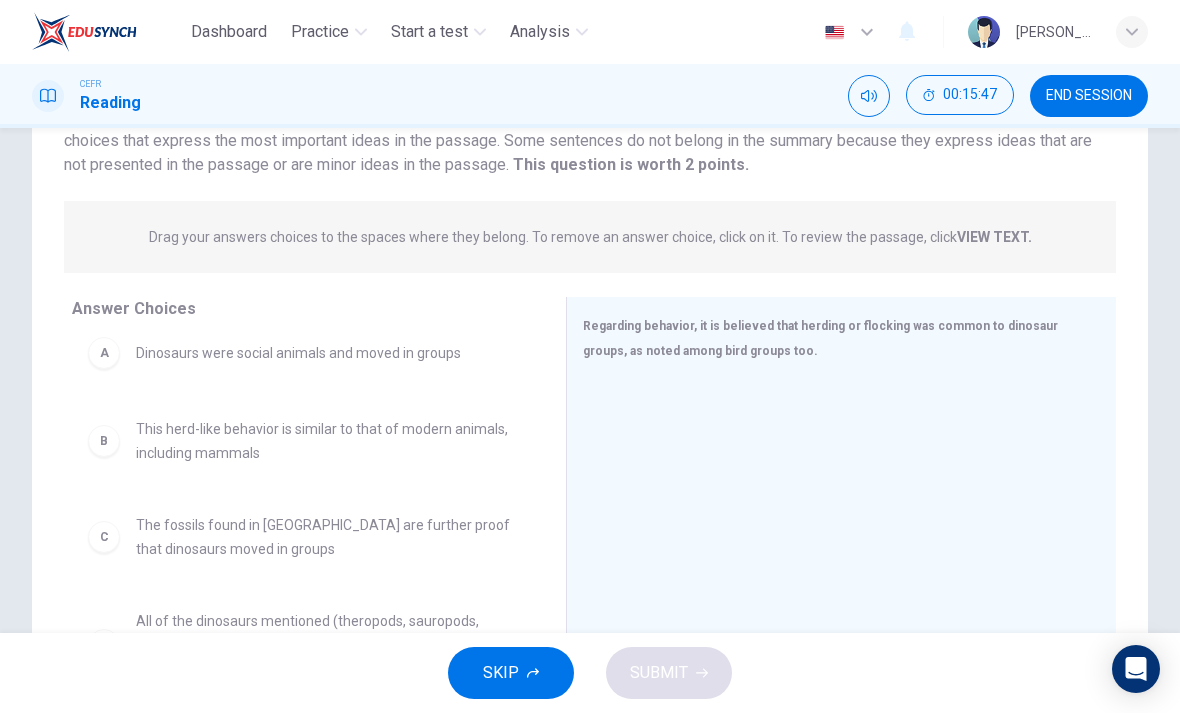 click on "Regarding behavior, it is believed that herding or flocking was common to dinosaur groups, as noted among bird groups too." at bounding box center [841, 486] 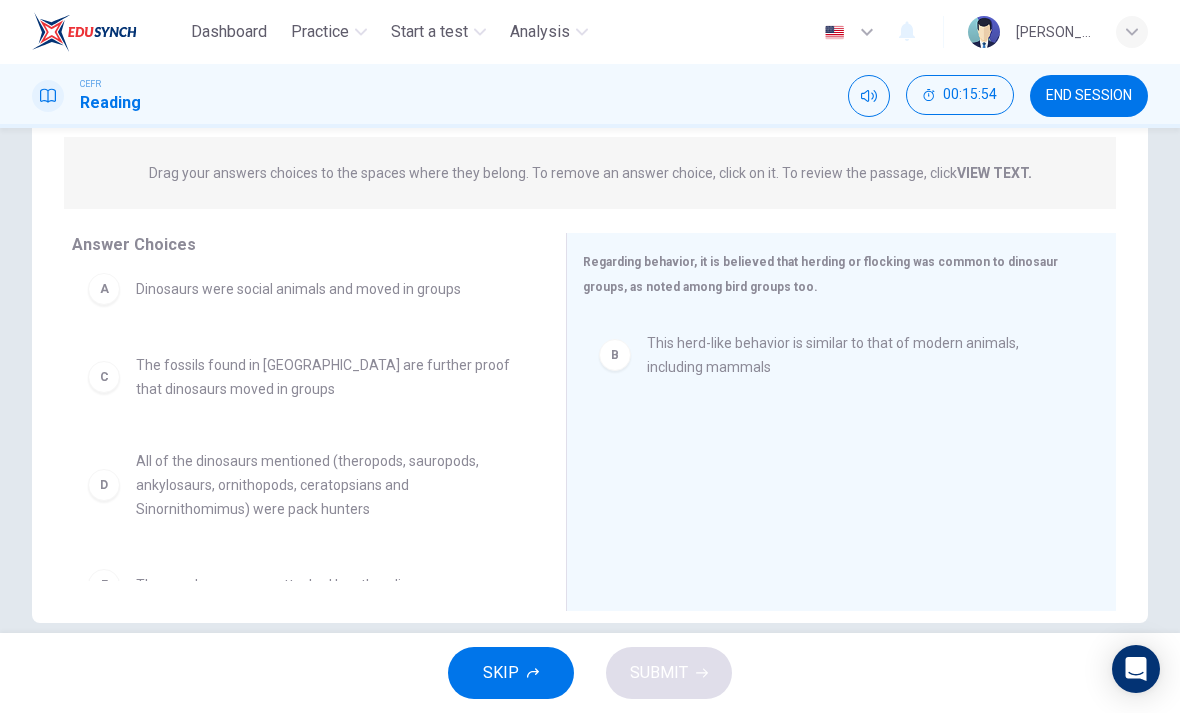 click on "Dinosaurs were social animals and moved in groups" at bounding box center [298, 289] 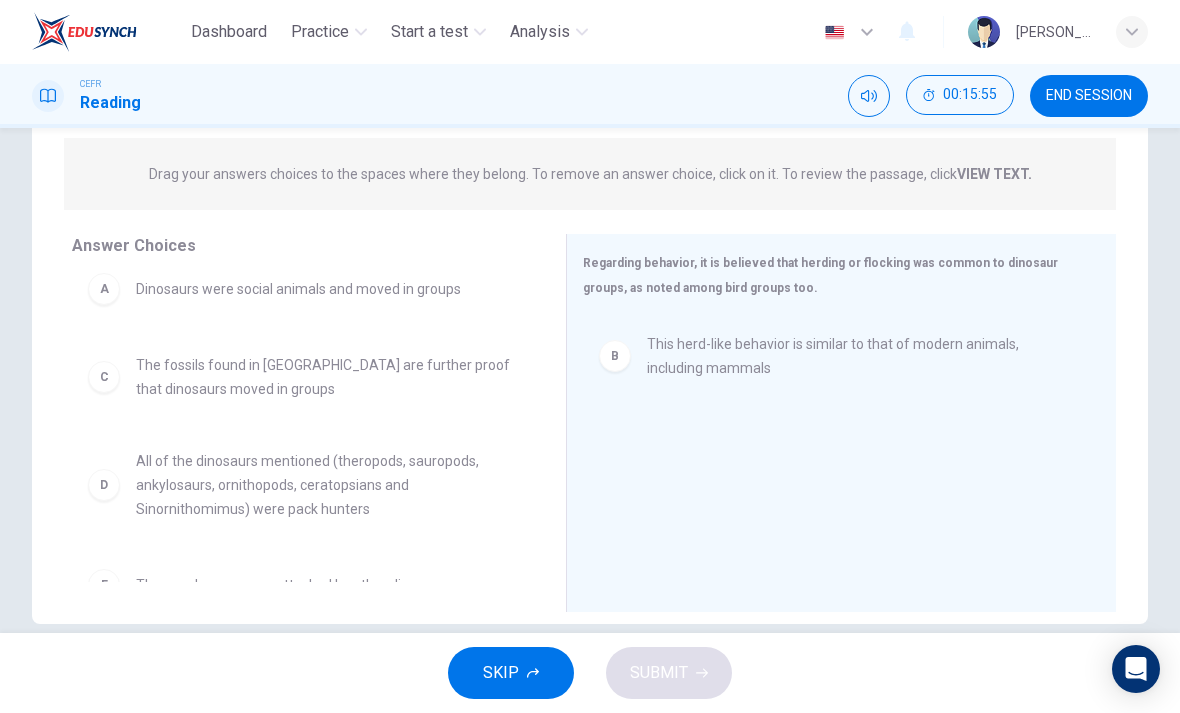scroll, scrollTop: 0, scrollLeft: 0, axis: both 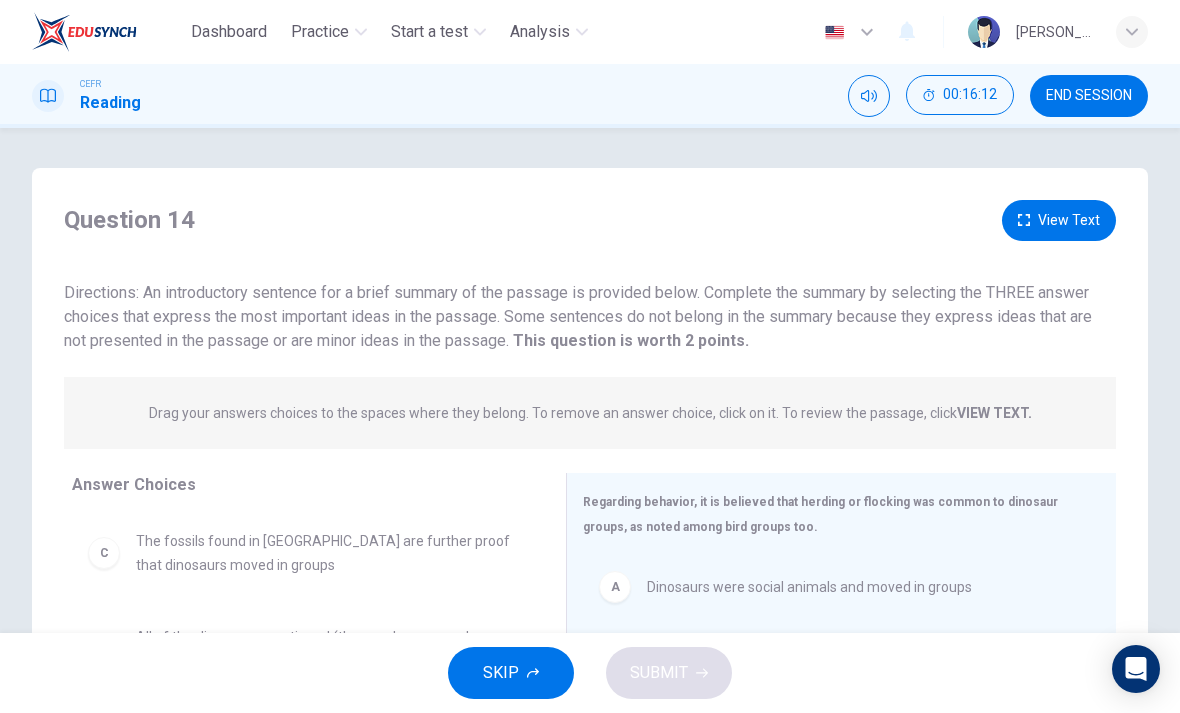 click on "View Text" at bounding box center (1059, 220) 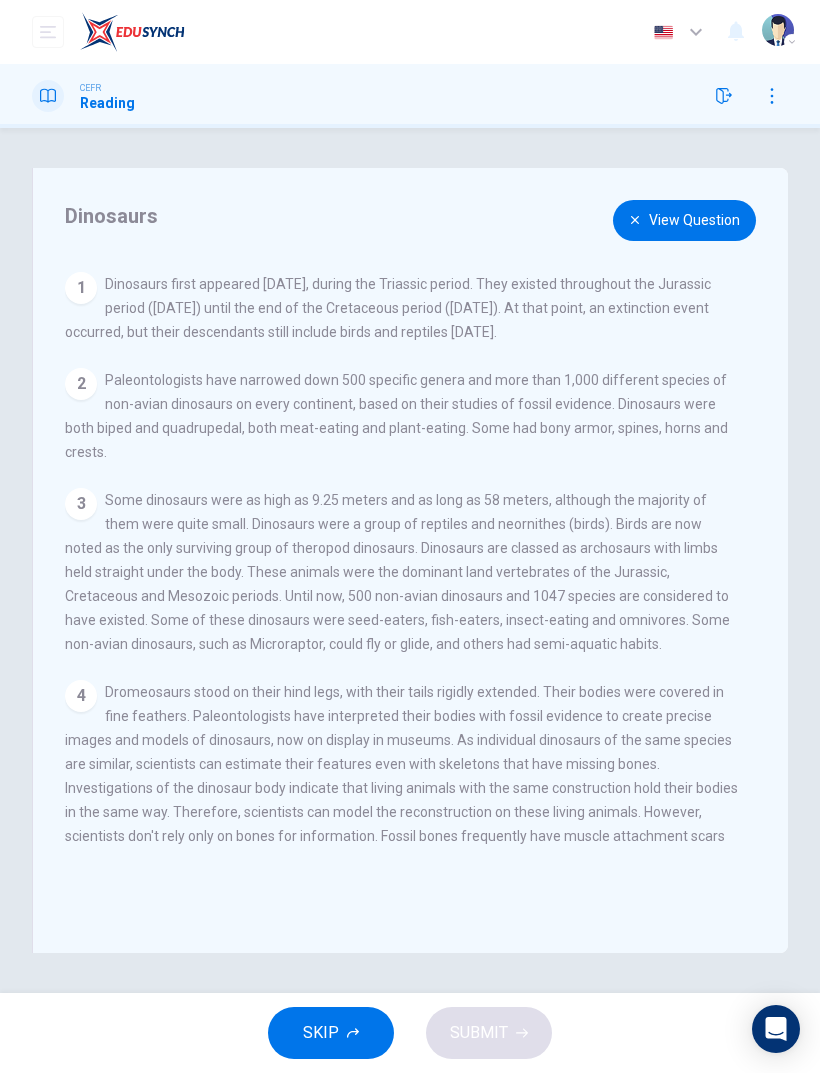 scroll, scrollTop: 0, scrollLeft: 0, axis: both 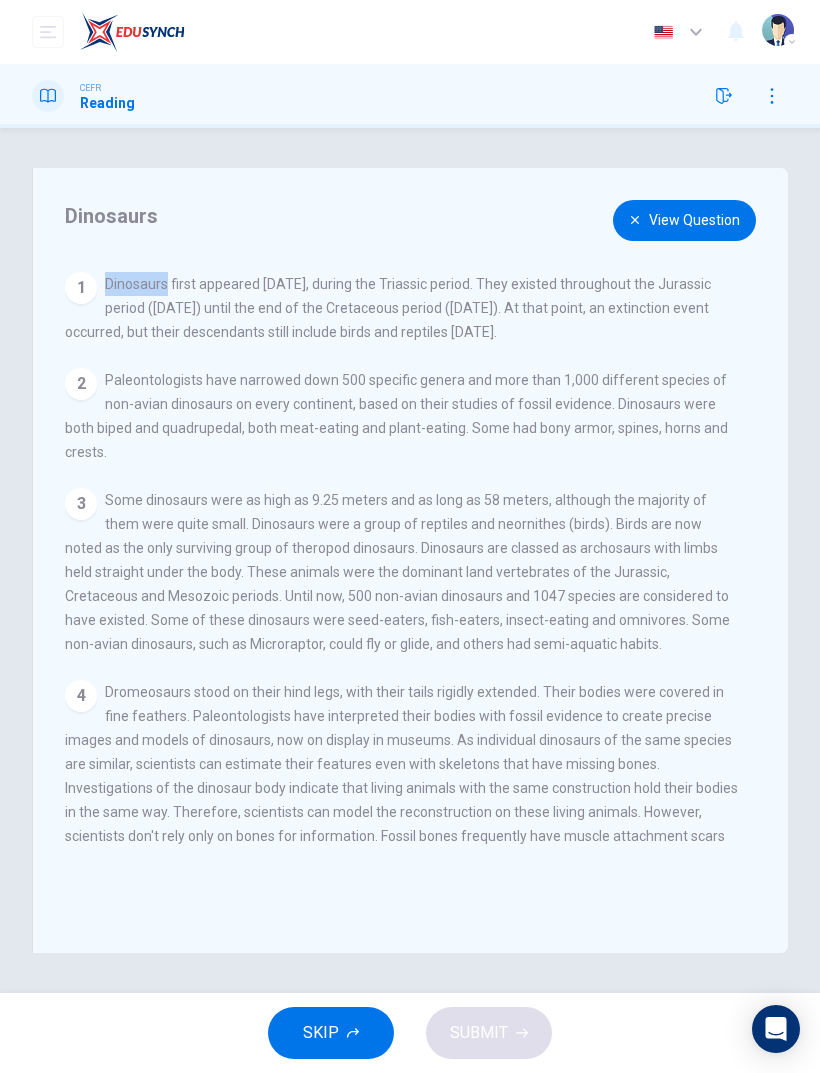 click on "Some dinosaurs were as high as 9.25 meters and as long as 58 meters, although the majority of them were quite small. Dinosaurs were a group of reptiles and neornithes (birds). Birds are now noted as the only surviving group of theropod dinosaurs. Dinosaurs are classed as archosaurs with limbs held straight under the body. These animals were the dominant land vertebrates of the Jurassic, Cretaceous and Mesozoic periods. Until now, 500 non-avian dinosaurs and 1047 species are considered to have existed. Some of these dinosaurs were seed-eaters, fish-eaters, insect-eating and omnivores. Some non-avian dinosaurs, such as Microraptor, could fly or glide, and others had semi-aquatic habits." at bounding box center (397, 572) 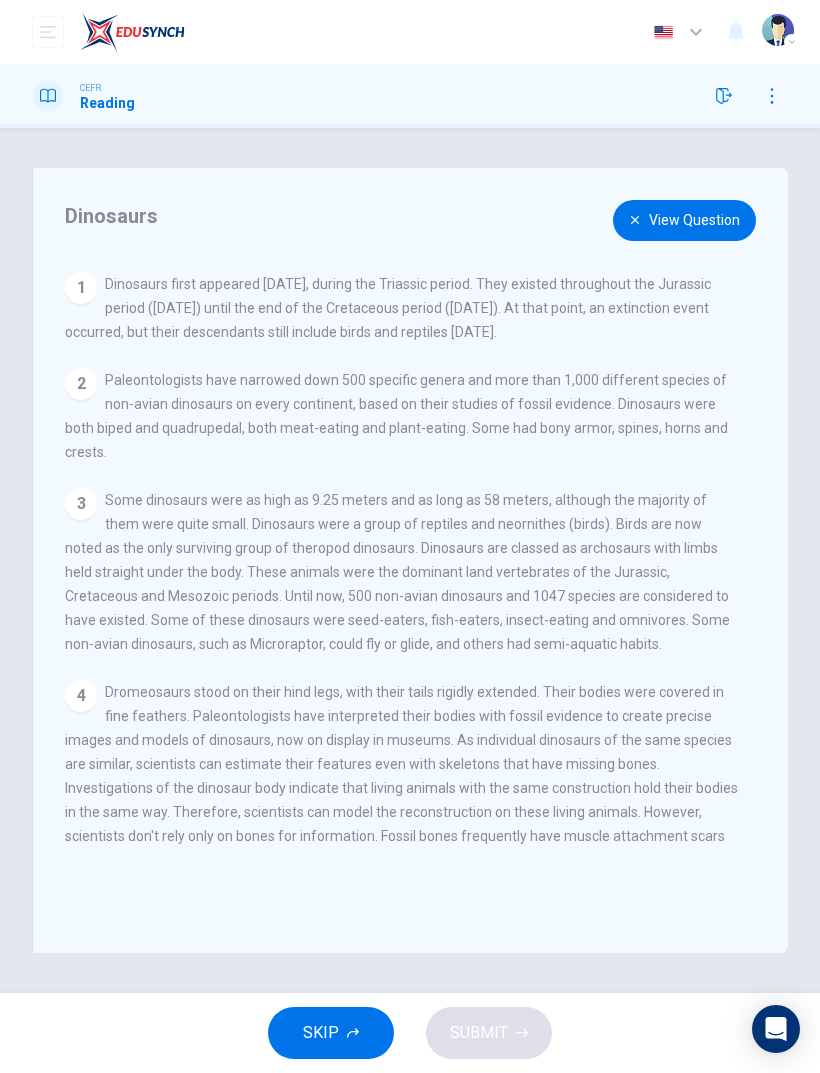 click on "View Question" at bounding box center (684, 220) 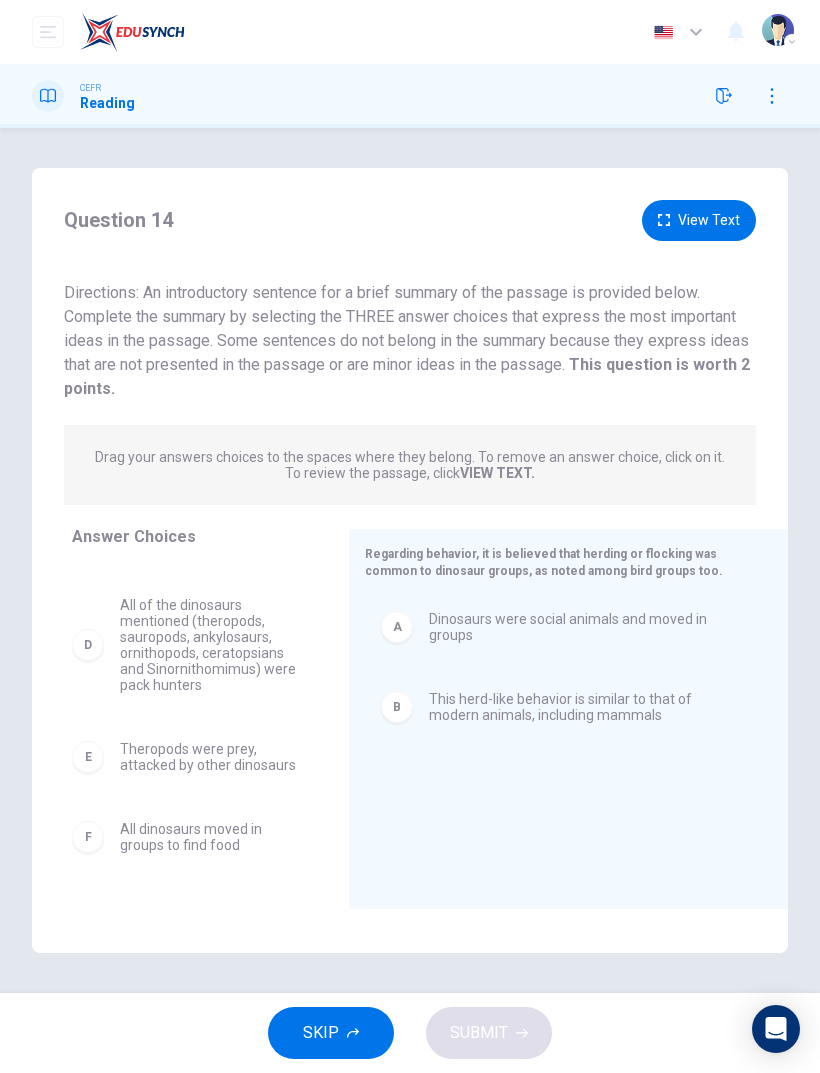 scroll, scrollTop: 92, scrollLeft: 0, axis: vertical 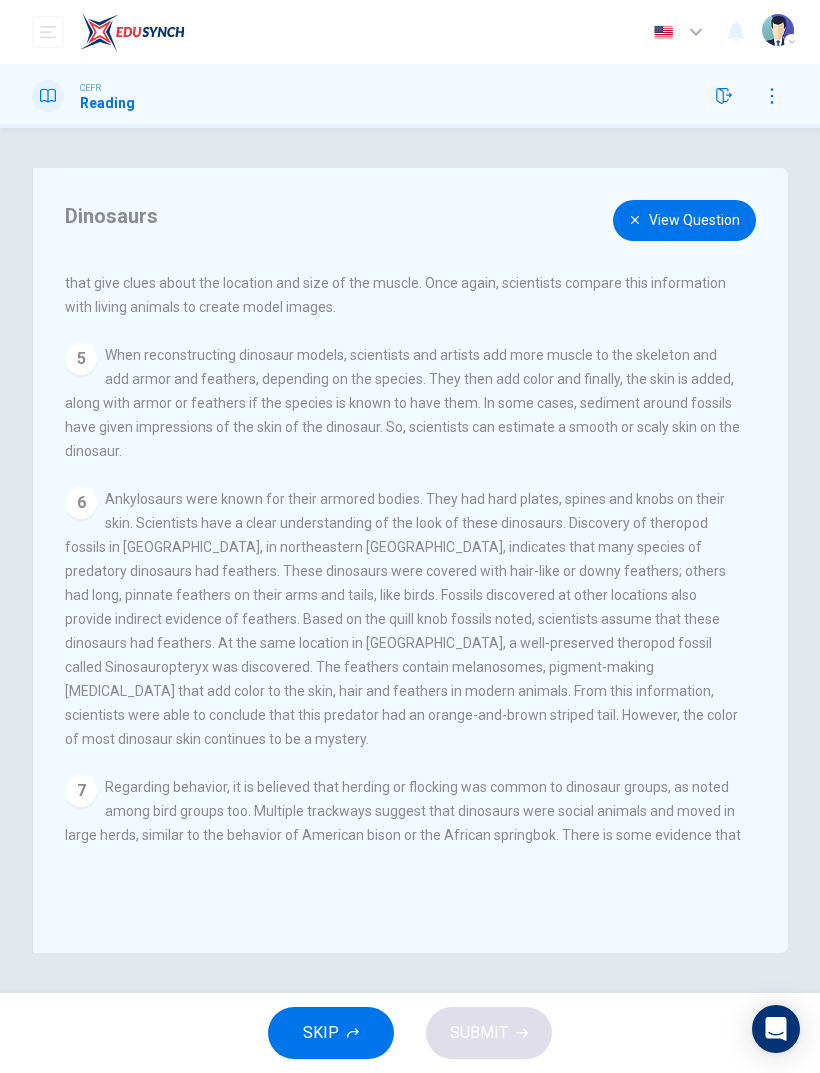 click on "Dinosaurs View Question 1 Dinosaurs first appeared 231.4 million years ago, during the Triassic period. They existed throughout the Jurassic period (201 million years ago) until the end of the Cretaceous period (66 million years ago). At that point, an extinction event occurred, but their descendants still include birds and reptiles today. 2 Paleontologists have narrowed down 500 specific genera and more than 1,000 different species of non-avian dinosaurs on every continent, based on their studies of fossil evidence. Dinosaurs were both biped and quadrupedal, both meat-eating and plant-eating. Some had bony armor, spines, horns and crests. 3 4 5 6 7 Question 14 View Text   This question is worth 2 points. This question is worth 2 points. Drag your answers choices to the spaces where they belong. To remove an answer choice, click on it. To review the passage, click   VIEW TEXT. C The fossils found in Mongolia are further proof that dinosaurs moved in groups D E Theropods were prey, attacked by other dinosaurs" at bounding box center [410, 560] 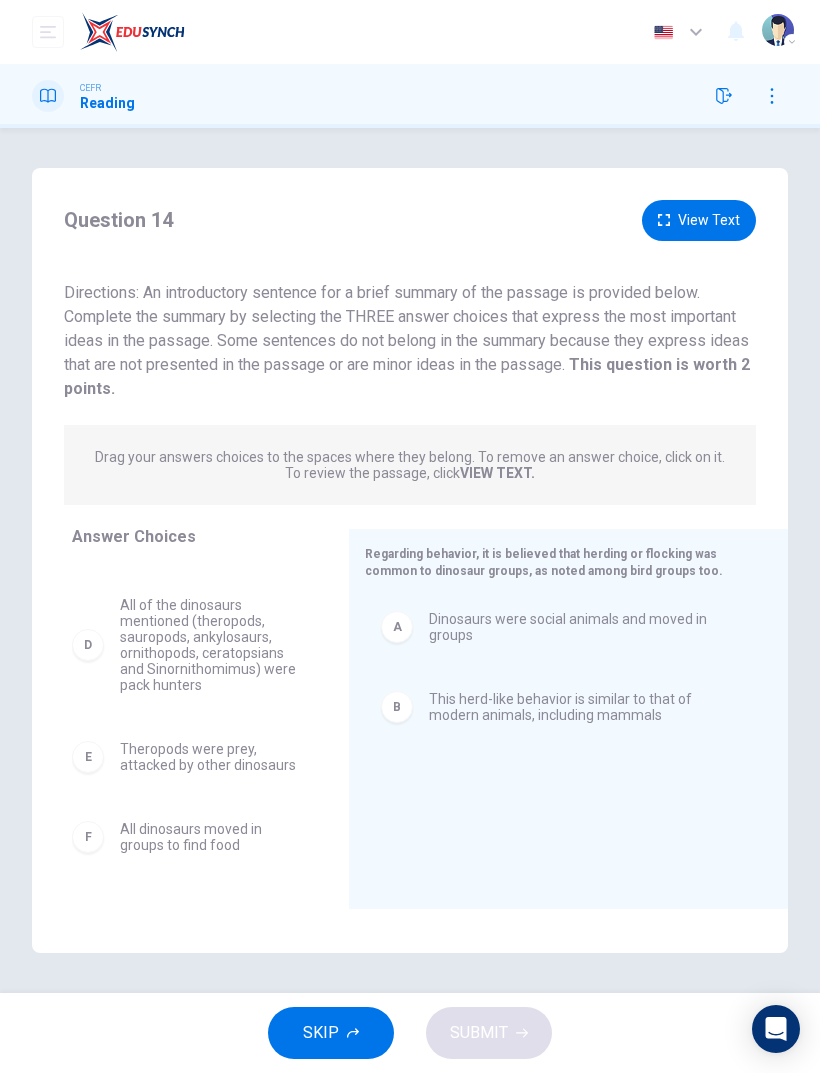 scroll, scrollTop: 92, scrollLeft: 0, axis: vertical 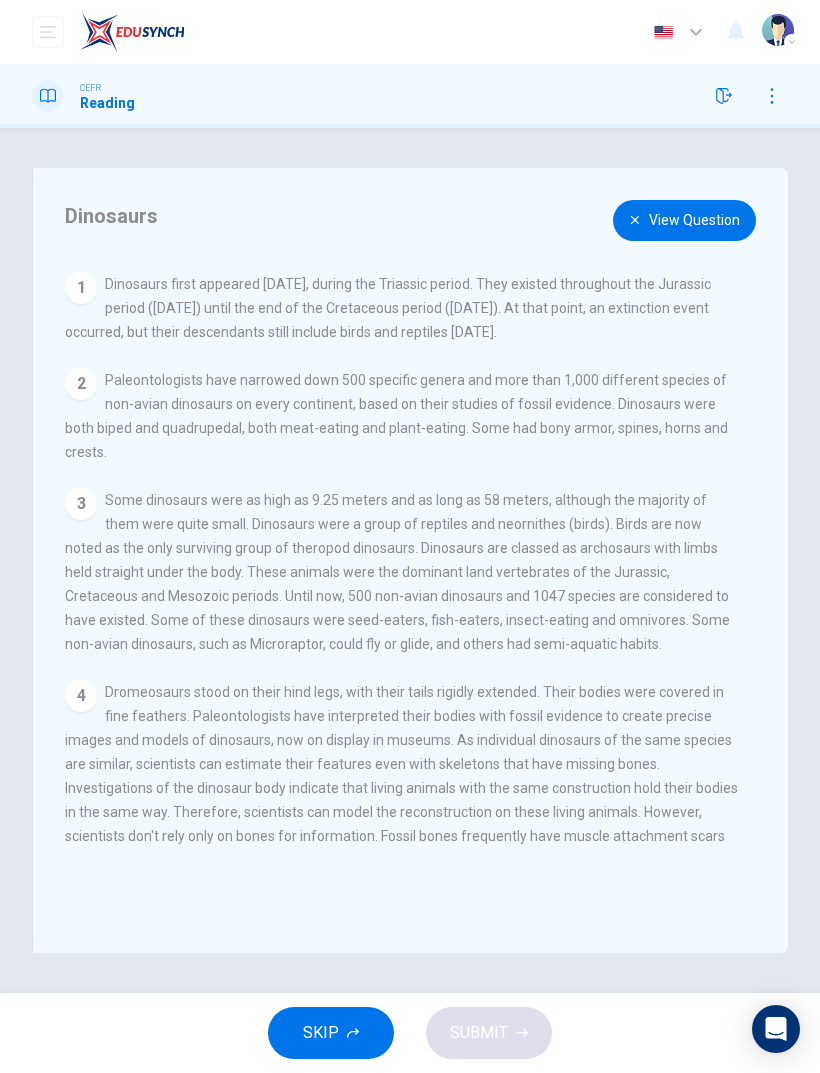 click on "View Question" at bounding box center (684, 220) 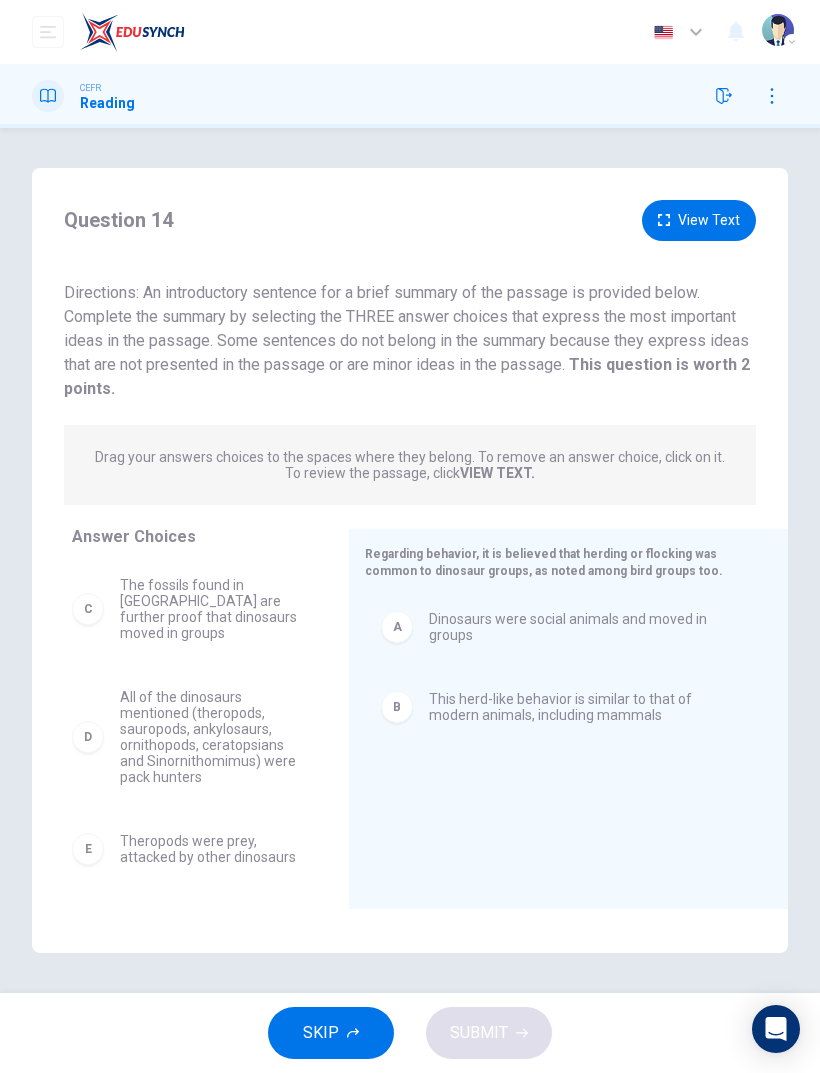scroll, scrollTop: 0, scrollLeft: 0, axis: both 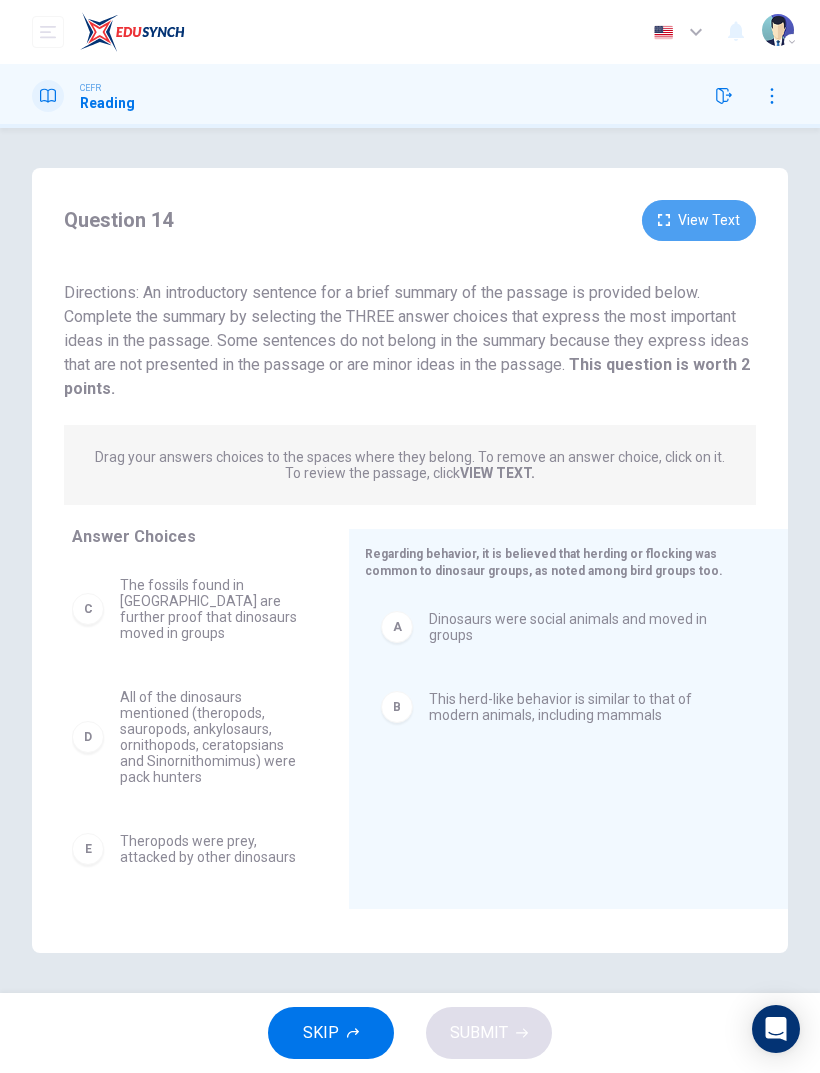 click on "View Text" at bounding box center (699, 220) 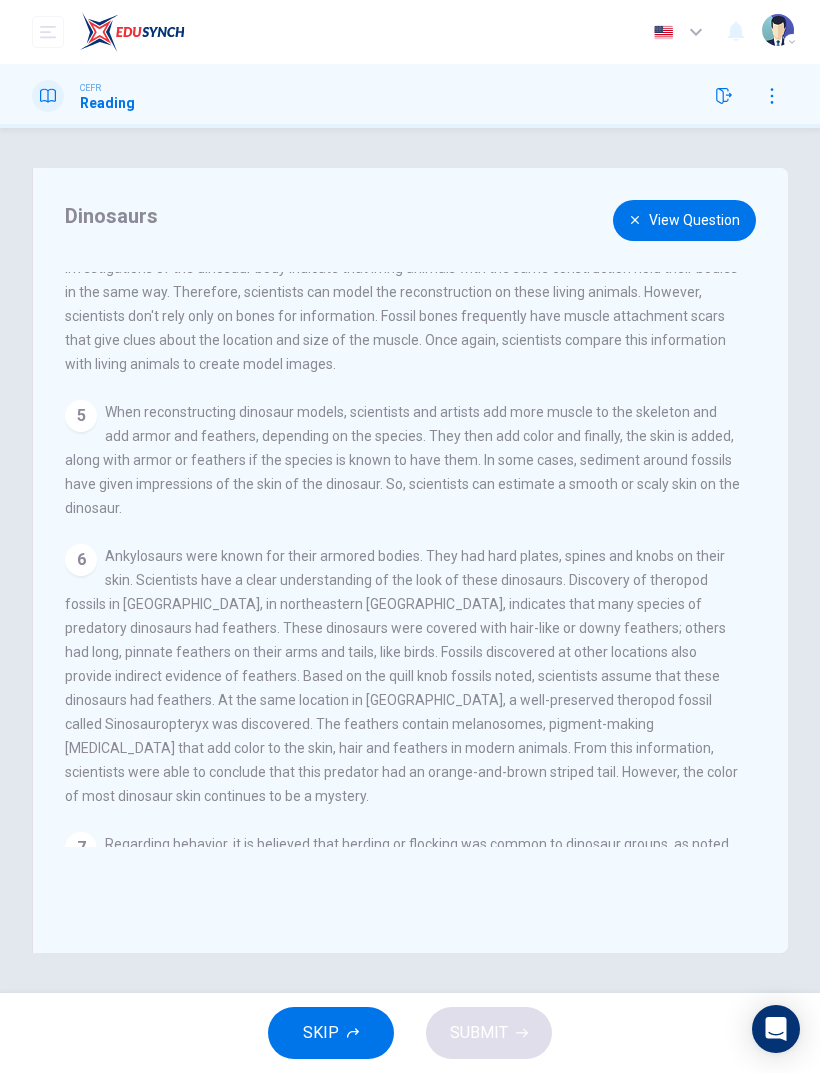 scroll, scrollTop: 519, scrollLeft: 0, axis: vertical 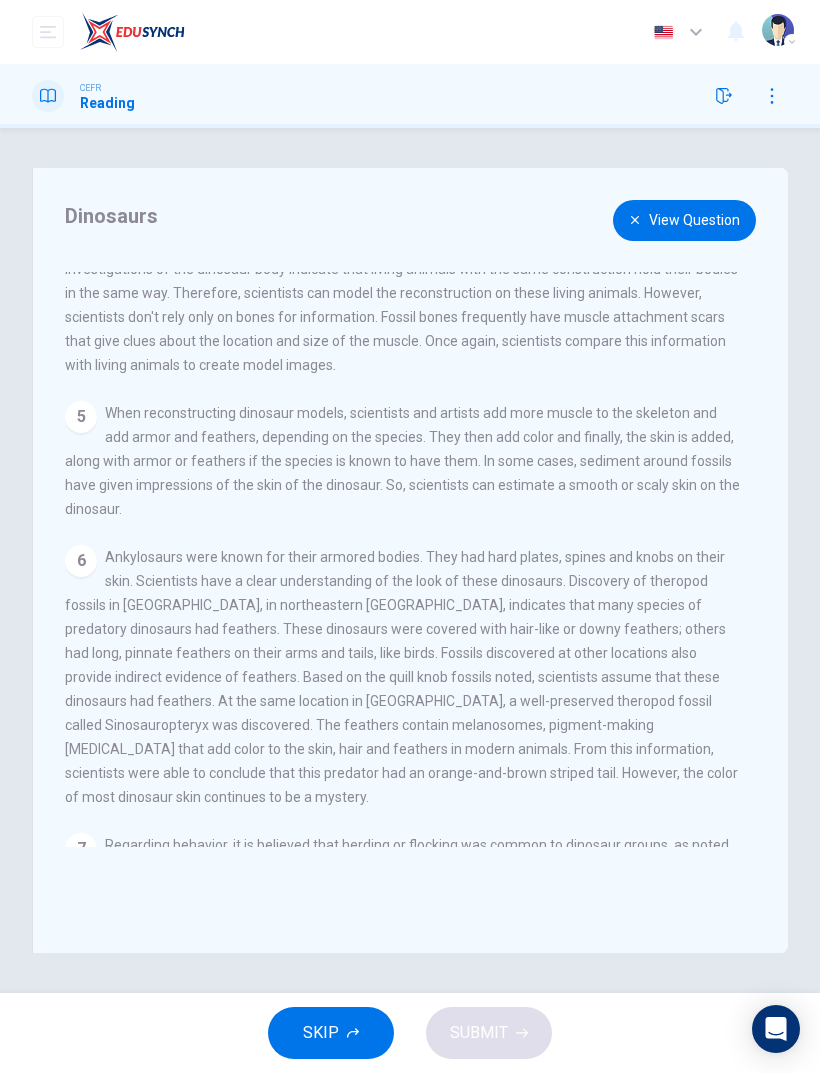 click on "View Question" at bounding box center [684, 220] 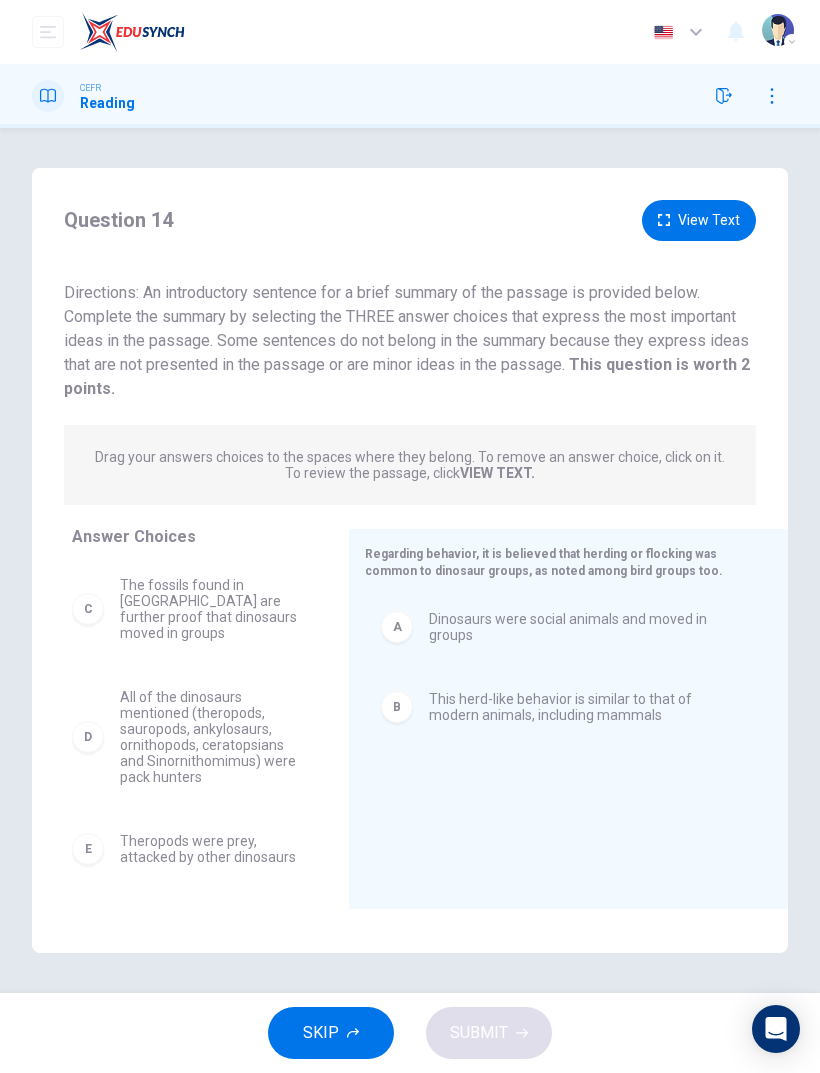 click 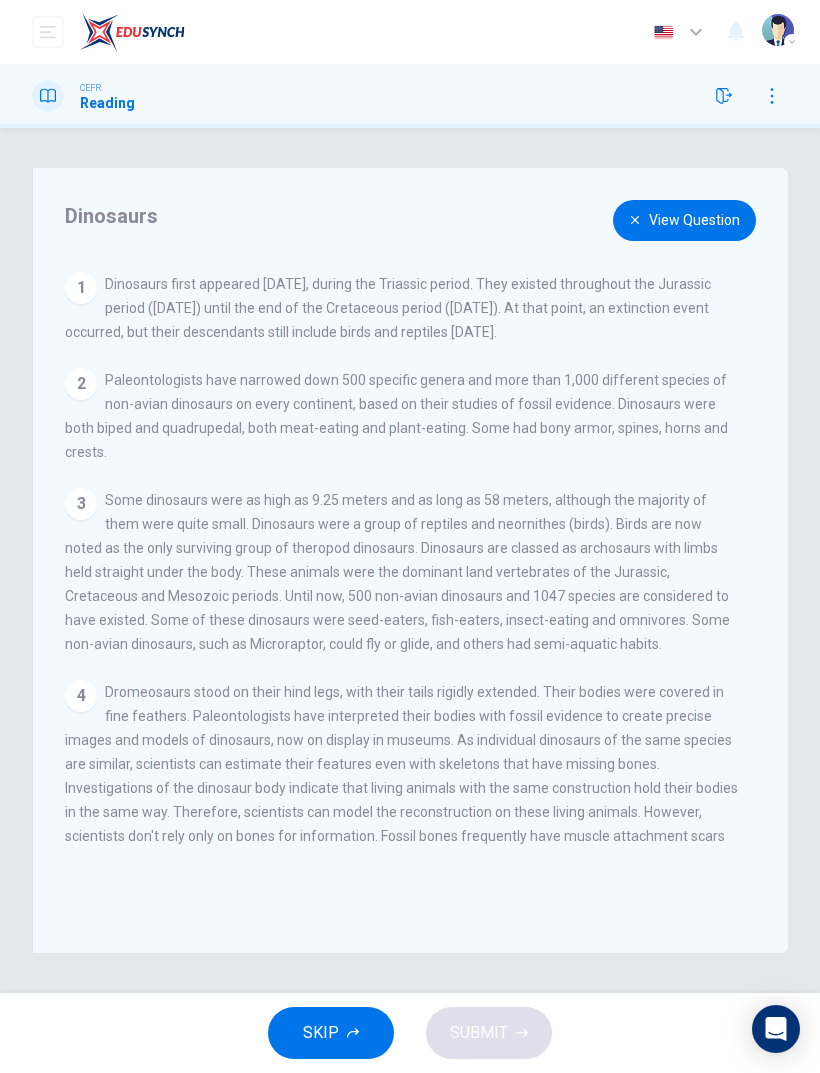 click on "View Question" at bounding box center (684, 220) 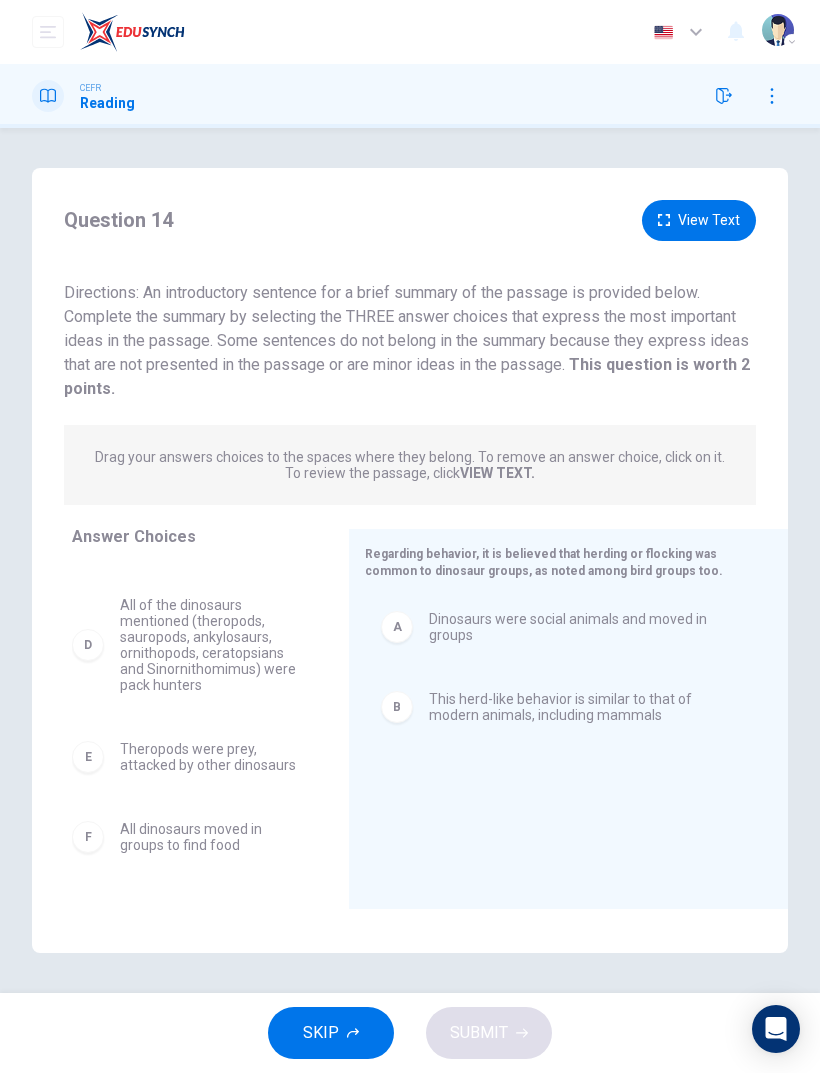 scroll, scrollTop: 92, scrollLeft: 0, axis: vertical 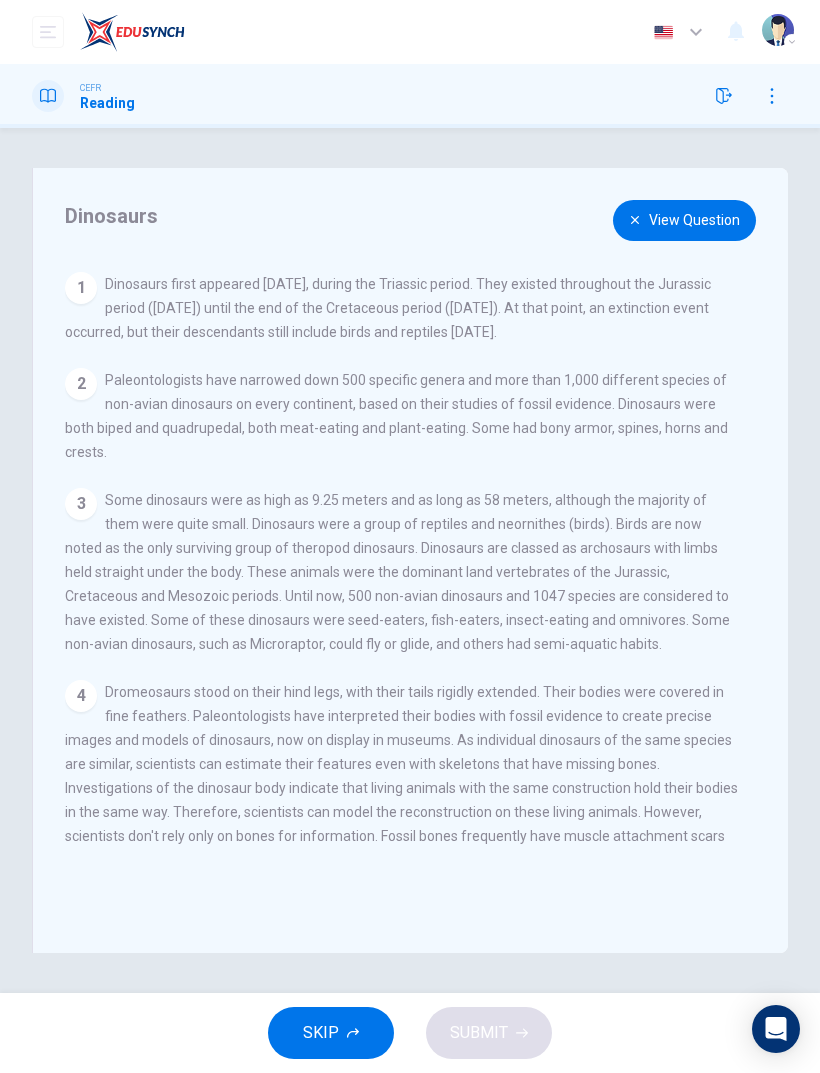 click on "View Question" at bounding box center (684, 220) 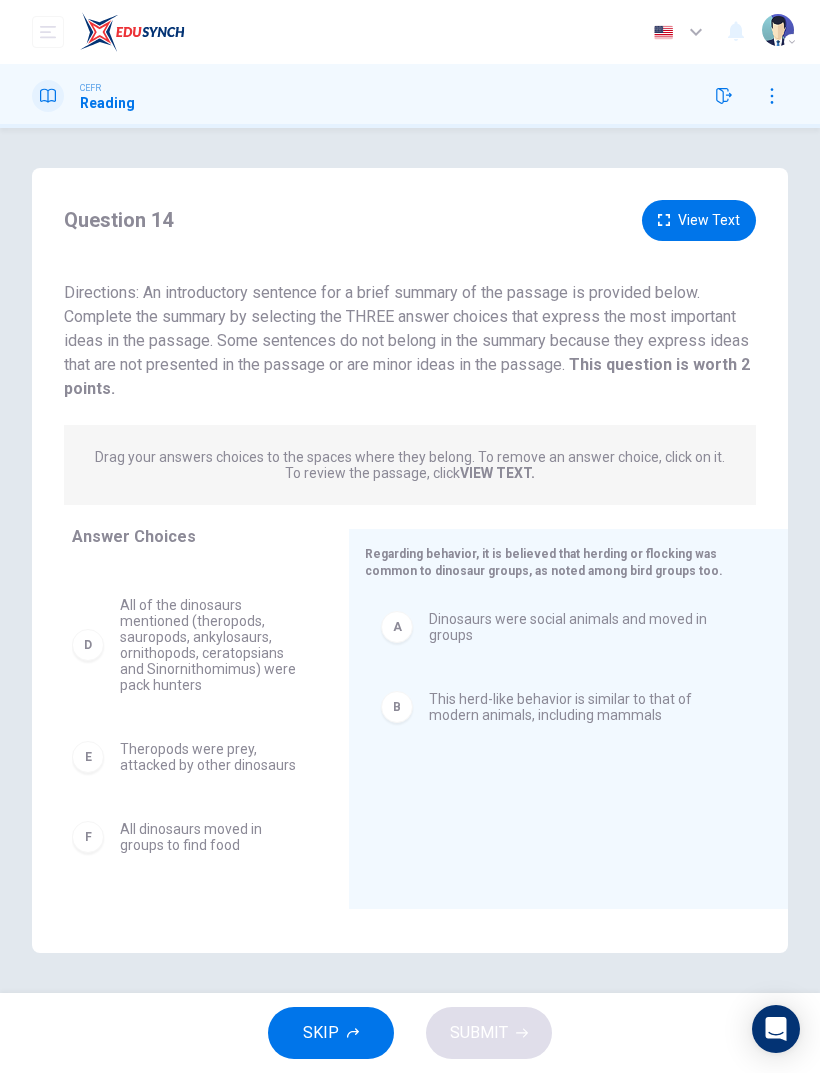 click on "View Text" at bounding box center (699, 220) 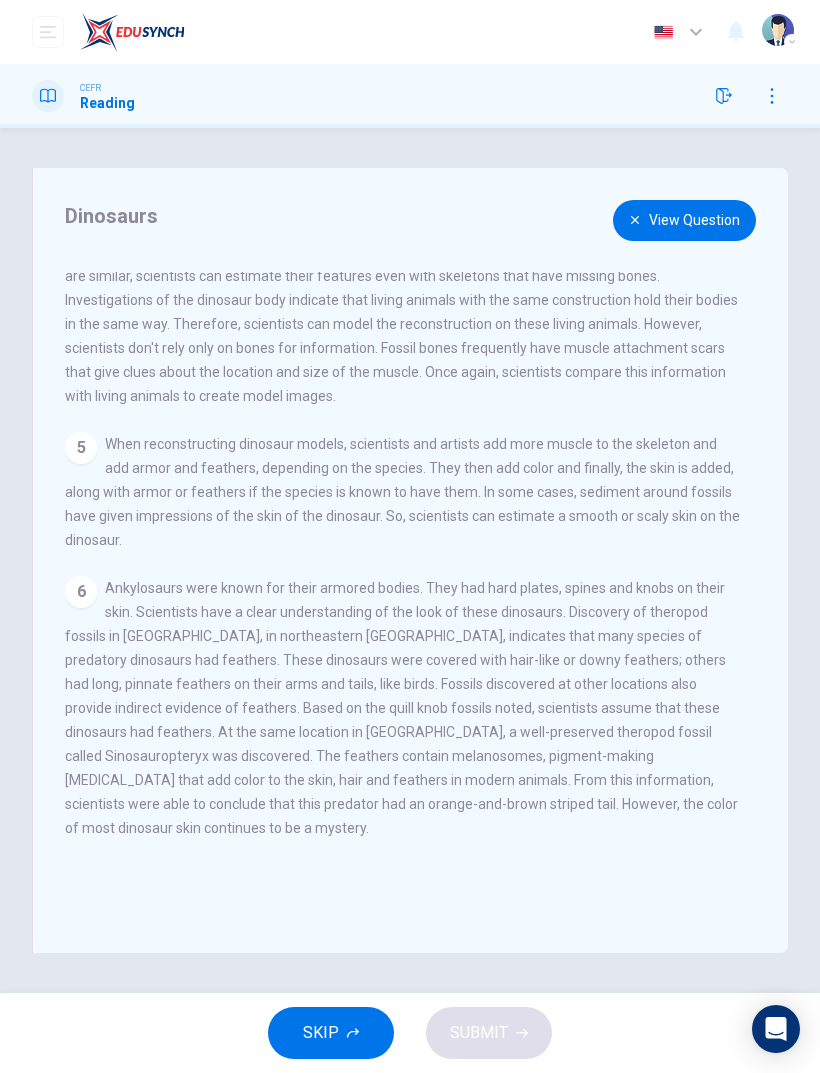 scroll, scrollTop: 490, scrollLeft: 0, axis: vertical 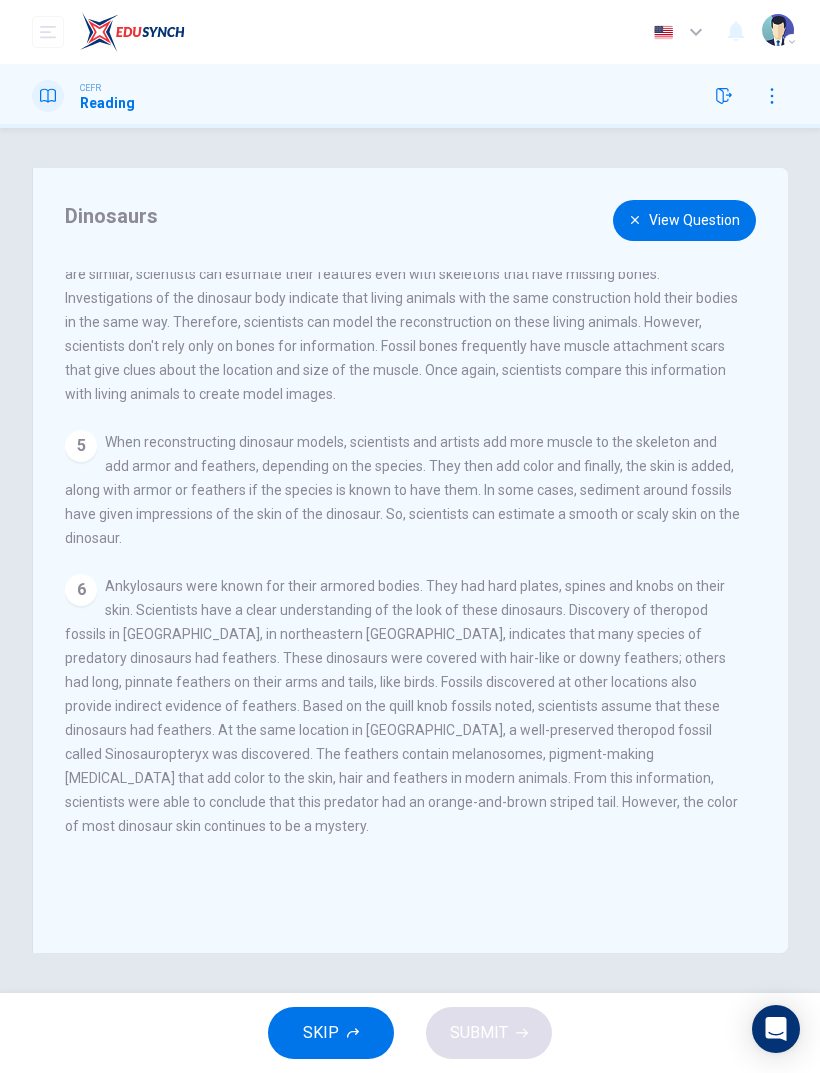 click on "View Question" at bounding box center (684, 220) 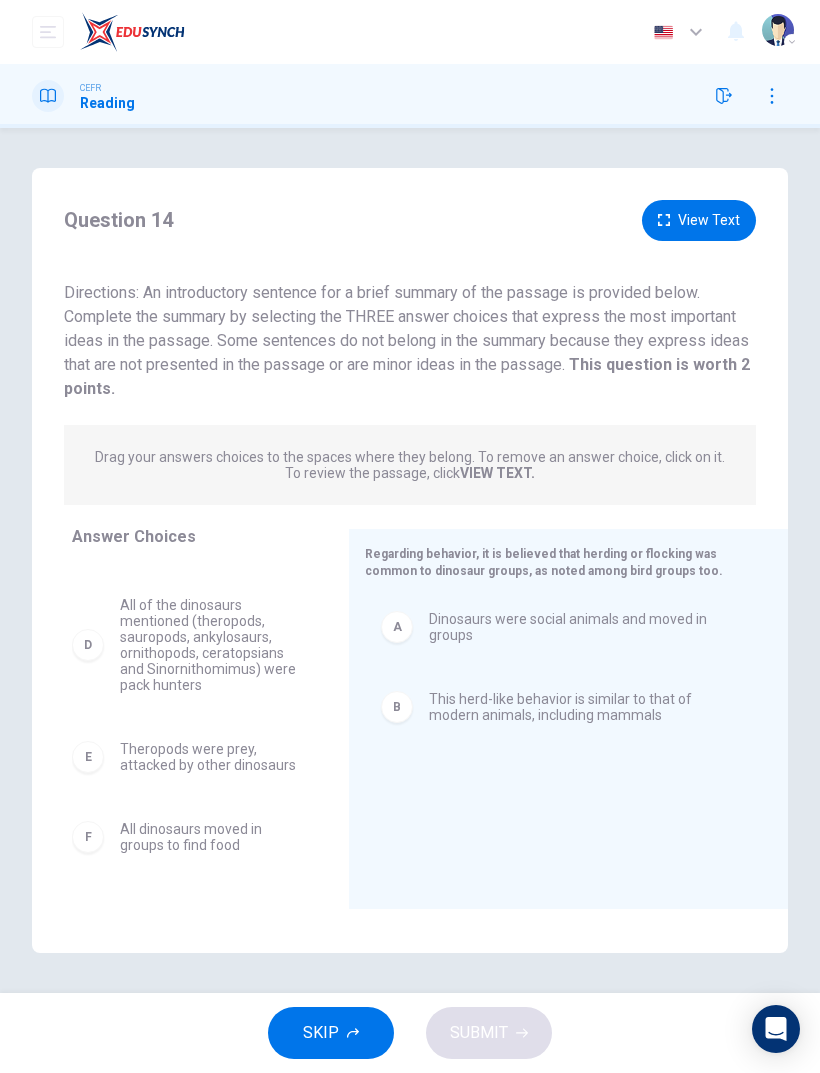 click on "All of the dinosaurs mentioned (theropods, sauropods, ankylosaurs, ornithopods, ceratopsians and Sinornithomimus) were pack hunters" at bounding box center (210, 645) 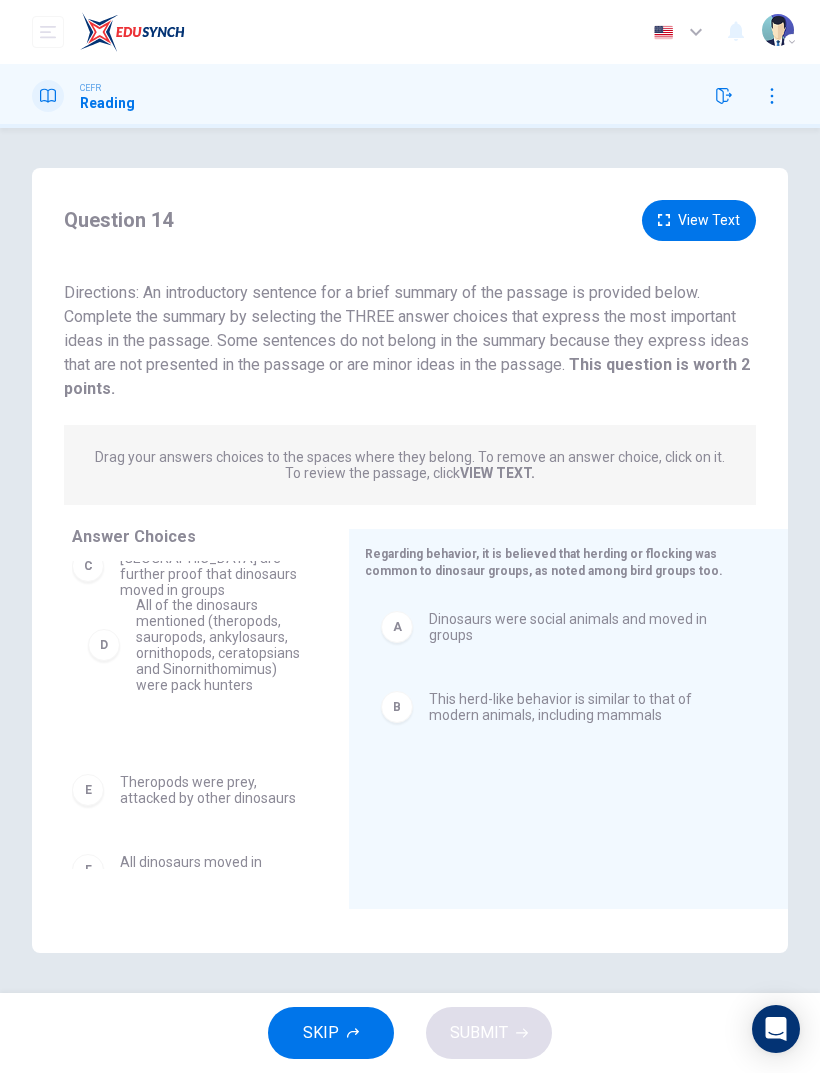 scroll, scrollTop: 92, scrollLeft: 0, axis: vertical 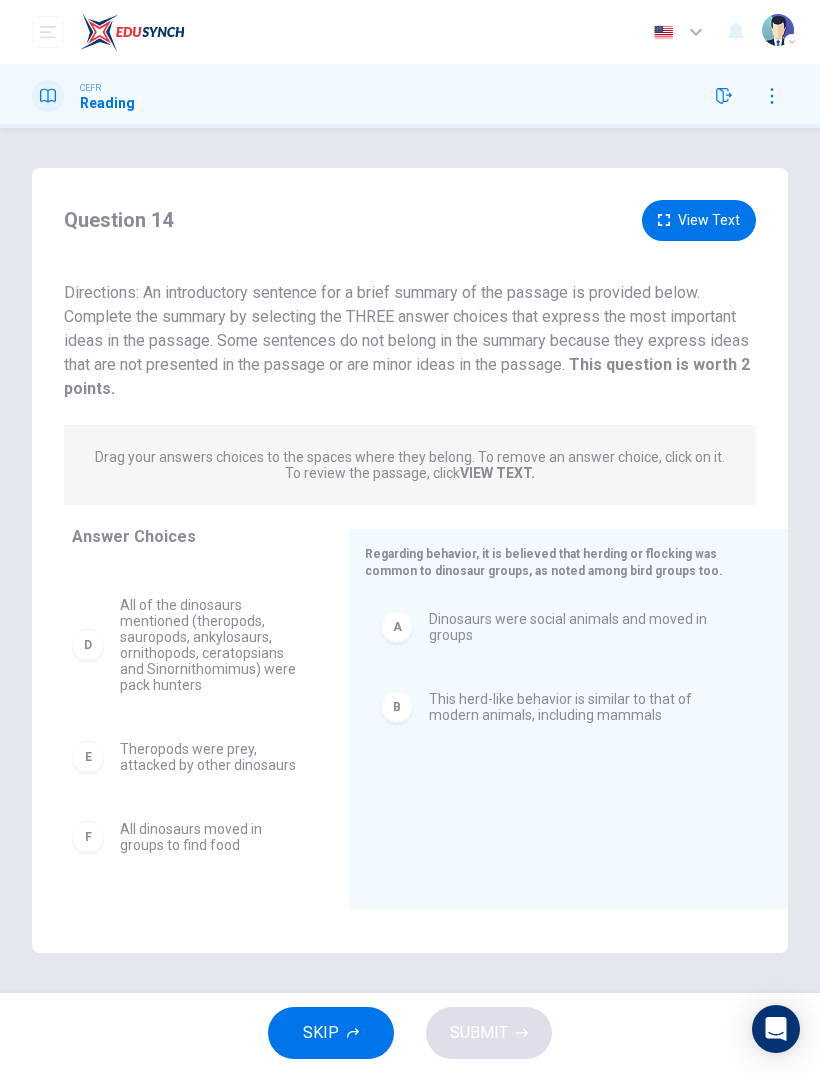click on "Answer Choices C The fossils found in Mongolia are further proof that dinosaurs moved in groups D All of the dinosaurs mentioned (theropods, sauropods, ankylosaurs, ornithopods, ceratopsians and Sinornithomimus) were pack hunters E Theropods were prey, attacked by other dinosaurs F All dinosaurs moved in groups to find food" at bounding box center (190, 719) 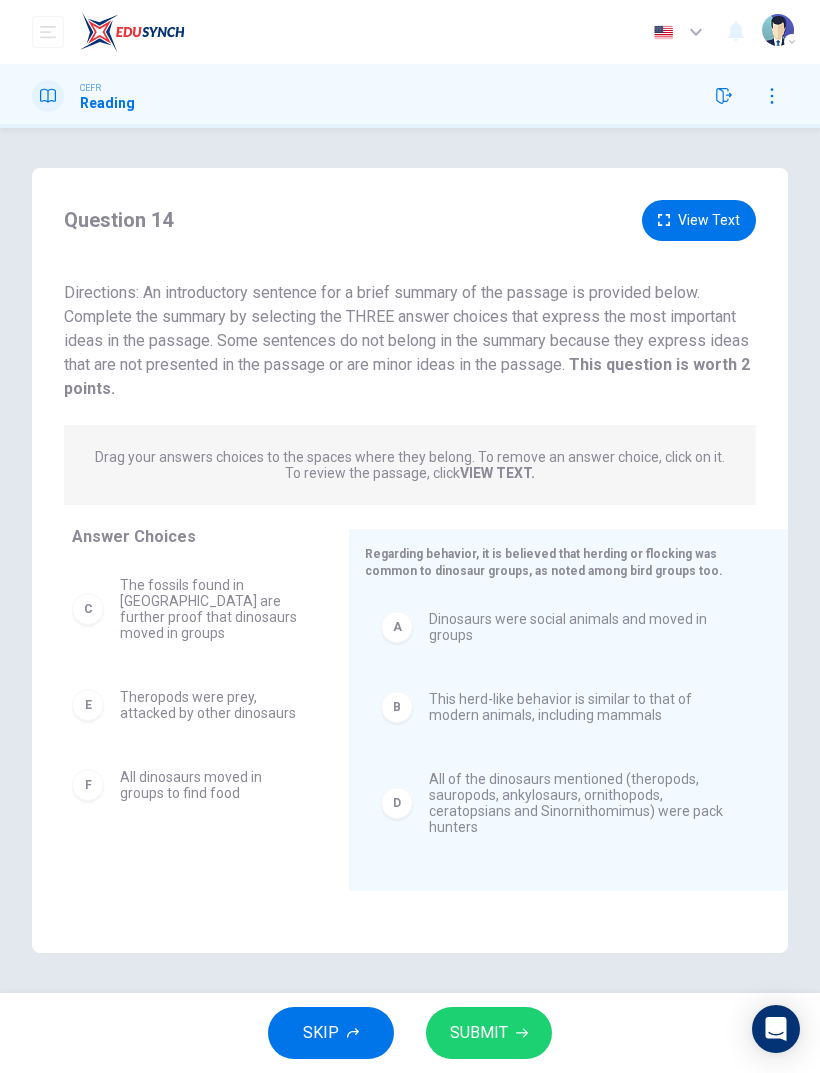 scroll, scrollTop: 0, scrollLeft: 0, axis: both 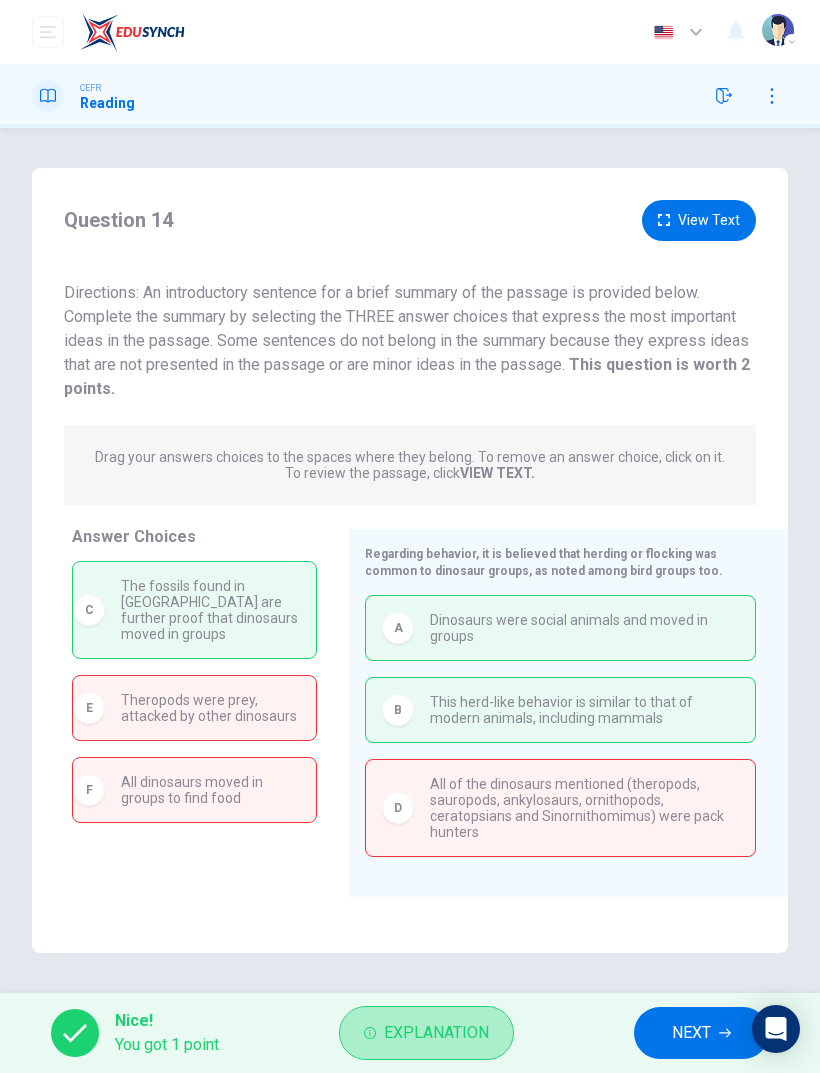 click on "Explanation" at bounding box center [426, 1033] 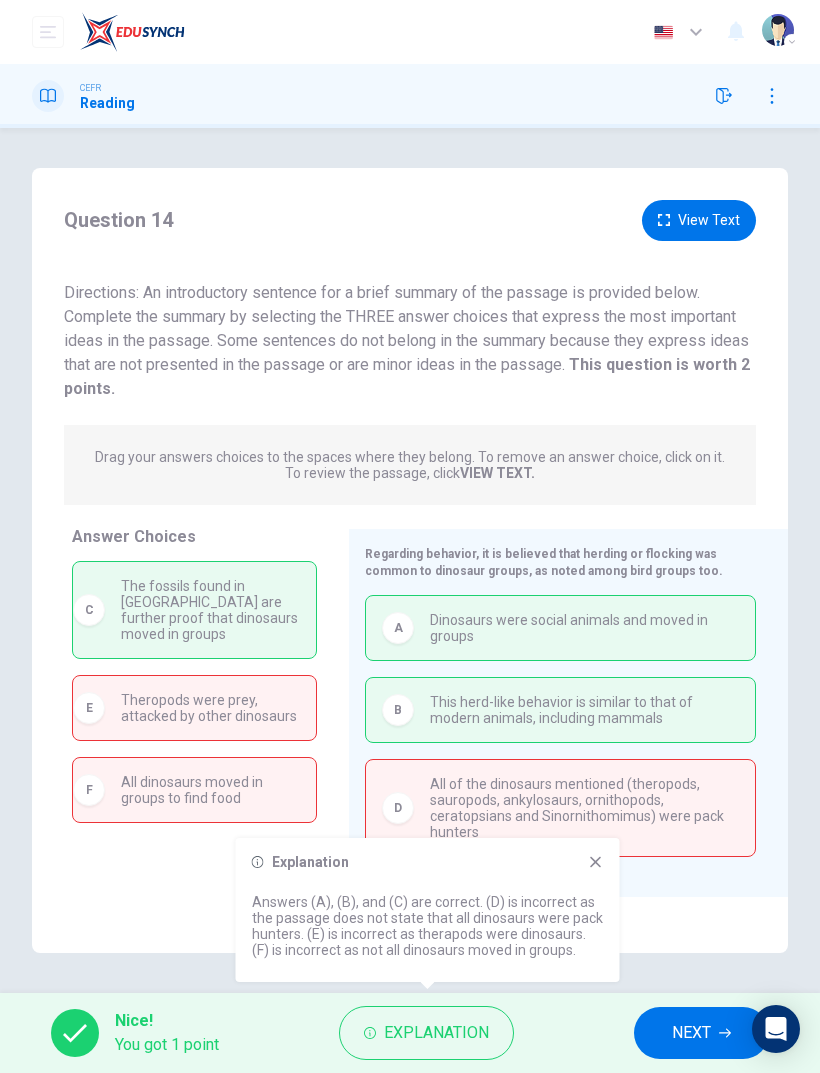 click on "View Text" at bounding box center (699, 220) 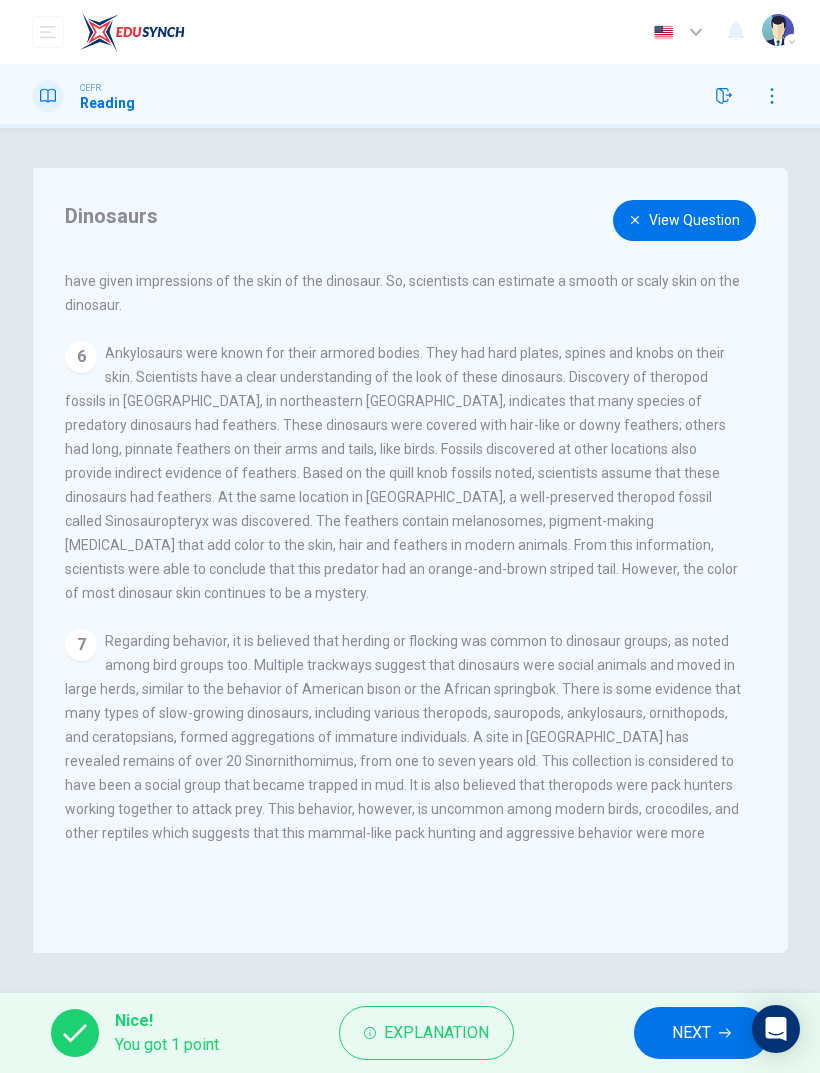 scroll, scrollTop: 721, scrollLeft: 0, axis: vertical 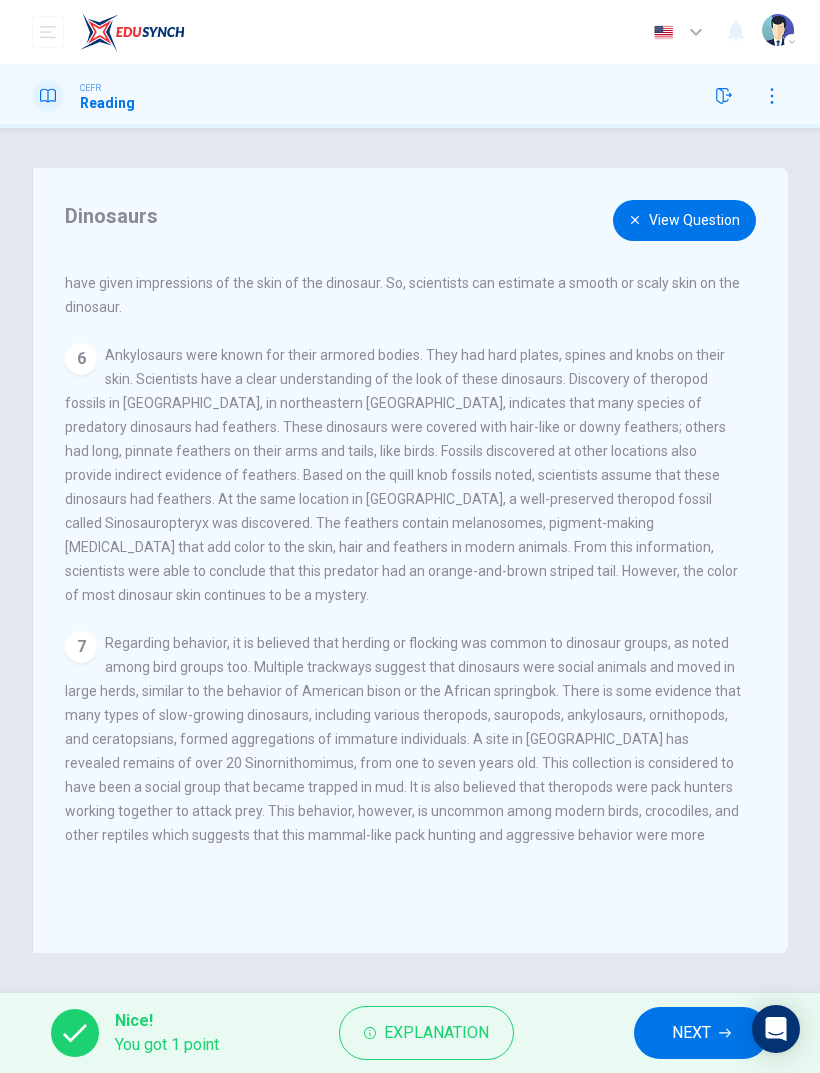 click on "View Question" at bounding box center (684, 220) 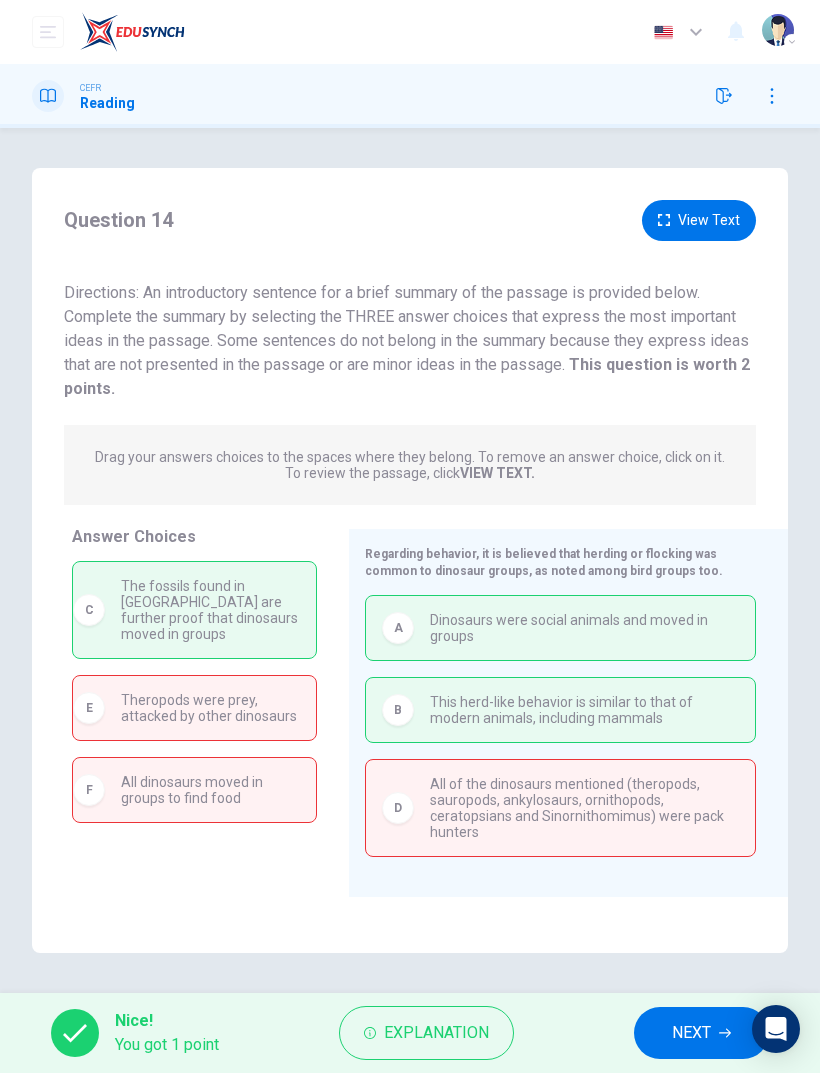 click on "NEXT" at bounding box center [691, 1033] 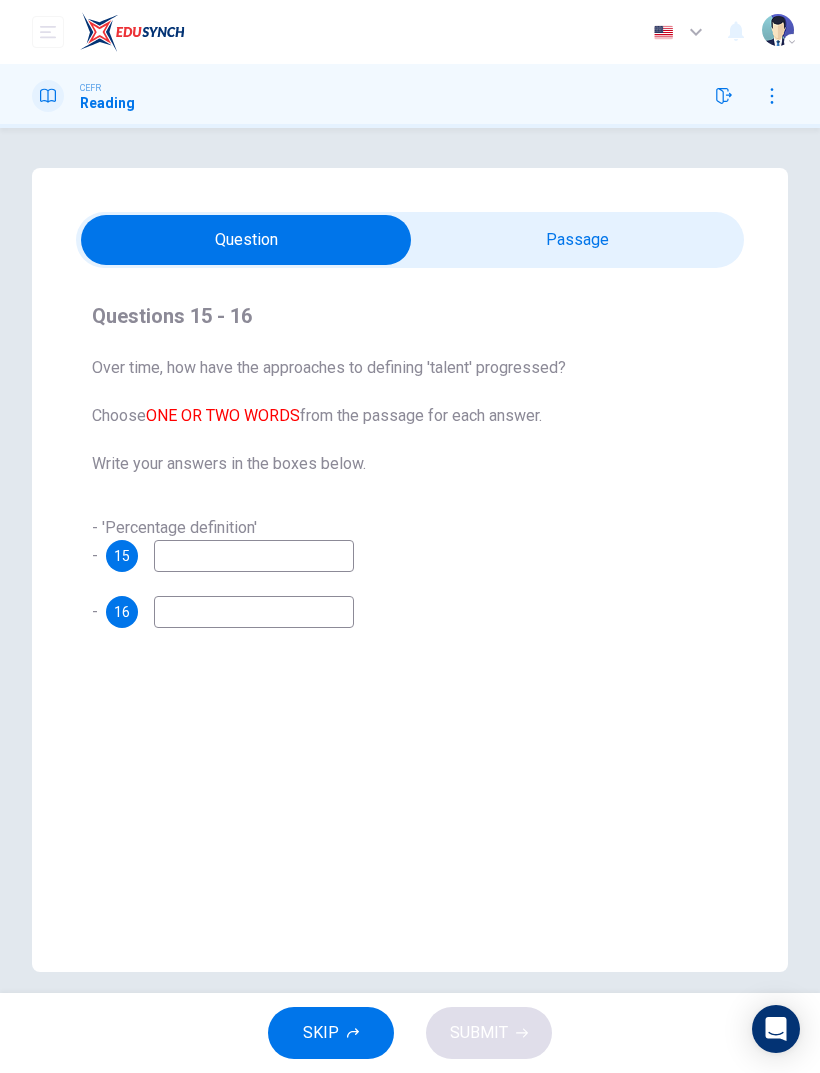 click at bounding box center [246, 240] 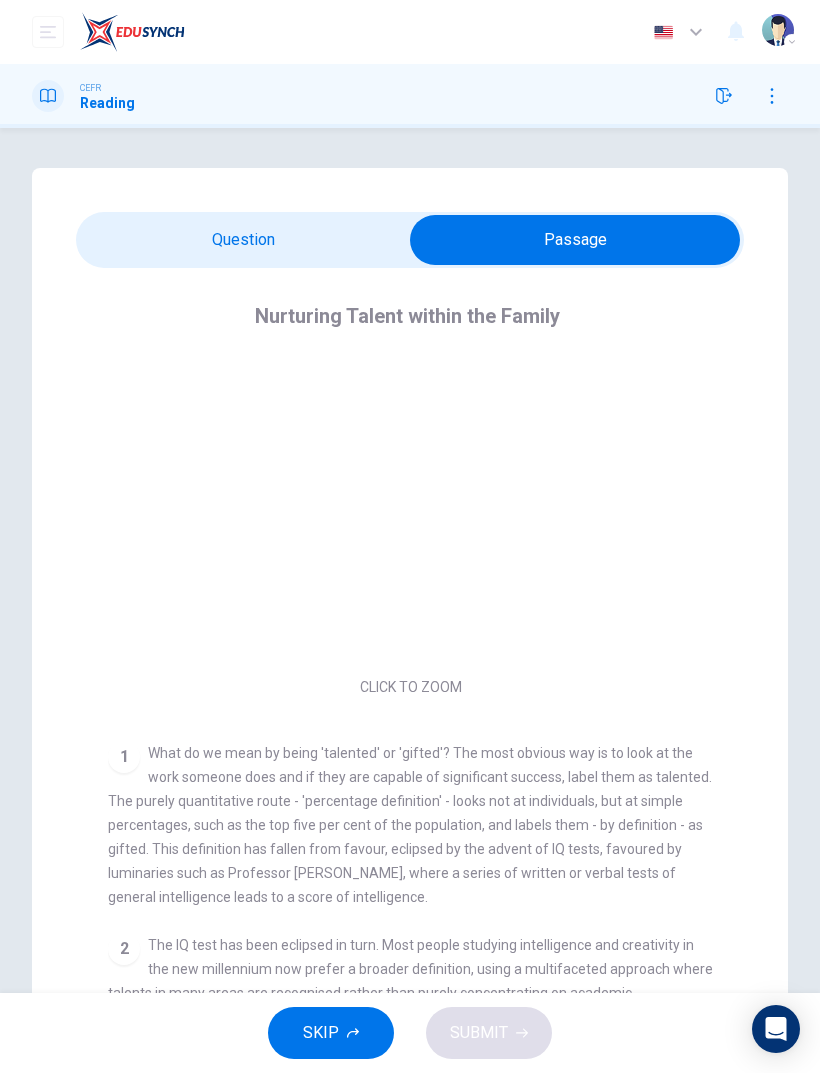 scroll, scrollTop: 0, scrollLeft: 0, axis: both 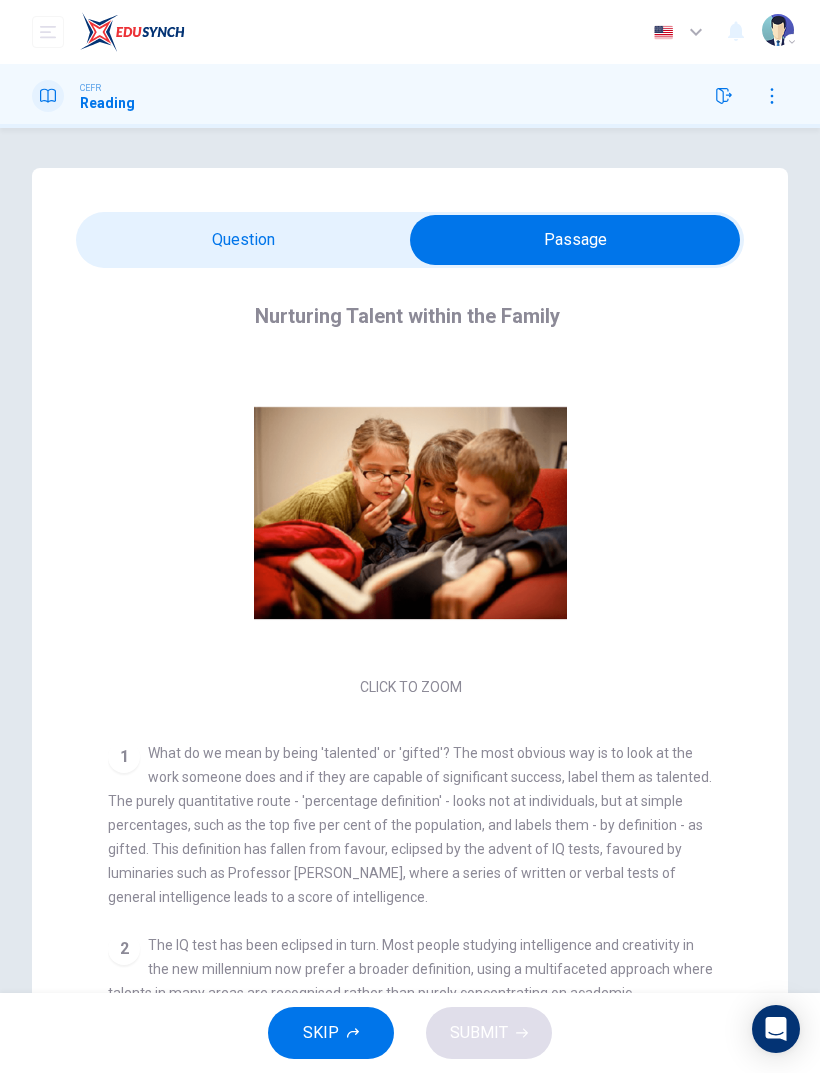 click 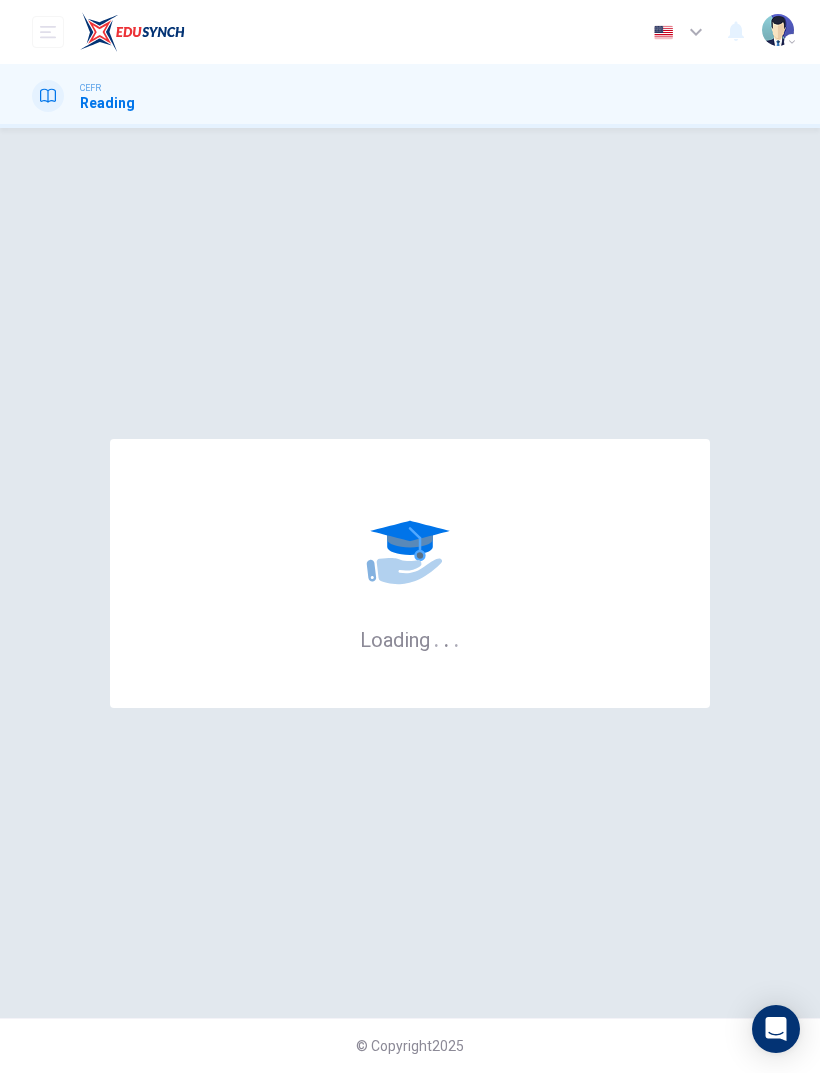 scroll, scrollTop: 0, scrollLeft: 0, axis: both 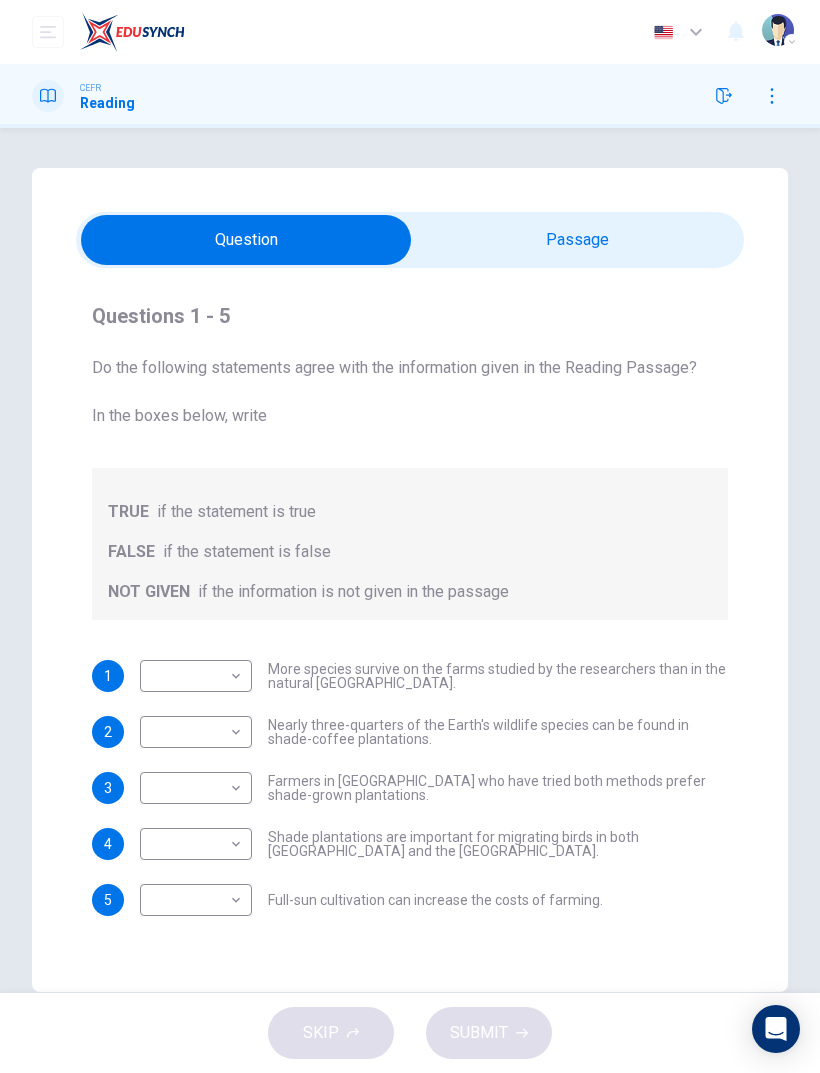 click at bounding box center (246, 240) 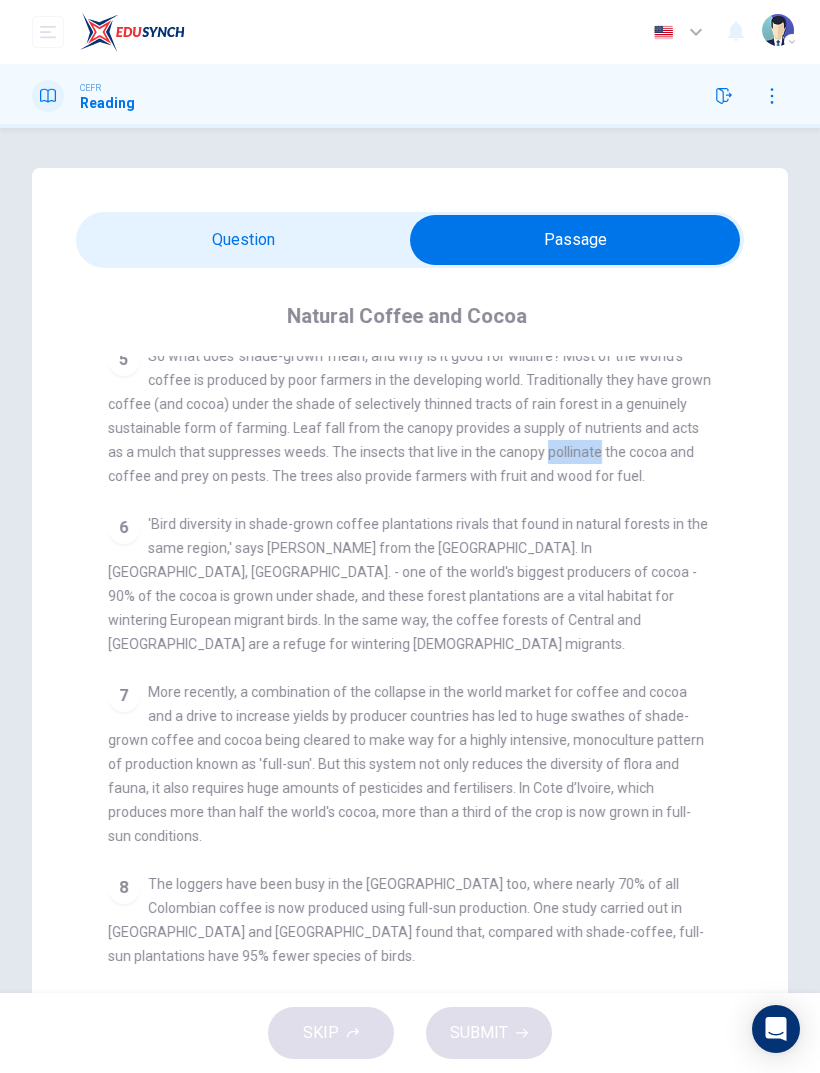 scroll, scrollTop: 924, scrollLeft: 0, axis: vertical 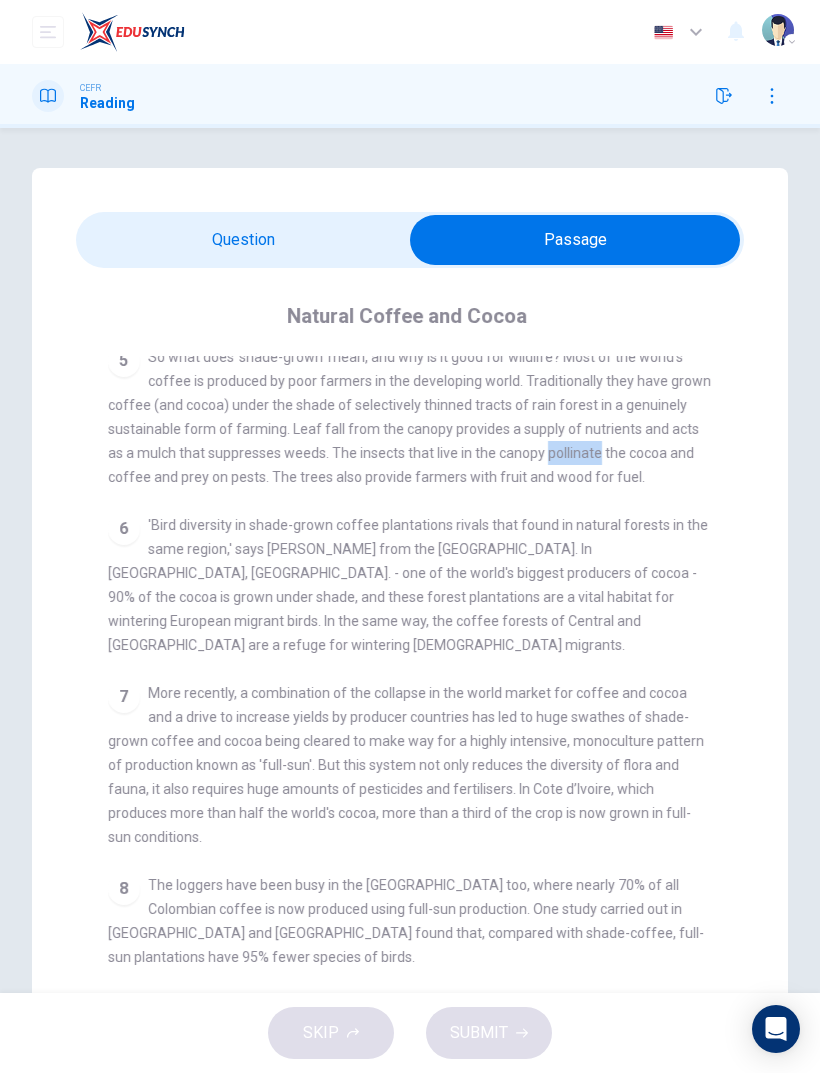 click on "More recently, a combination of the collapse in the world market for coffee and cocoa and a drive to increase yields by producer countries has led to huge swathes of shade-grown coffee and cocoa being cleared to make way for a highly intensive, monoculture pattern of production known as 'full-sun'. But this system not only reduces the diversity of flora and fauna, it also requires huge amounts of pesticides and fertilisers. In Cote d’Ivoire, which produces more than half the world's cocoa, more than a third of the crop is now grown in full-sun conditions." at bounding box center [406, 765] 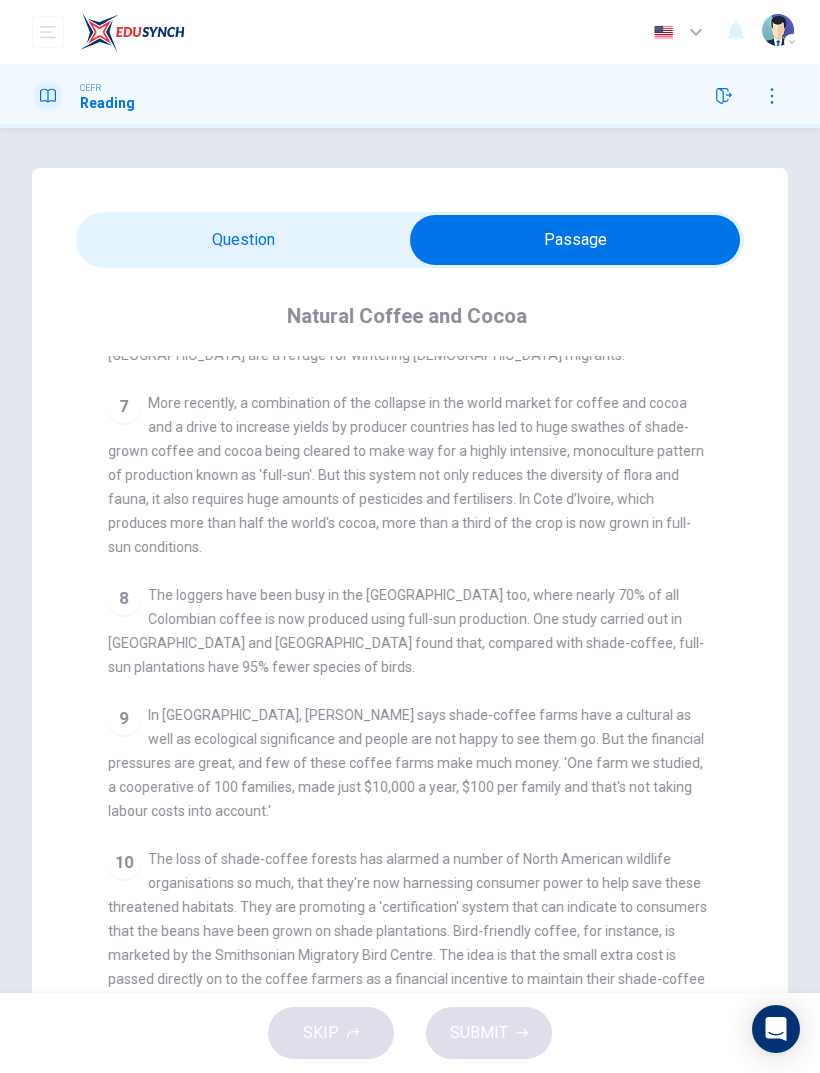 scroll, scrollTop: 1215, scrollLeft: 0, axis: vertical 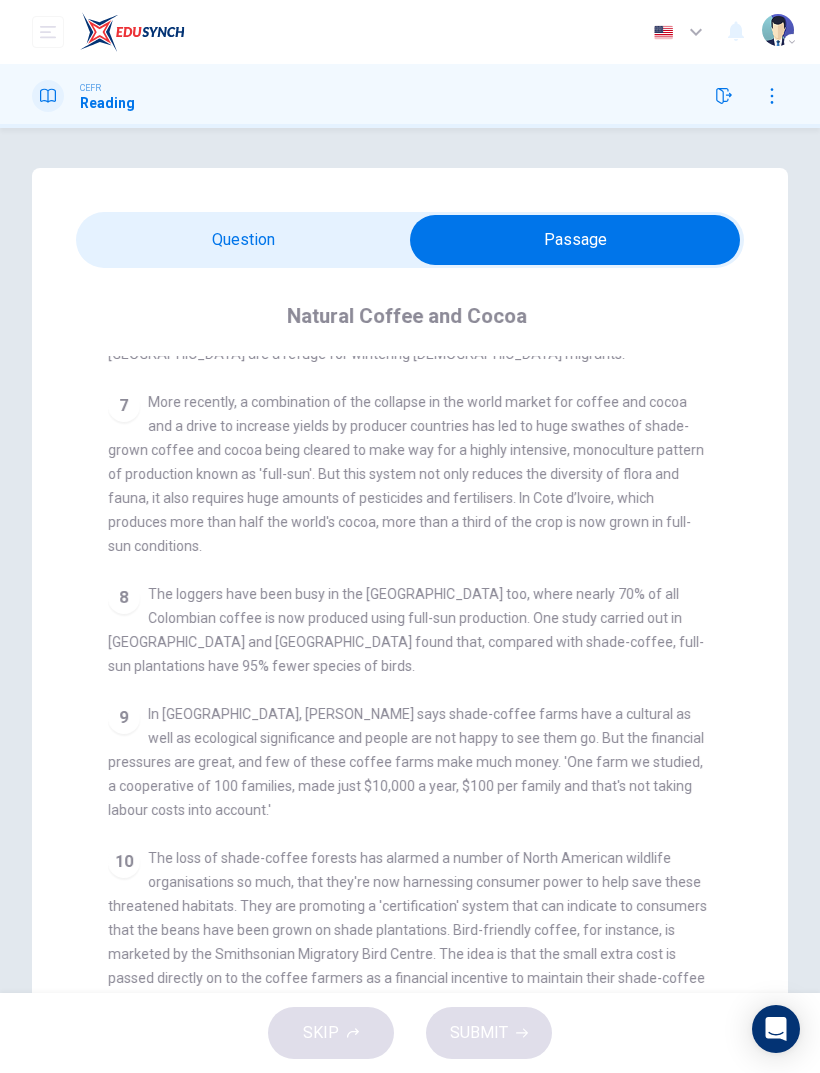 click on "More recently, a combination of the collapse in the world market for coffee and cocoa and a drive to increase yields by producer countries has led to huge swathes of shade-grown coffee and cocoa being cleared to make way for a highly intensive, monoculture pattern of production known as 'full-sun'. But this system not only reduces the diversity of flora and fauna, it also requires huge amounts of pesticides and fertilisers. In Cote d’Ivoire, which produces more than half the world's cocoa, more than a third of the crop is now grown in full-sun conditions." at bounding box center [406, 474] 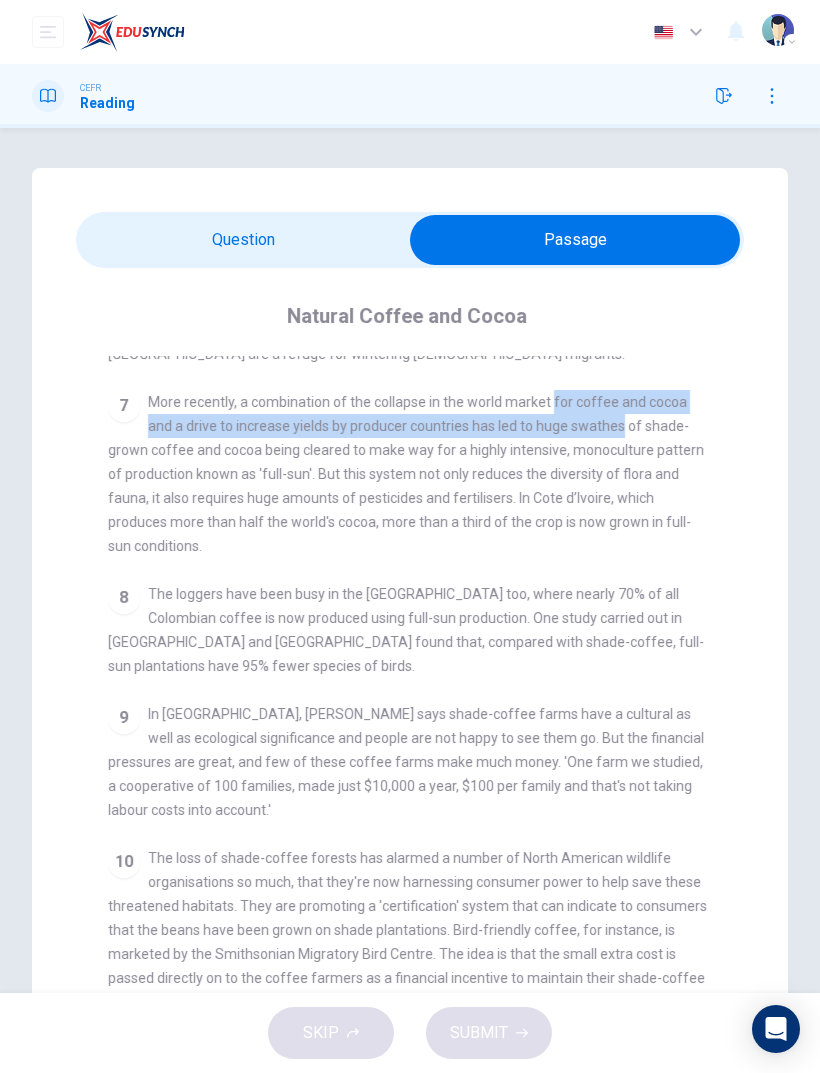 click on "More recently, a combination of the collapse in the world market for coffee and cocoa and a drive to increase yields by producer countries has led to huge swathes of shade-grown coffee and cocoa being cleared to make way for a highly intensive, monoculture pattern of production known as 'full-sun'. But this system not only reduces the diversity of flora and fauna, it also requires huge amounts of pesticides and fertilisers. In Cote d’Ivoire, which produces more than half the world's cocoa, more than a third of the crop is now grown in full-sun conditions." at bounding box center (406, 474) 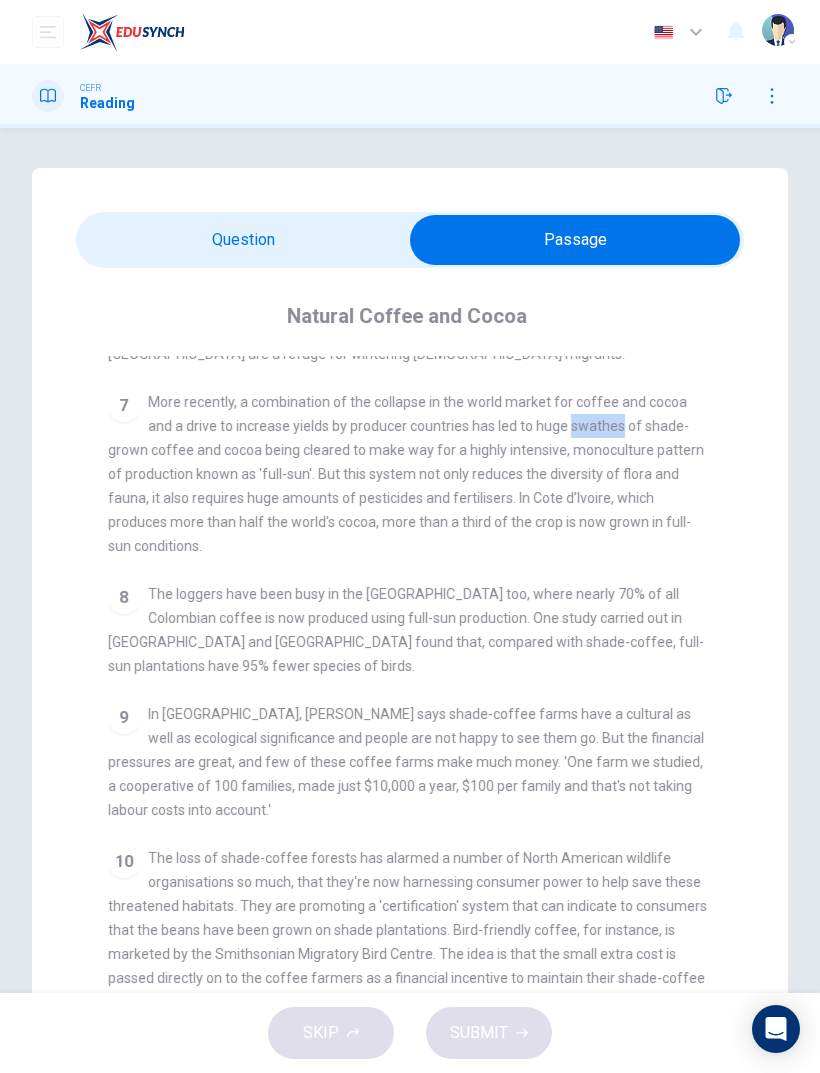 click on "CLICK TO ZOOM Click to Zoom 1 What's the connection between your morning coffee, wintering North American birds and the cool shade of a tree? Actually, quite a lot, says Simon Birch. 2 When scientists from London’s Natural History Museum descended on the coffee farms of the tiny Central American republic of El Salvador, they were astonished to find such diversity of insect and plant species. During 18 months' work on 12 farms, they found a third more species of parasitic wasp than was known to exist in the whole country of Costa Rica. They described four new species and are aware of a fifth. On 24 farms they found nearly 300 species of tree when they had expected to find about 100. 3 4 5 6 7 8 The loggers have been busy in the Americas too, where nearly 70% of all Colombian coffee is now produced using full-sun production. One study carried out in Colombia and Mexico found that, compared with shade-coffee, full-sun plantations have 95% fewer species of birds. 9 10 11 12" at bounding box center [423, 714] 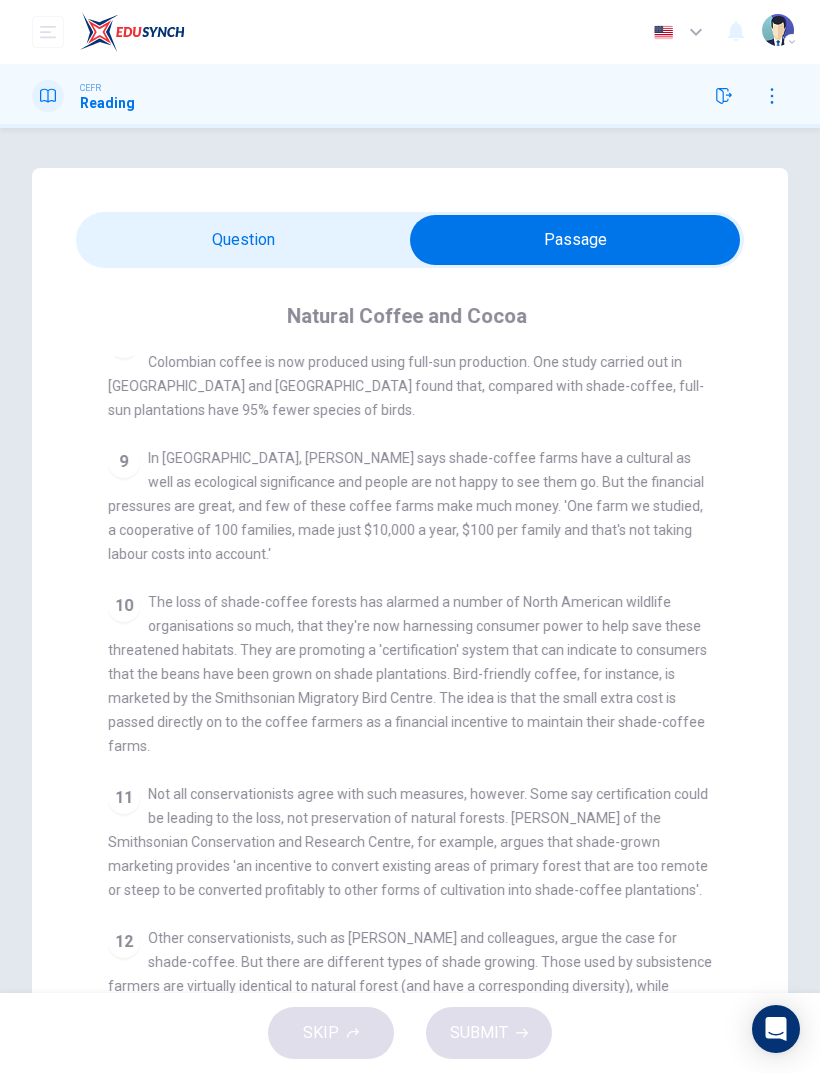 scroll, scrollTop: 1469, scrollLeft: 0, axis: vertical 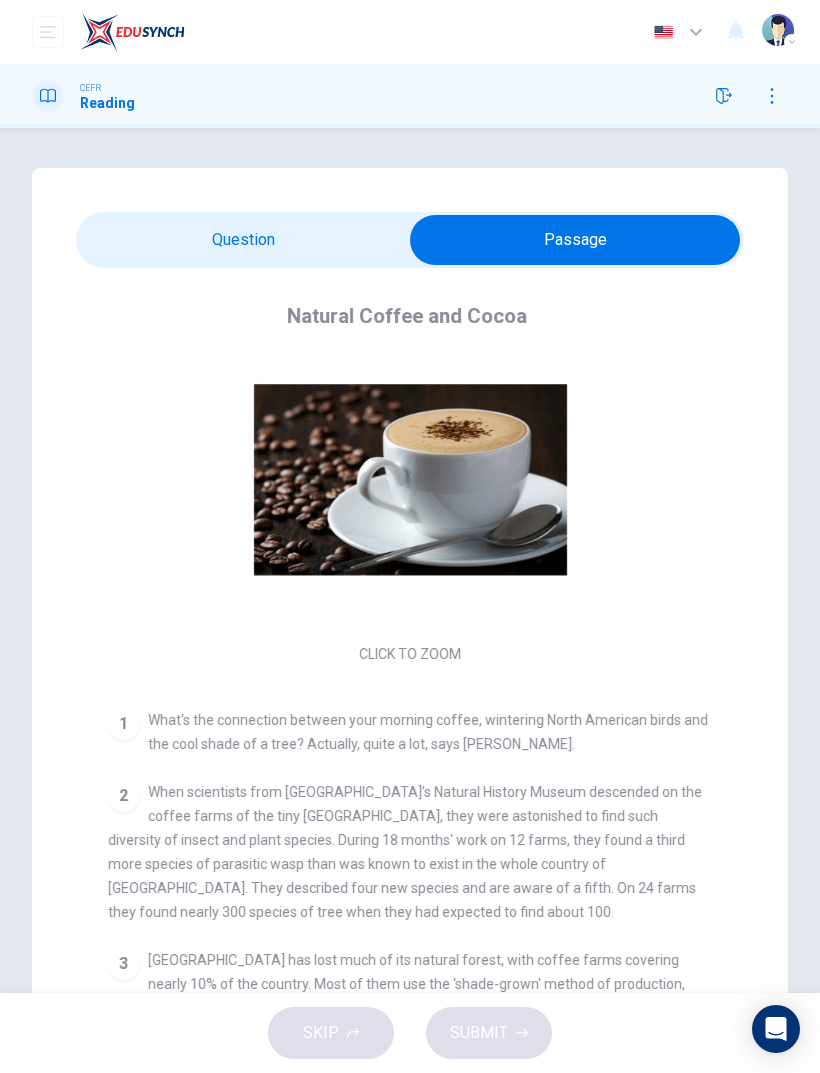 click at bounding box center (575, 240) 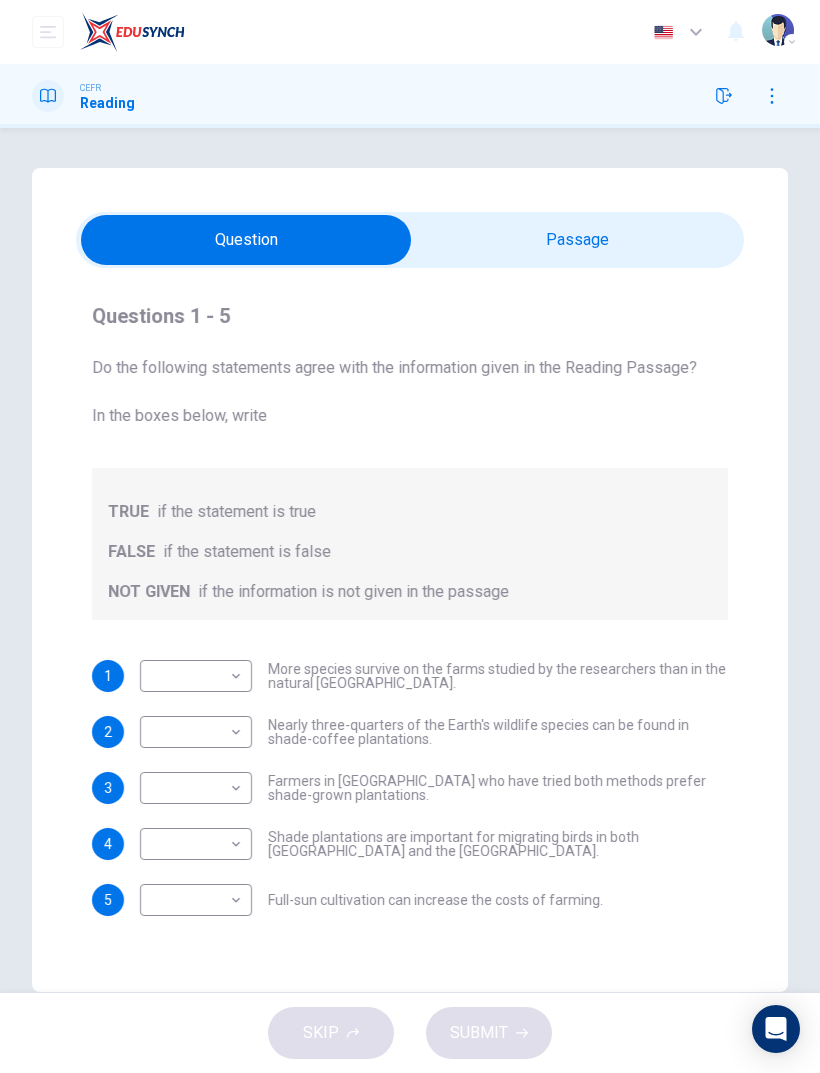 click at bounding box center [246, 240] 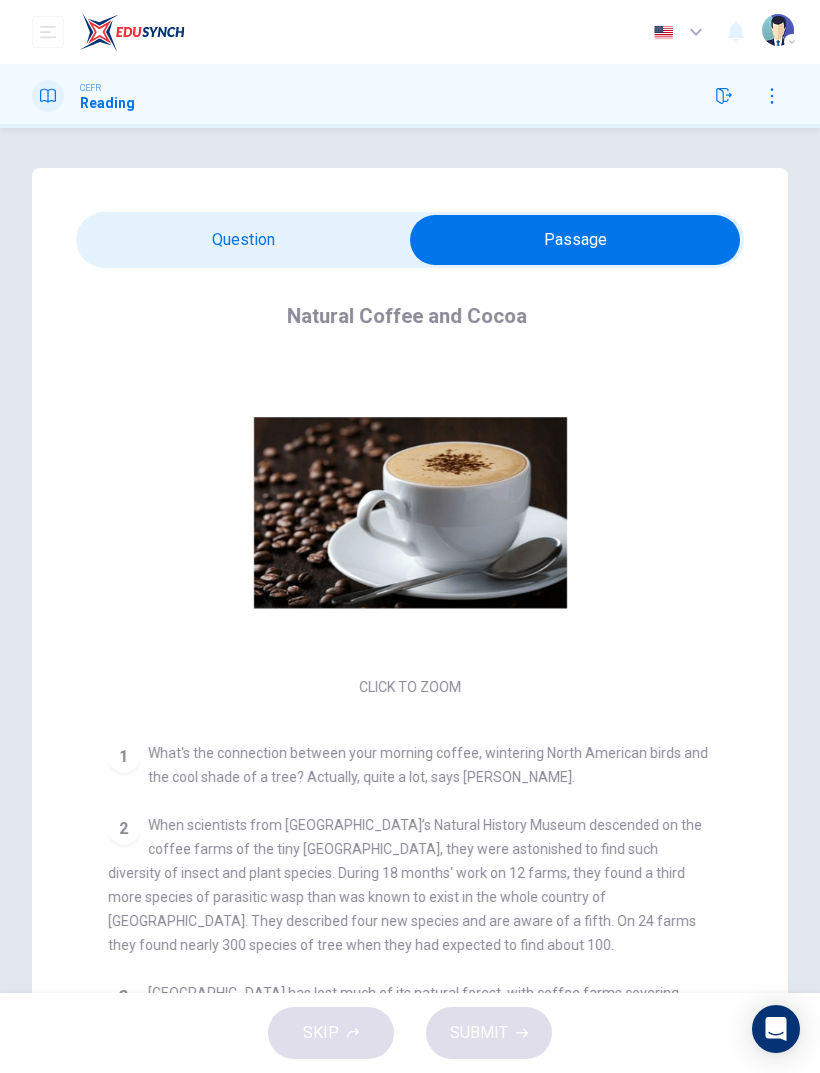 click at bounding box center [575, 240] 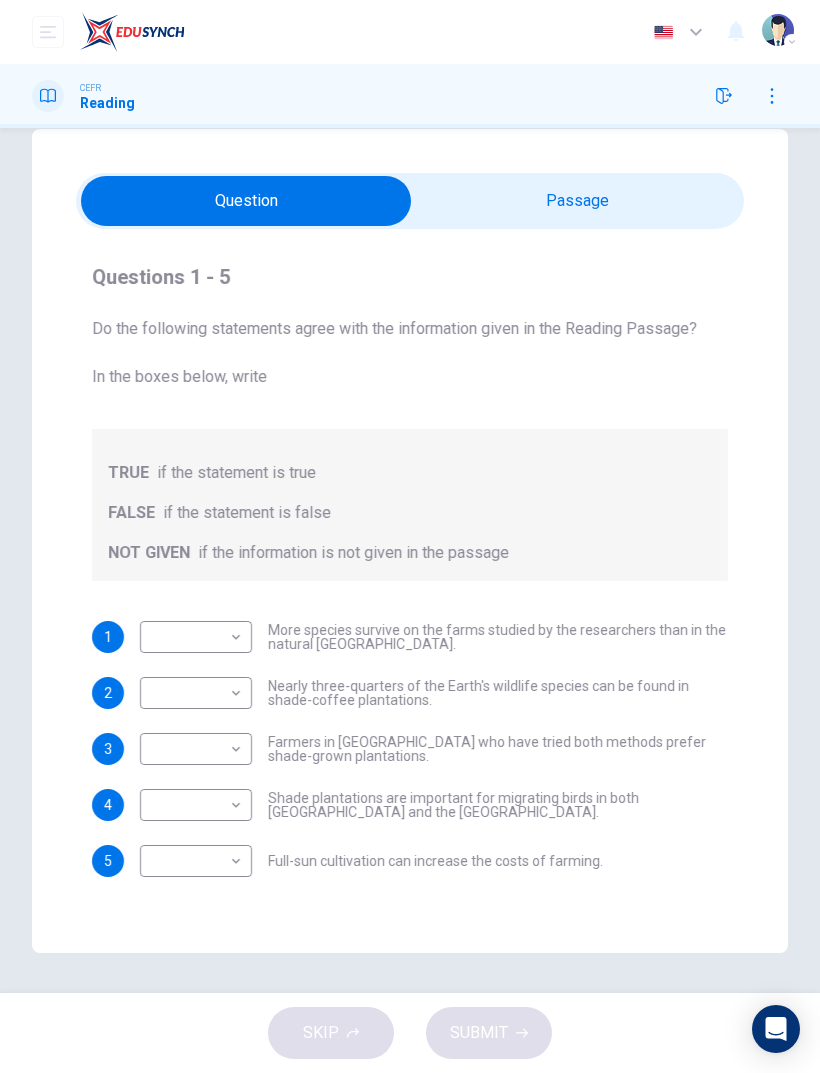 scroll, scrollTop: 39, scrollLeft: 0, axis: vertical 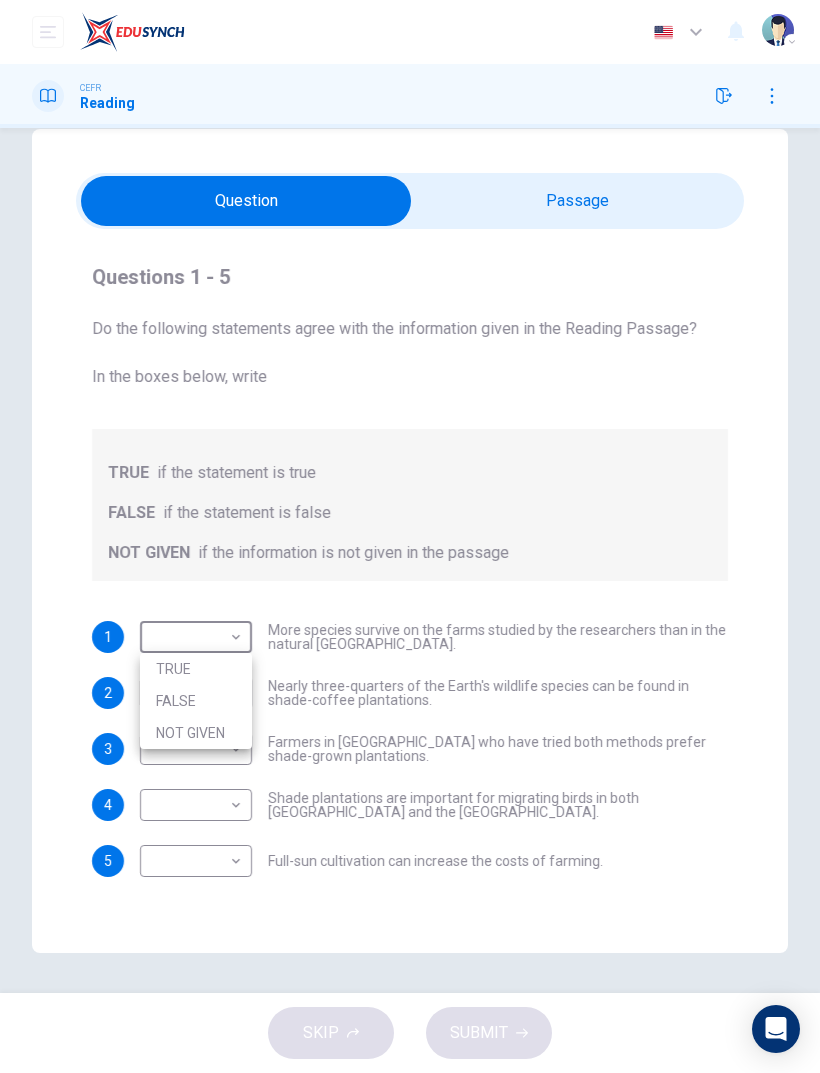 click on "TRUE" at bounding box center [196, 669] 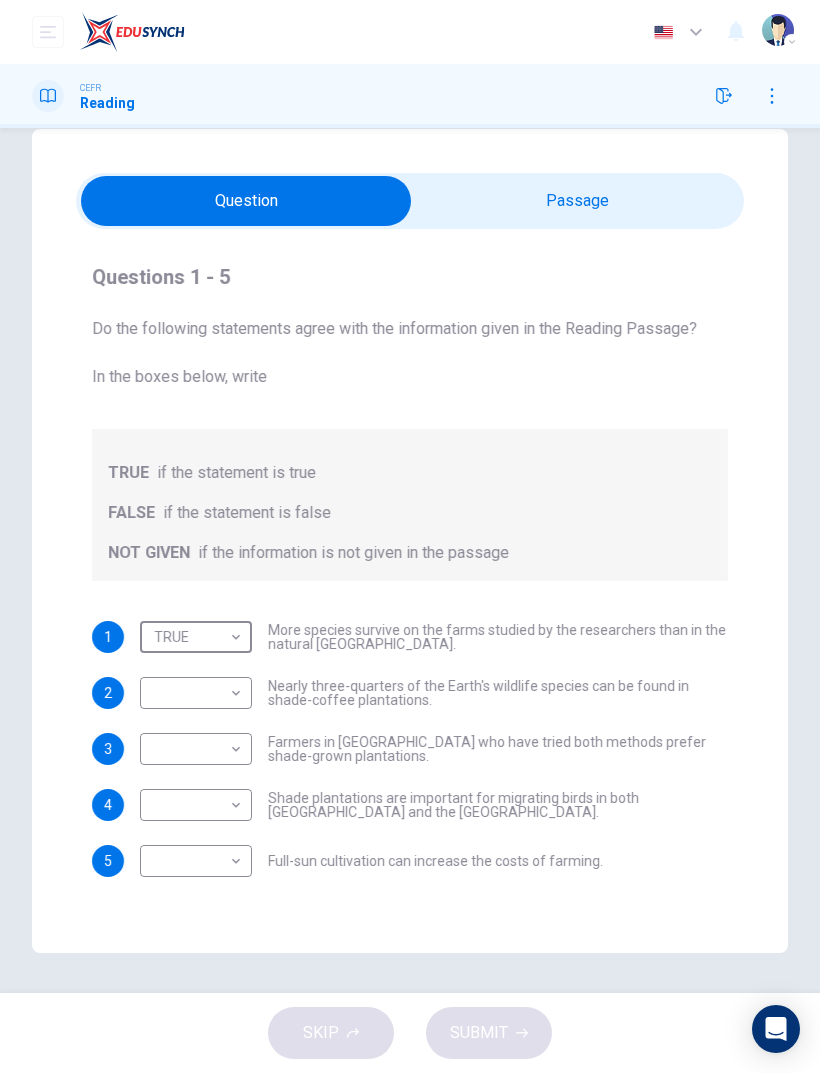 click on "Dashboard Practice Start a test Analysis English en ​ ANNISAA HUDA BINTI SARKHAN CEFR Reading Questions 1 - 5 Do the following statements agree with the information given in the Reading
Passage?
In the boxes below, write TRUE if the statement is true FALSE if the statement is false NOT GIVEN if the information is not given in the passage 1 TRUE TRUE ​ More species survive on the farms studied by the researchers than in the natural El Salvador forests. 2 ​ ​ Nearly three-quarters of the Earth's wildlife species can be found in shade-coffee plantations. 3 ​ ​ Farmers in El Salvador who have tried both methods prefer shade-grown plantations. 4 ​ ​ Shade plantations are important for migrating birds in both Africa and the Americas. 5 ​ ​ Full-sun cultivation can increase the costs of farming. Natural Coffee and Cocoa CLICK TO ZOOM Click to Zoom 1 2 3 4 5 6 7 8 9 10 11 12 SKIP SUBMIT EduSynch - Online Language Proficiency Testing
Dashboard Practice Start a test Analysis Notifications" at bounding box center (410, 536) 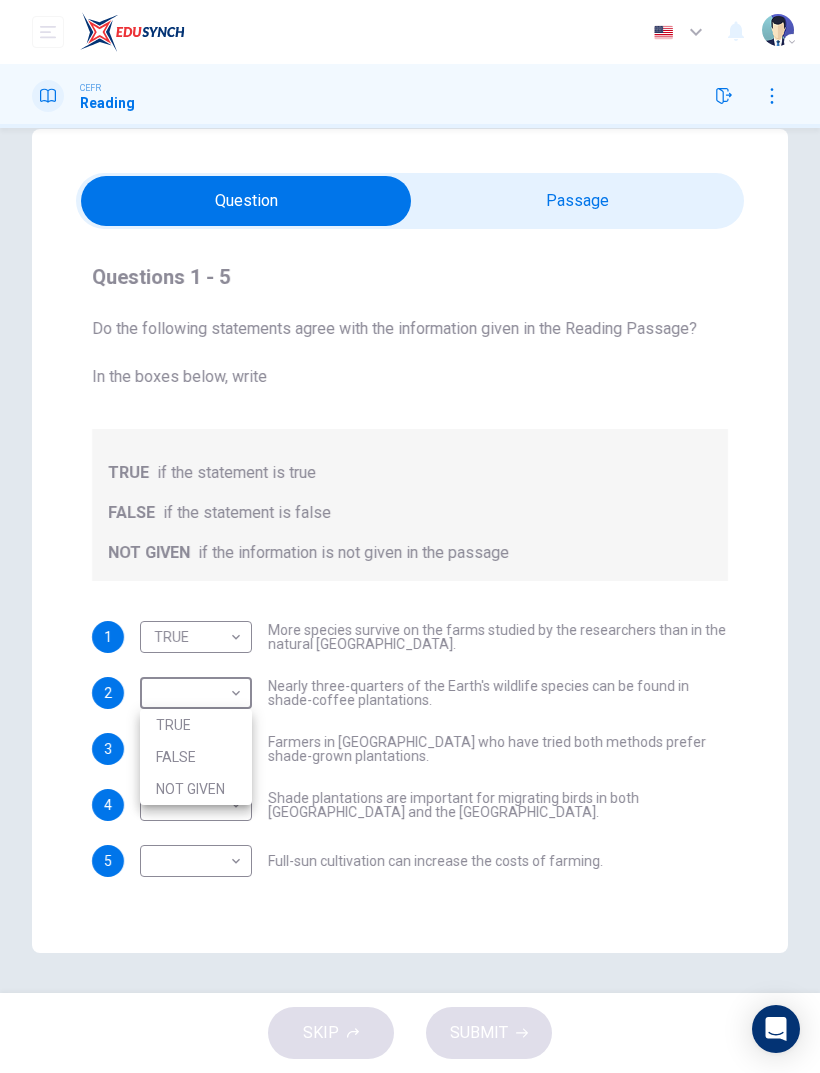 click at bounding box center (410, 536) 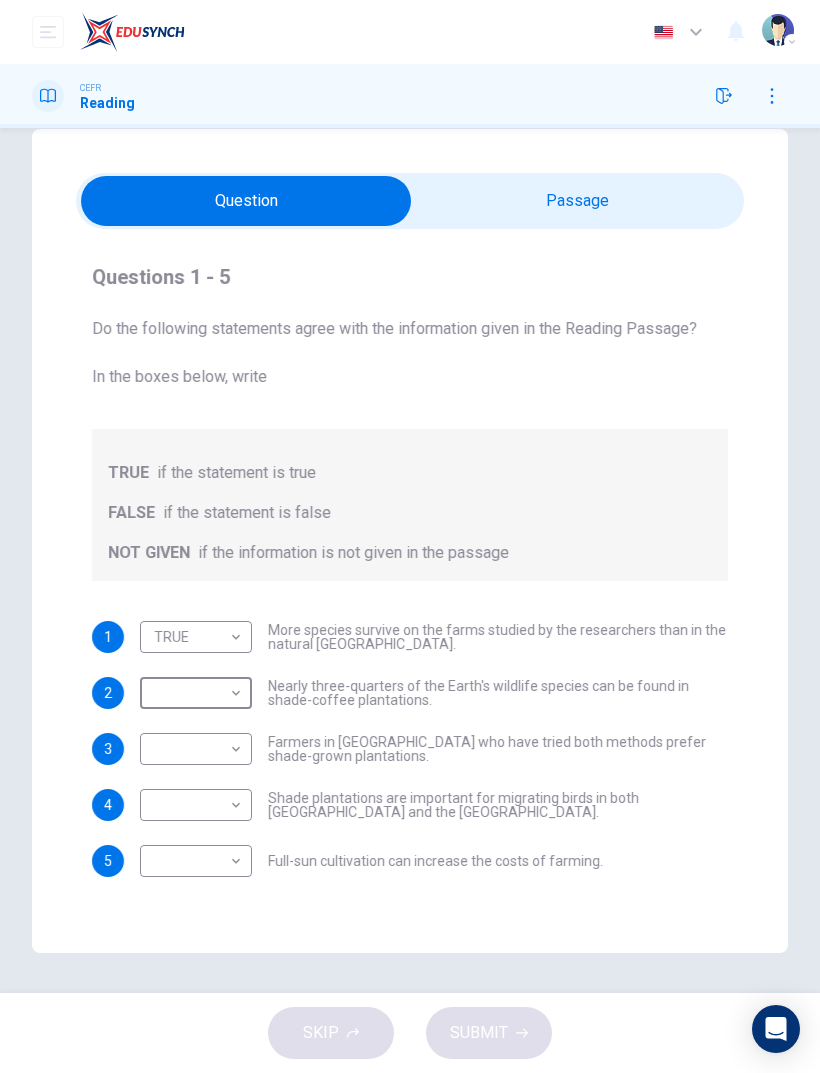 click on "Dashboard Practice Start a test Analysis English en ​ ANNISAA HUDA BINTI SARKHAN CEFR Reading Questions 1 - 5 Do the following statements agree with the information given in the Reading
Passage?
In the boxes below, write TRUE if the statement is true FALSE if the statement is false NOT GIVEN if the information is not given in the passage 1 TRUE TRUE ​ More species survive on the farms studied by the researchers than in the natural El Salvador forests. 2 ​ ​ Nearly three-quarters of the Earth's wildlife species can be found in shade-coffee plantations. 3 ​ ​ Farmers in El Salvador who have tried both methods prefer shade-grown plantations. 4 ​ ​ Shade plantations are important for migrating birds in both Africa and the Americas. 5 ​ ​ Full-sun cultivation can increase the costs of farming. Natural Coffee and Cocoa CLICK TO ZOOM Click to Zoom 1 2 3 4 5 6 7 8 9 10 11 12 SKIP SUBMIT EduSynch - Online Language Proficiency Testing
Dashboard Practice Start a test Analysis Notifications" at bounding box center (410, 536) 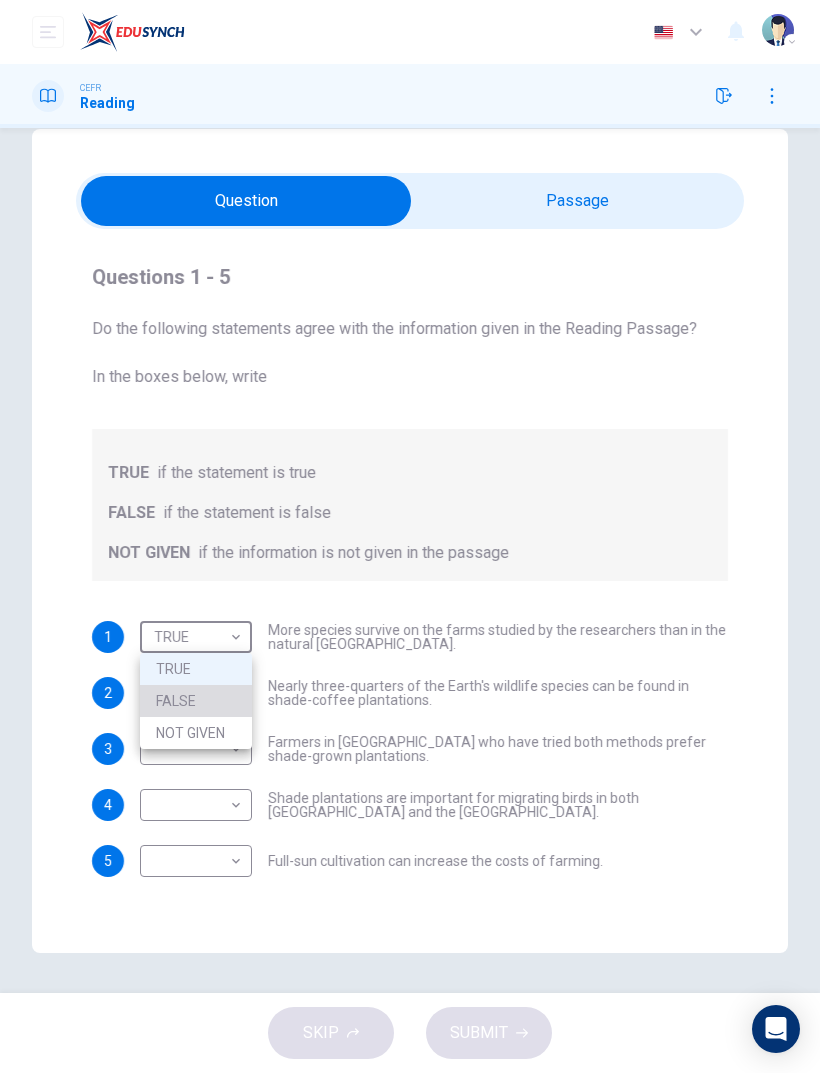 click on "FALSE" at bounding box center (196, 701) 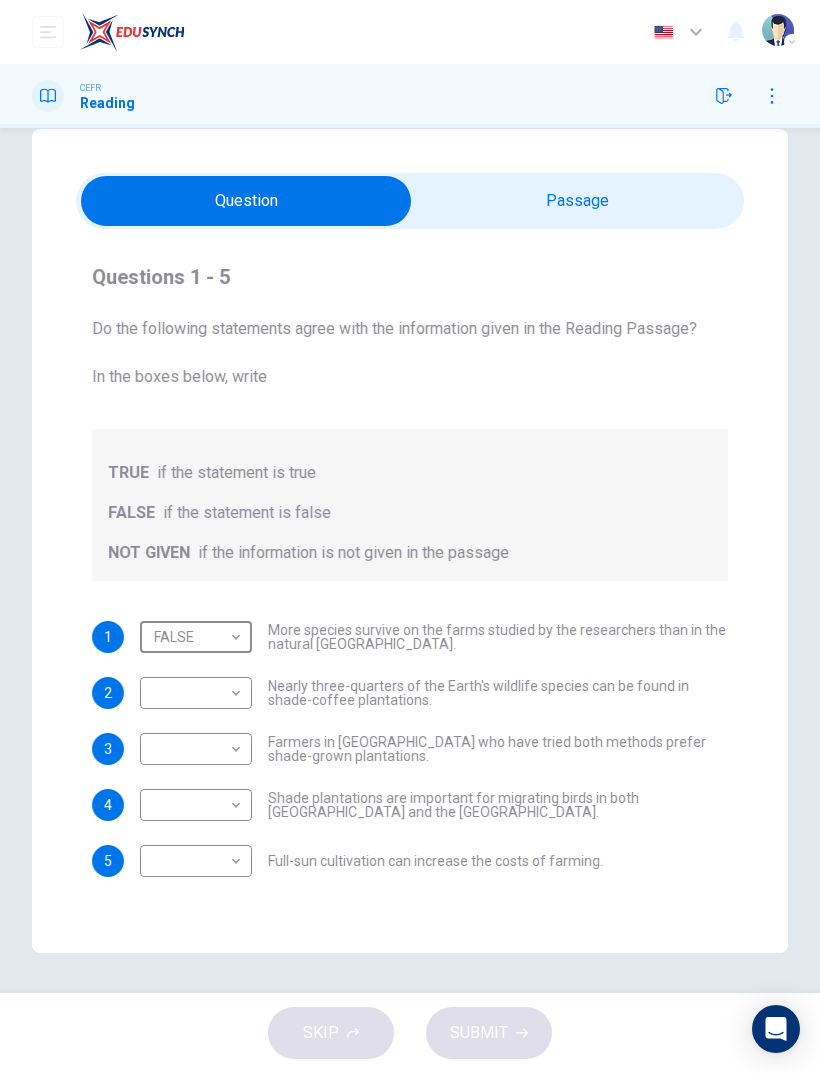 click at bounding box center [246, 201] 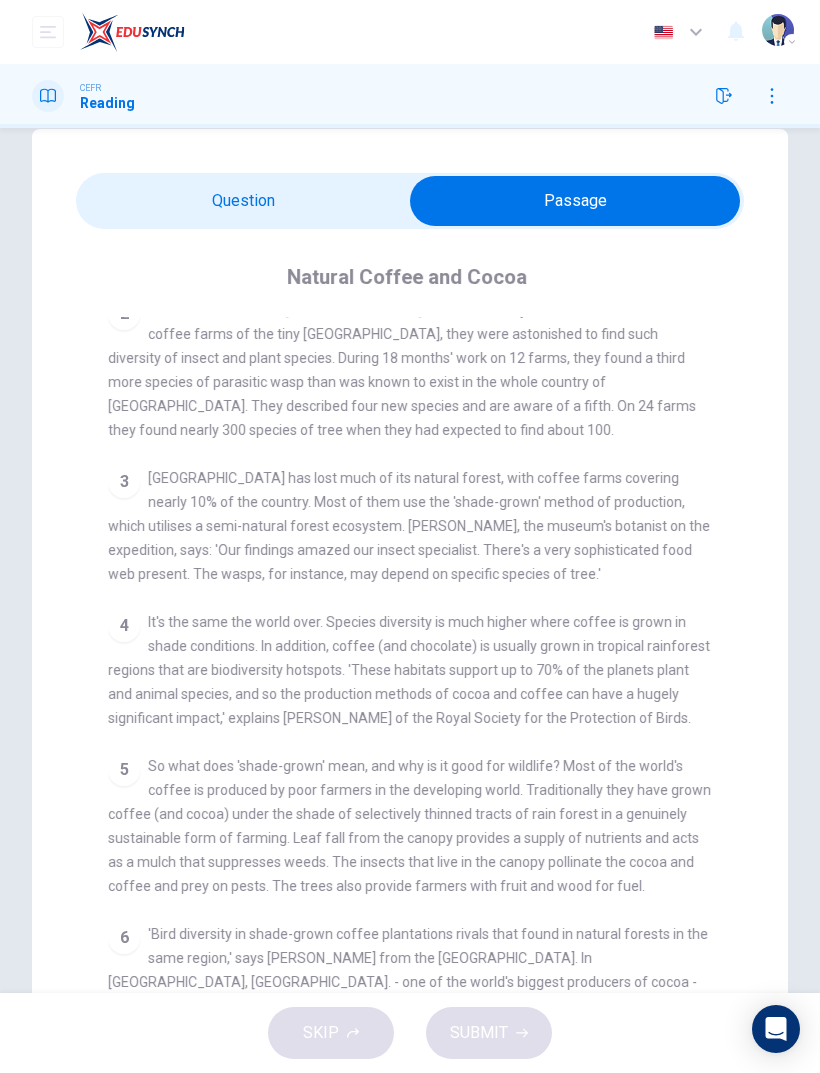 scroll, scrollTop: 561, scrollLeft: 0, axis: vertical 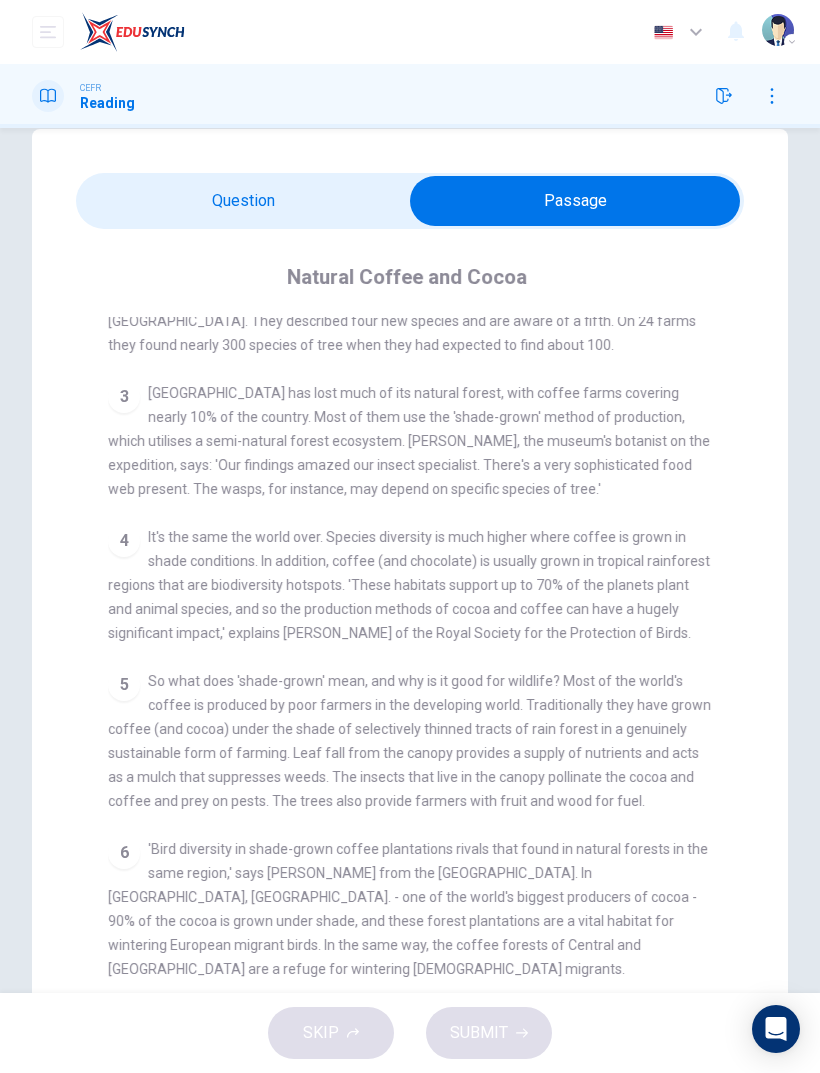 click at bounding box center [575, 201] 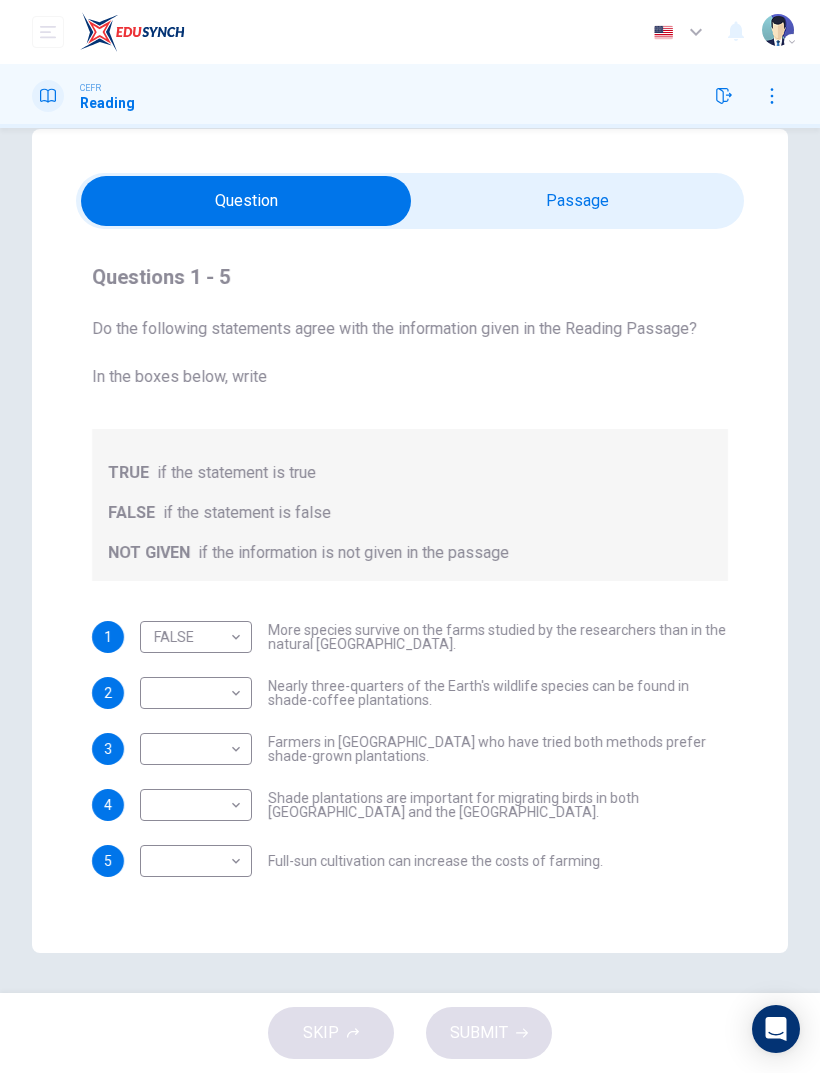 click on "Dashboard Practice Start a test Analysis English en ​ ANNISAA HUDA BINTI SARKHAN CEFR Reading Questions 1 - 5 Do the following statements agree with the information given in the Reading
Passage?
In the boxes below, write TRUE if the statement is true FALSE if the statement is false NOT GIVEN if the information is not given in the passage 1 FALSE FALSE ​ More species survive on the farms studied by the researchers than in the natural El Salvador forests. 2 ​ ​ Nearly three-quarters of the Earth's wildlife species can be found in shade-coffee plantations. 3 ​ ​ Farmers in El Salvador who have tried both methods prefer shade-grown plantations. 4 ​ ​ Shade plantations are important for migrating birds in both Africa and the Americas. 5 ​ ​ Full-sun cultivation can increase the costs of farming. Natural Coffee and Cocoa CLICK TO ZOOM Click to Zoom 1 2 3 4 5 6 7 8 9 10 11 12 SKIP SUBMIT EduSynch - Online Language Proficiency Testing
Dashboard Practice Start a test Analysis Notifications" at bounding box center [410, 536] 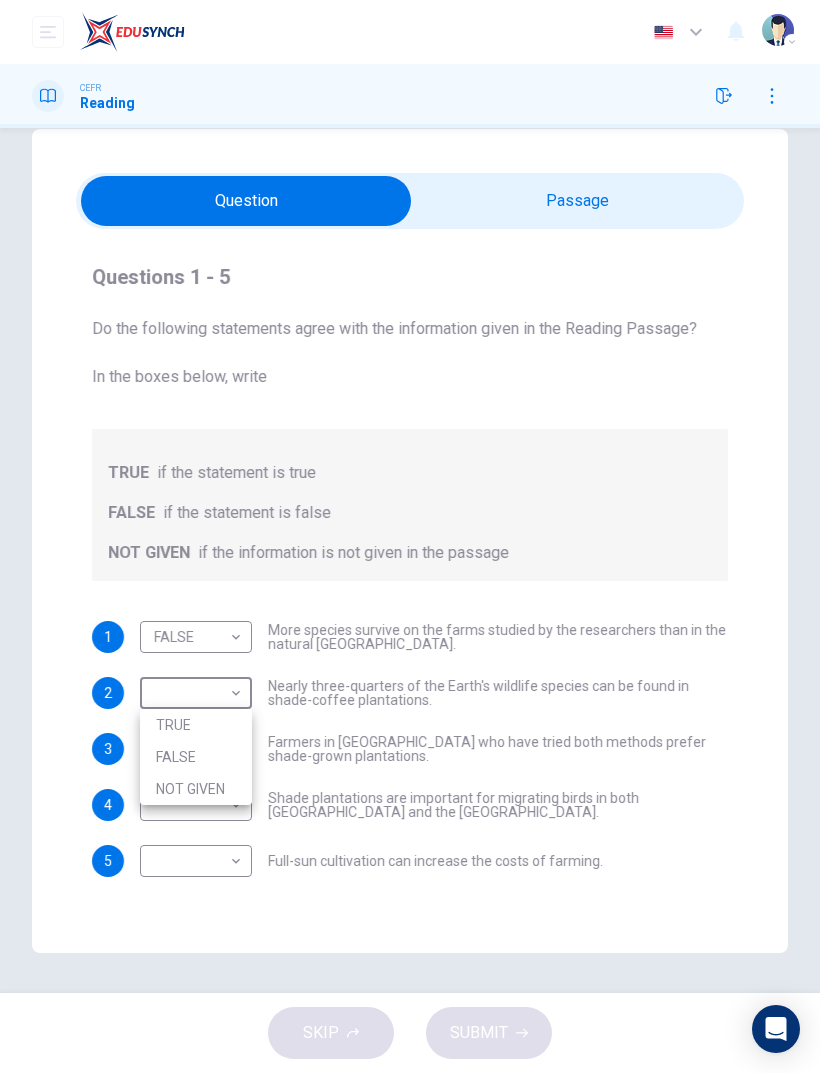 click on "FALSE" at bounding box center [196, 757] 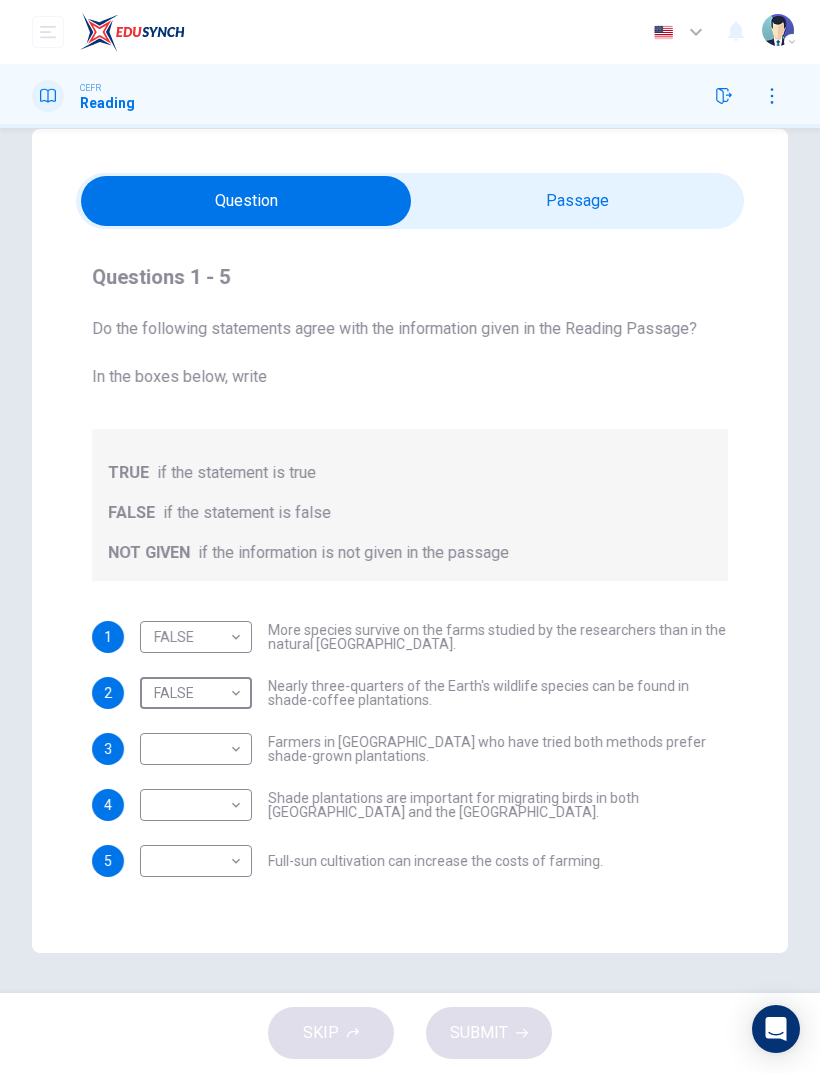 click at bounding box center (246, 201) 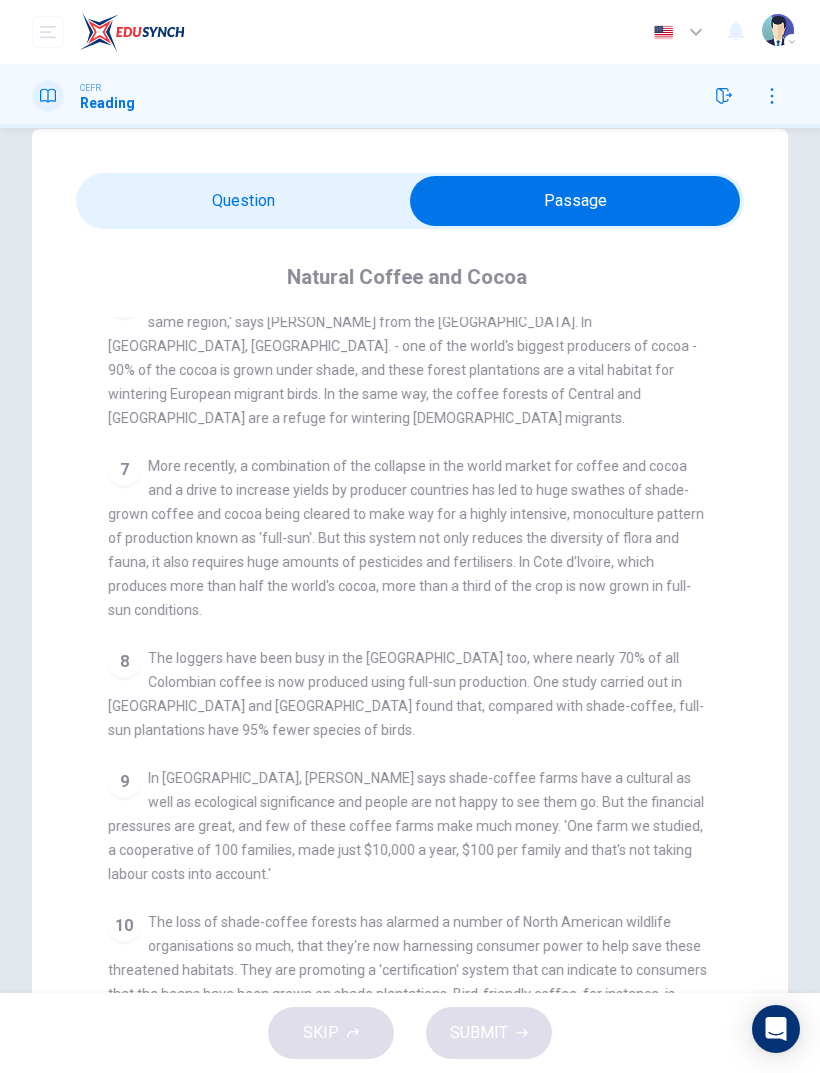 scroll, scrollTop: 1110, scrollLeft: 0, axis: vertical 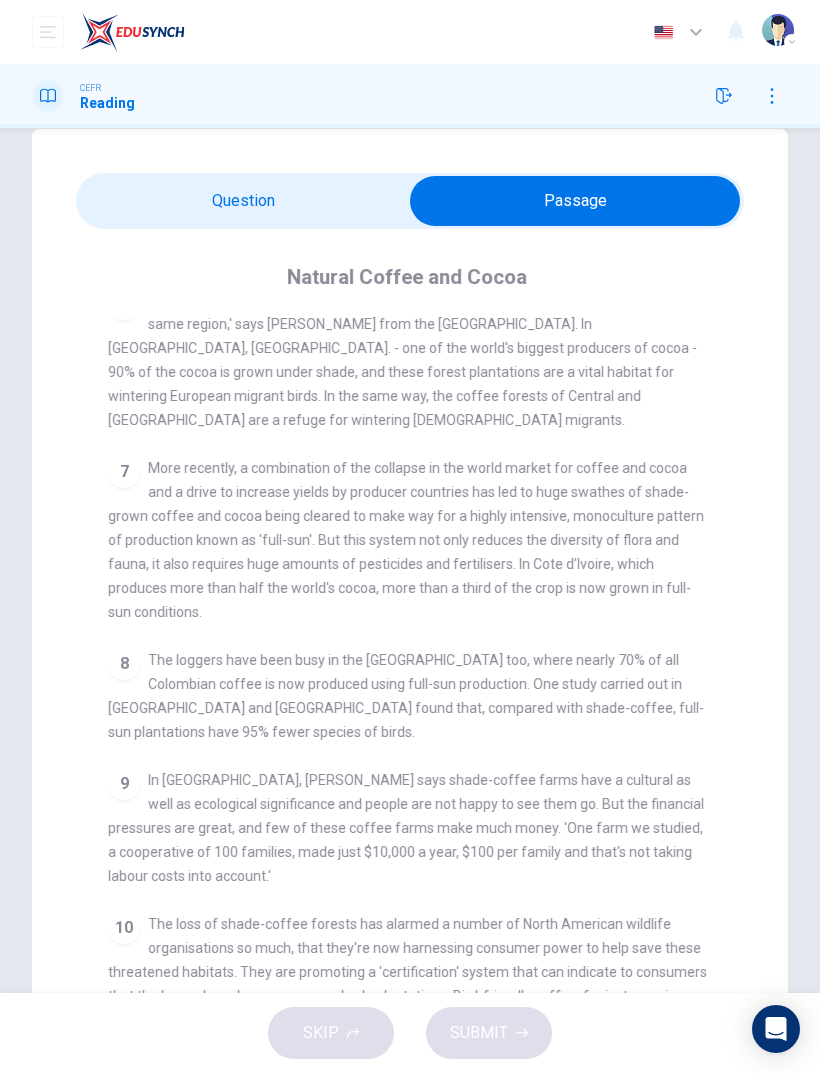 click at bounding box center [575, 201] 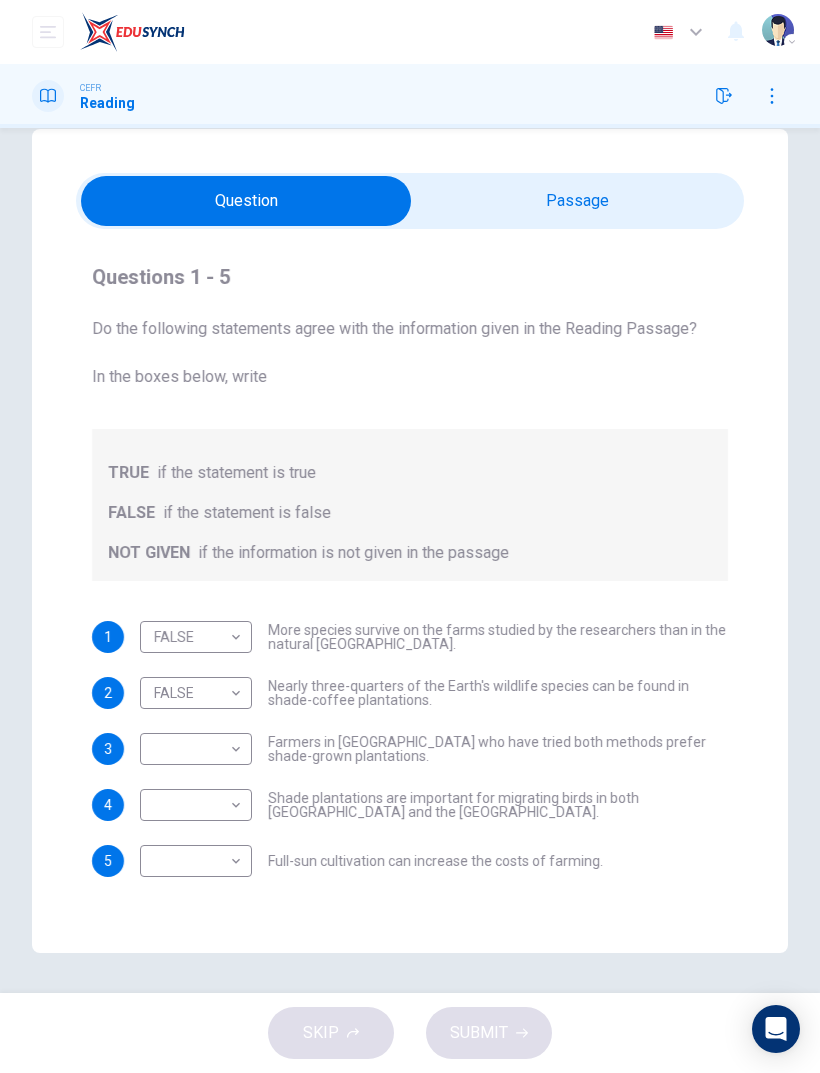 click on "Dashboard Practice Start a test Analysis English en ​ ANNISAA HUDA BINTI SARKHAN CEFR Reading Questions 1 - 5 Do the following statements agree with the information given in the Reading
Passage?
In the boxes below, write TRUE if the statement is true FALSE if the statement is false NOT GIVEN if the information is not given in the passage 1 FALSE FALSE ​ More species survive on the farms studied by the researchers than in the natural El Salvador forests. 2 FALSE FALSE ​ Nearly three-quarters of the Earth's wildlife species can be found in shade-coffee plantations. 3 ​ ​ Farmers in El Salvador who have tried both methods prefer shade-grown plantations. 4 ​ ​ Shade plantations are important for migrating birds in both Africa and the Americas. 5 ​ ​ Full-sun cultivation can increase the costs of farming. Natural Coffee and Cocoa CLICK TO ZOOM Click to Zoom 1 2 3 4 5 6 7 8 9 10 11 12 SKIP SUBMIT EduSynch - Online Language Proficiency Testing
Dashboard Practice Start a test Analysis 2025" at bounding box center [410, 536] 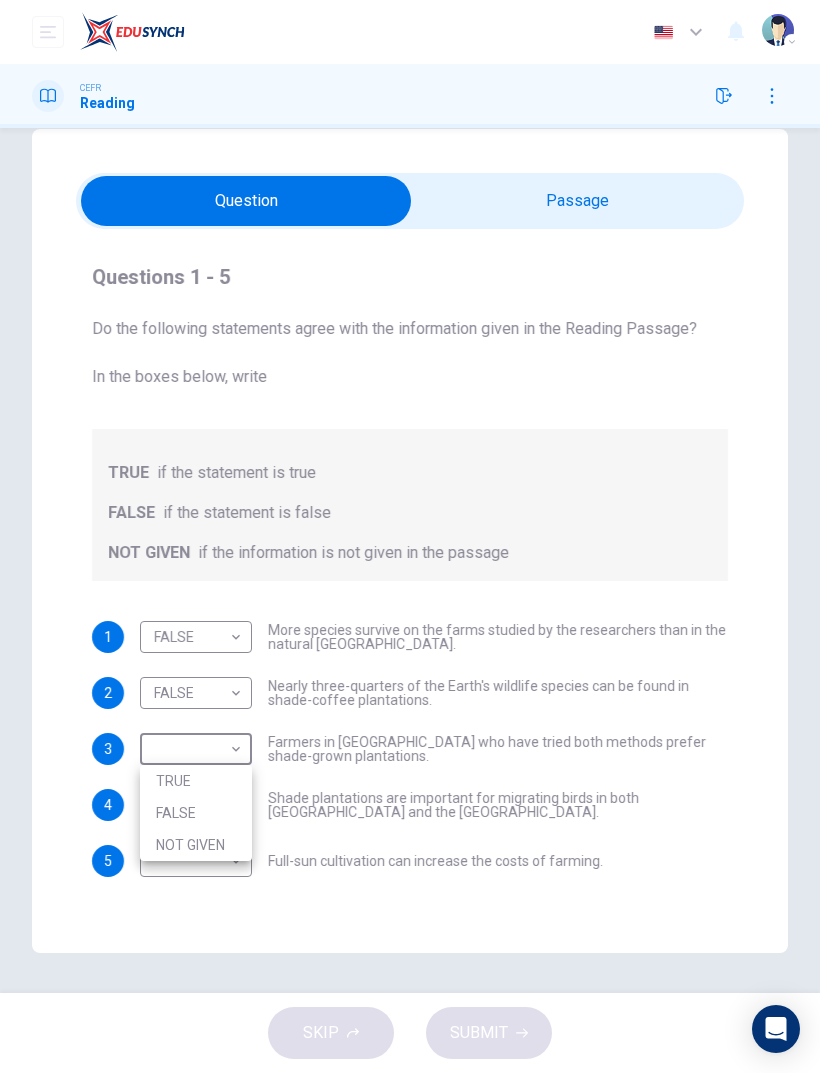 click at bounding box center (410, 536) 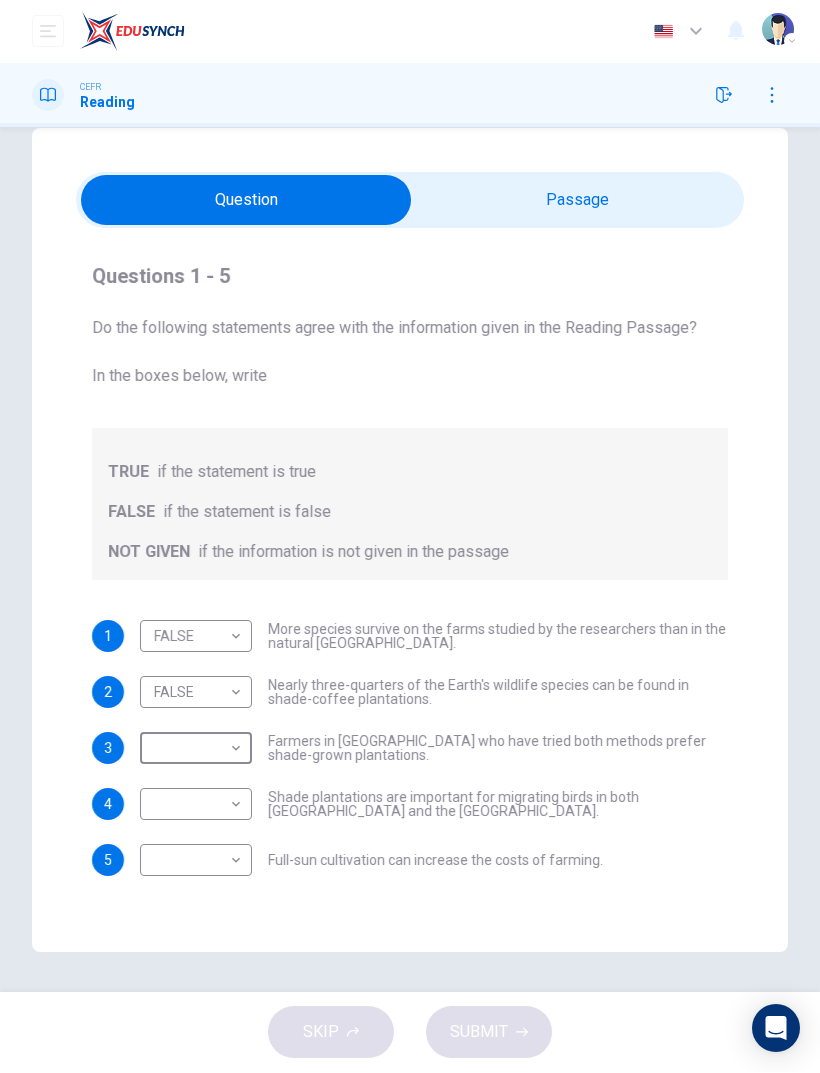 click on "Dashboard Practice Start a test Analysis English en ​ ANNISAA HUDA BINTI SARKHAN CEFR Reading Questions 1 - 5 Do the following statements agree with the information given in the Reading
Passage?
In the boxes below, write TRUE if the statement is true FALSE if the statement is false NOT GIVEN if the information is not given in the passage 1 FALSE FALSE ​ More species survive on the farms studied by the researchers than in the natural El Salvador forests. 2 FALSE FALSE ​ Nearly three-quarters of the Earth's wildlife species can be found in shade-coffee plantations. 3 ​ ​ Farmers in El Salvador who have tried both methods prefer shade-grown plantations. 4 ​ ​ Shade plantations are important for migrating birds in both Africa and the Americas. 5 ​ ​ Full-sun cultivation can increase the costs of farming. Natural Coffee and Cocoa CLICK TO ZOOM Click to Zoom 1 2 3 4 5 6 7 8 9 10 11 12 SKIP SUBMIT EduSynch - Online Language Proficiency Testing
Dashboard Practice Start a test Analysis 2025" at bounding box center [410, 536] 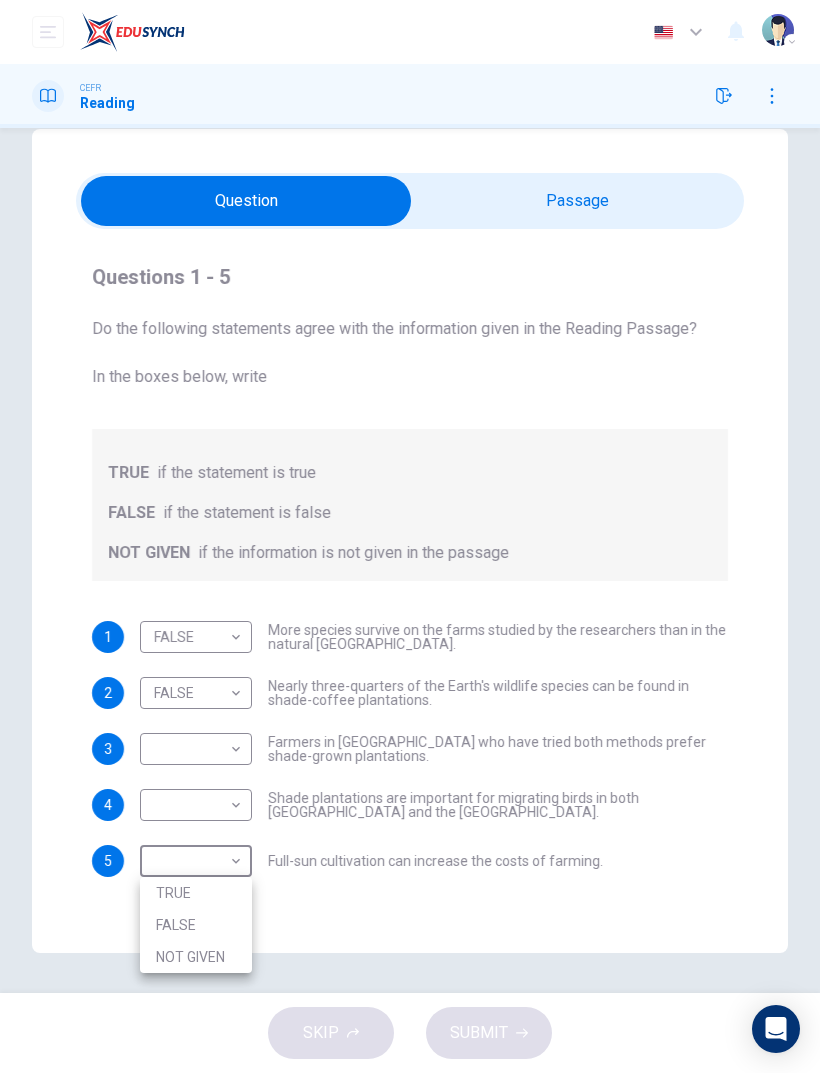 click on "NOT GIVEN" at bounding box center [196, 957] 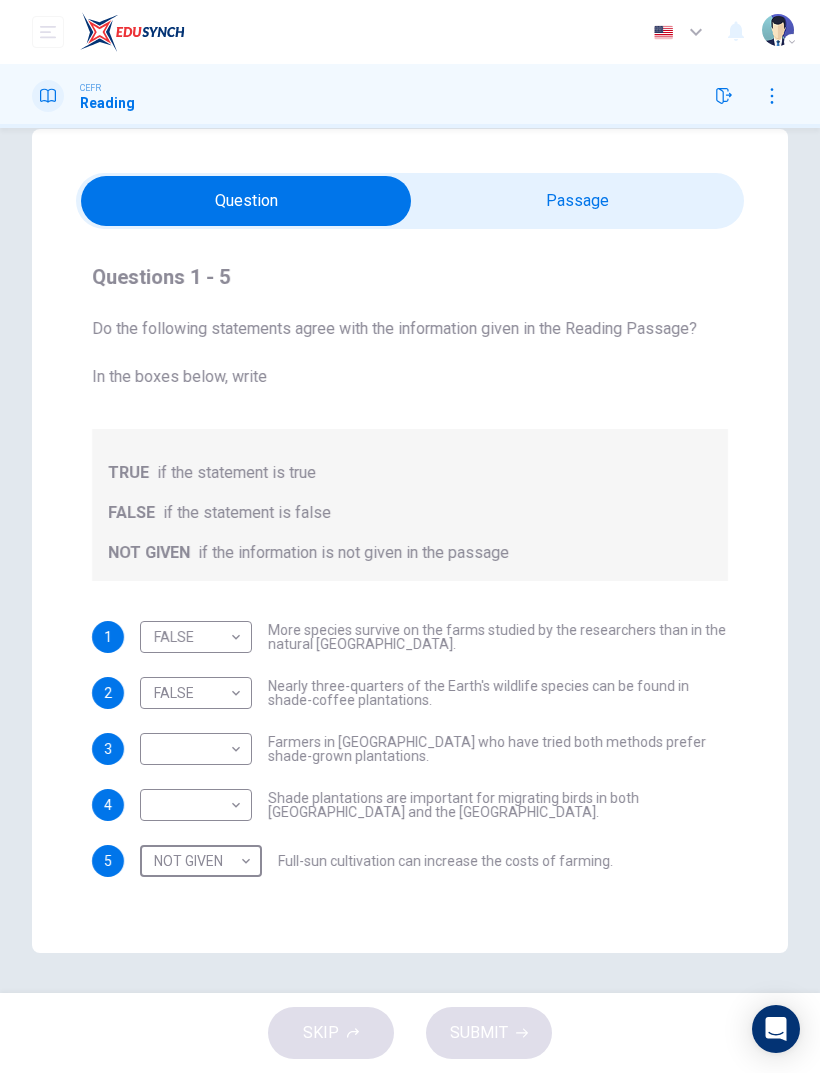 click on "Dashboard Practice Start a test Analysis English en ​ ANNISAA HUDA BINTI SARKHAN CEFR Reading Questions 1 - 5 Do the following statements agree with the information given in the Reading
Passage?
In the boxes below, write TRUE if the statement is true FALSE if the statement is false NOT GIVEN if the information is not given in the passage 1 FALSE FALSE ​ More species survive on the farms studied by the researchers than in the natural El Salvador forests. 2 FALSE FALSE ​ Nearly three-quarters of the Earth's wildlife species can be found in shade-coffee plantations. 3 ​ ​ Farmers in El Salvador who have tried both methods prefer shade-grown plantations. 4 ​ ​ Shade plantations are important for migrating birds in both Africa and the Americas. 5 NOT GIVEN NOT GIVEN ​ Full-sun cultivation can increase the costs of farming. Natural Coffee and Cocoa CLICK TO ZOOM Click to Zoom 1 2 3 4 5 6 7 8 9 10 11 12 SKIP SUBMIT EduSynch - Online Language Proficiency Testing
Dashboard Practice Analysis" at bounding box center [410, 536] 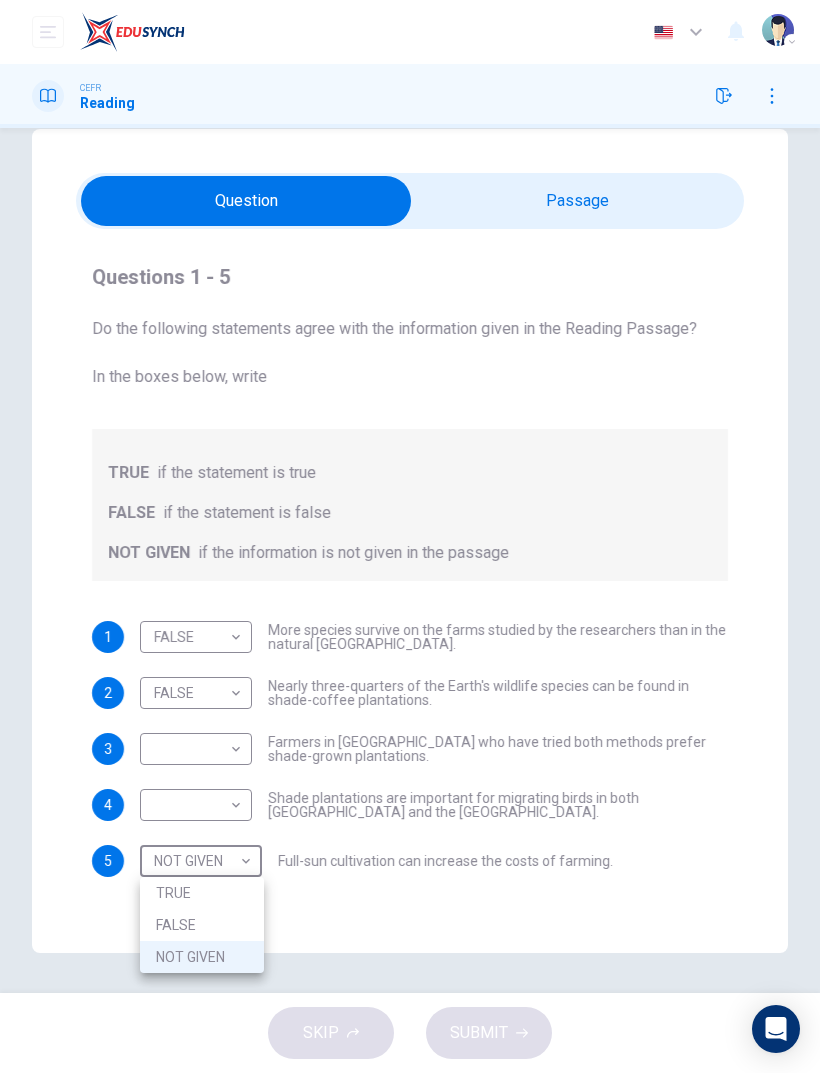 click on "FALSE" at bounding box center [202, 925] 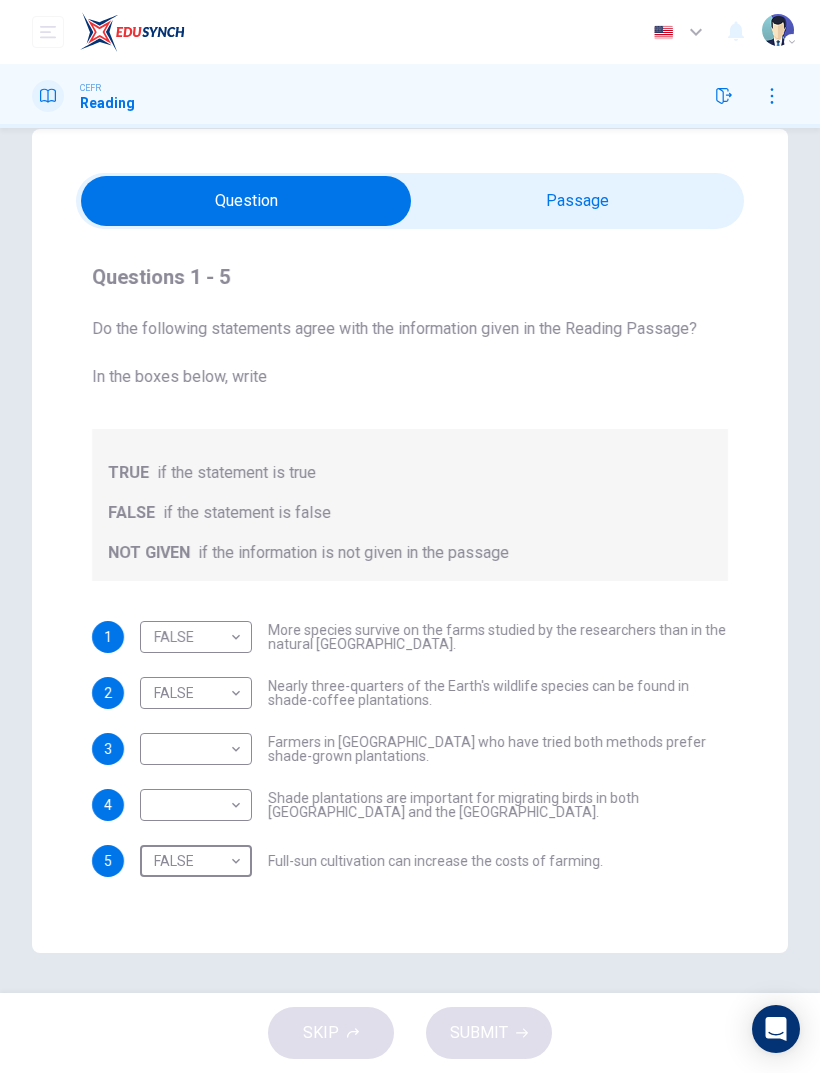click on "Dashboard Practice Start a test Analysis English en ​ ANNISAA HUDA BINTI SARKHAN CEFR Reading Questions 1 - 5 Do the following statements agree with the information given in the Reading
Passage?
In the boxes below, write TRUE if the statement is true FALSE if the statement is false NOT GIVEN if the information is not given in the passage 1 FALSE FALSE ​ More species survive on the farms studied by the researchers than in the natural El Salvador forests. 2 FALSE FALSE ​ Nearly three-quarters of the Earth's wildlife species can be found in shade-coffee plantations. 3 ​ ​ Farmers in El Salvador who have tried both methods prefer shade-grown plantations. 4 ​ ​ Shade plantations are important for migrating birds in both Africa and the Americas. 5 FALSE FALSE ​ Full-sun cultivation can increase the costs of farming. Natural Coffee and Cocoa CLICK TO ZOOM Click to Zoom 1 2 3 4 5 6 7 8 9 10 11 12 SKIP SUBMIT EduSynch - Online Language Proficiency Testing
Dashboard Practice Start a test 2025" at bounding box center (410, 536) 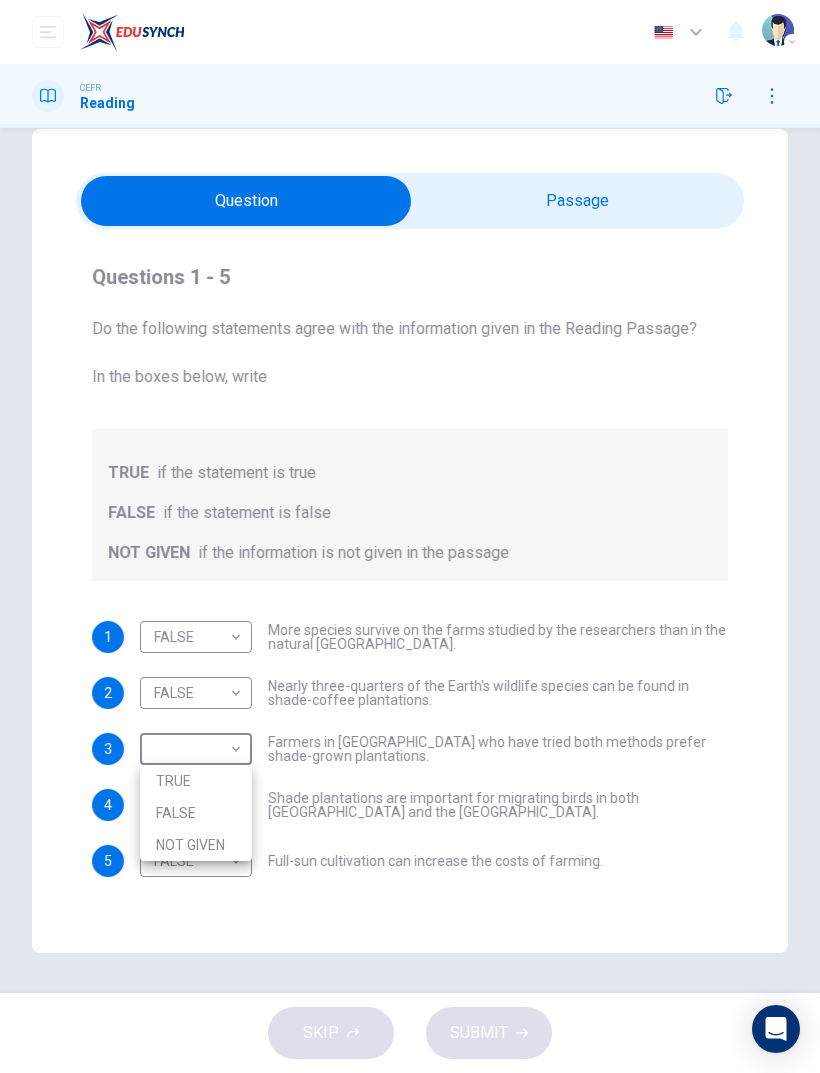click on "NOT GIVEN" at bounding box center (196, 845) 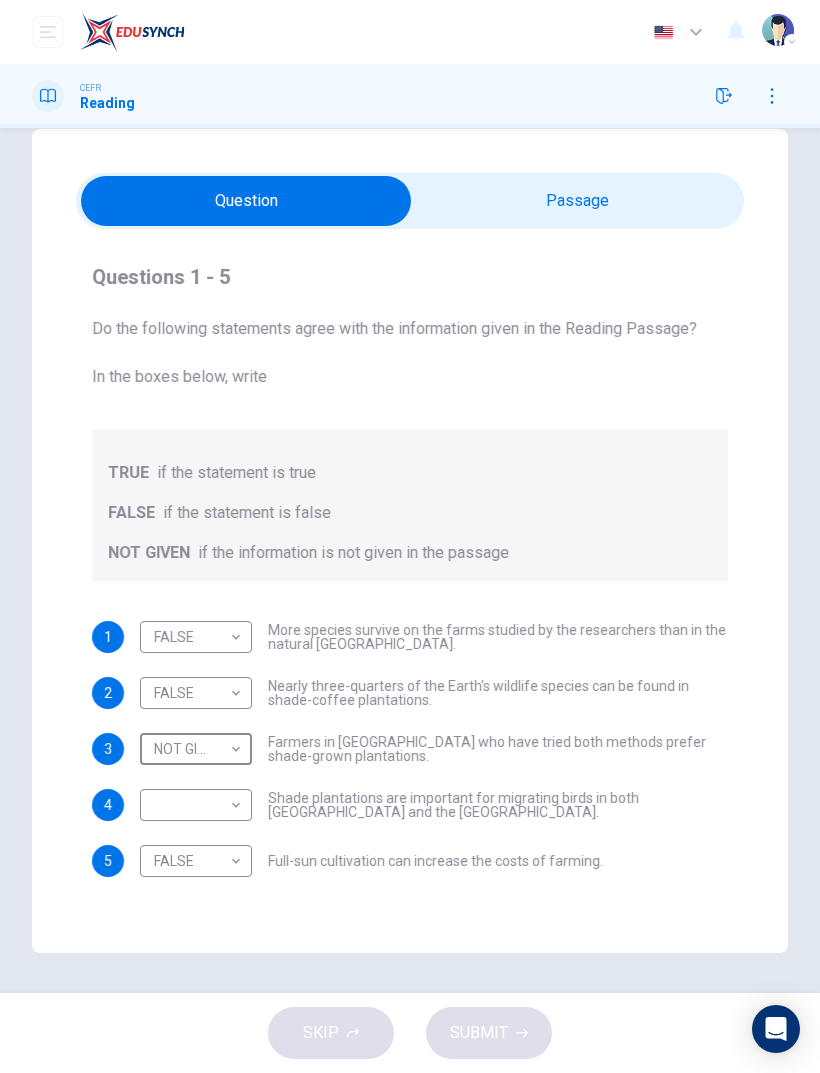 click at bounding box center (246, 201) 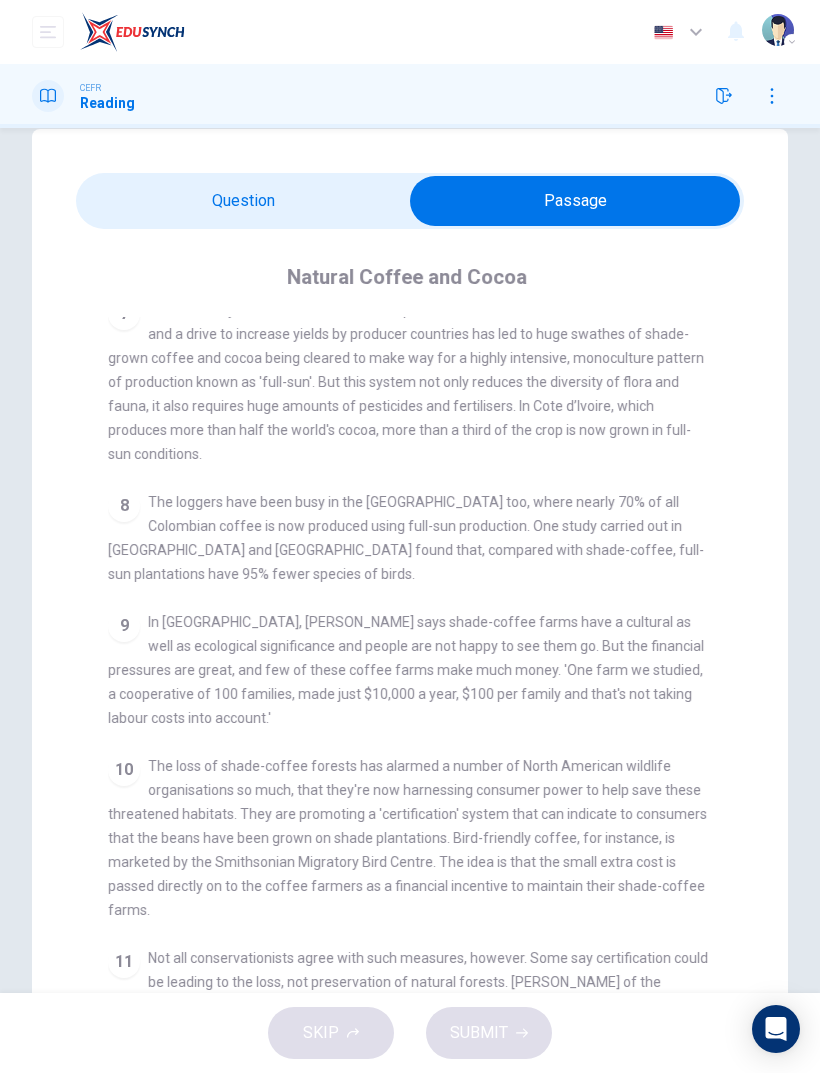 scroll, scrollTop: 1276, scrollLeft: 0, axis: vertical 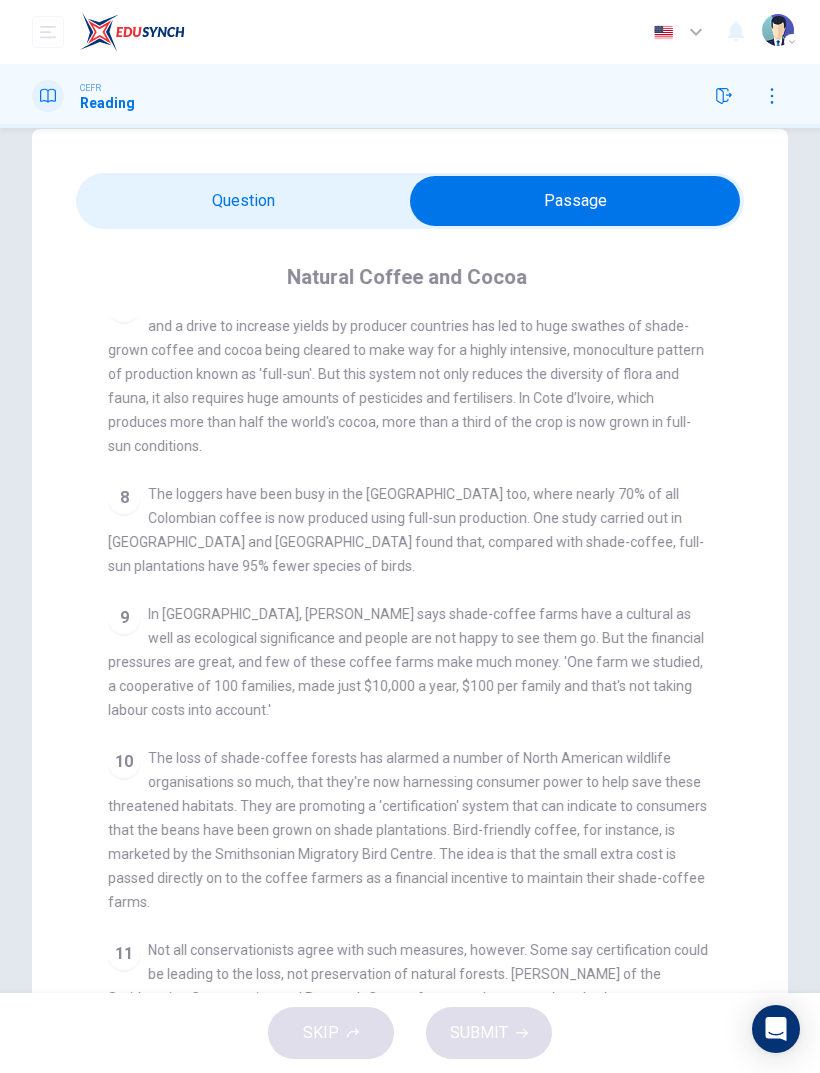 click at bounding box center (575, 201) 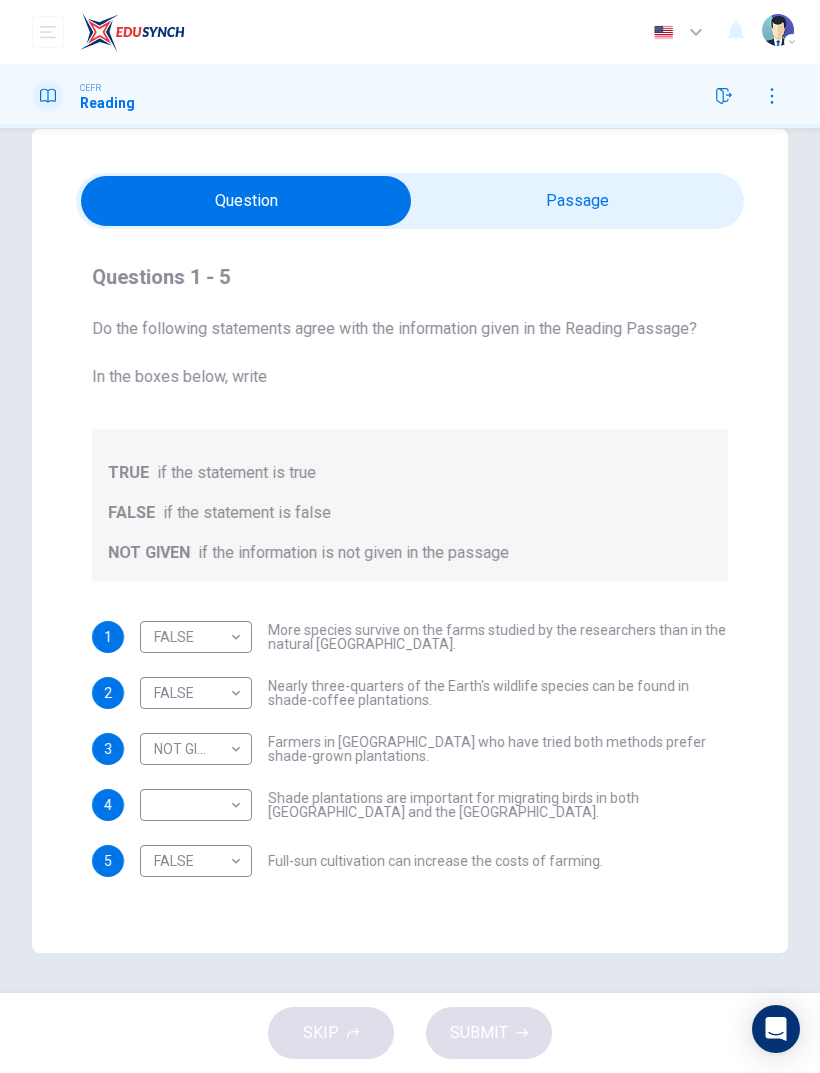 click on "Dashboard Practice Start a test Analysis English en ​ ANNISAA HUDA BINTI SARKHAN CEFR Reading Questions 1 - 5 Do the following statements agree with the information given in the Reading
Passage?
In the boxes below, write TRUE if the statement is true FALSE if the statement is false NOT GIVEN if the information is not given in the passage 1 FALSE FALSE ​ More species survive on the farms studied by the researchers than in the natural El Salvador forests. 2 FALSE FALSE ​ Nearly three-quarters of the Earth's wildlife species can be found in shade-coffee plantations. 3 NOT GIVEN NOT GIVEN ​ Farmers in El Salvador who have tried both methods prefer shade-grown plantations. 4 ​ ​ Shade plantations are important for migrating birds in both Africa and the Americas. 5 FALSE FALSE ​ Full-sun cultivation can increase the costs of farming. Natural Coffee and Cocoa CLICK TO ZOOM Click to Zoom 1 2 3 4 5 6 7 8 9 10 11 12 SKIP SUBMIT EduSynch - Online Language Proficiency Testing
Dashboard Practice" at bounding box center (410, 536) 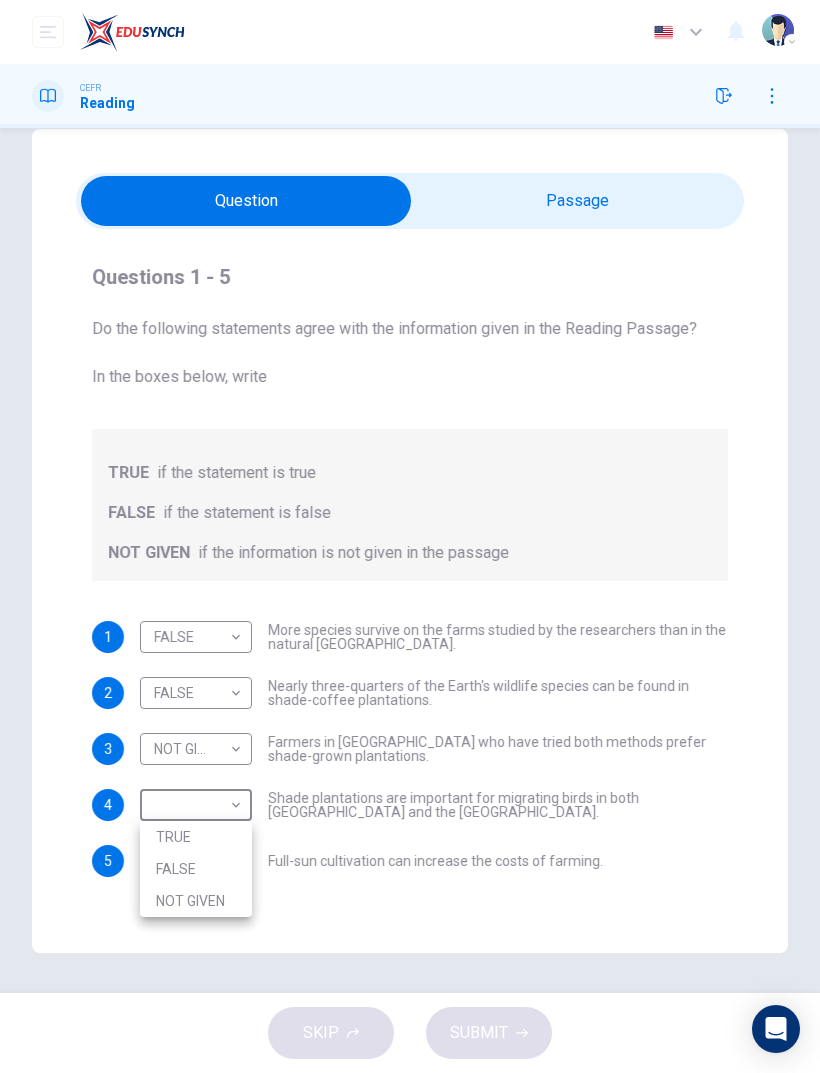 click on "TRUE" at bounding box center (196, 837) 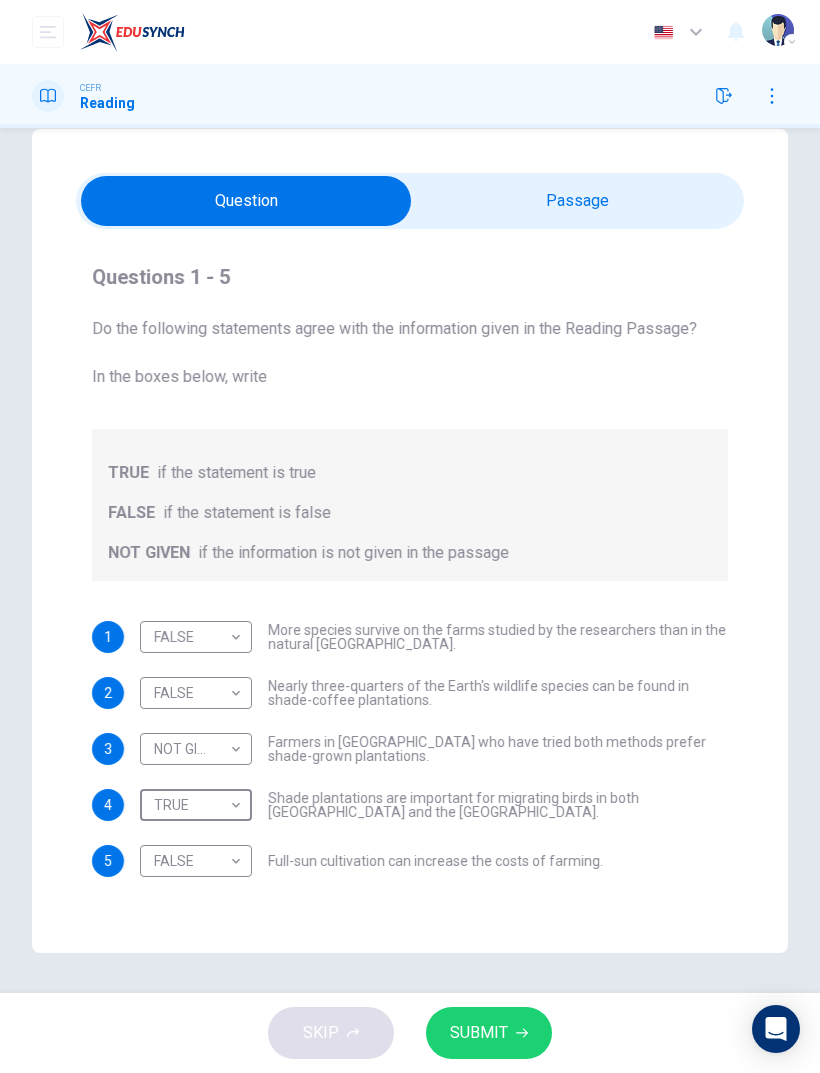 click at bounding box center [246, 201] 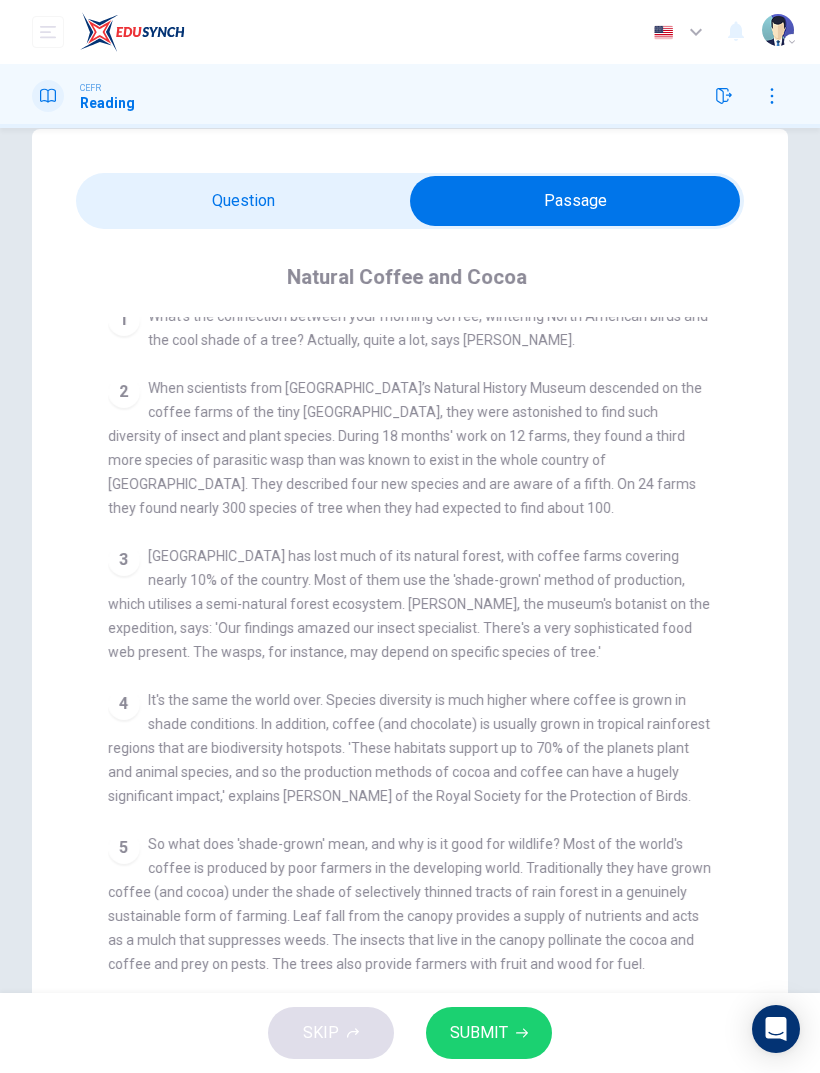scroll, scrollTop: 397, scrollLeft: 0, axis: vertical 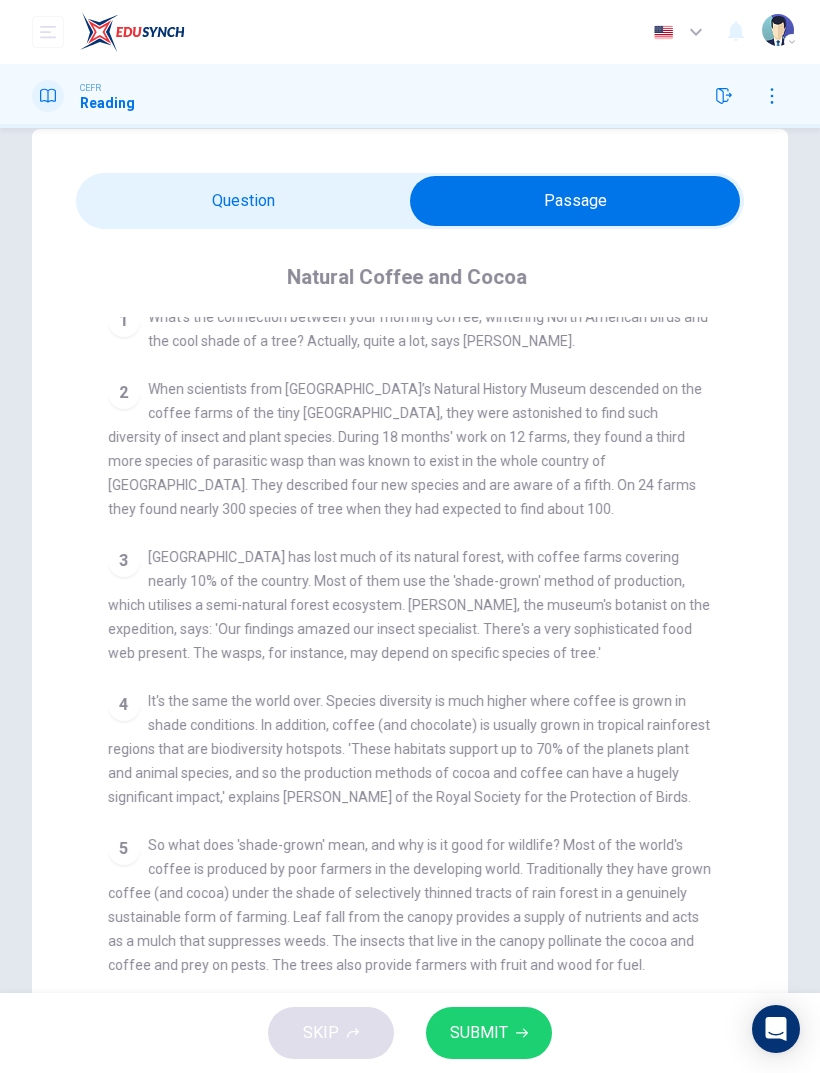click at bounding box center (575, 201) 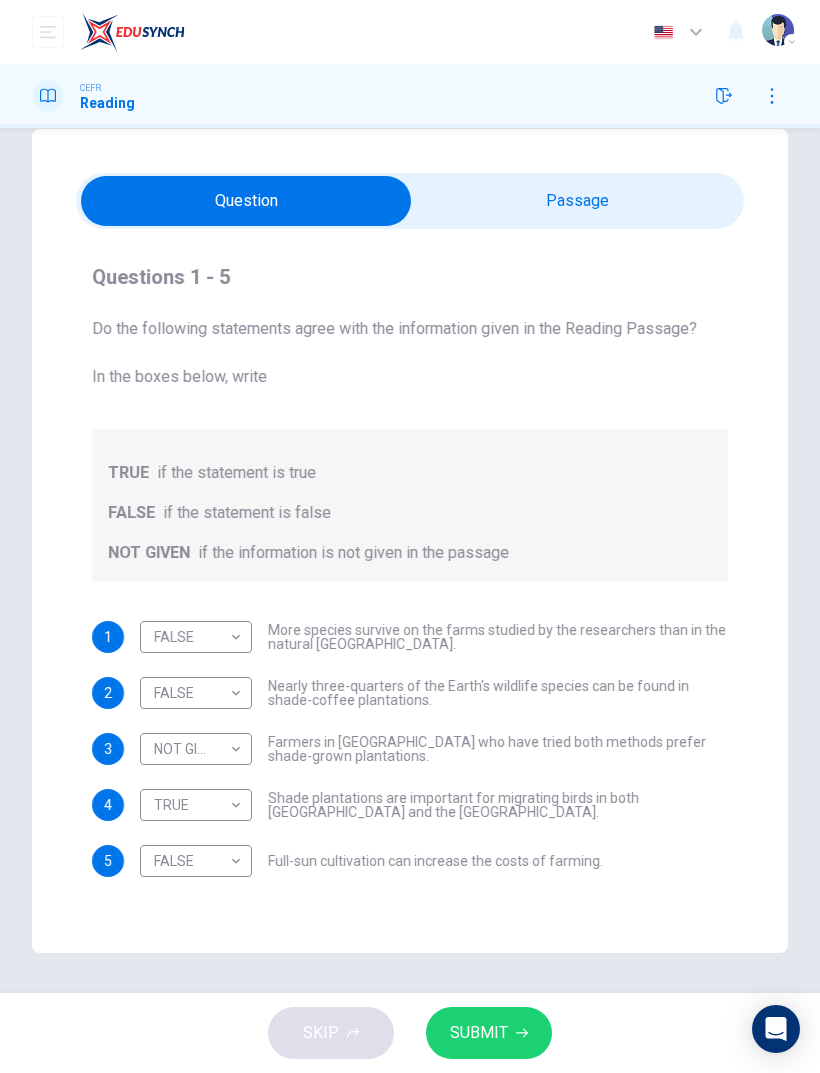 click on "Dashboard Practice Start a test Analysis English en ​ ANNISAA HUDA BINTI SARKHAN CEFR Reading Questions 1 - 5 Do the following statements agree with the information given in the Reading
Passage?
In the boxes below, write TRUE if the statement is true FALSE if the statement is false NOT GIVEN if the information is not given in the passage 1 FALSE FALSE ​ More species survive on the farms studied by the researchers than in the natural El Salvador forests. 2 FALSE FALSE ​ Nearly three-quarters of the Earth's wildlife species can be found in shade-coffee plantations. 3 NOT GIVEN NOT GIVEN ​ Farmers in El Salvador who have tried both methods prefer shade-grown plantations. 4 TRUE TRUE ​ Shade plantations are important for migrating birds in both Africa and the Americas. 5 FALSE FALSE ​ Full-sun cultivation can increase the costs of farming. Natural Coffee and Cocoa CLICK TO ZOOM Click to Zoom 1 2 3 4 5 6 7 8 9 10 11 12 SKIP SUBMIT EduSynch - Online Language Proficiency Testing
Dashboard 2025" at bounding box center (410, 536) 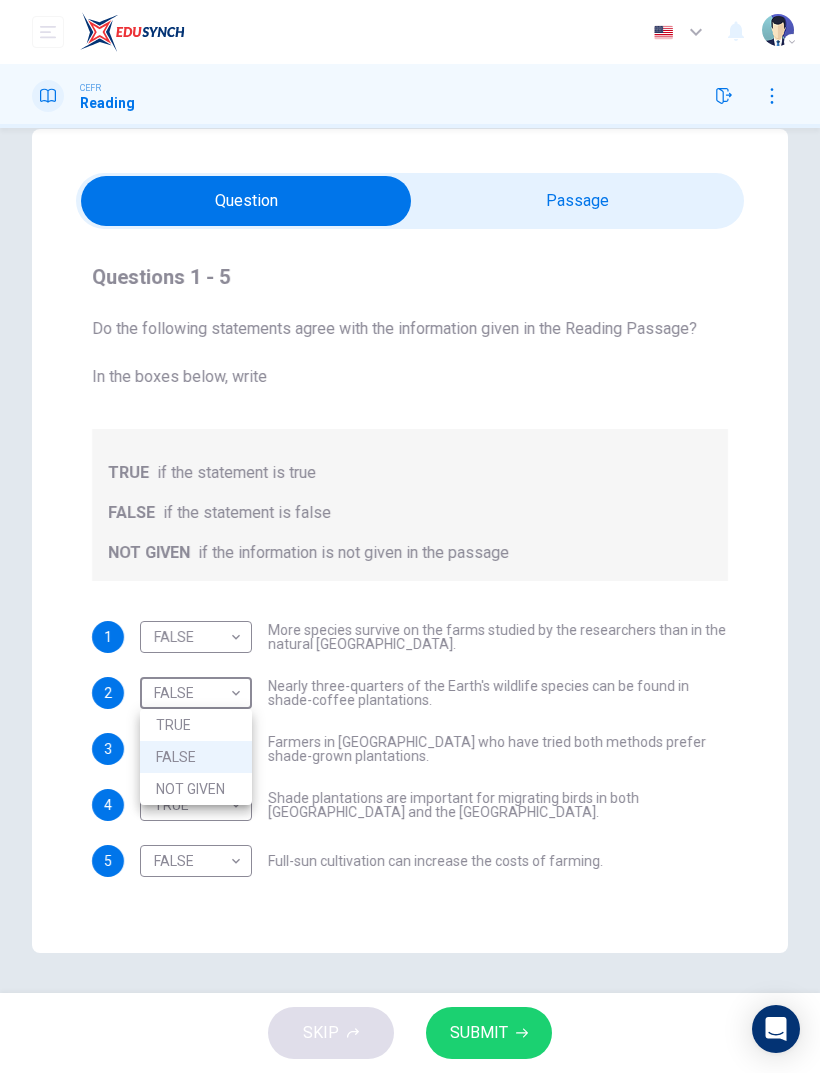 click at bounding box center (410, 536) 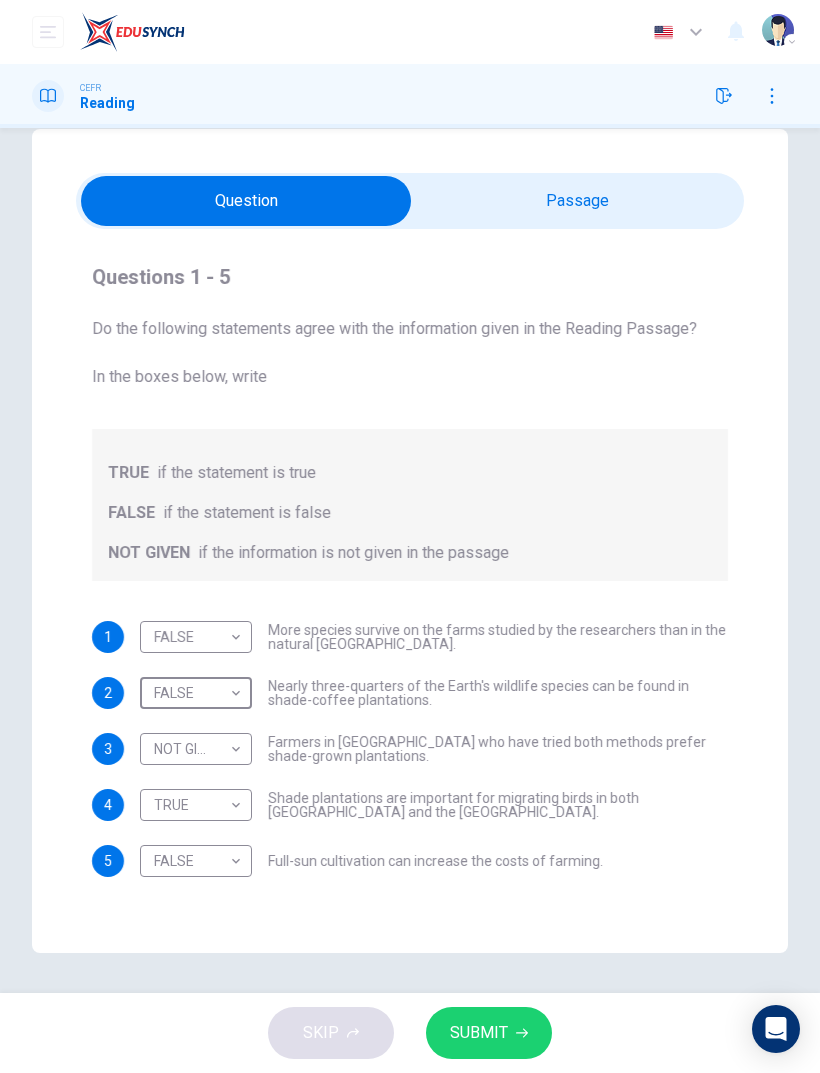 click on "TRUE FALSE NOT GIVEN" at bounding box center (410, 536) 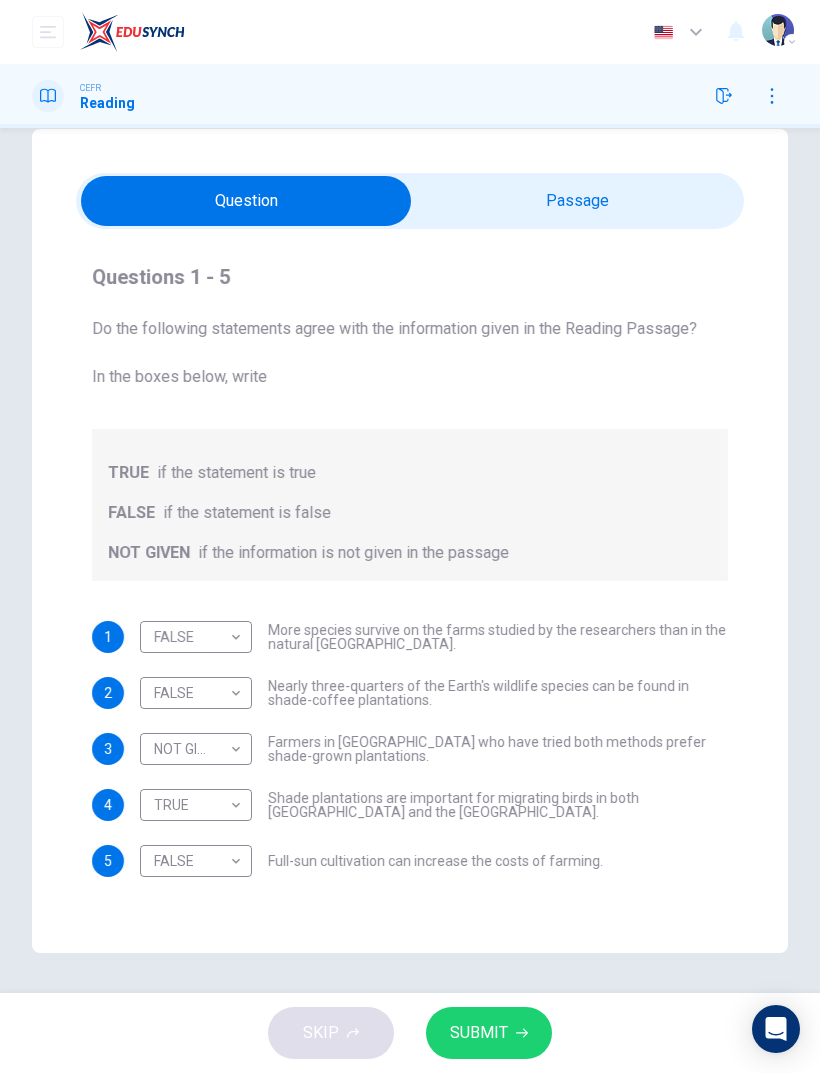 click on "Dashboard Practice Start a test Analysis English en ​ ANNISAA HUDA BINTI SARKHAN CEFR Reading Questions 1 - 5 Do the following statements agree with the information given in the Reading
Passage?
In the boxes below, write TRUE if the statement is true FALSE if the statement is false NOT GIVEN if the information is not given in the passage 1 FALSE FALSE ​ More species survive on the farms studied by the researchers than in the natural El Salvador forests. 2 FALSE FALSE ​ Nearly three-quarters of the Earth's wildlife species can be found in shade-coffee plantations. 3 NOT GIVEN NOT GIVEN ​ Farmers in El Salvador who have tried both methods prefer shade-grown plantations. 4 TRUE TRUE ​ Shade plantations are important for migrating birds in both Africa and the Americas. 5 FALSE FALSE ​ Full-sun cultivation can increase the costs of farming. Natural Coffee and Cocoa CLICK TO ZOOM Click to Zoom 1 2 3 4 5 6 7 8 9 10 11 12 SKIP SUBMIT EduSynch - Online Language Proficiency Testing
Dashboard 2025" at bounding box center [410, 536] 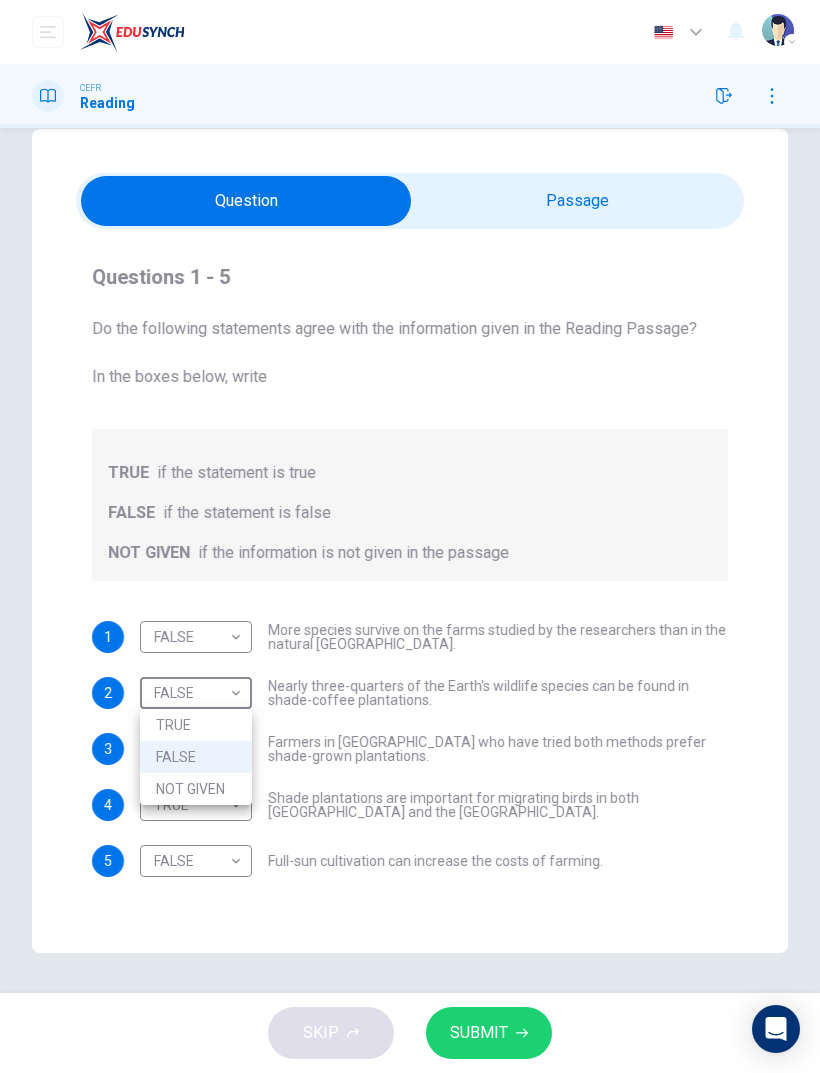 click on "TRUE" at bounding box center [196, 725] 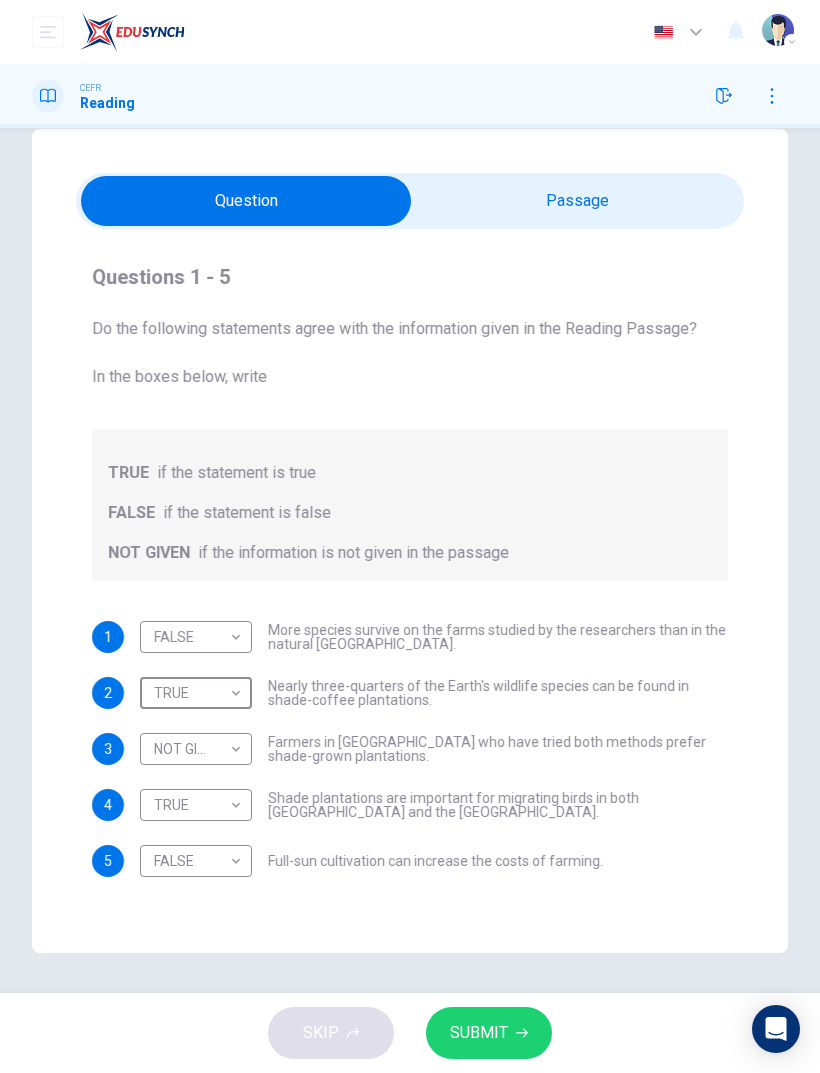 click on "SUBMIT" at bounding box center [479, 1033] 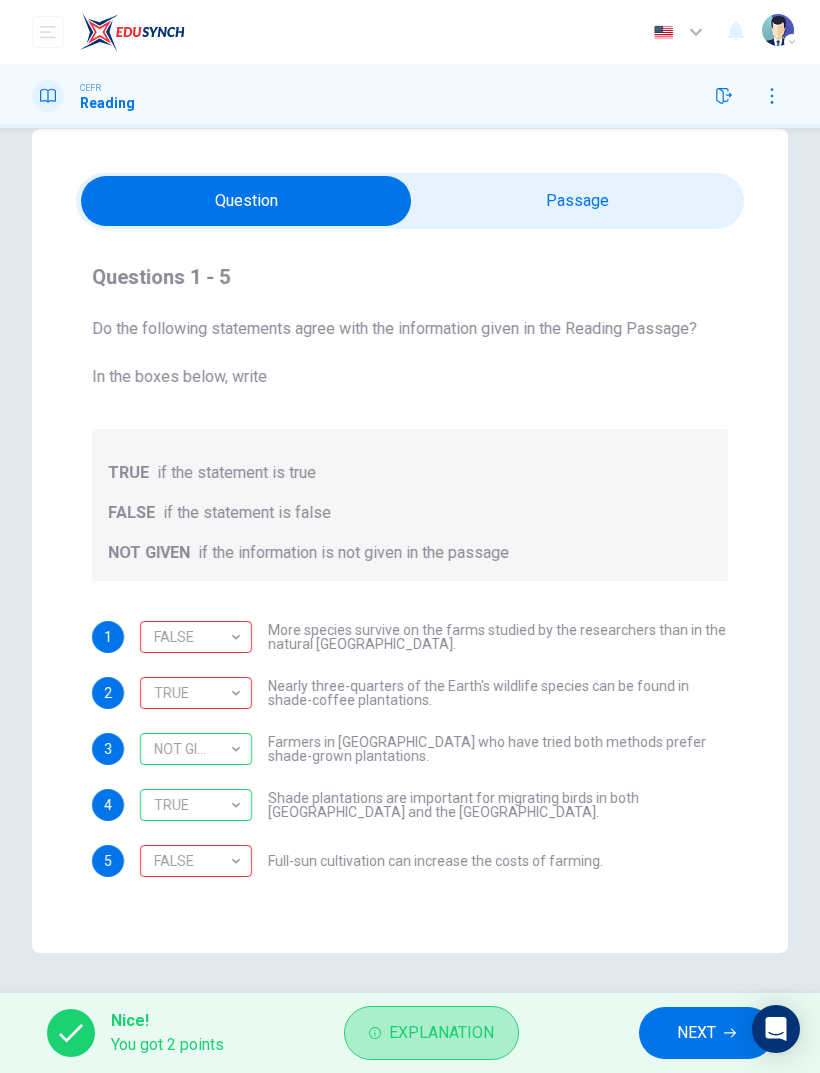 click on "Explanation" at bounding box center [441, 1033] 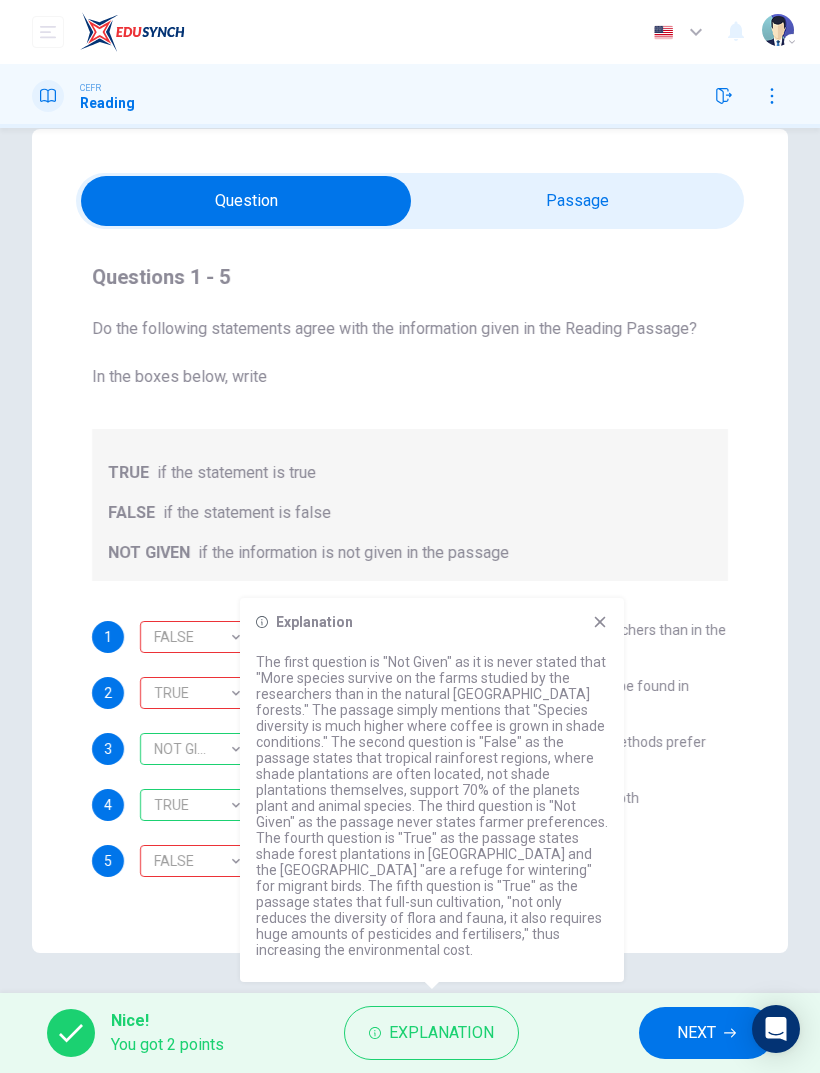 click 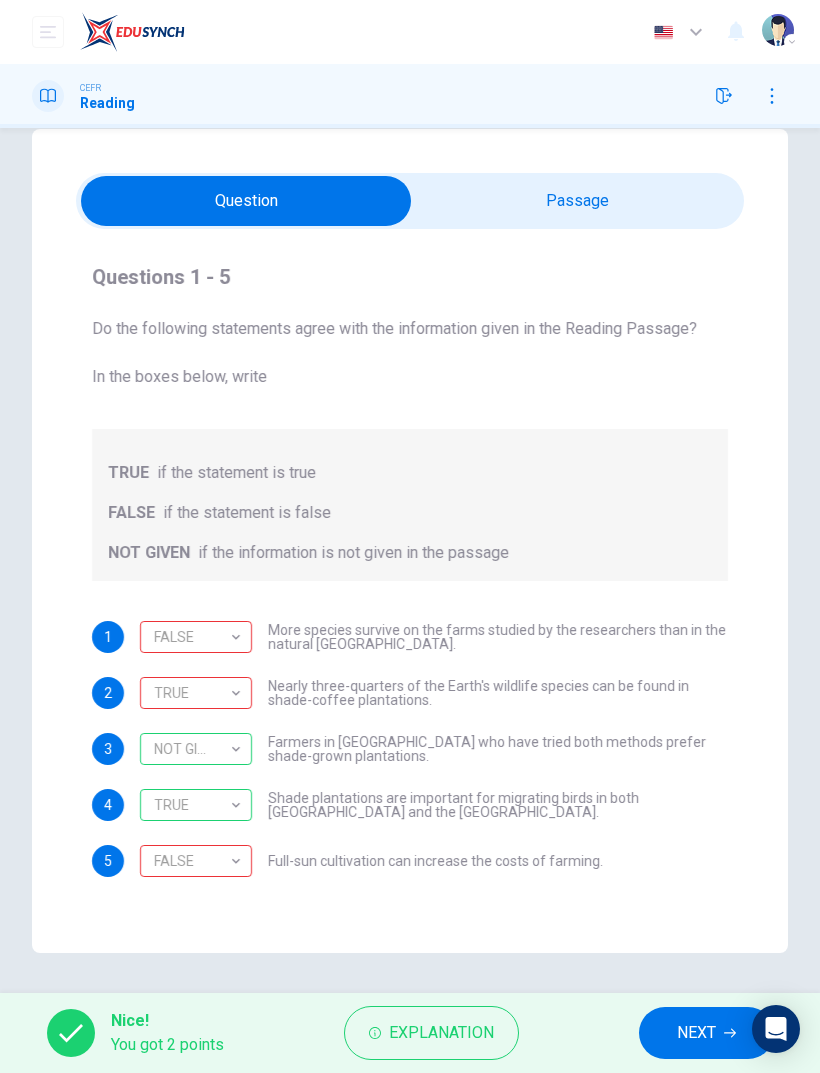 click on "NEXT" at bounding box center [696, 1033] 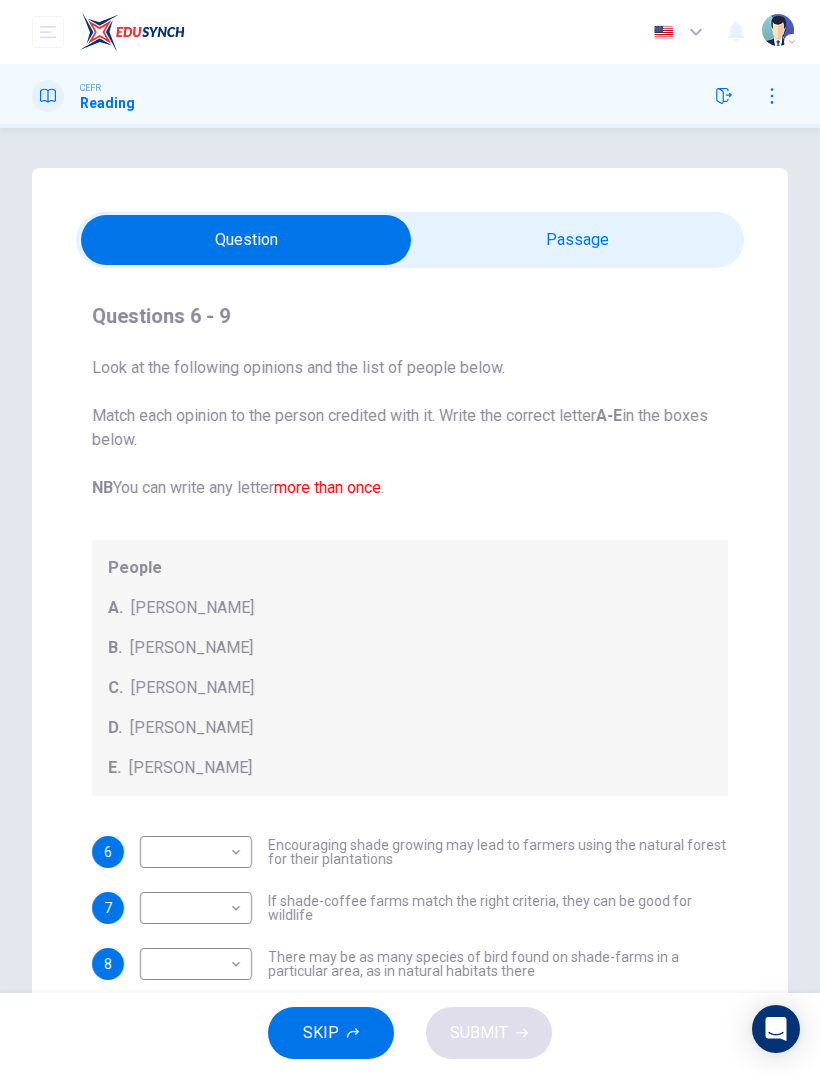 scroll, scrollTop: 0, scrollLeft: 0, axis: both 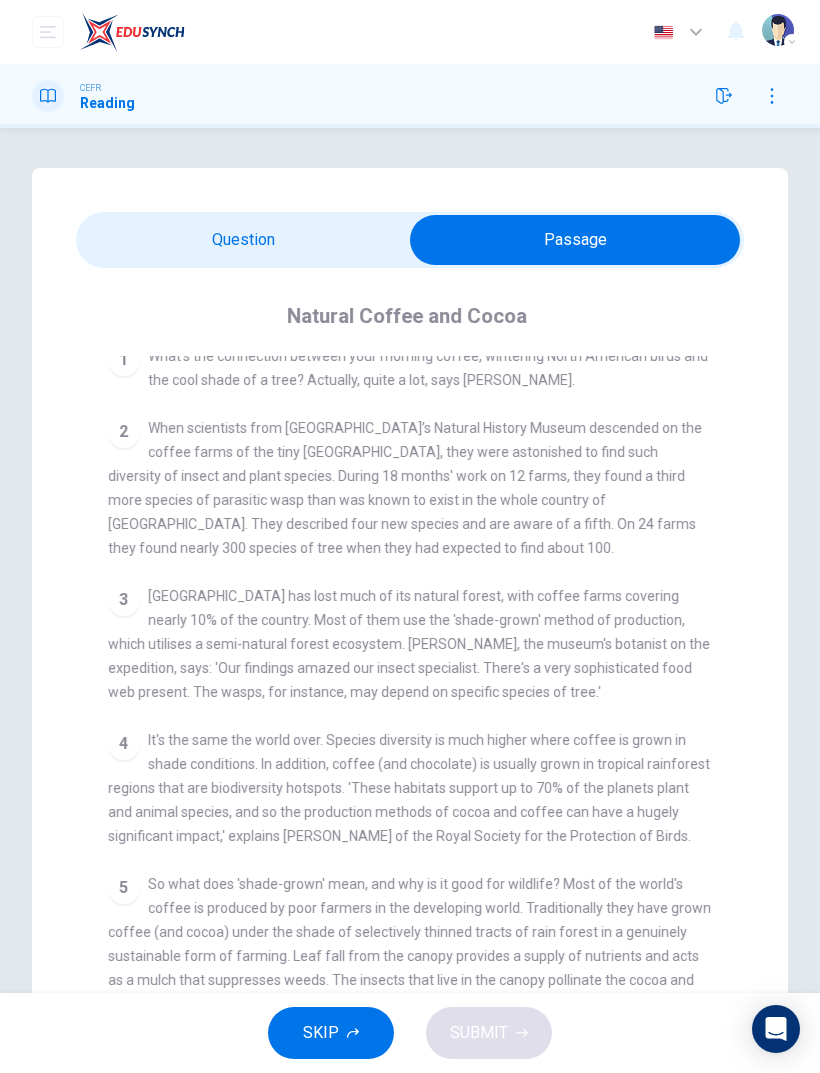 click at bounding box center [575, 240] 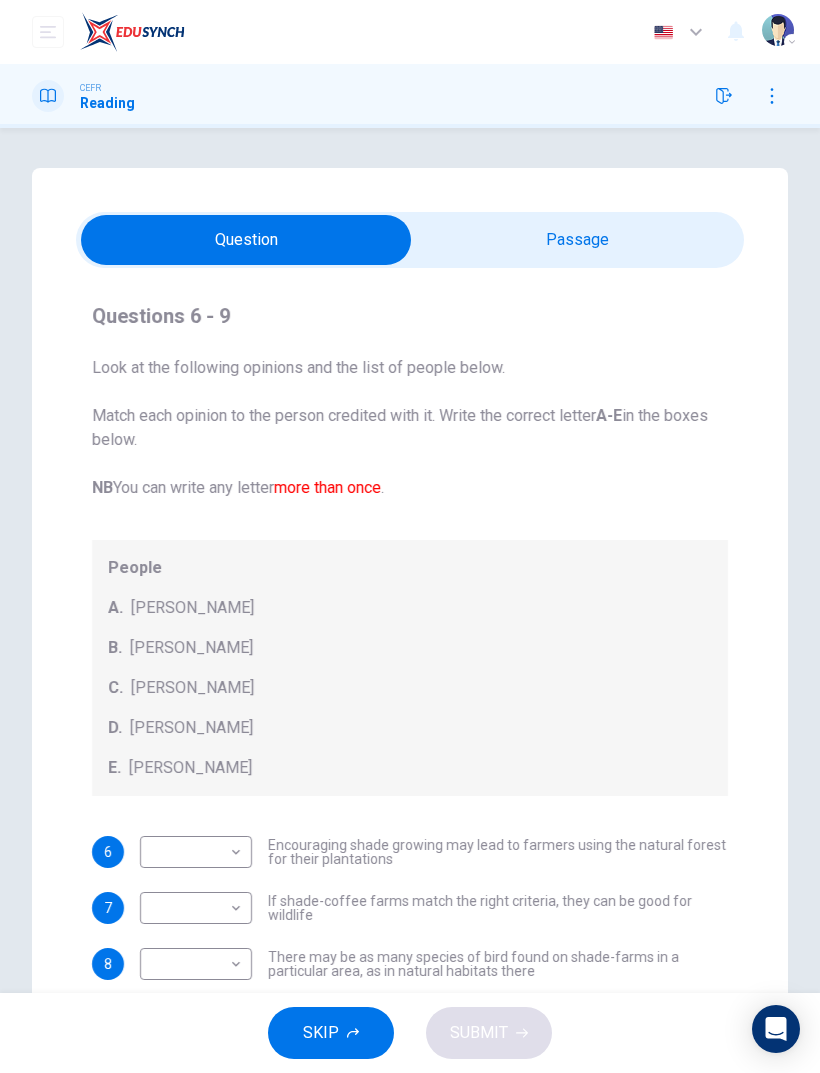 scroll, scrollTop: 0, scrollLeft: 0, axis: both 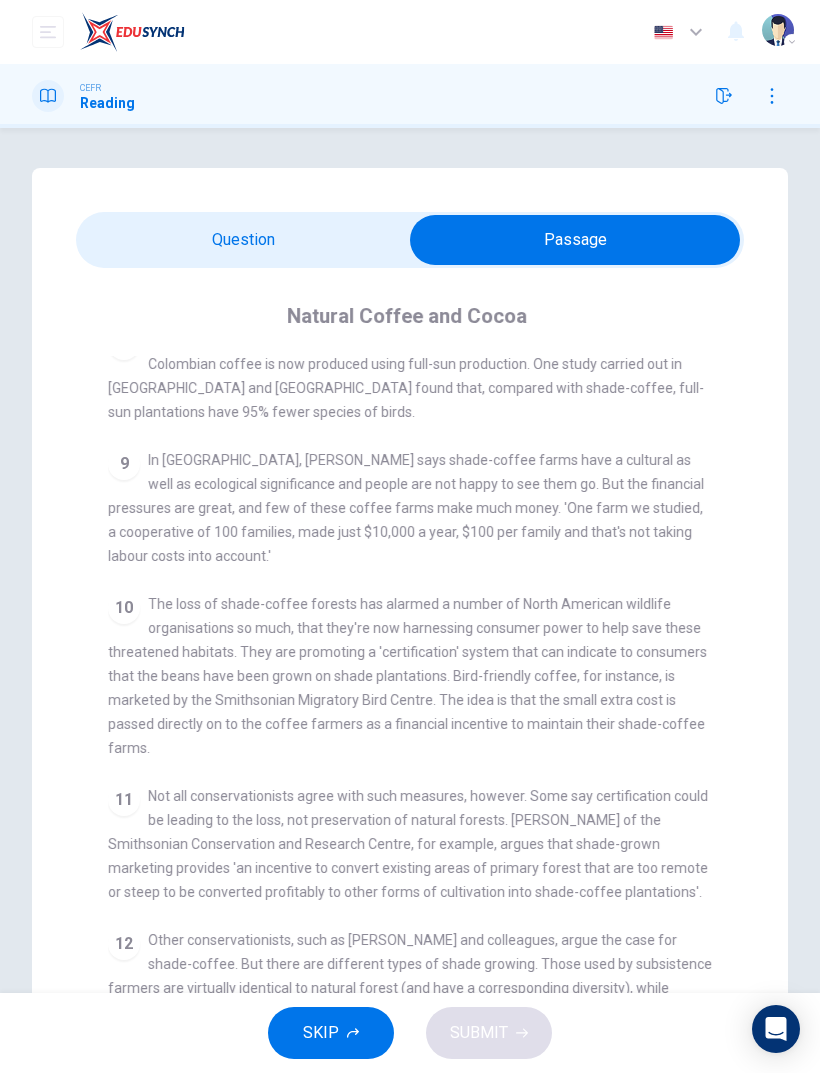 click at bounding box center [575, 240] 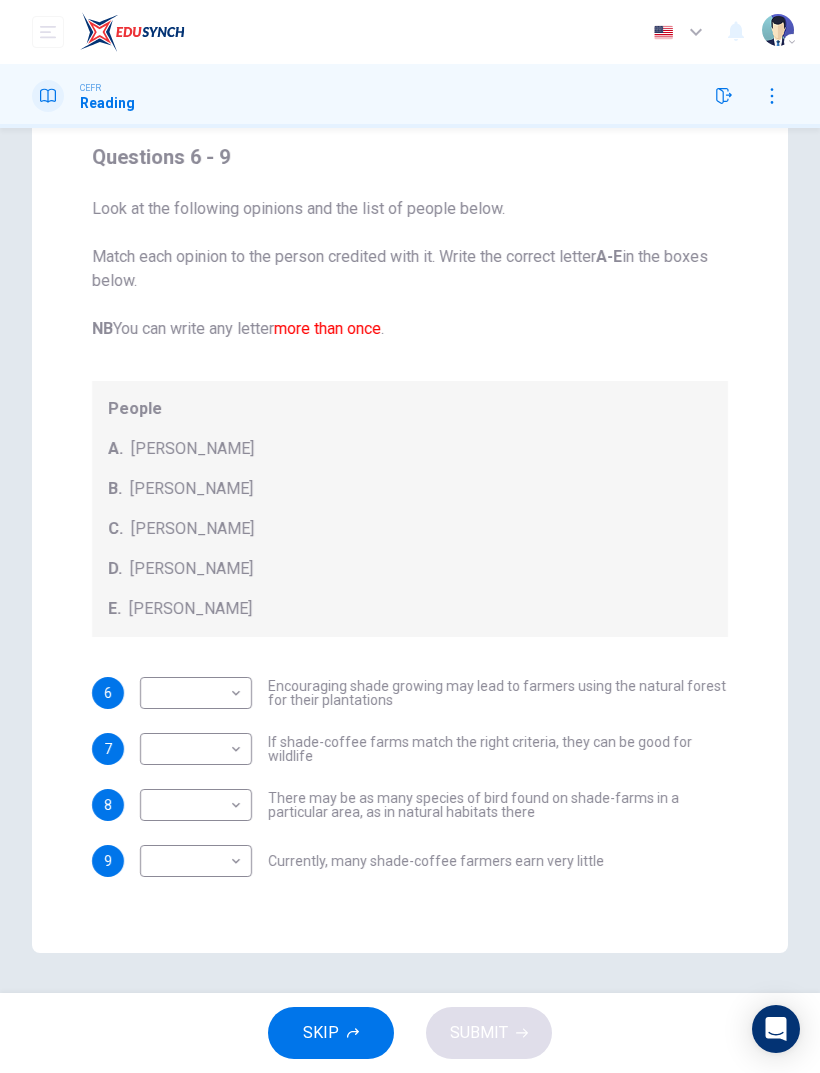 scroll, scrollTop: 159, scrollLeft: 0, axis: vertical 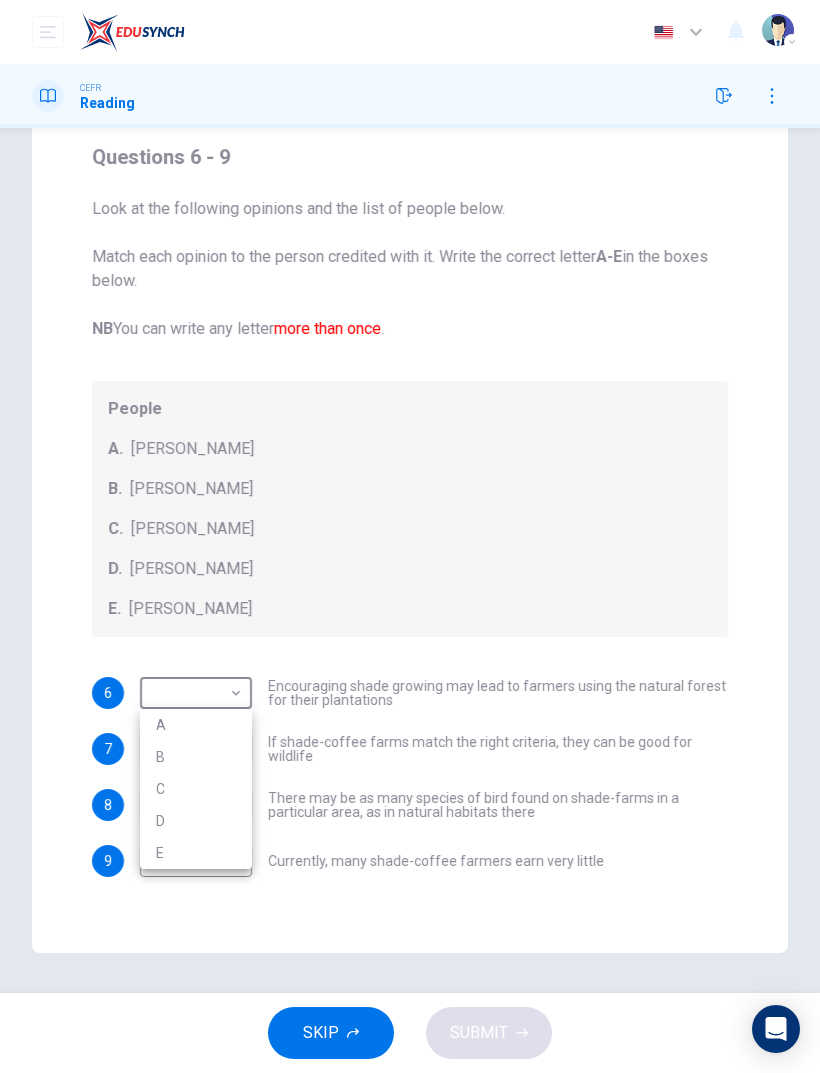 click at bounding box center (410, 536) 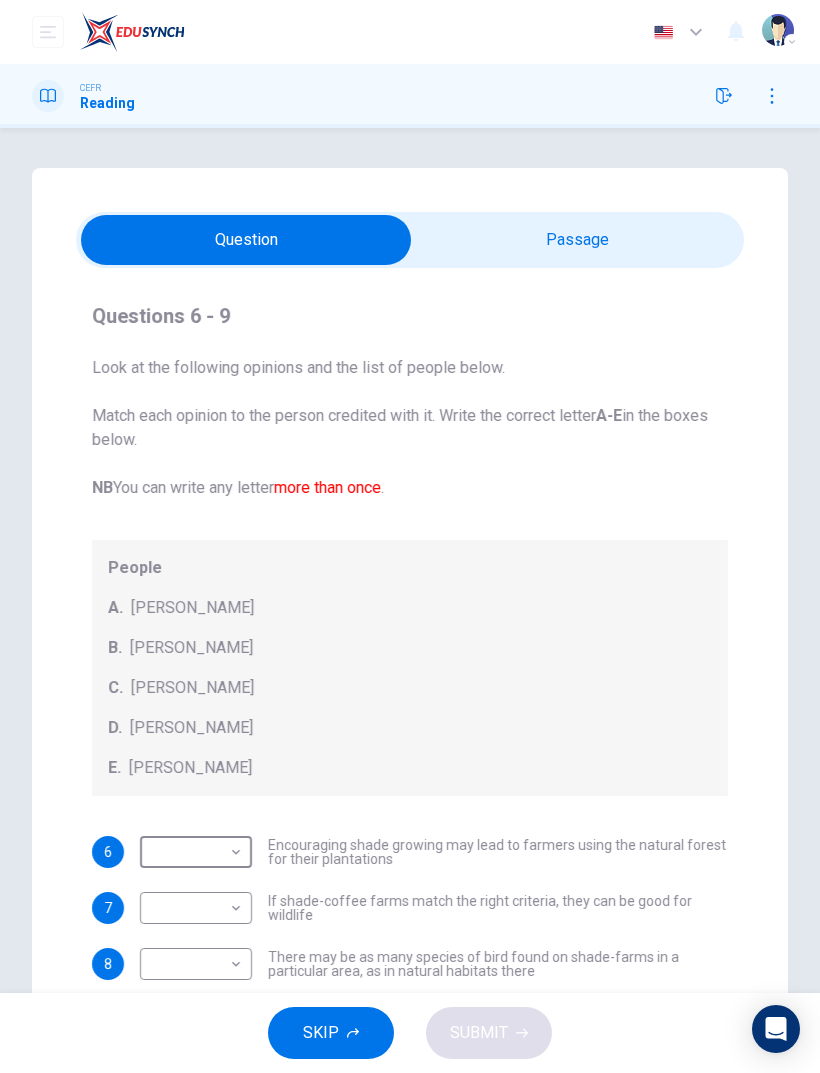 scroll, scrollTop: 0, scrollLeft: 0, axis: both 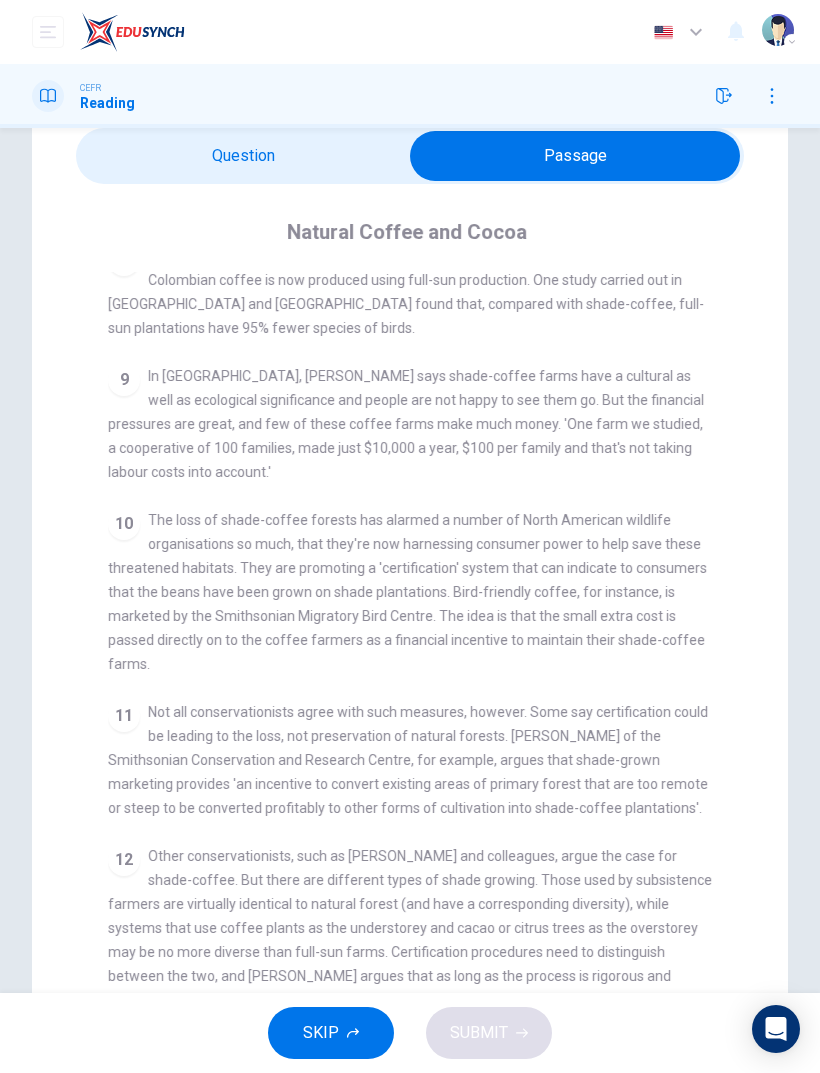 click at bounding box center (575, 156) 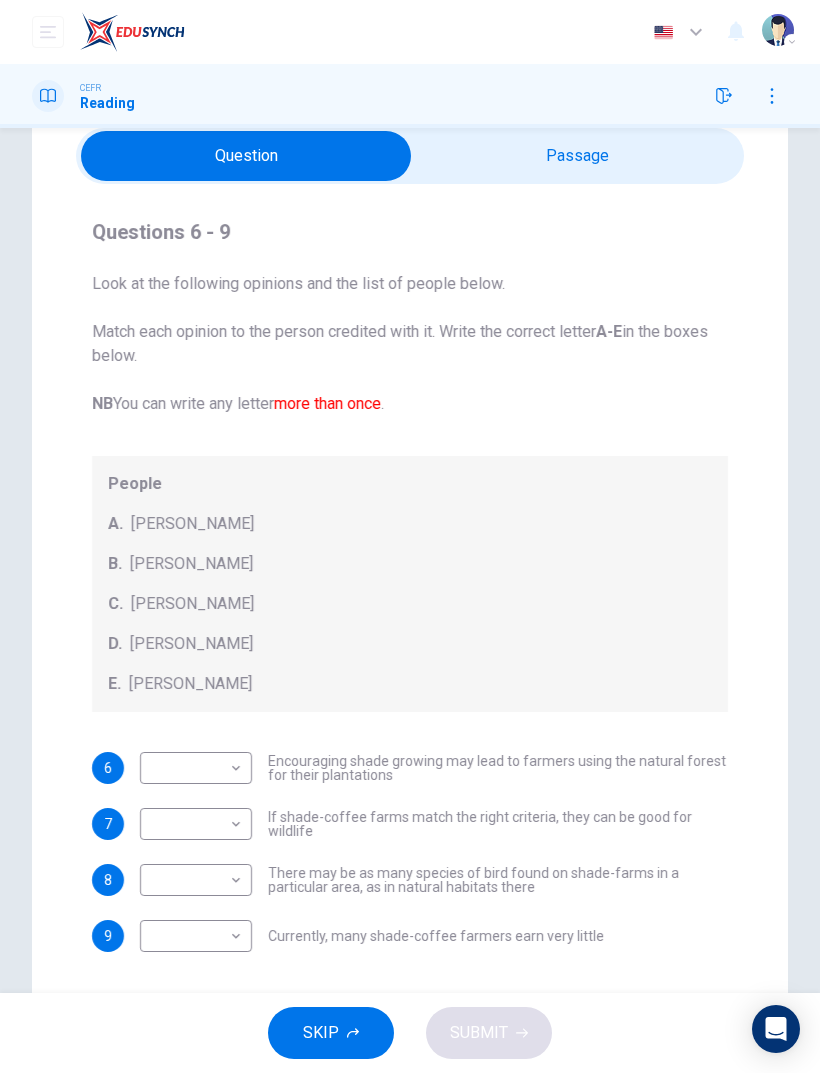 click at bounding box center (246, 156) 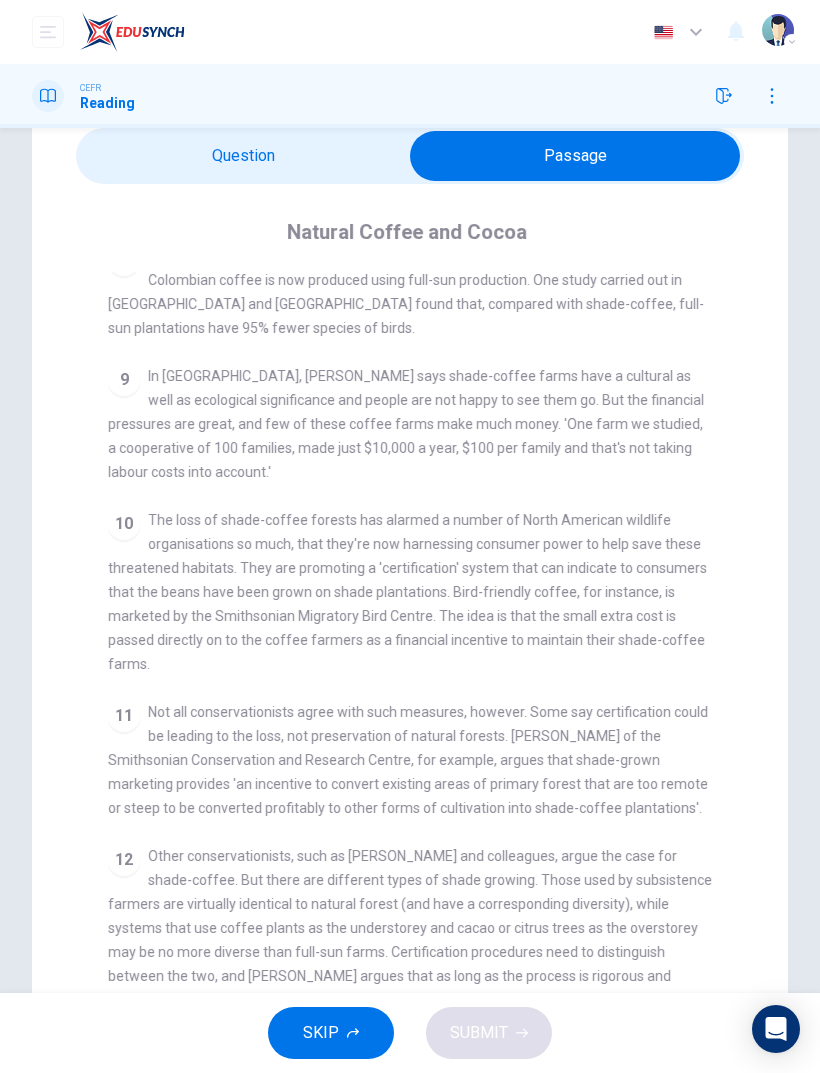 click at bounding box center [575, 156] 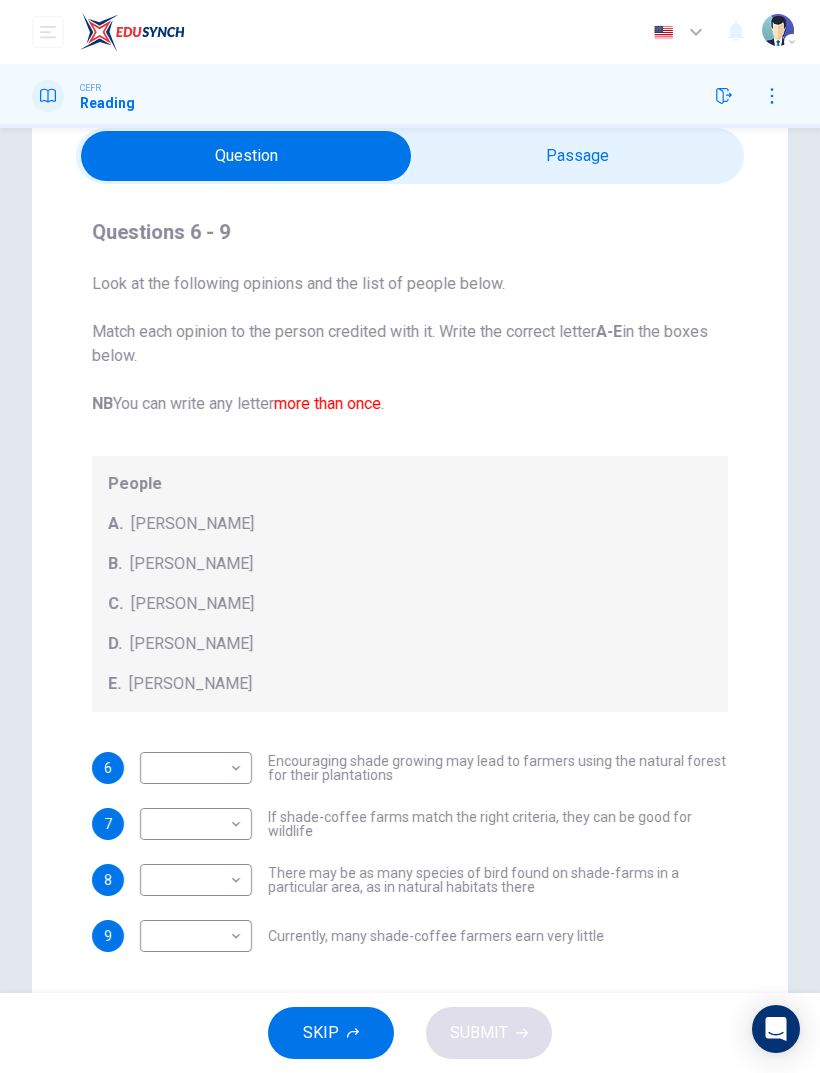 click on "Dashboard Practice Start a test Analysis English en ​ ANNISAA HUDA BINTI SARKHAN CEFR Reading Questions 6 - 9 Look at the following opinions and the list of people below.
Match each opinion to the person credited with it.
Write the correct letter  A-E  in the boxes below.
NB  You can write any letter  more than once . People A. Alex Munroe B. Paul Donald C. Robert Rice D. John Rappole E. Stacey Philpott 6 ​ ​ Encouraging shade growing may lead to farmers using the natural forest for their plantations 7 ​ ​ If shade-coffee farms match the right criteria, they can be good for wildlife 8 ​ ​ There may be as many species of bird found on shade-farms in a particular area, as in natural habitats there 9 ​ ​ Currently, many shade-coffee farmers earn very little Natural Coffee and Cocoa CLICK TO ZOOM Click to Zoom 1 What's the connection between your morning coffee, wintering North American birds and the cool shade of a tree? Actually, quite a lot, says Simon Birch. 2 3 4 5 6 7 8 9 10 11 12 SKIP" at bounding box center (410, 536) 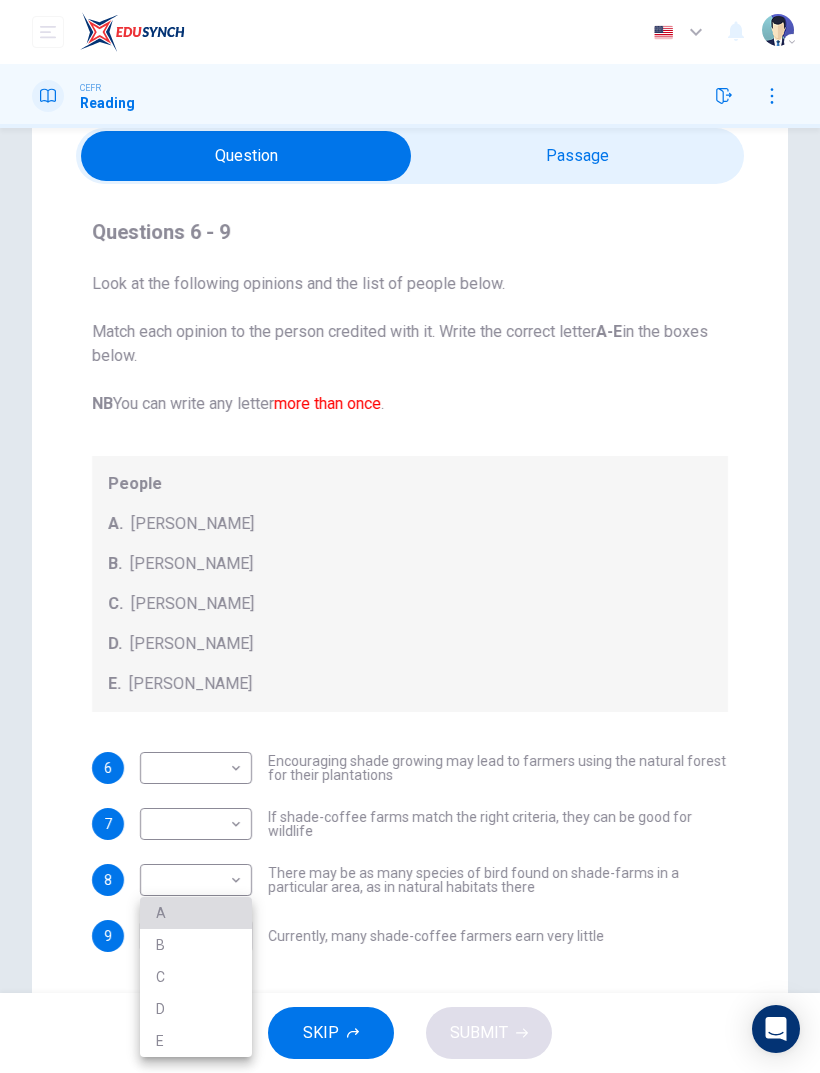 click on "A" at bounding box center [196, 913] 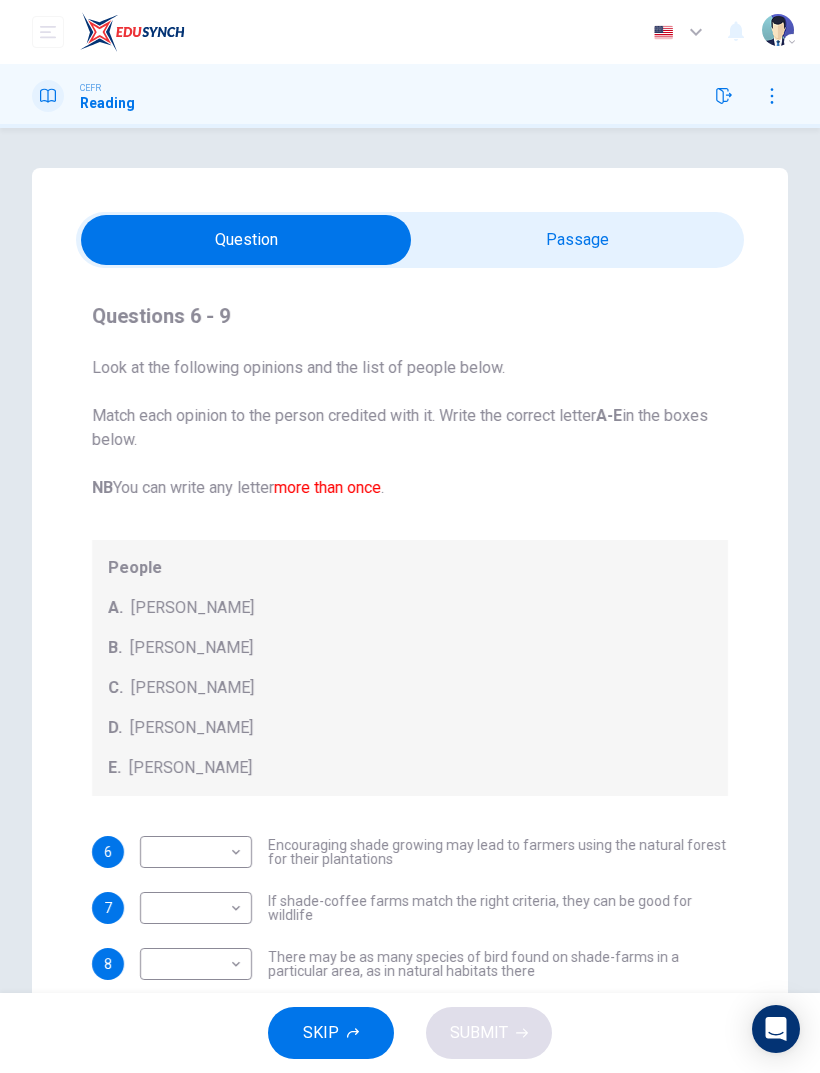 scroll, scrollTop: 0, scrollLeft: 0, axis: both 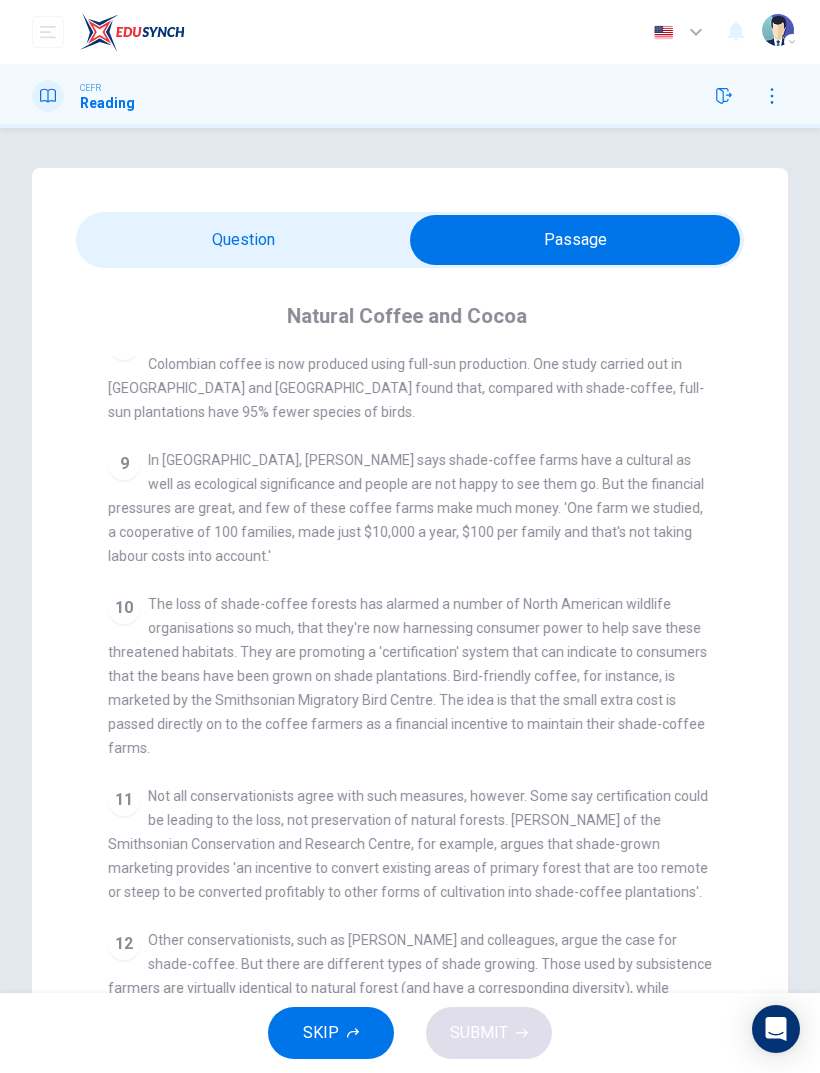 click at bounding box center (575, 240) 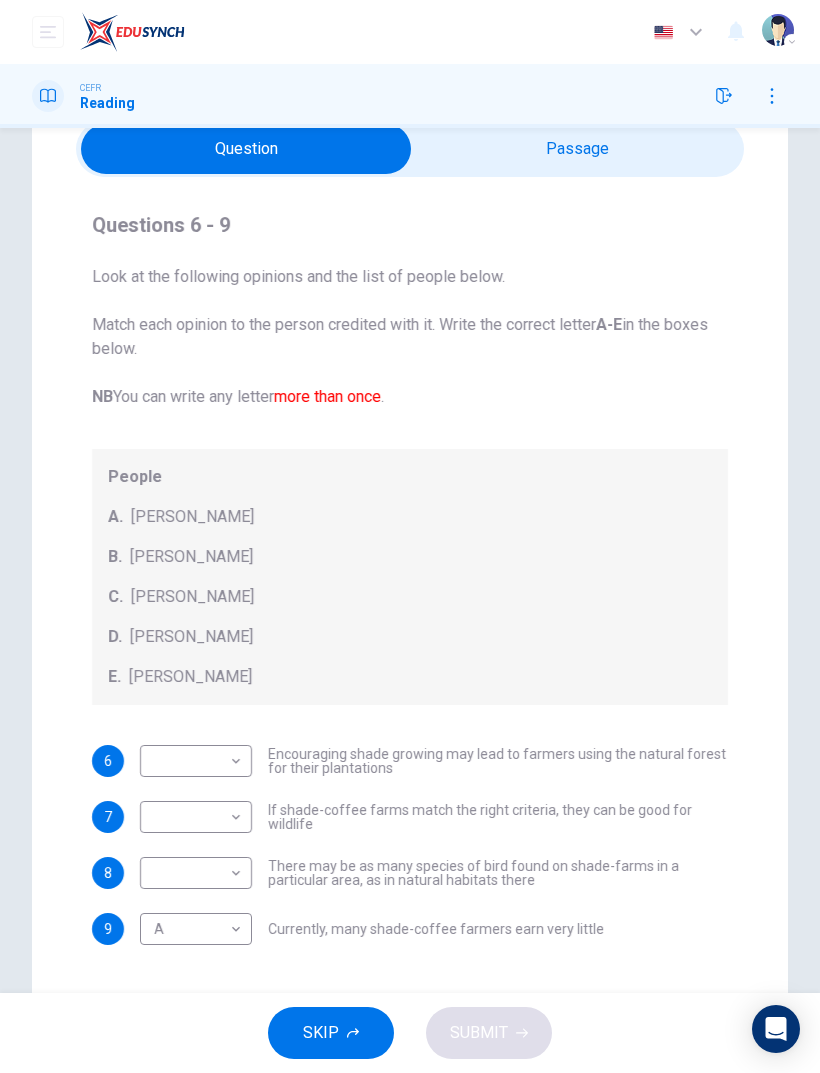 scroll, scrollTop: 90, scrollLeft: 0, axis: vertical 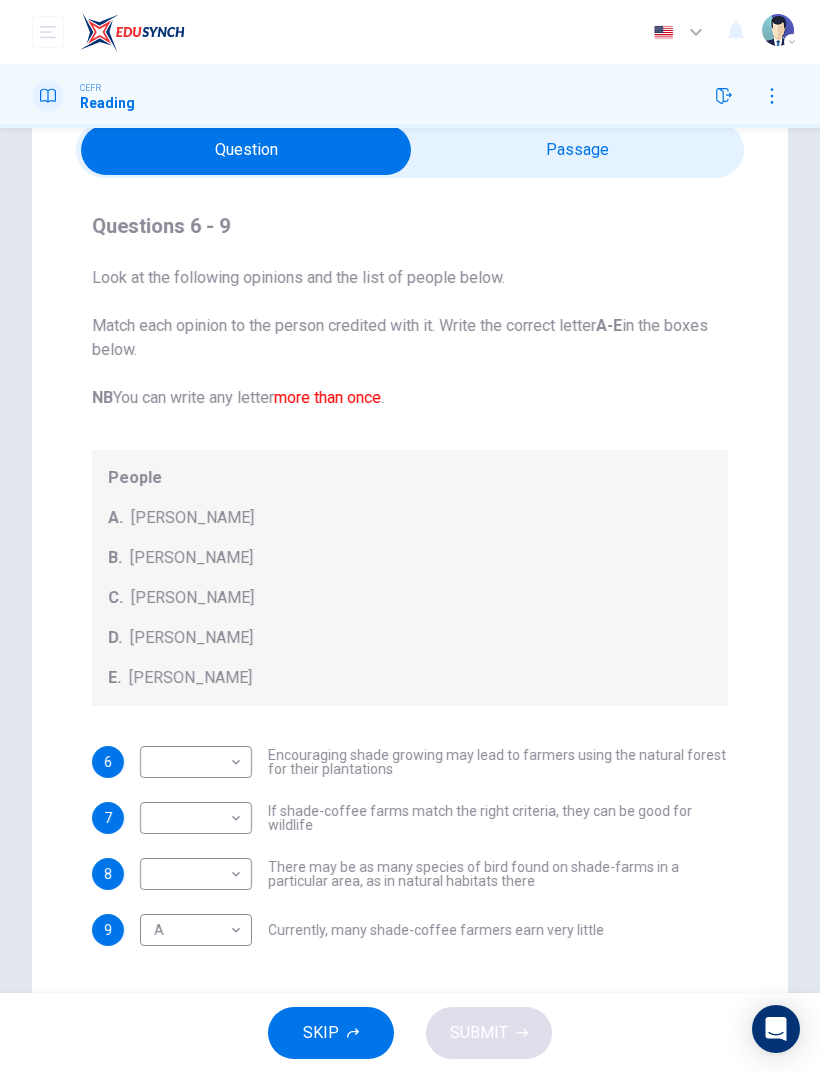 click on "Dashboard Practice Start a test Analysis English en ​ ANNISAA HUDA BINTI SARKHAN CEFR Reading Questions 6 - 9 Look at the following opinions and the list of people below.
Match each opinion to the person credited with it.
Write the correct letter  A-E  in the boxes below.
NB  You can write any letter  more than once . People A. Alex Munroe B. Paul Donald C. Robert Rice D. John Rappole E. Stacey Philpott 6 ​ ​ Encouraging shade growing may lead to farmers using the natural forest for their plantations 7 ​ ​ If shade-coffee farms match the right criteria, they can be good for wildlife 8 ​ ​ There may be as many species of bird found on shade-farms in a particular area, as in natural habitats there 9 A A ​ Currently, many shade-coffee farmers earn very little Natural Coffee and Cocoa CLICK TO ZOOM Click to Zoom 1 What's the connection between your morning coffee, wintering North American birds and the cool shade of a tree? Actually, quite a lot, says Simon Birch. 2 3 4 5 6 7 8 9 10 11 12 SKIP" at bounding box center (410, 536) 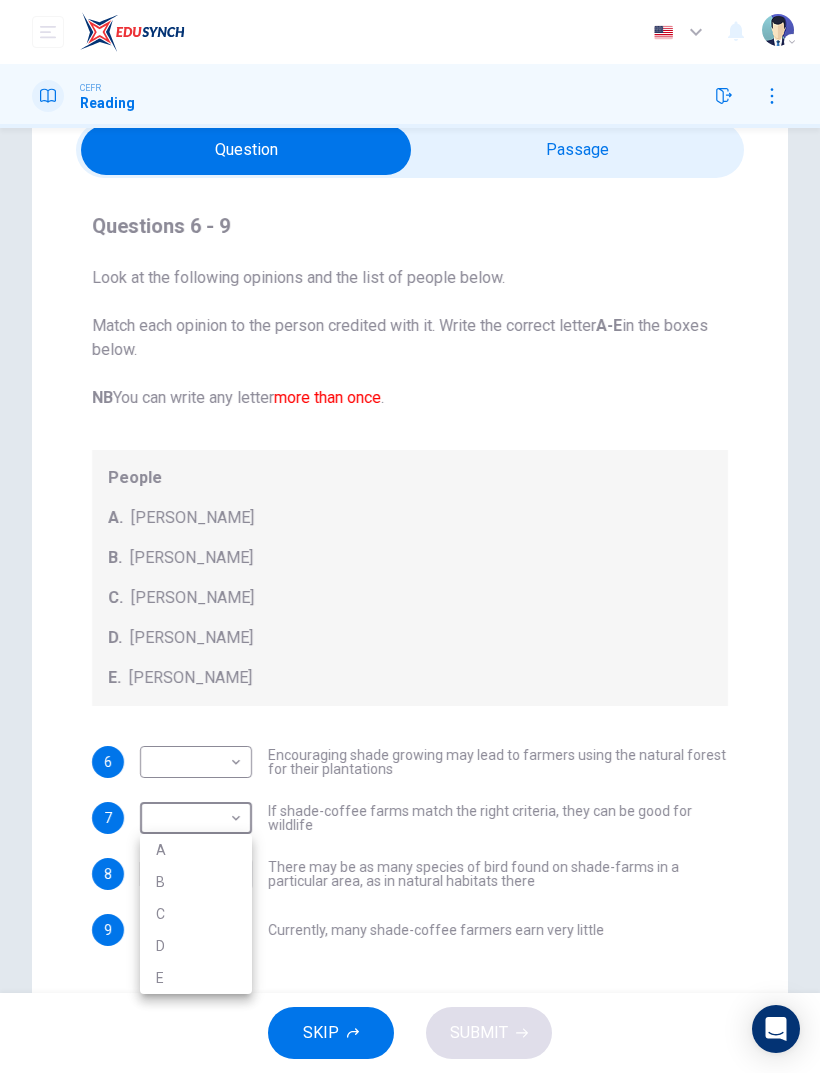 click at bounding box center (410, 536) 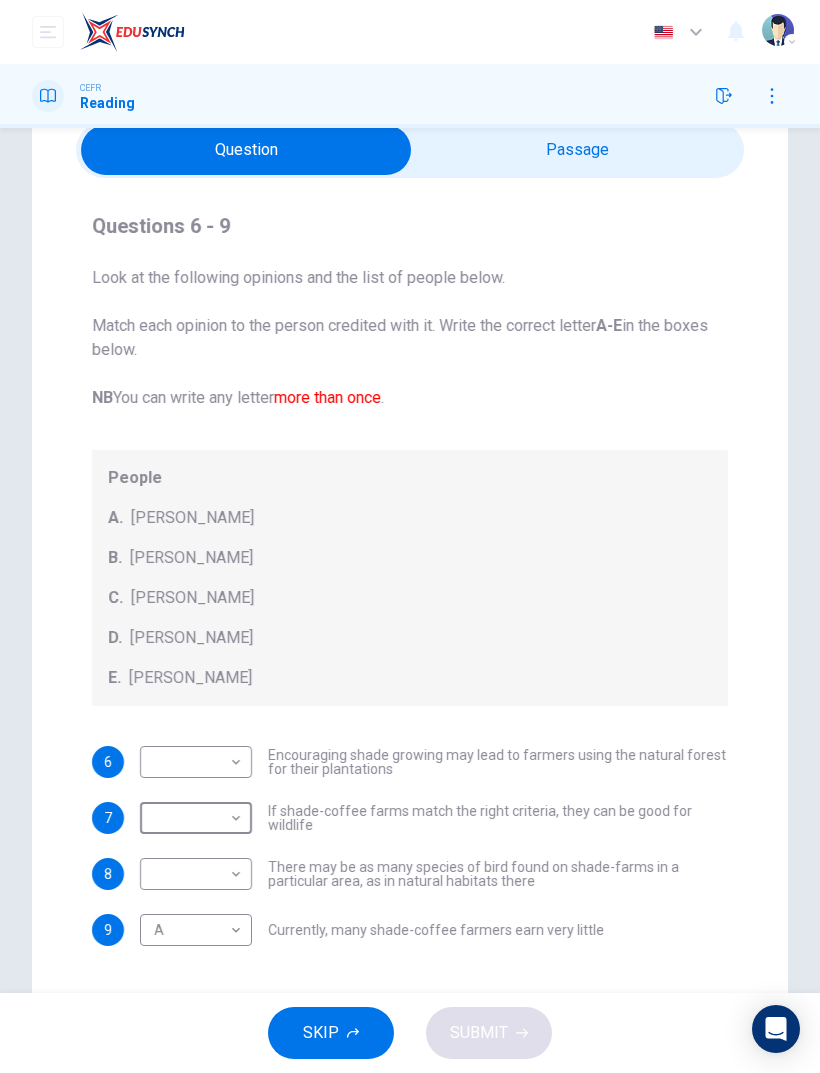 click on "Dashboard Practice Start a test Analysis English en ​ ANNISAA HUDA BINTI SARKHAN CEFR Reading Questions 6 - 9 Look at the following opinions and the list of people below.
Match each opinion to the person credited with it.
Write the correct letter  A-E  in the boxes below.
NB  You can write any letter  more than once . People A. Alex Munroe B. Paul Donald C. Robert Rice D. John Rappole E. Stacey Philpott 6 ​ ​ Encouraging shade growing may lead to farmers using the natural forest for their plantations 7 ​ ​ If shade-coffee farms match the right criteria, they can be good for wildlife 8 ​ ​ There may be as many species of bird found on shade-farms in a particular area, as in natural habitats there 9 A A ​ Currently, many shade-coffee farmers earn very little Natural Coffee and Cocoa CLICK TO ZOOM Click to Zoom 1 What's the connection between your morning coffee, wintering North American birds and the cool shade of a tree? Actually, quite a lot, says Simon Birch. 2 3 4 5 6 7 8 9 10 11 12 SKIP" at bounding box center [410, 536] 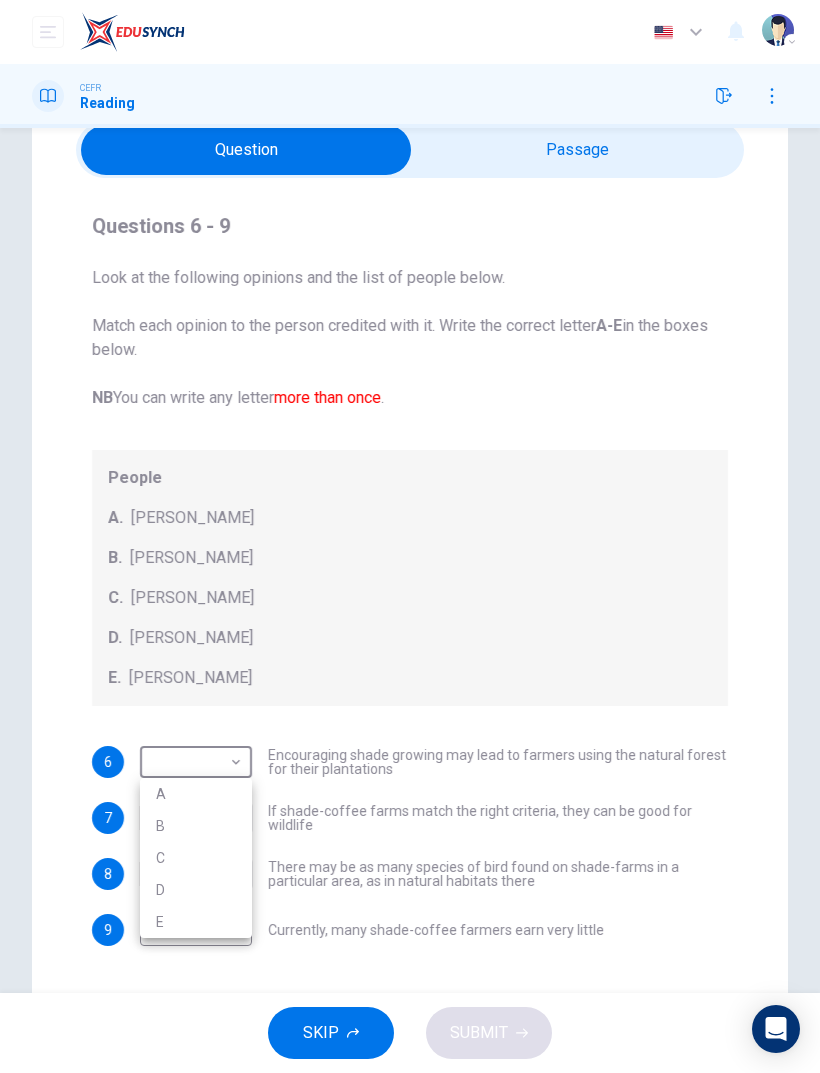 click on "C" at bounding box center [196, 858] 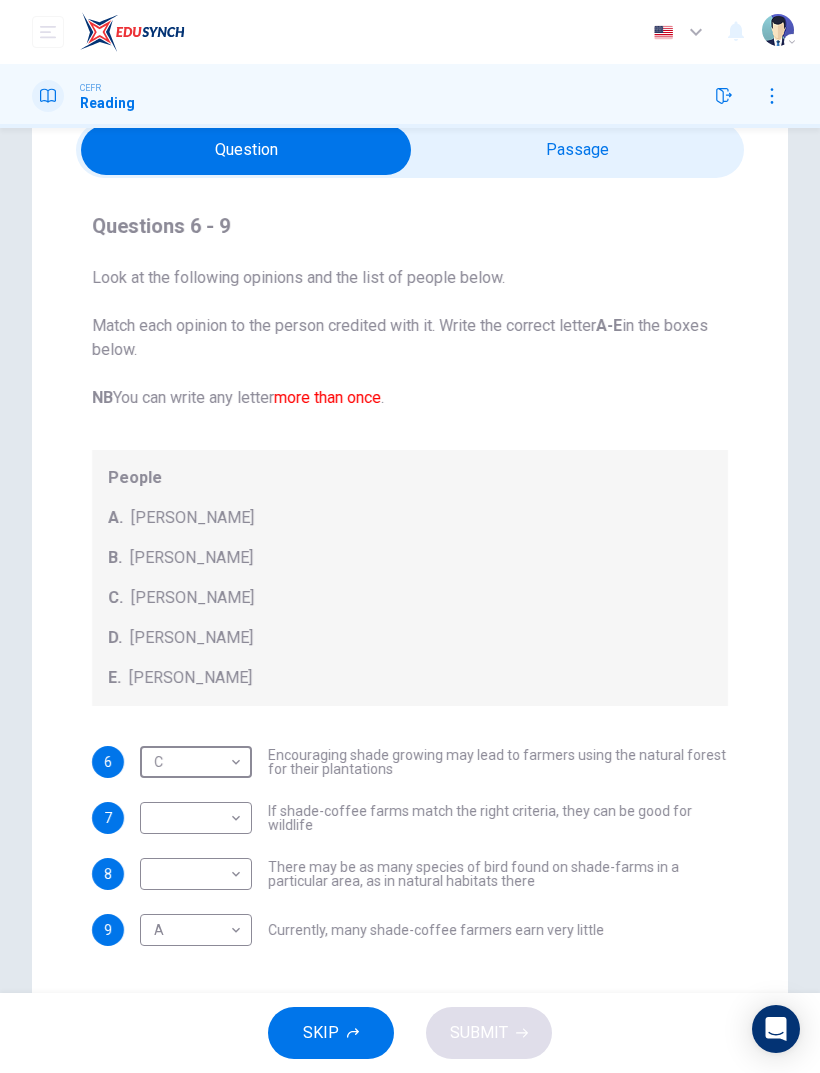 click on "Dashboard Practice Start a test Analysis English en ​ ANNISAA HUDA BINTI SARKHAN CEFR Reading Questions 6 - 9 Look at the following opinions and the list of people below.
Match each opinion to the person credited with it.
Write the correct letter  A-E  in the boxes below.
NB  You can write any letter  more than once . People A. Alex Munroe B. Paul Donald C. Robert Rice D. John Rappole E. Stacey Philpott 6 C C ​ Encouraging shade growing may lead to farmers using the natural forest for their plantations 7 ​ ​ If shade-coffee farms match the right criteria, they can be good for wildlife 8 ​ ​ There may be as many species of bird found on shade-farms in a particular area, as in natural habitats there 9 A A ​ Currently, many shade-coffee farmers earn very little Natural Coffee and Cocoa CLICK TO ZOOM Click to Zoom 1 What's the connection between your morning coffee, wintering North American birds and the cool shade of a tree? Actually, quite a lot, says Simon Birch. 2 3 4 5 6 7 8 9 10 11 12 SKIP" at bounding box center [410, 536] 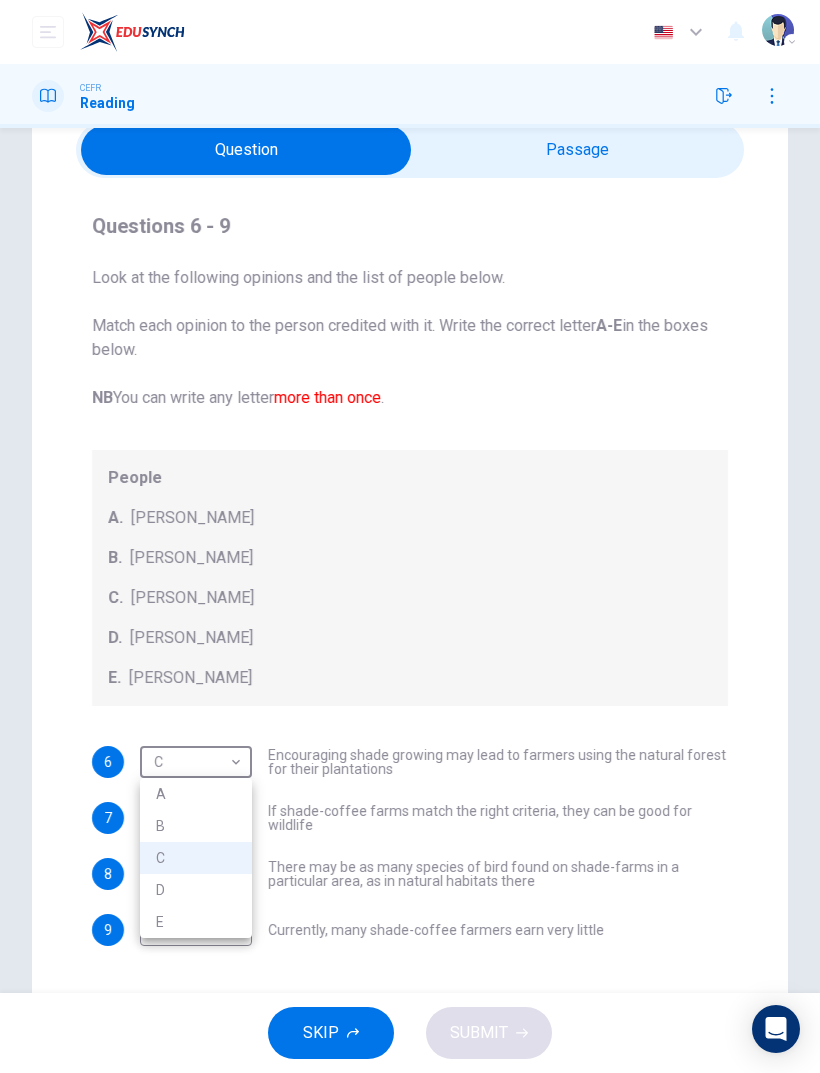 click on "D" at bounding box center [196, 890] 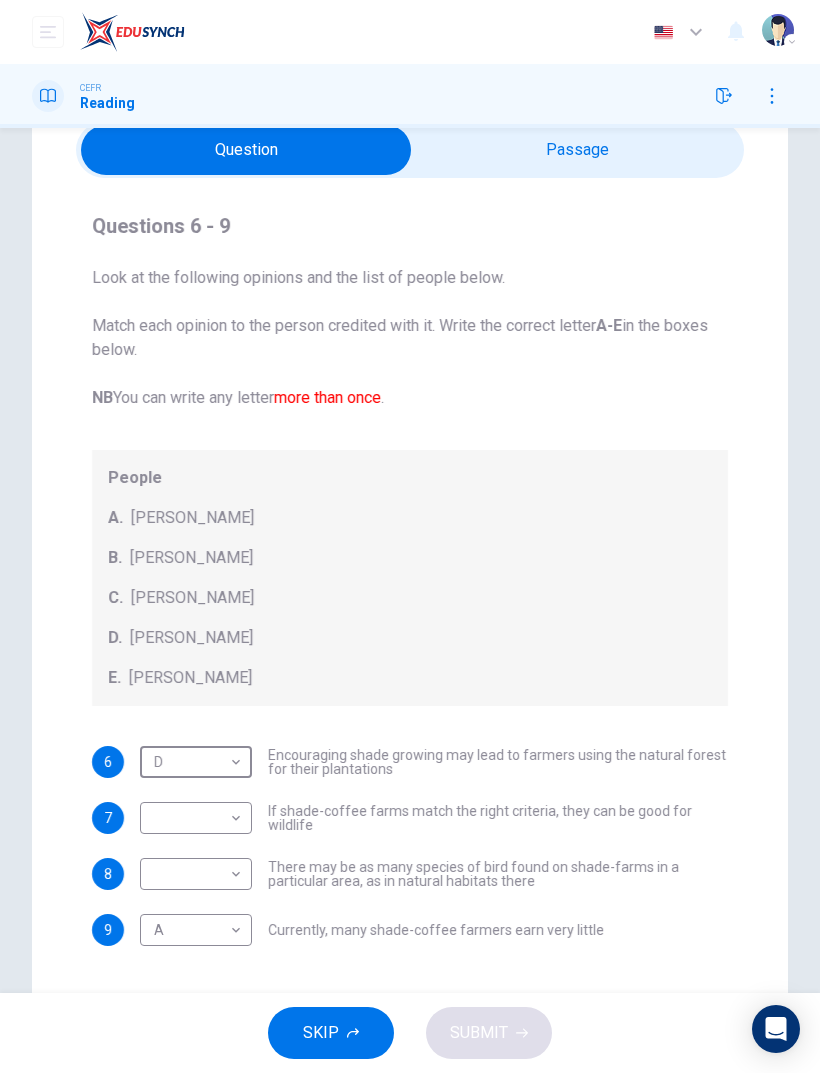 click at bounding box center [246, 150] 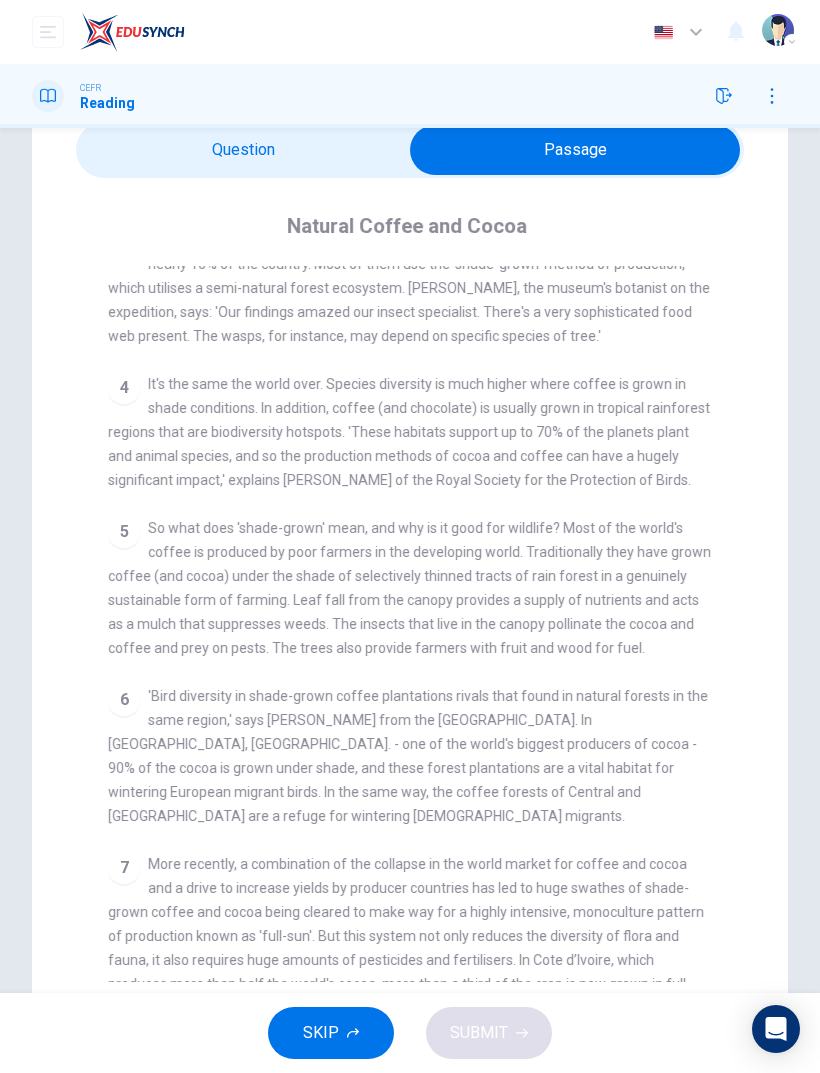 scroll, scrollTop: 654, scrollLeft: 0, axis: vertical 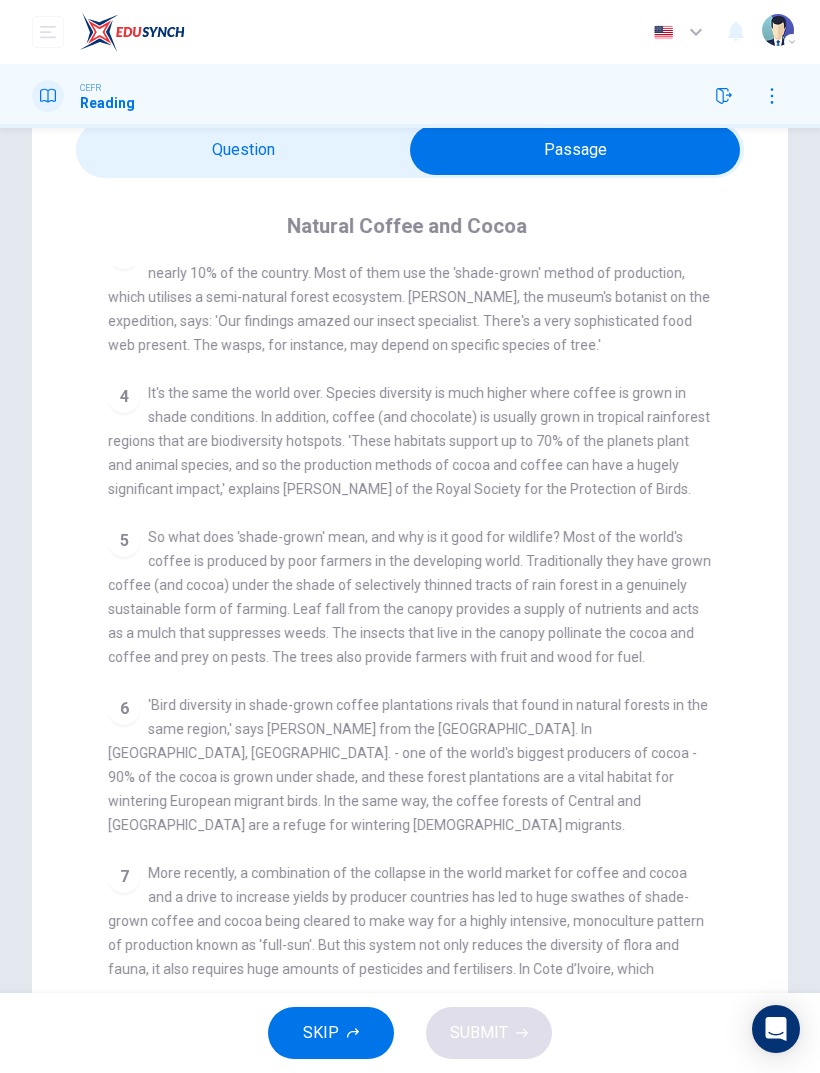 click at bounding box center [575, 150] 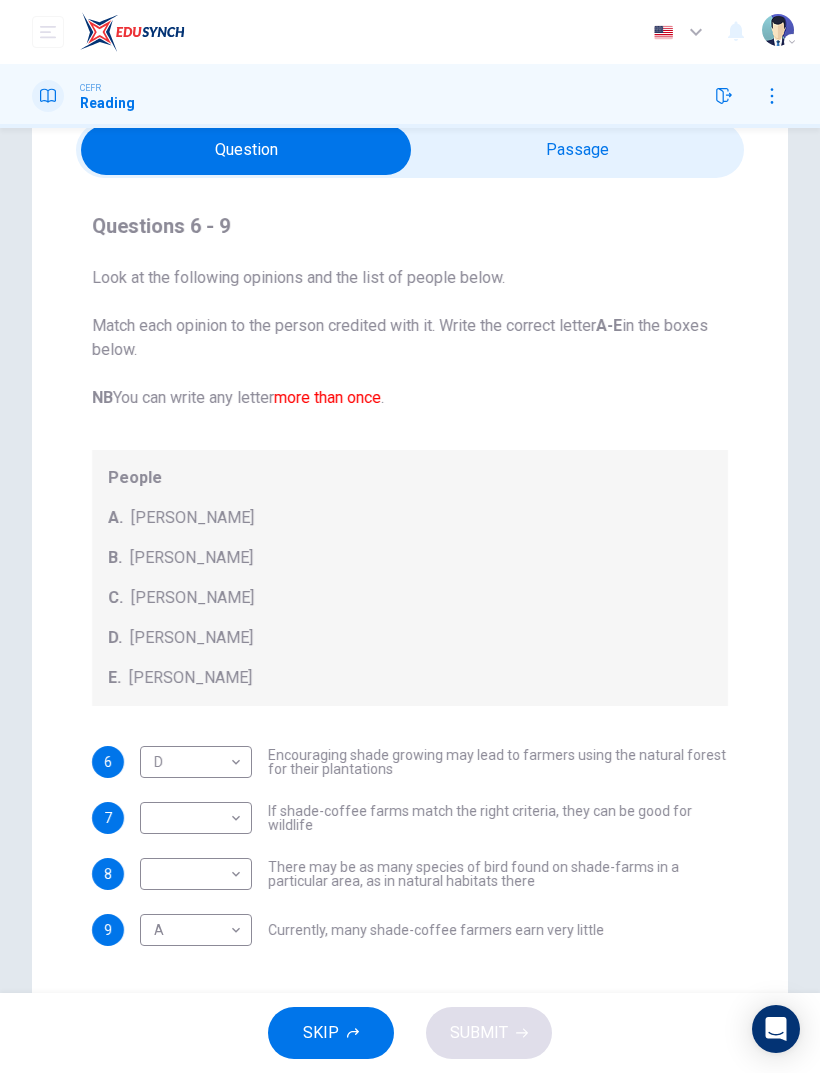 click on "Dashboard Practice Start a test Analysis English en ​ ANNISAA HUDA BINTI SARKHAN CEFR Reading Questions 6 - 9 Look at the following opinions and the list of people below.
Match each opinion to the person credited with it.
Write the correct letter  A-E  in the boxes below.
NB  You can write any letter  more than once . People A. Alex Munroe B. Paul Donald C. Robert Rice D. John Rappole E. Stacey Philpott 6 D D ​ Encouraging shade growing may lead to farmers using the natural forest for their plantations 7 ​ ​ If shade-coffee farms match the right criteria, they can be good for wildlife 8 ​ ​ There may be as many species of bird found on shade-farms in a particular area, as in natural habitats there 9 A A ​ Currently, many shade-coffee farmers earn very little Natural Coffee and Cocoa CLICK TO ZOOM Click to Zoom 1 What's the connection between your morning coffee, wintering North American birds and the cool shade of a tree? Actually, quite a lot, says Simon Birch. 2 3 4 5 6 7 8 9 10 11 12 SKIP" at bounding box center (410, 536) 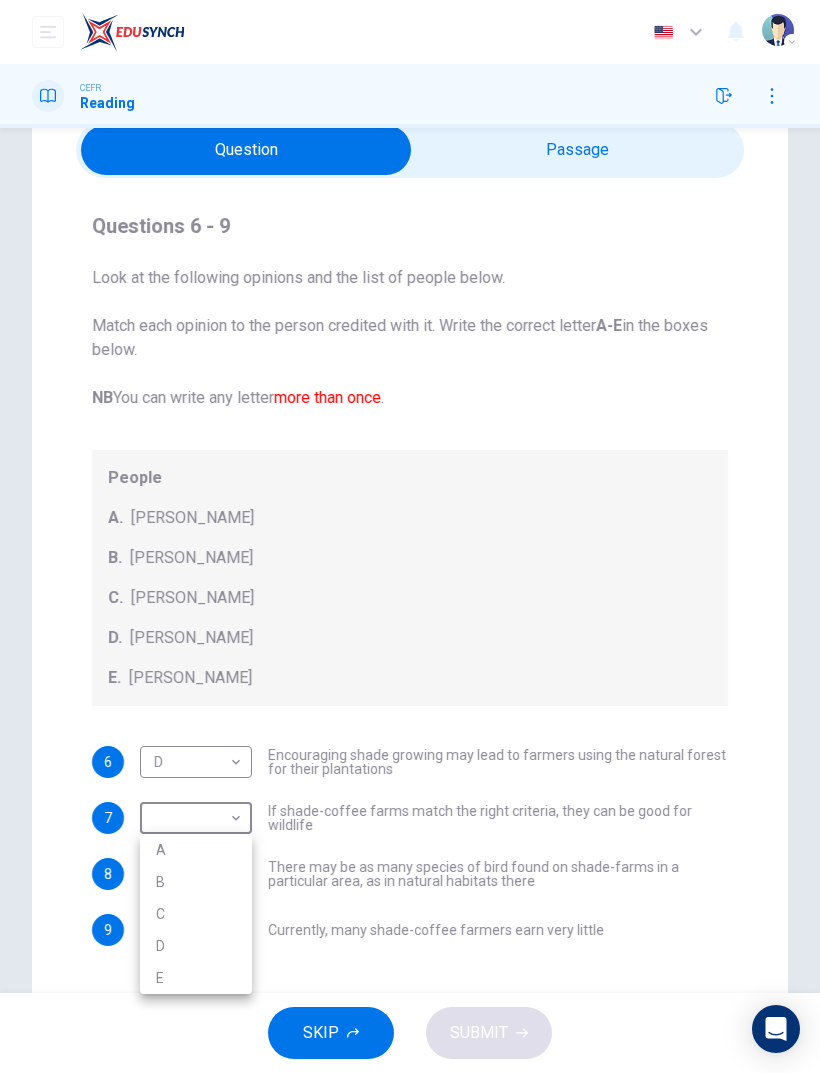 click on "B" at bounding box center (196, 882) 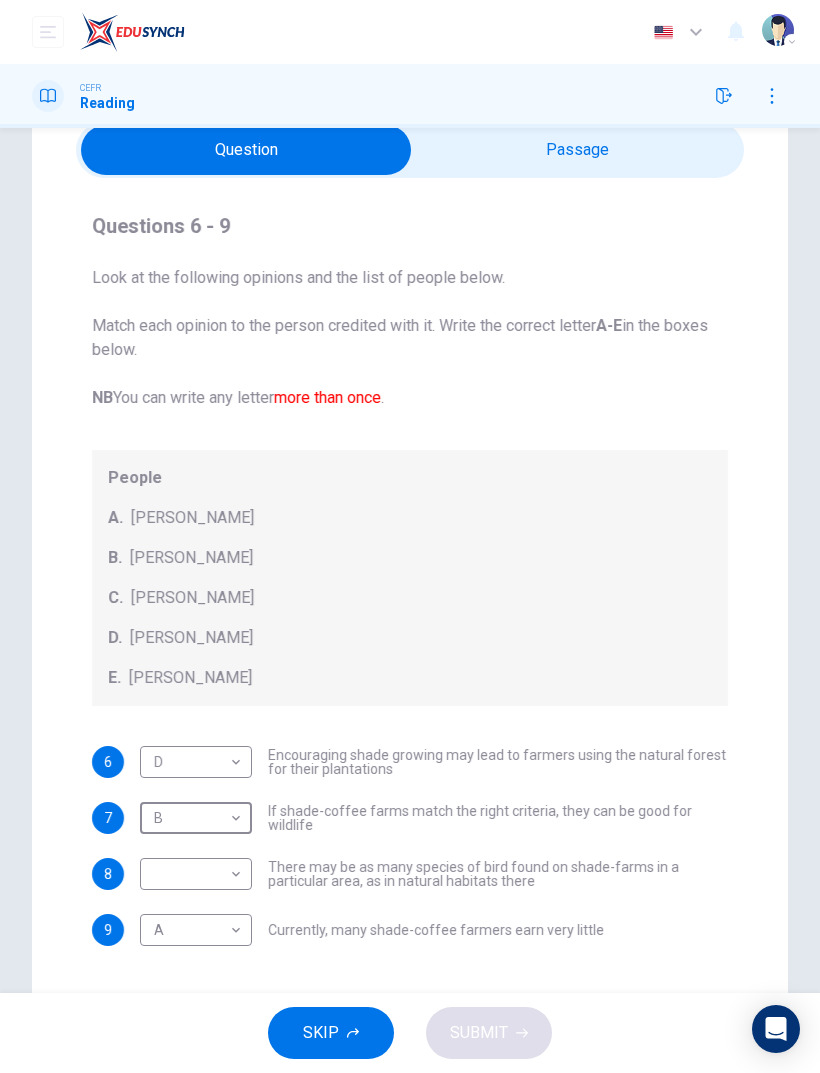 click on "Dashboard Practice Start a test Analysis English en ​ ANNISAA HUDA BINTI SARKHAN CEFR Reading Questions 6 - 9 Look at the following opinions and the list of people below.
Match each opinion to the person credited with it.
Write the correct letter  A-E  in the boxes below.
NB  You can write any letter  more than once . People A. Alex Munroe B. Paul Donald C. Robert Rice D. John Rappole E. Stacey Philpott 6 D D ​ Encouraging shade growing may lead to farmers using the natural forest for their plantations 7 B B ​ If shade-coffee farms match the right criteria, they can be good for wildlife 8 ​ ​ There may be as many species of bird found on shade-farms in a particular area, as in natural habitats there 9 A A ​ Currently, many shade-coffee farmers earn very little Natural Coffee and Cocoa CLICK TO ZOOM Click to Zoom 1 What's the connection between your morning coffee, wintering North American birds and the cool shade of a tree? Actually, quite a lot, says Simon Birch. 2 3 4 5 6 7 8 9 10 11 12 SKIP" at bounding box center (410, 536) 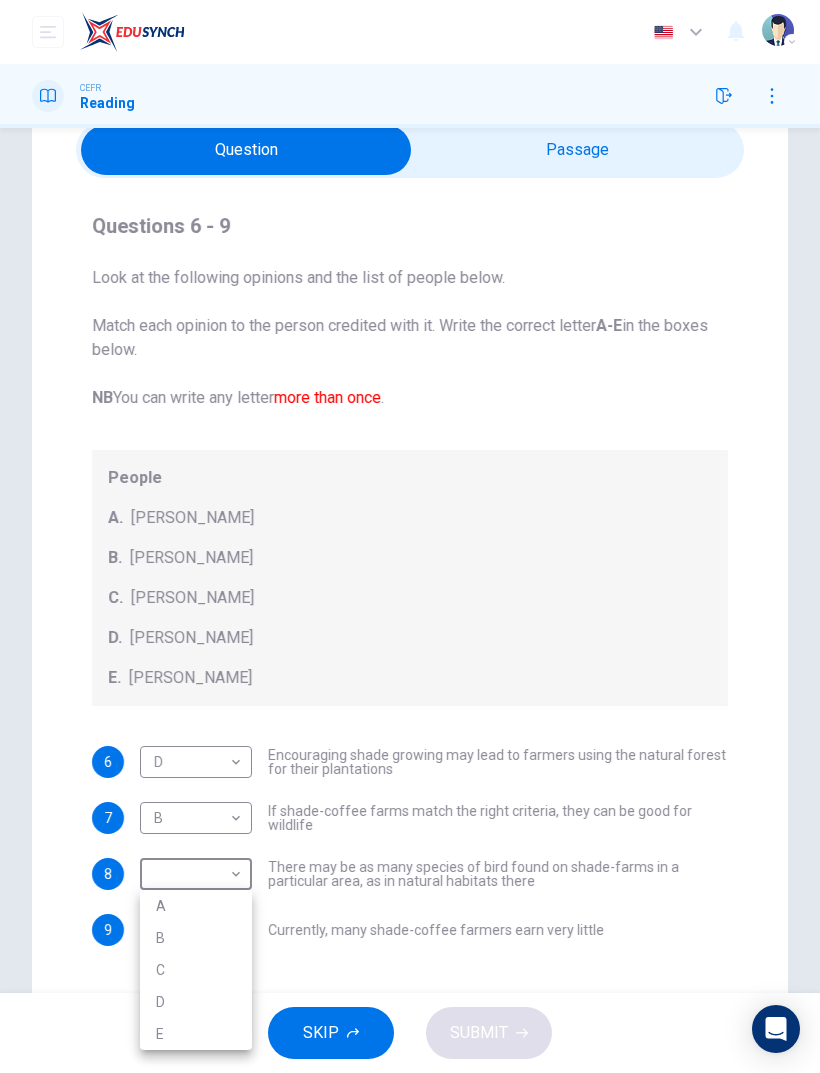 click on "B" at bounding box center (196, 938) 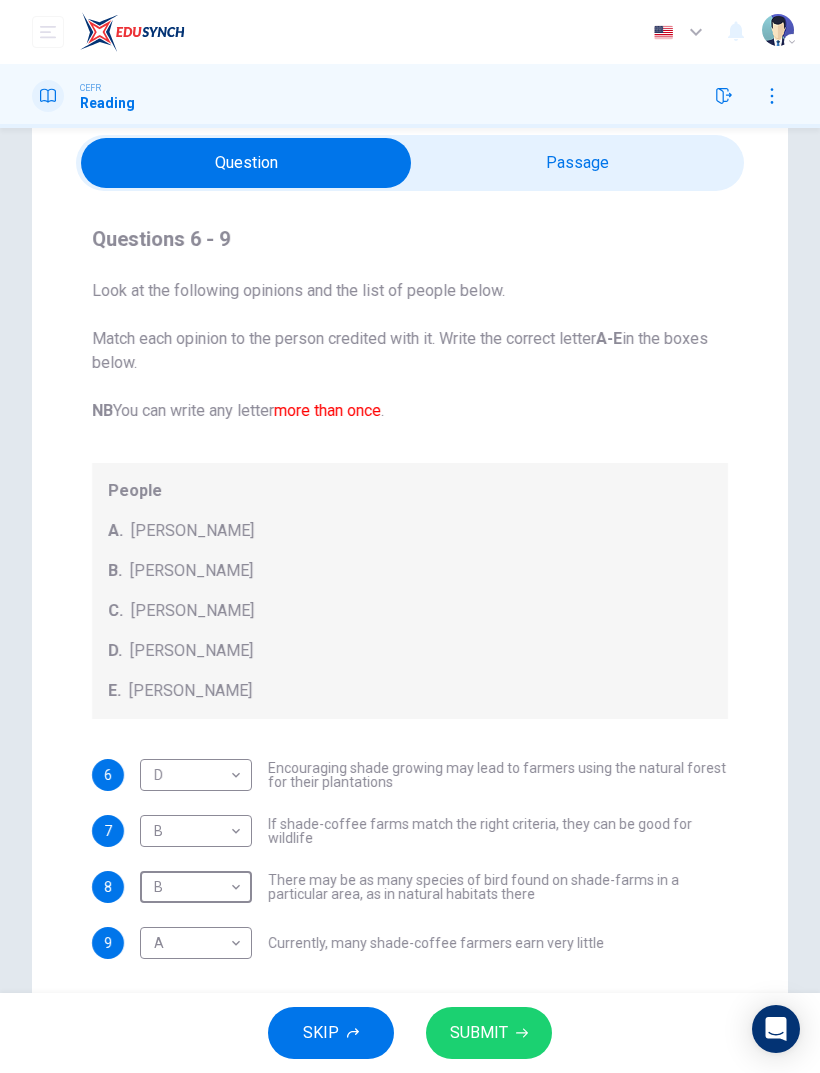 scroll, scrollTop: 71, scrollLeft: 0, axis: vertical 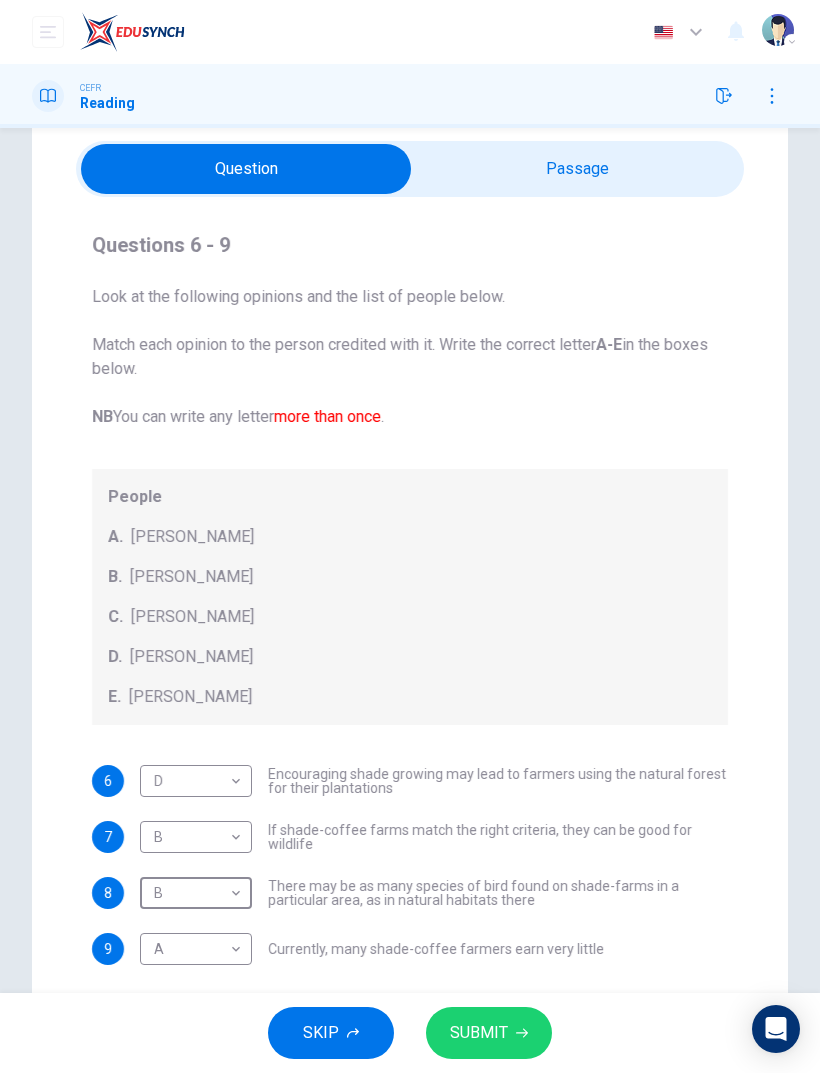 click at bounding box center (246, 169) 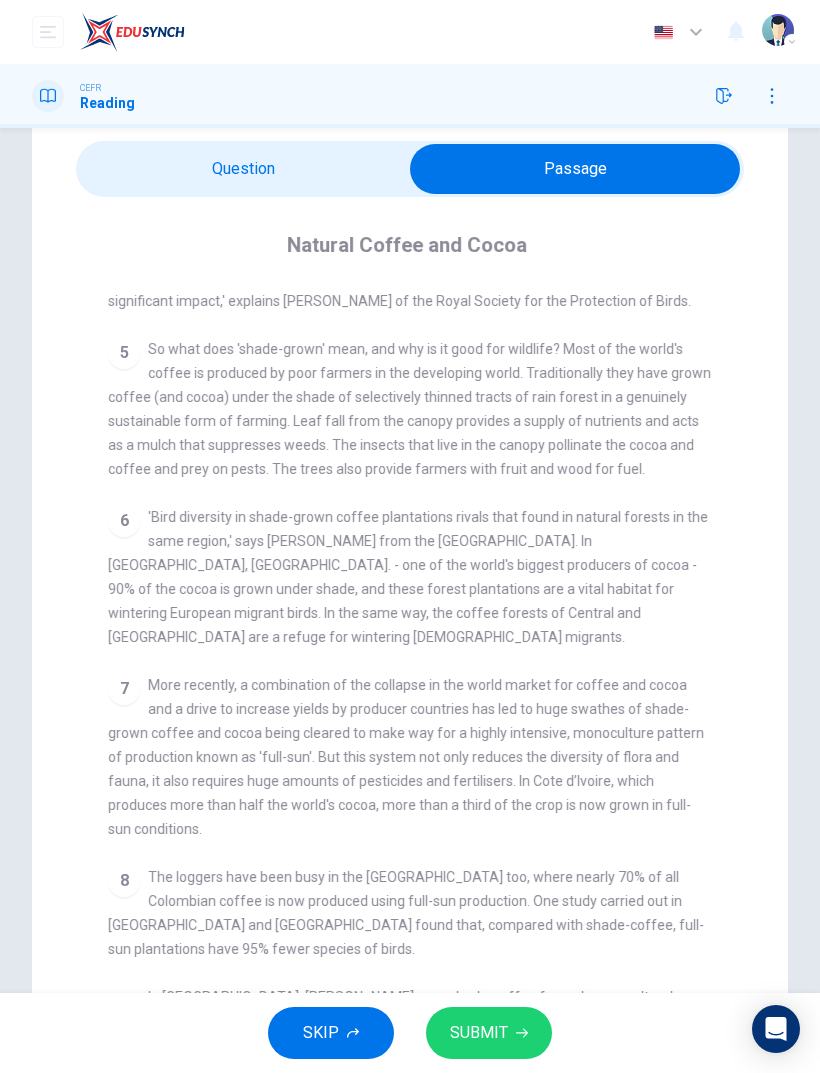 scroll, scrollTop: 862, scrollLeft: 0, axis: vertical 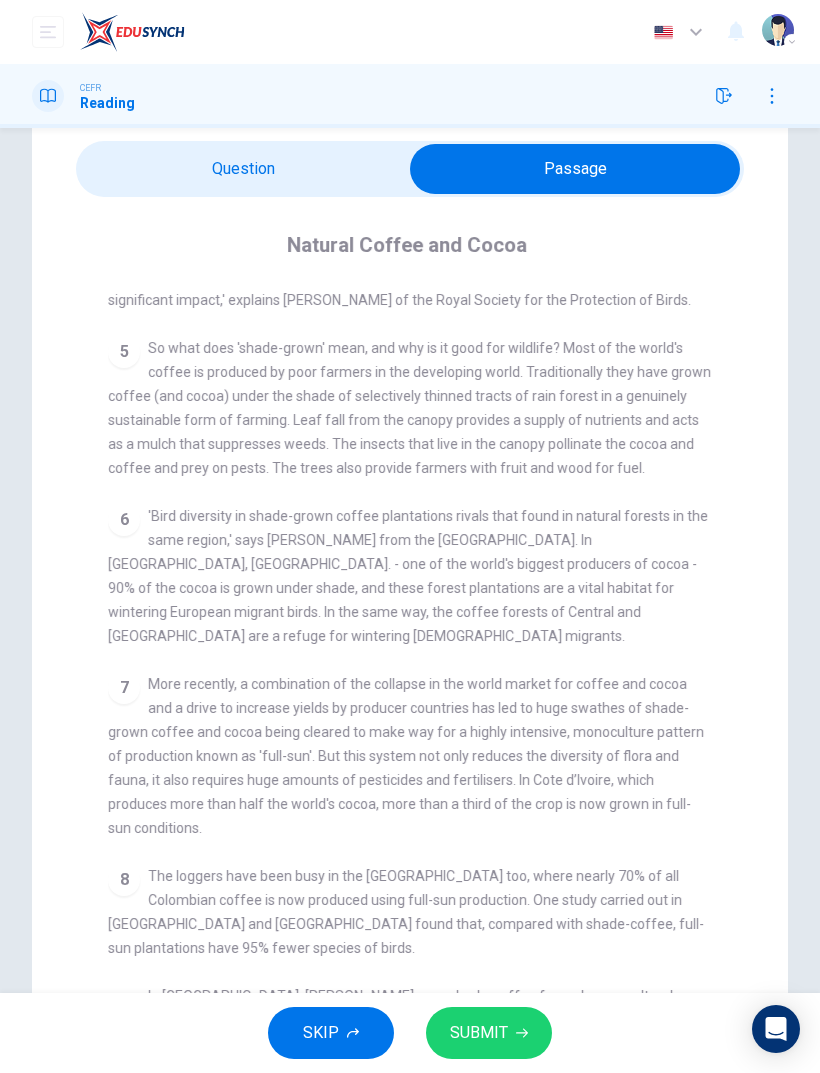 click at bounding box center (575, 169) 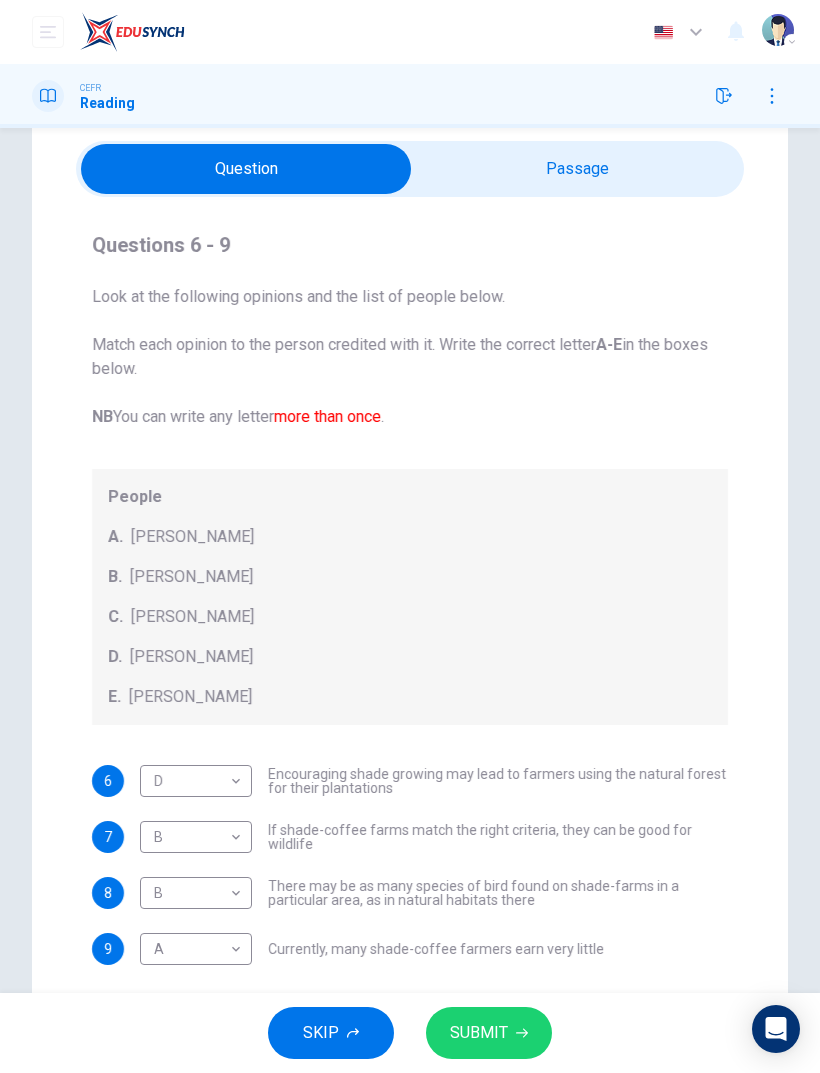 click on "Dashboard Practice Start a test Analysis English en ​ ANNISAA HUDA BINTI SARKHAN CEFR Reading Questions 6 - 9 Look at the following opinions and the list of people below.
Match each opinion to the person credited with it.
Write the correct letter  A-E  in the boxes below.
NB  You can write any letter  more than once . People A. Alex Munroe B. Paul Donald C. Robert Rice D. John Rappole E. Stacey Philpott 6 D D ​ Encouraging shade growing may lead to farmers using the natural forest for their plantations 7 B B ​ If shade-coffee farms match the right criteria, they can be good for wildlife 8 B B ​ There may be as many species of bird found on shade-farms in a particular area, as in natural habitats there 9 A A ​ Currently, many shade-coffee farmers earn very little Natural Coffee and Cocoa CLICK TO ZOOM Click to Zoom 1 What's the connection between your morning coffee, wintering North American birds and the cool shade of a tree? Actually, quite a lot, says Simon Birch. 2 3 4 5 6 7 8 9 10 11 12 SKIP" at bounding box center (410, 536) 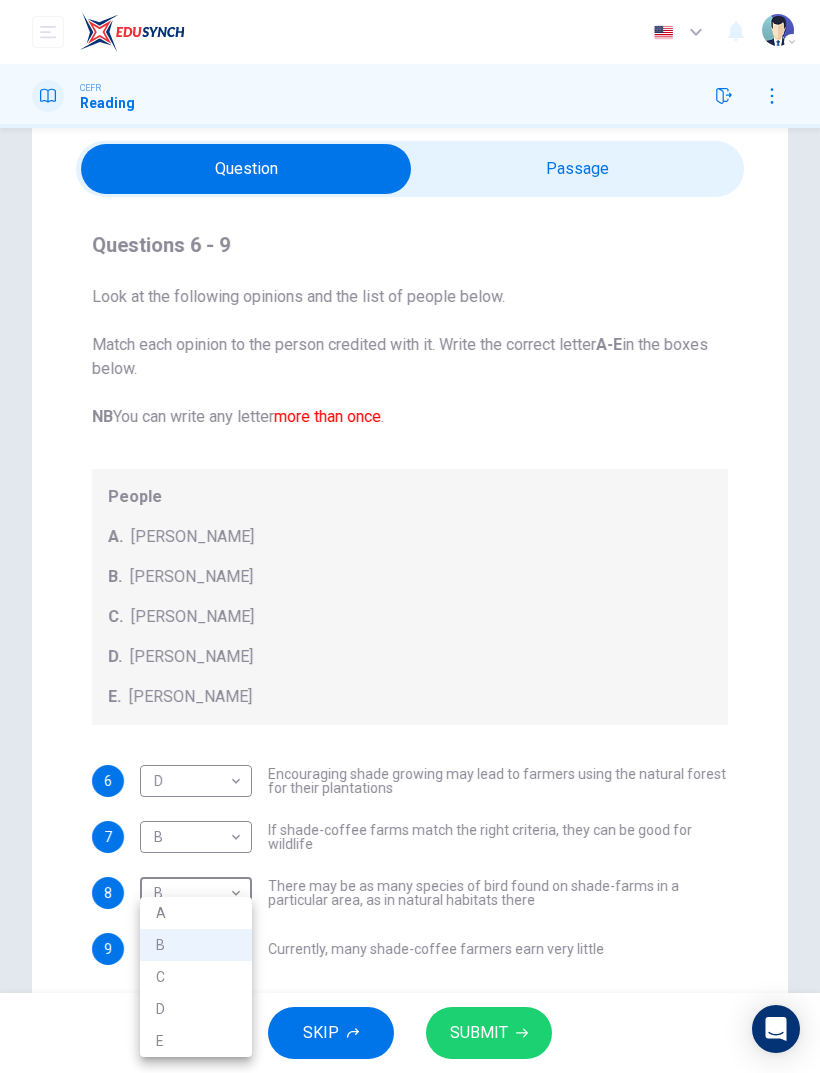 click at bounding box center [410, 536] 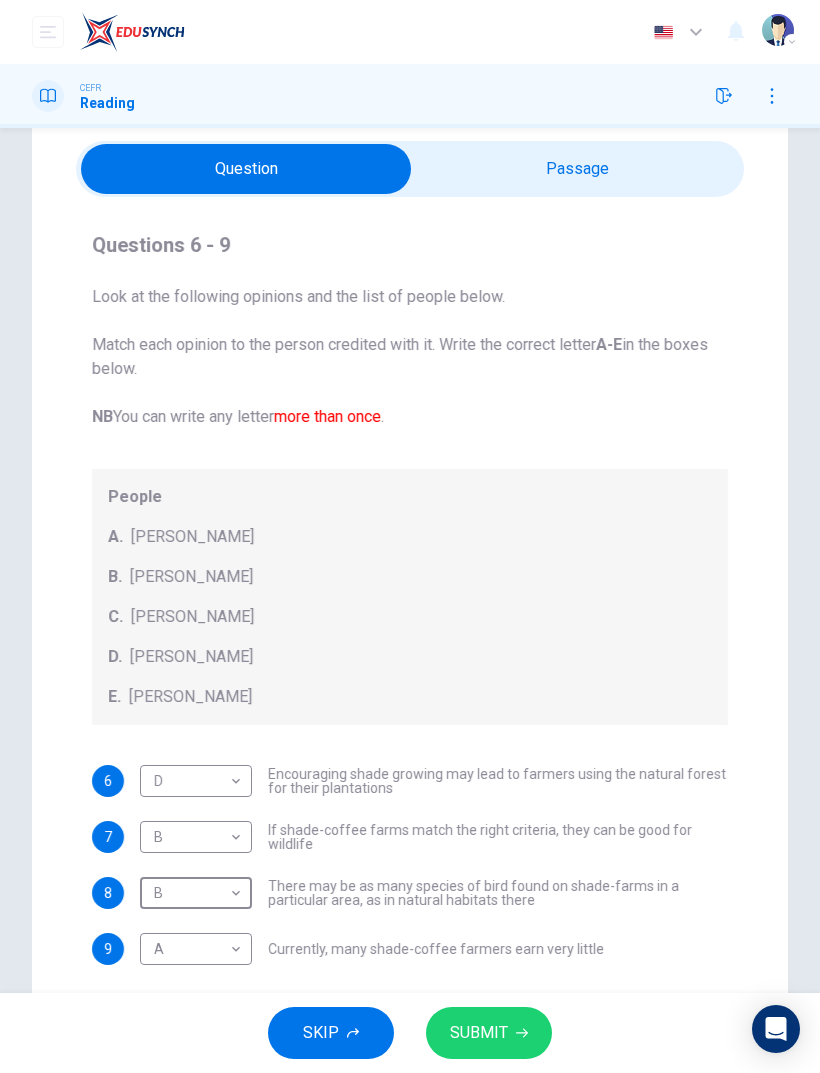click at bounding box center (246, 169) 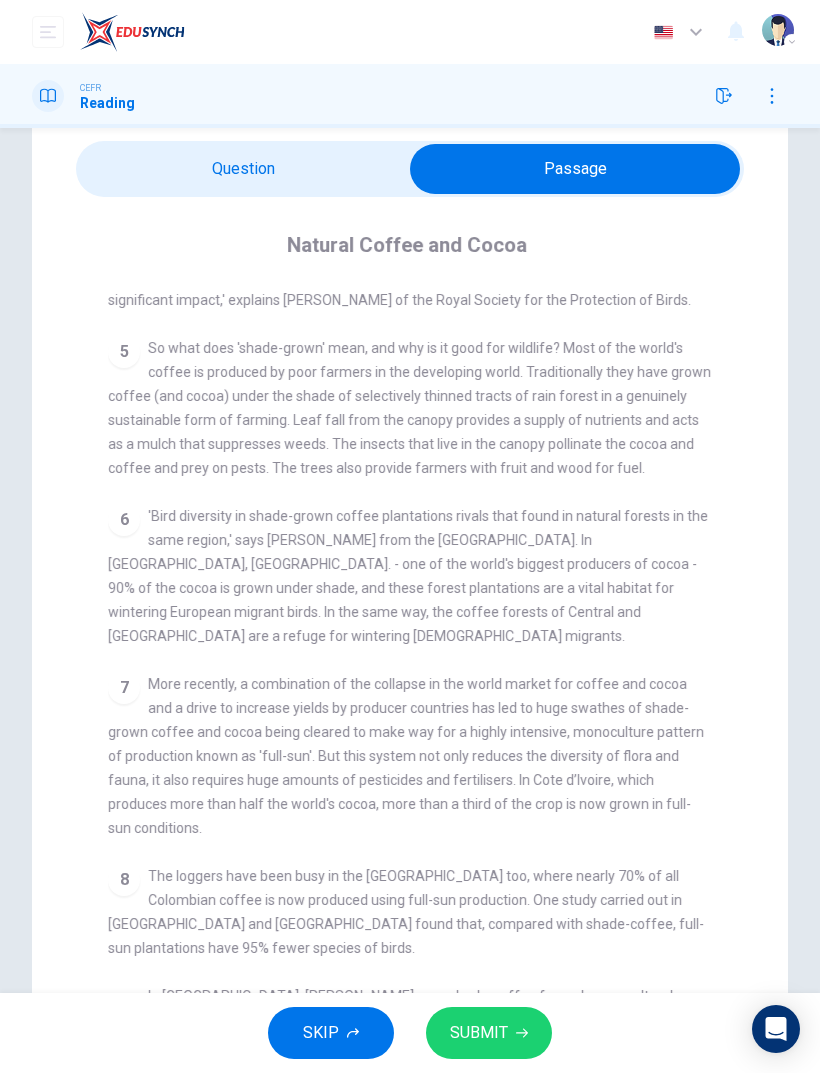 click at bounding box center (575, 169) 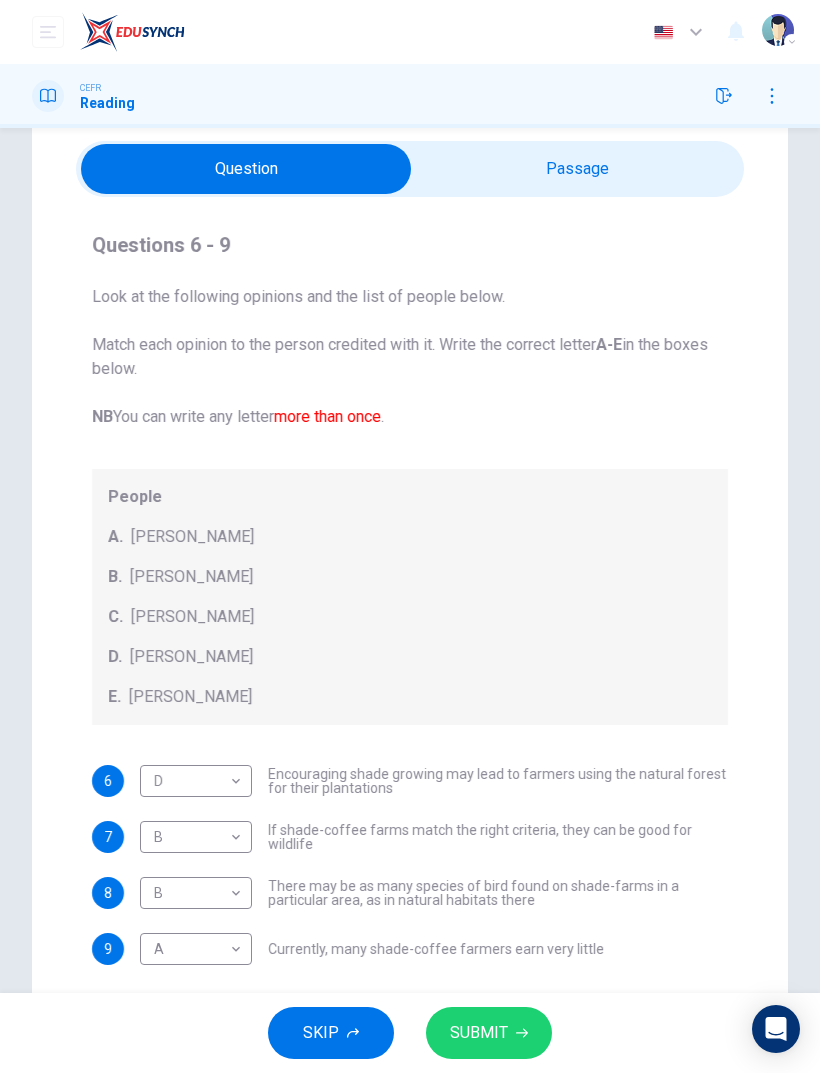 click on "Dashboard Practice Start a test Analysis English en ​ ANNISAA HUDA BINTI SARKHAN CEFR Reading Questions 6 - 9 Look at the following opinions and the list of people below.
Match each opinion to the person credited with it.
Write the correct letter  A-E  in the boxes below.
NB  You can write any letter  more than once . People A. Alex Munroe B. Paul Donald C. Robert Rice D. John Rappole E. Stacey Philpott 6 D D ​ Encouraging shade growing may lead to farmers using the natural forest for their plantations 7 B B ​ If shade-coffee farms match the right criteria, they can be good for wildlife 8 B B ​ There may be as many species of bird found on shade-farms in a particular area, as in natural habitats there 9 A A ​ Currently, many shade-coffee farmers earn very little Natural Coffee and Cocoa CLICK TO ZOOM Click to Zoom 1 What's the connection between your morning coffee, wintering North American birds and the cool shade of a tree? Actually, quite a lot, says Simon Birch. 2 3 4 5 6 7 8 9 10 11 12 SKIP" at bounding box center (410, 536) 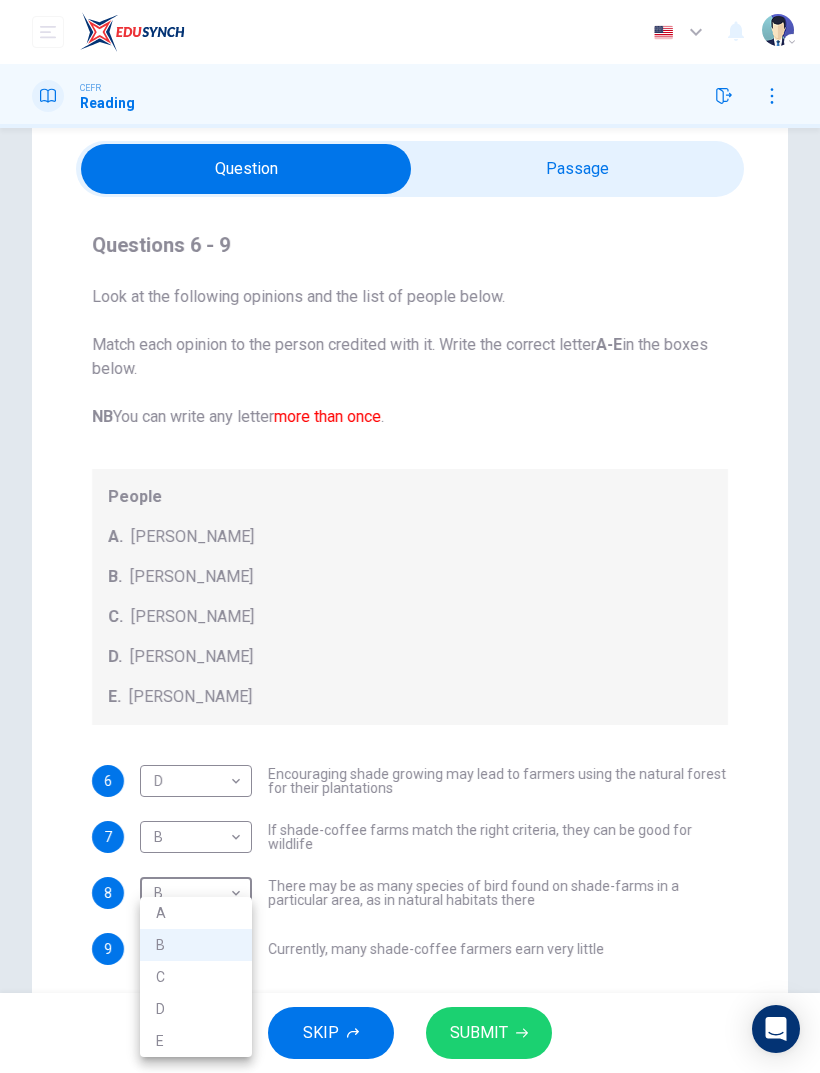 click on "C" at bounding box center [196, 977] 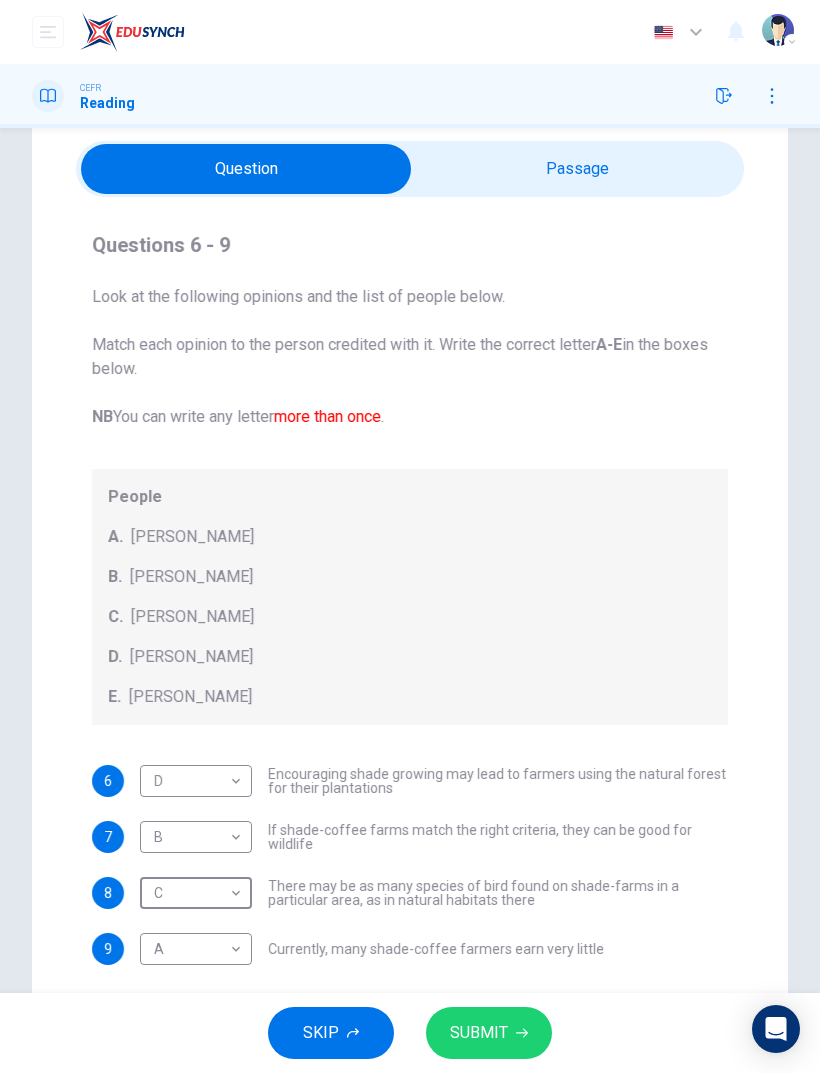 click on "SUBMIT" at bounding box center [479, 1033] 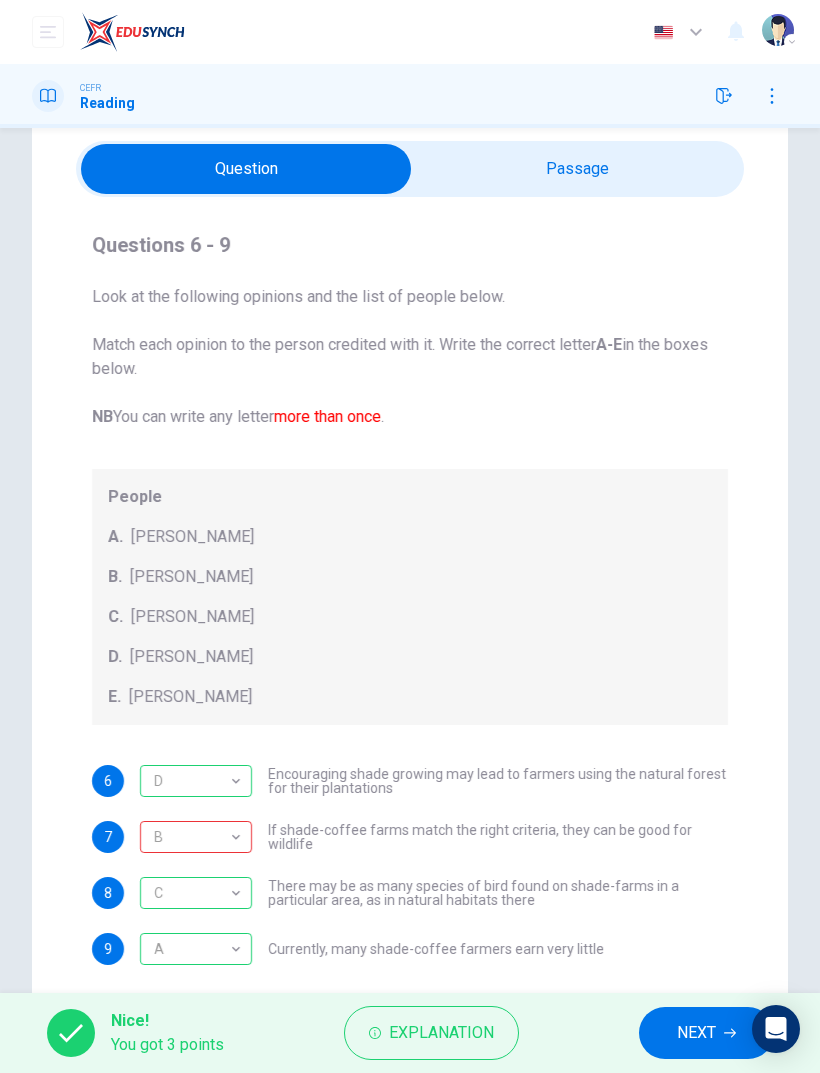 click on "B" at bounding box center [192, 837] 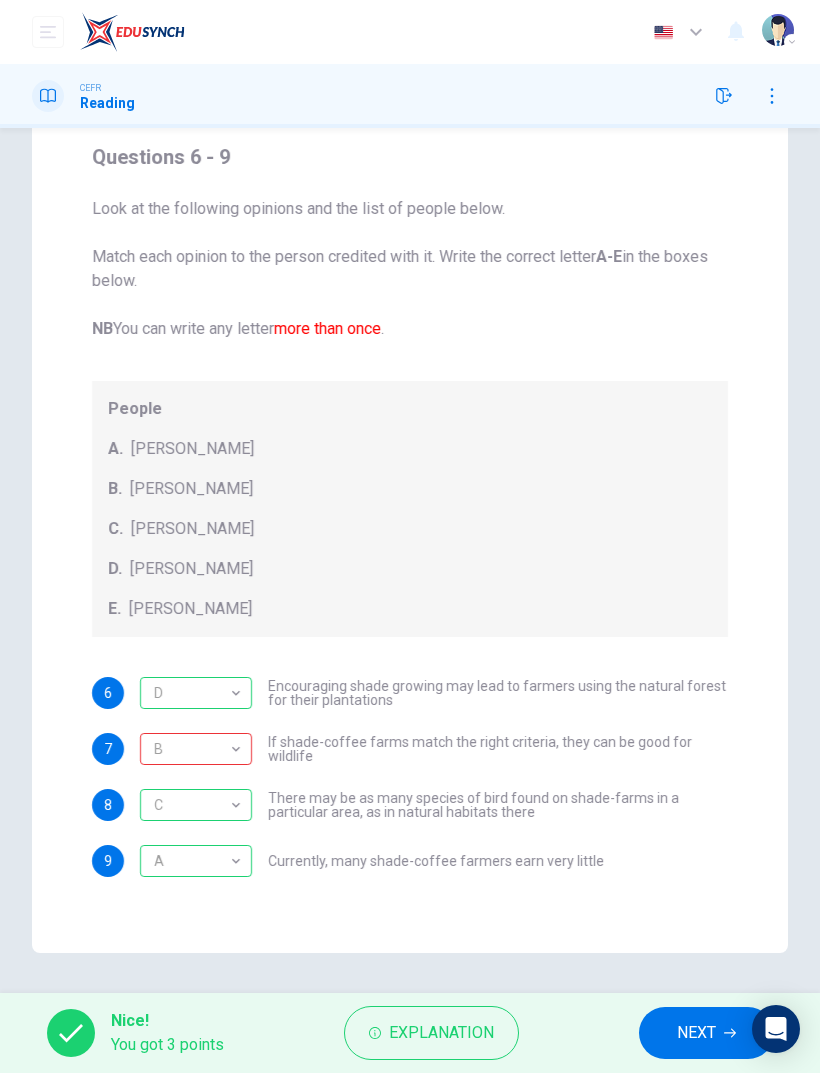 scroll, scrollTop: 159, scrollLeft: 0, axis: vertical 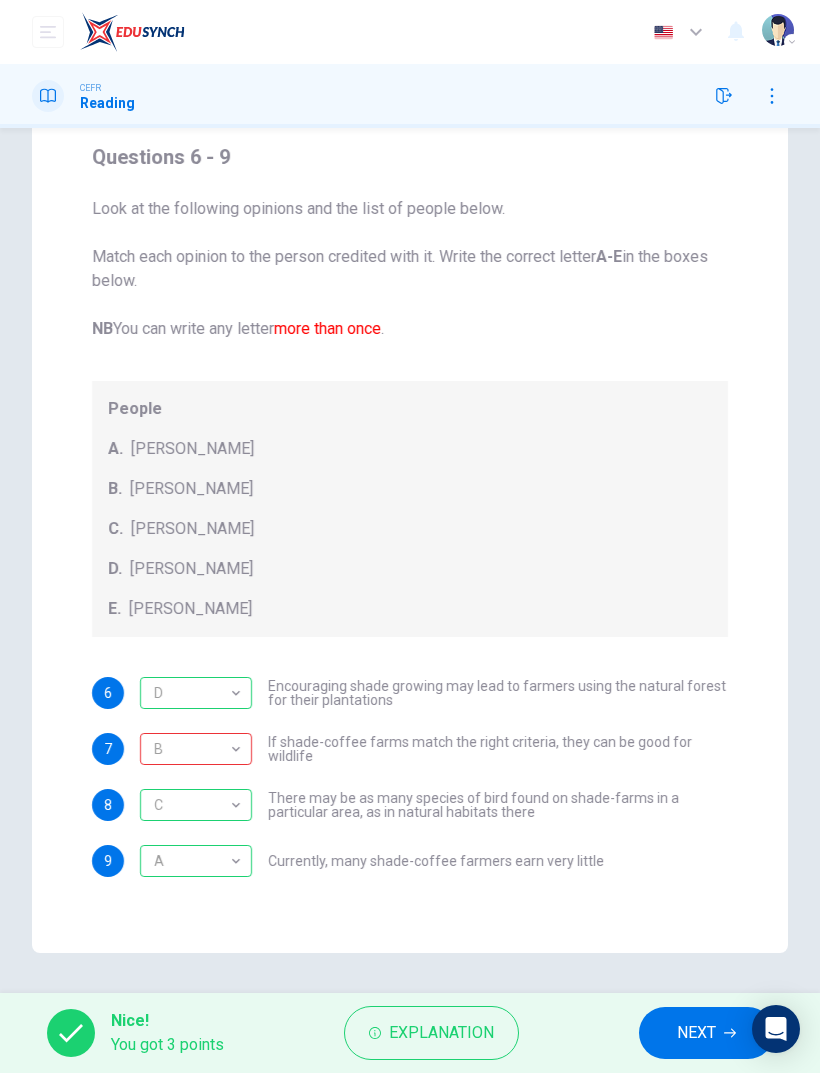 click on "NEXT" at bounding box center [696, 1033] 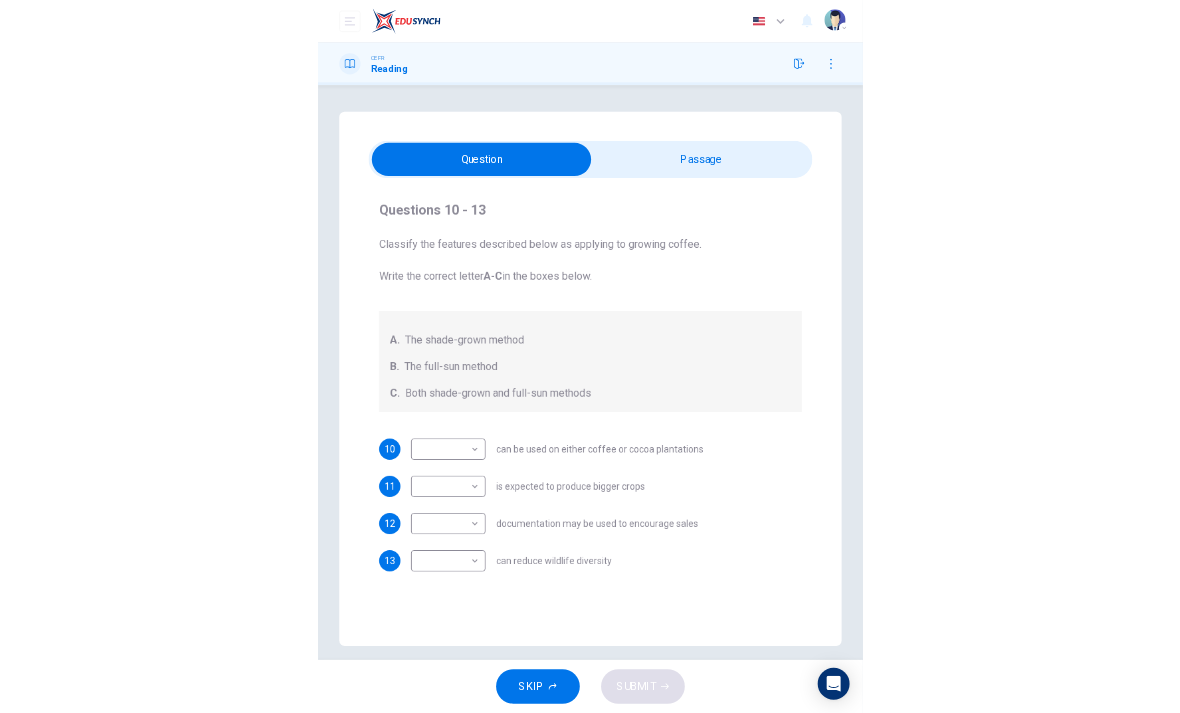 scroll, scrollTop: 0, scrollLeft: 0, axis: both 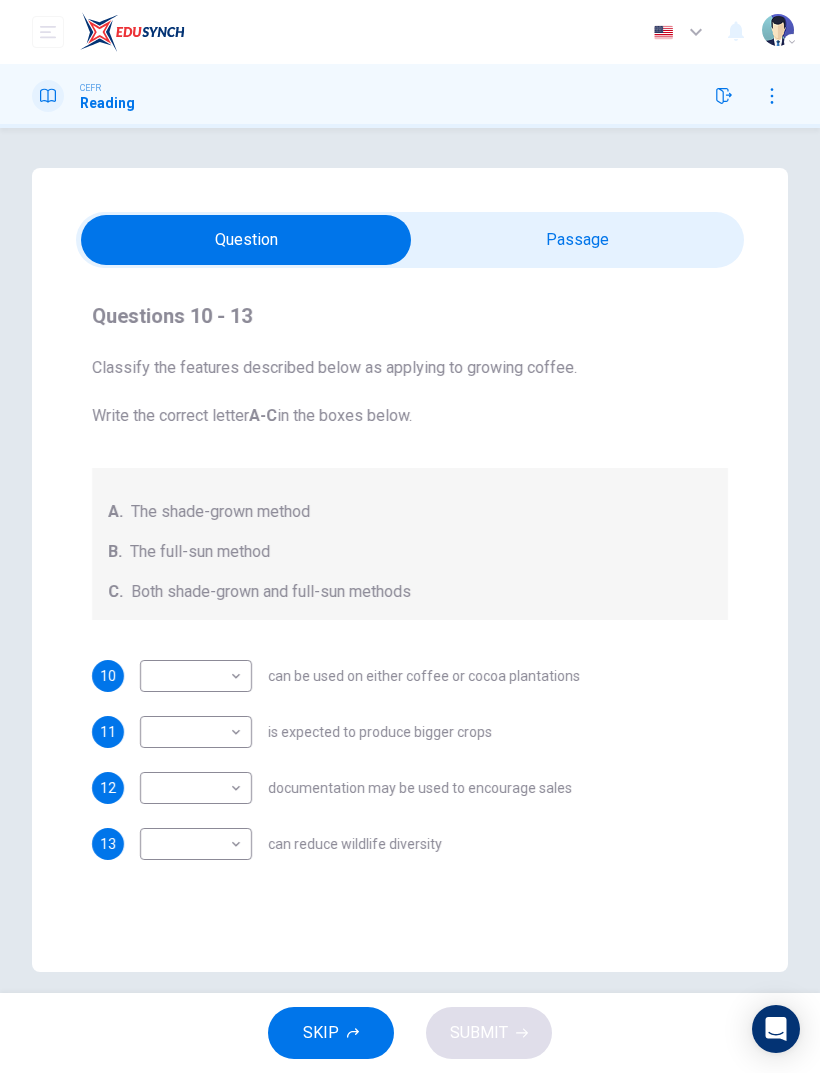 click on "Dashboard Practice Start a test Analysis English en ​ ANNISAA HUDA BINTI SARKHAN CEFR Reading Questions 10 - 13 Classify the features described below as applying to growing coffee.
Write the correct letter  A-C  in the boxes below. A. The shade-grown method B. The full-sun method C. Both shade-grown and full-sun methods 10 ​ ​ can be used on either coffee or cocoa plantations 11 ​ ​ is expected to produce bigger crops 12 ​ ​ documentation may be used to encourage sales 13 ​ ​ can reduce wildlife diversity Natural Coffee and Cocoa CLICK TO ZOOM Click to Zoom 1 What's the connection between your morning coffee, wintering North American birds and the cool shade of a tree? Actually, quite a lot, says Simon Birch. 2 3 4 5 6 7 8 The loggers have been busy in the Americas too, where nearly 70% of all Colombian coffee is now produced using full-sun production. One study carried out in Colombia and Mexico found that, compared with shade-coffee, full-sun plantations have 95% fewer species of birds. 9" at bounding box center (410, 536) 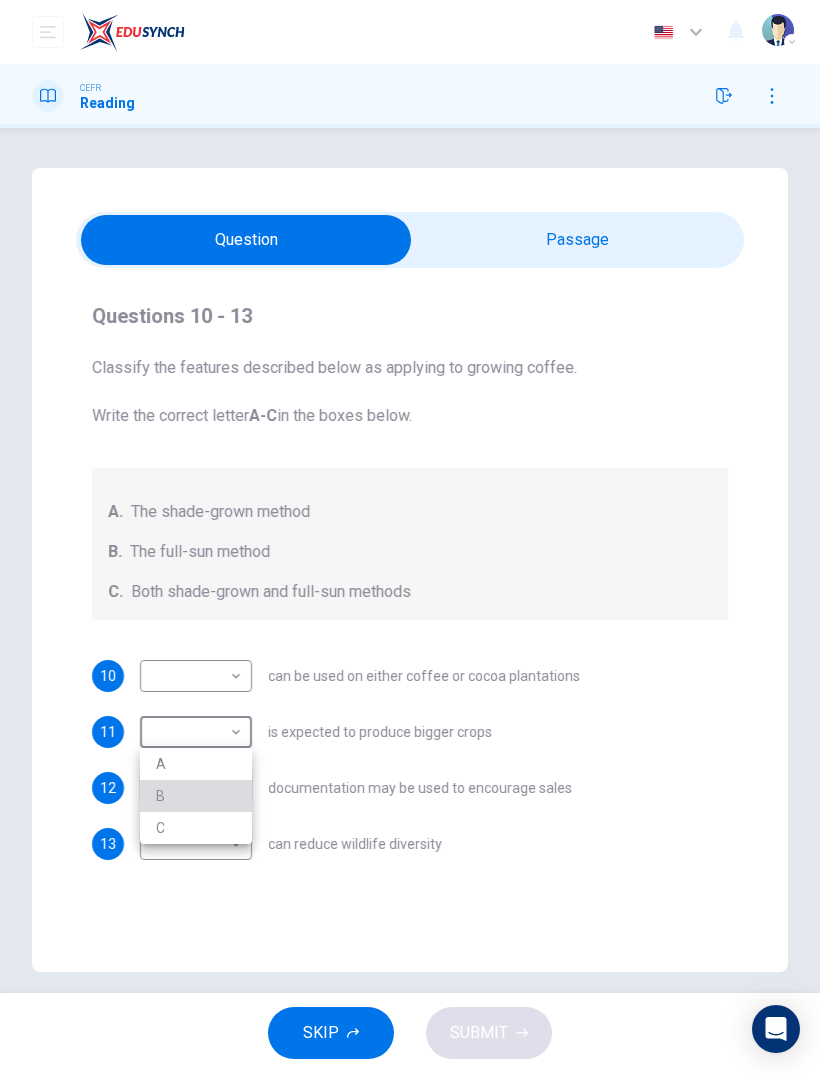 click on "B" at bounding box center [196, 796] 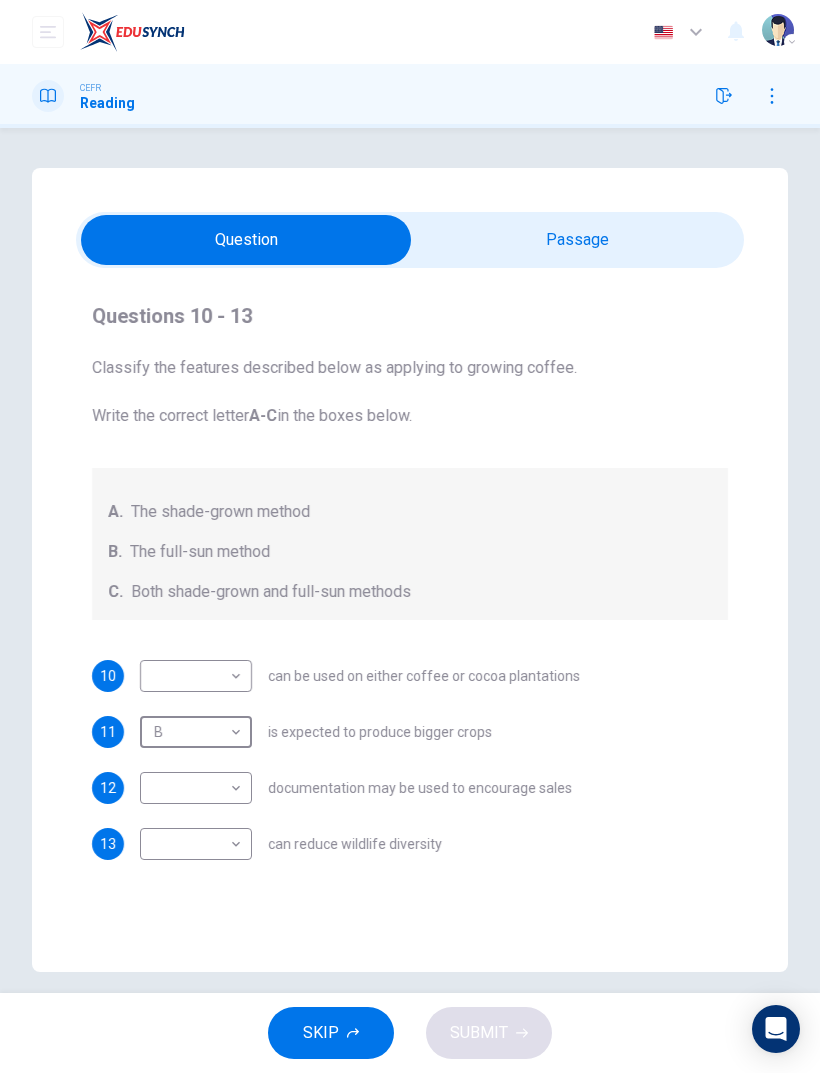 click on "Dashboard Practice Start a test Analysis English en ​ ANNISAA HUDA BINTI SARKHAN CEFR Reading Questions 10 - 13 Classify the features described below as applying to growing coffee.
Write the correct letter  A-C  in the boxes below. A. The shade-grown method B. The full-sun method C. Both shade-grown and full-sun methods 10 ​ ​ can be used on either coffee or cocoa plantations 11 B B ​ is expected to produce bigger crops 12 ​ ​ documentation may be used to encourage sales 13 ​ ​ can reduce wildlife diversity Natural Coffee and Cocoa CLICK TO ZOOM Click to Zoom 1 What's the connection between your morning coffee, wintering North American birds and the cool shade of a tree? Actually, quite a lot, says Simon Birch. 2 3 4 5 6 7 8 The loggers have been busy in the Americas too, where nearly 70% of all Colombian coffee is now produced using full-sun production. One study carried out in Colombia and Mexico found that, compared with shade-coffee, full-sun plantations have 95% fewer species of birds. 9" at bounding box center [410, 536] 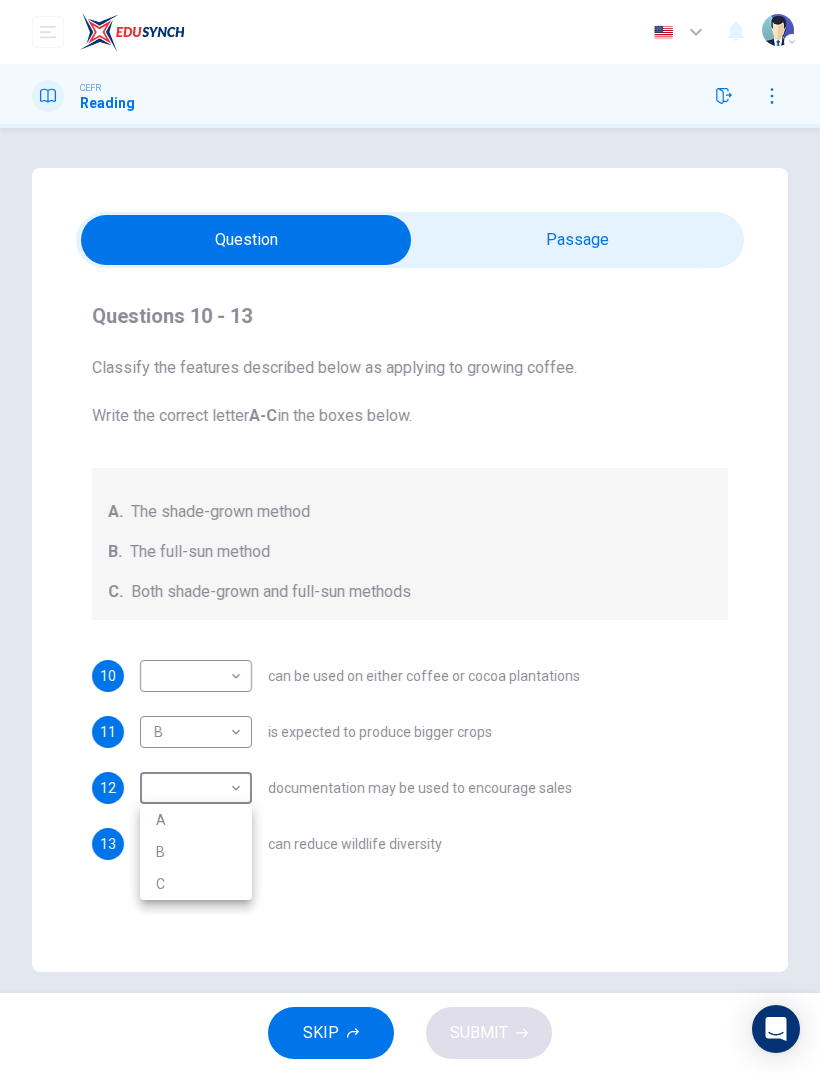 click on "A" at bounding box center [196, 820] 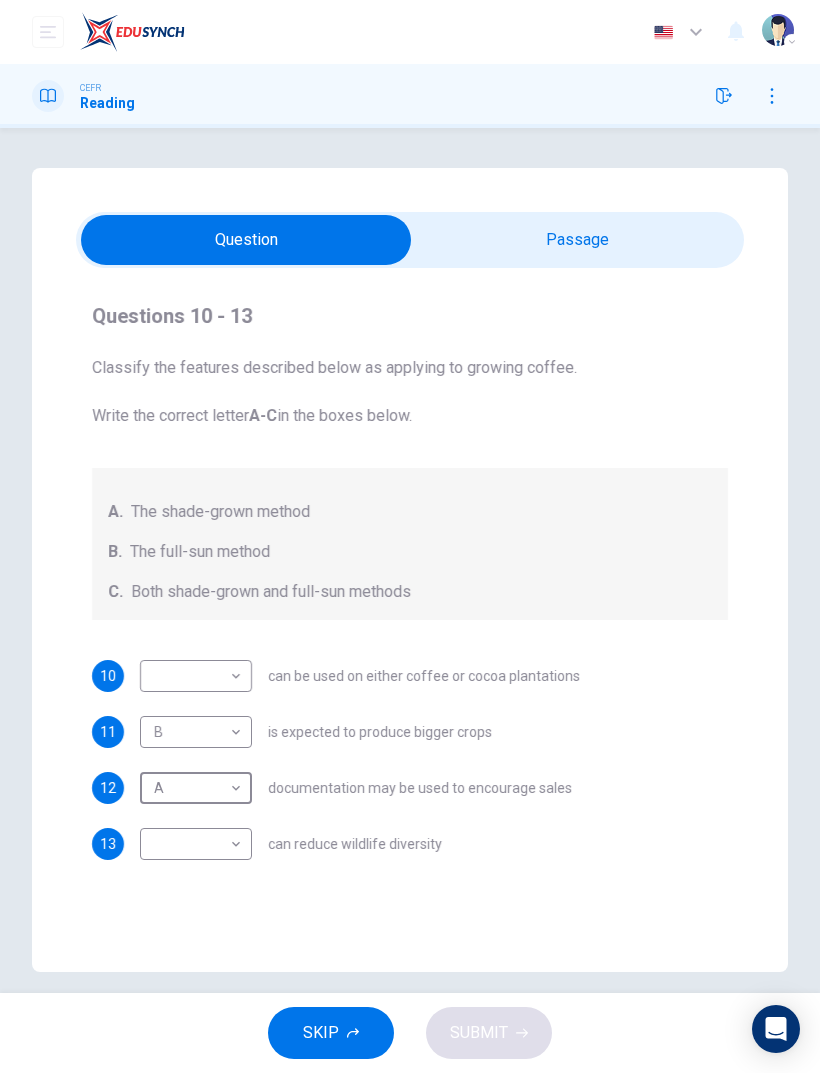 click on "Dashboard Practice Start a test Analysis English en ​ ANNISAA HUDA BINTI SARKHAN CEFR Reading Questions 10 - 13 Classify the features described below as applying to growing coffee.
Write the correct letter  A-C  in the boxes below. A. The shade-grown method B. The full-sun method C. Both shade-grown and full-sun methods 10 ​ ​ can be used on either coffee or cocoa plantations 11 B B ​ is expected to produce bigger crops 12 A A ​ documentation may be used to encourage sales 13 ​ ​ can reduce wildlife diversity Natural Coffee and Cocoa CLICK TO ZOOM Click to Zoom 1 What's the connection between your morning coffee, wintering North American birds and the cool shade of a tree? Actually, quite a lot, says Simon Birch. 2 3 4 5 6 7 8 The loggers have been busy in the Americas too, where nearly 70% of all Colombian coffee is now produced using full-sun production. One study carried out in Colombia and Mexico found that, compared with shade-coffee, full-sun plantations have 95% fewer species of birds. 9" at bounding box center (410, 536) 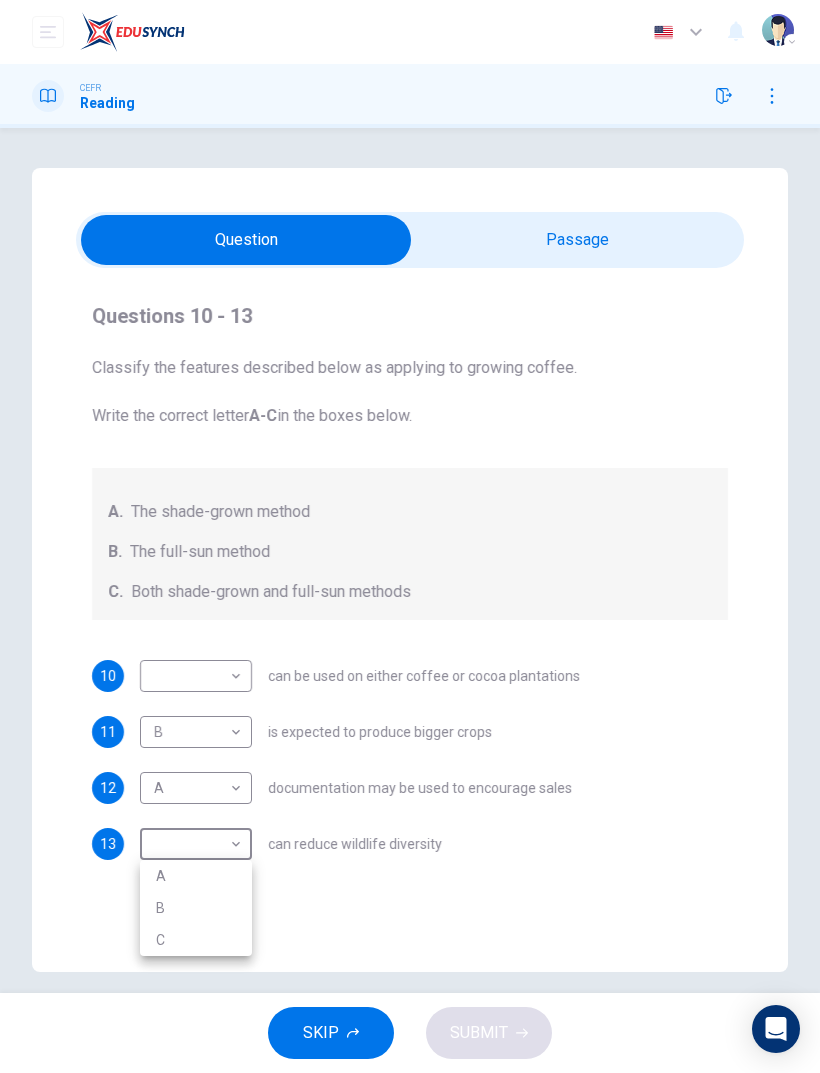 click on "B" at bounding box center (196, 908) 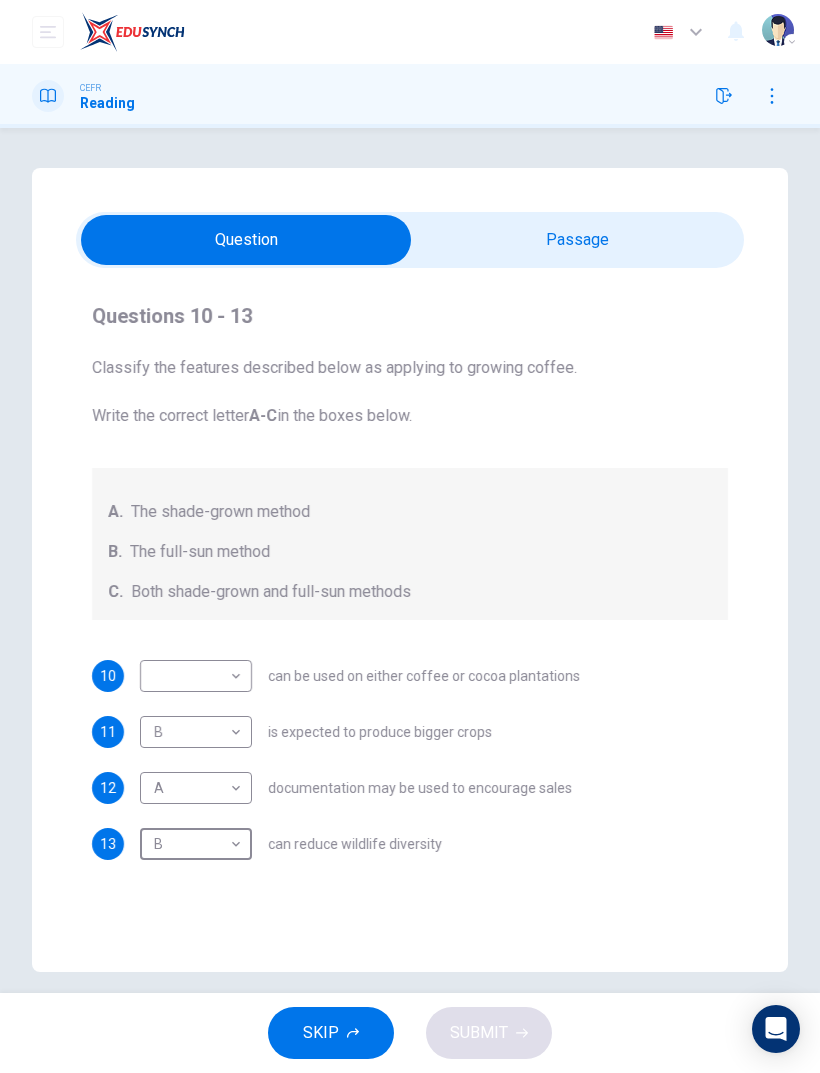 click on "Dashboard Practice Start a test Analysis English en ​ ANNISAA HUDA BINTI SARKHAN CEFR Reading Questions 10 - 13 Classify the features described below as applying to growing coffee.
Write the correct letter  A-C  in the boxes below. A. The shade-grown method B. The full-sun method C. Both shade-grown and full-sun methods 10 ​ ​ can be used on either coffee or cocoa plantations 11 B B ​ is expected to produce bigger crops 12 A A ​ documentation may be used to encourage sales 13 B B ​ can reduce wildlife diversity Natural Coffee and Cocoa CLICK TO ZOOM Click to Zoom 1 What's the connection between your morning coffee, wintering North American birds and the cool shade of a tree? Actually, quite a lot, says Simon Birch. 2 3 4 5 6 7 8 The loggers have been busy in the Americas too, where nearly 70% of all Colombian coffee is now produced using full-sun production. One study carried out in Colombia and Mexico found that, compared with shade-coffee, full-sun plantations have 95% fewer species of birds. 9" at bounding box center [410, 536] 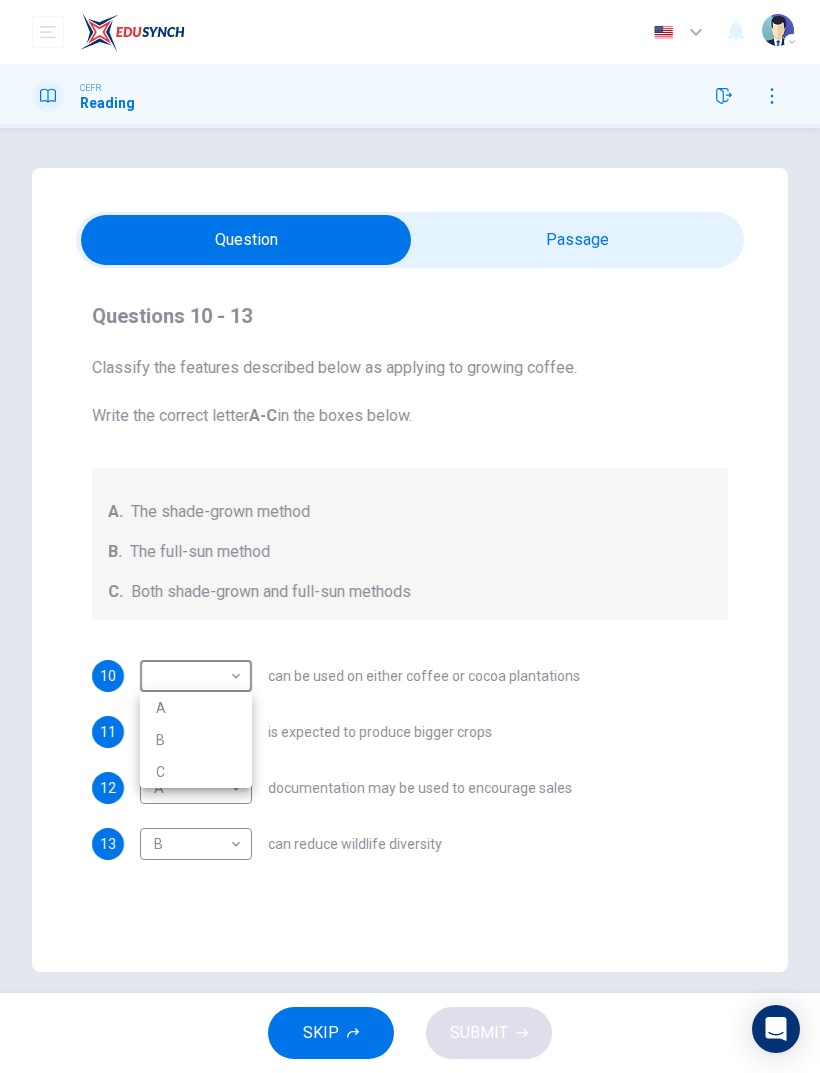 click on "C" at bounding box center (196, 772) 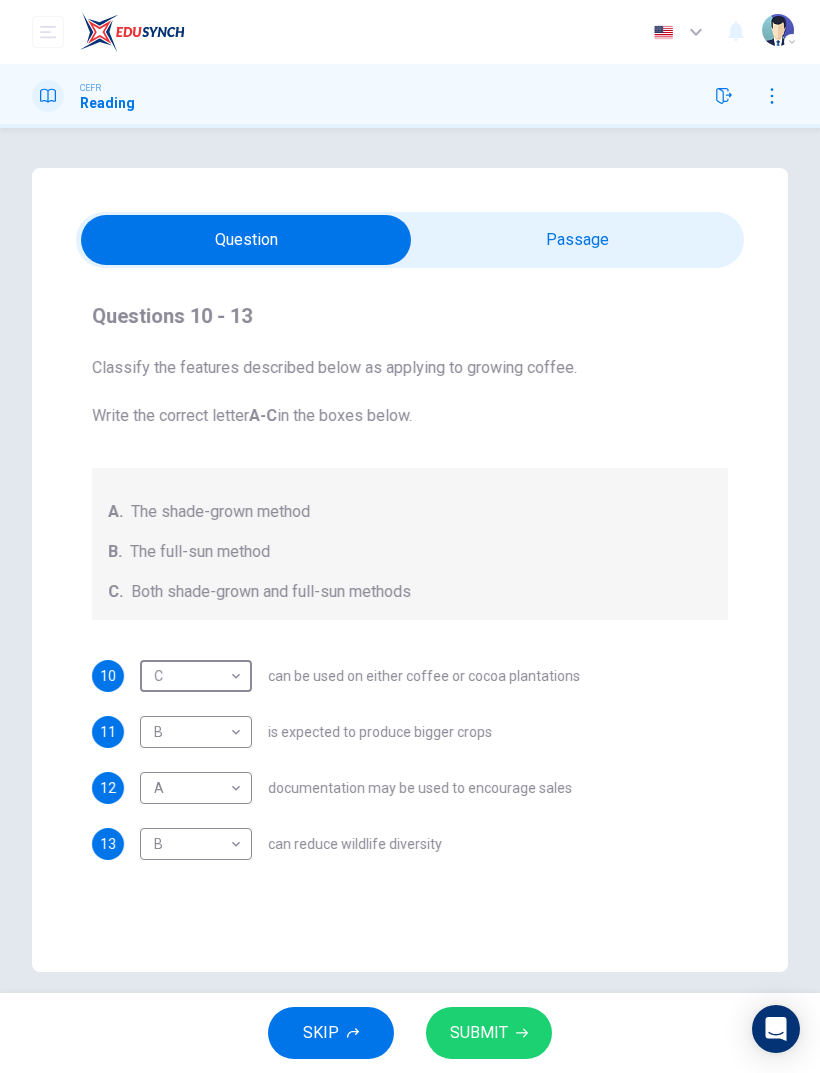 click on "SKIP SUBMIT" at bounding box center [410, 1033] 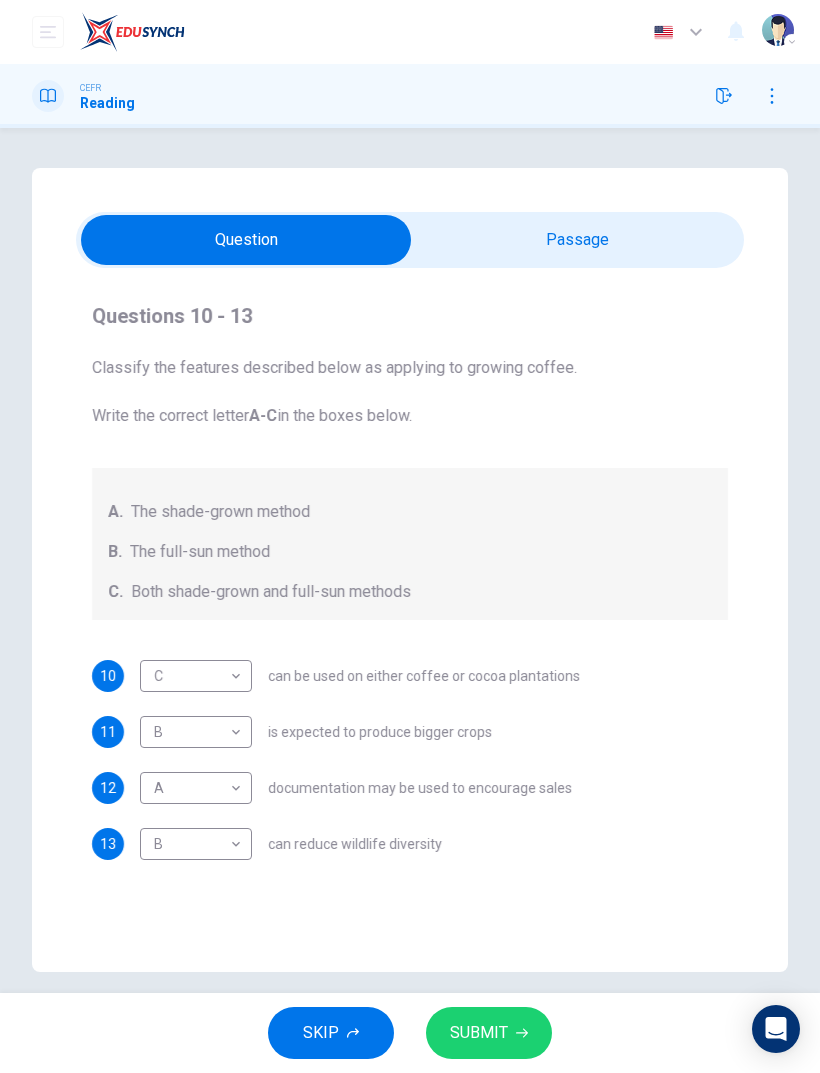 click on "SUBMIT" at bounding box center [479, 1033] 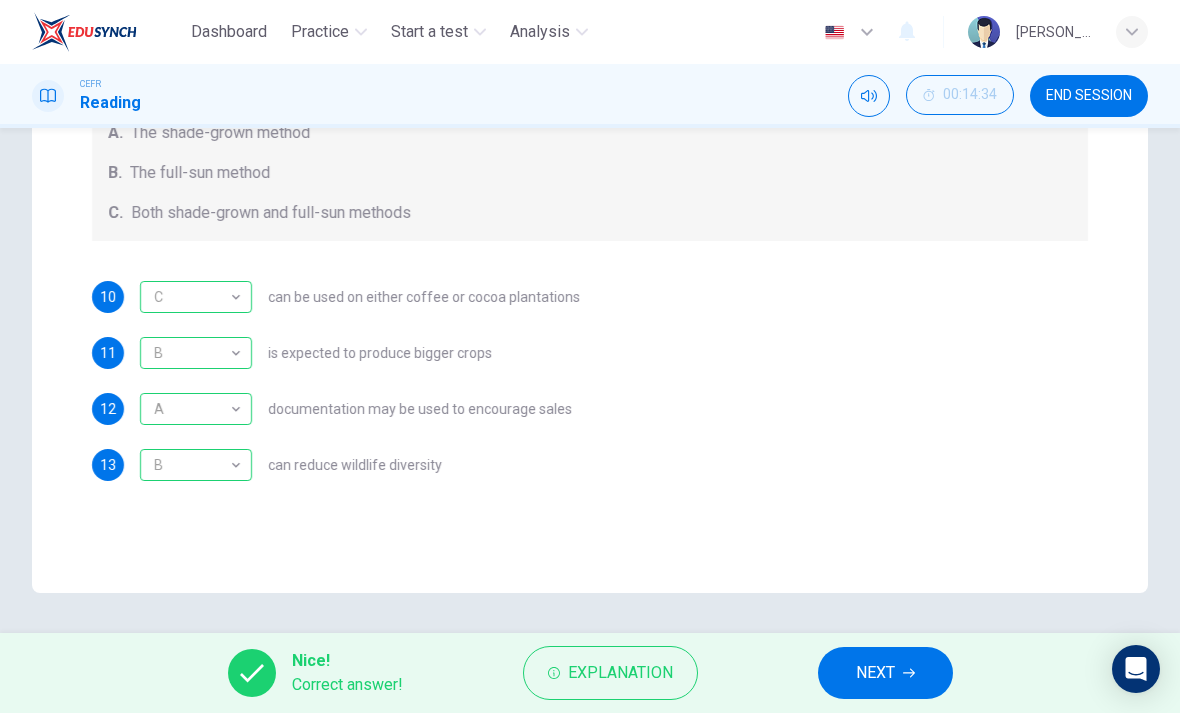click on "NEXT" at bounding box center [885, 673] 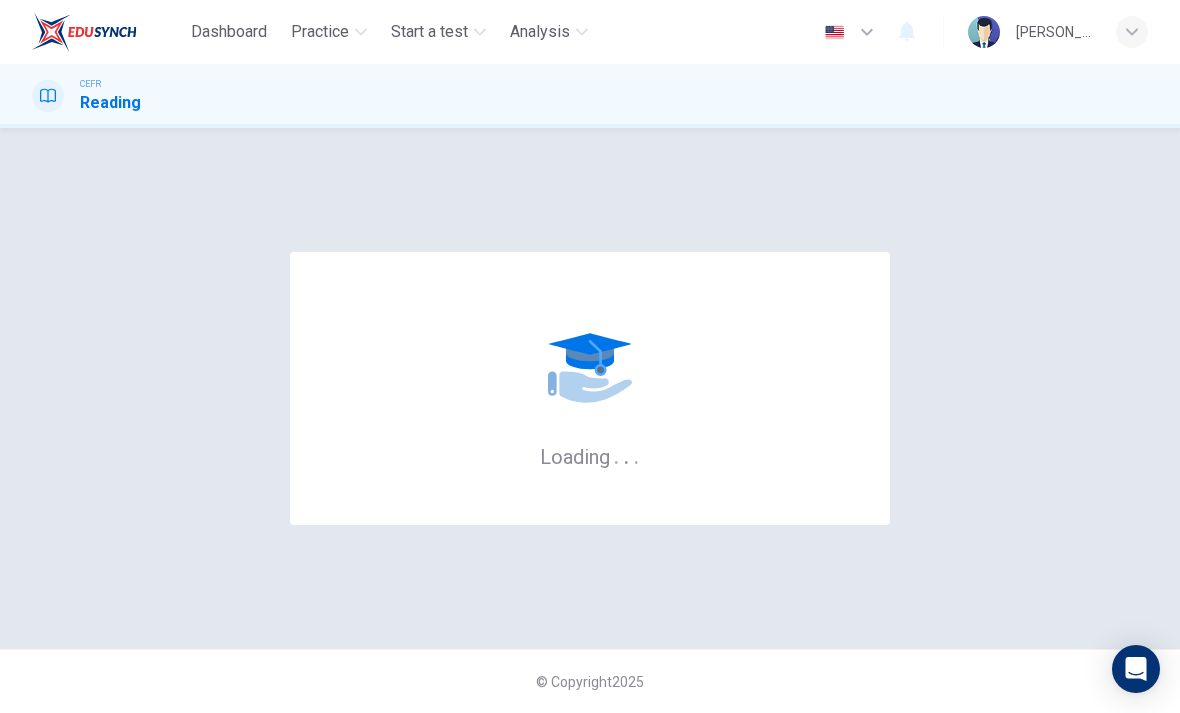 scroll, scrollTop: 0, scrollLeft: 0, axis: both 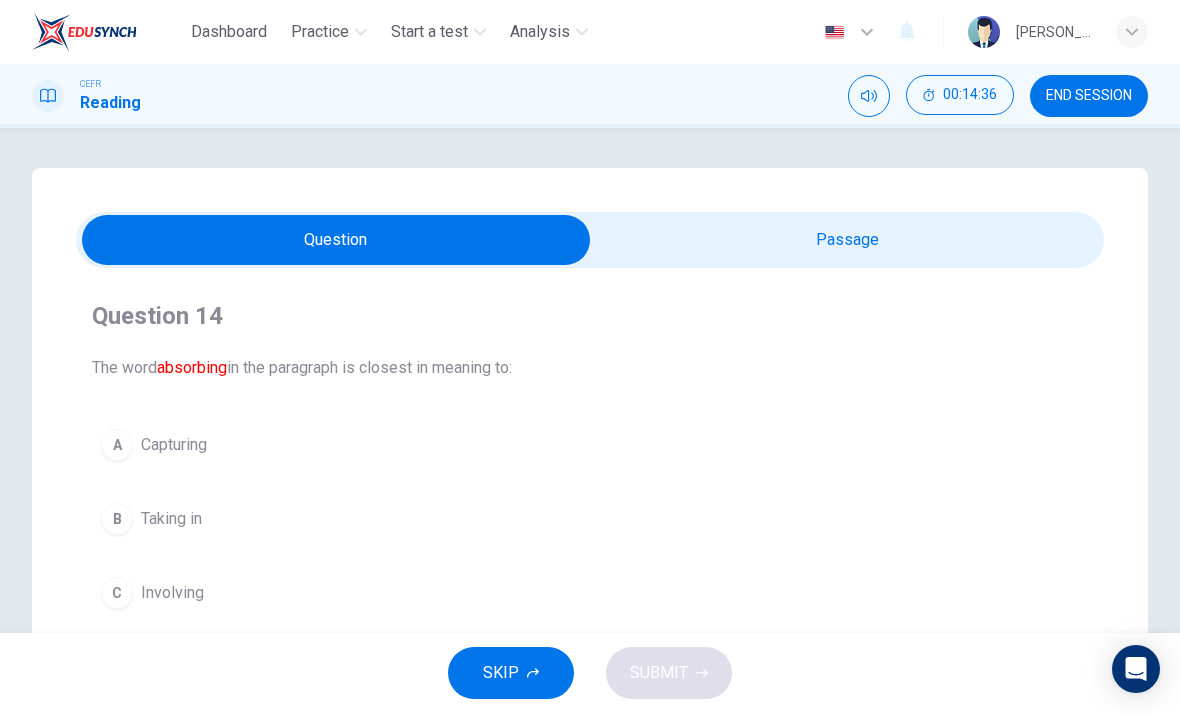 click at bounding box center [336, 240] 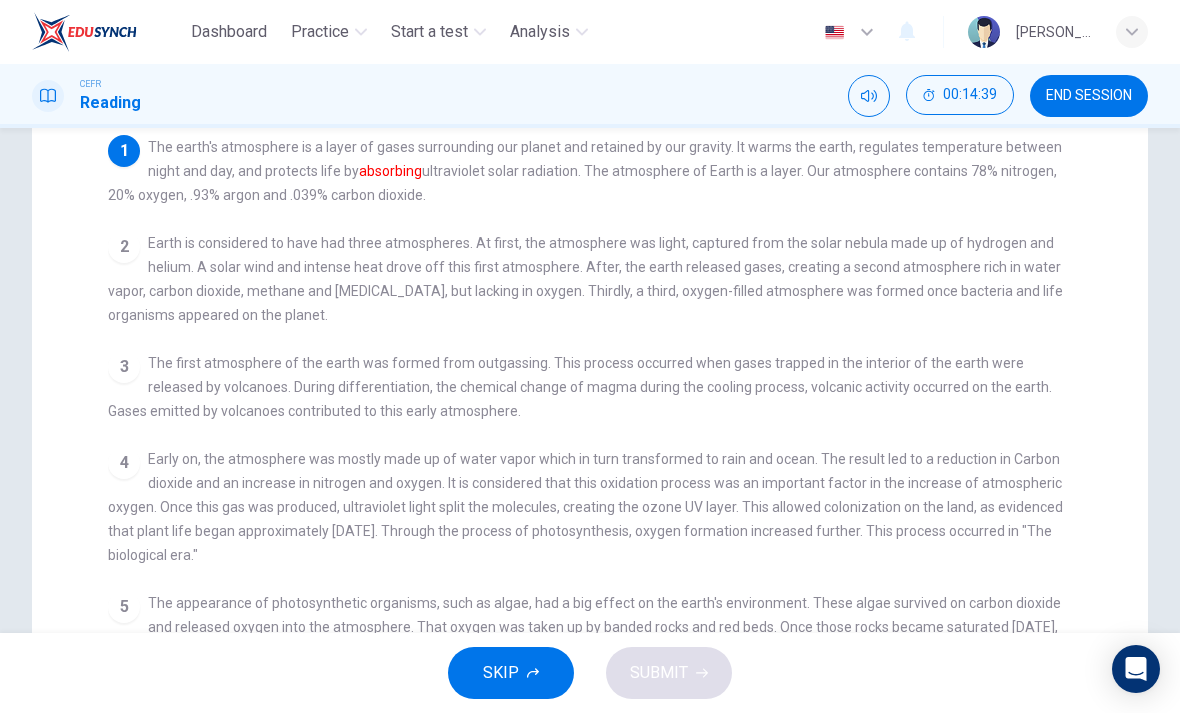 scroll, scrollTop: 248, scrollLeft: 0, axis: vertical 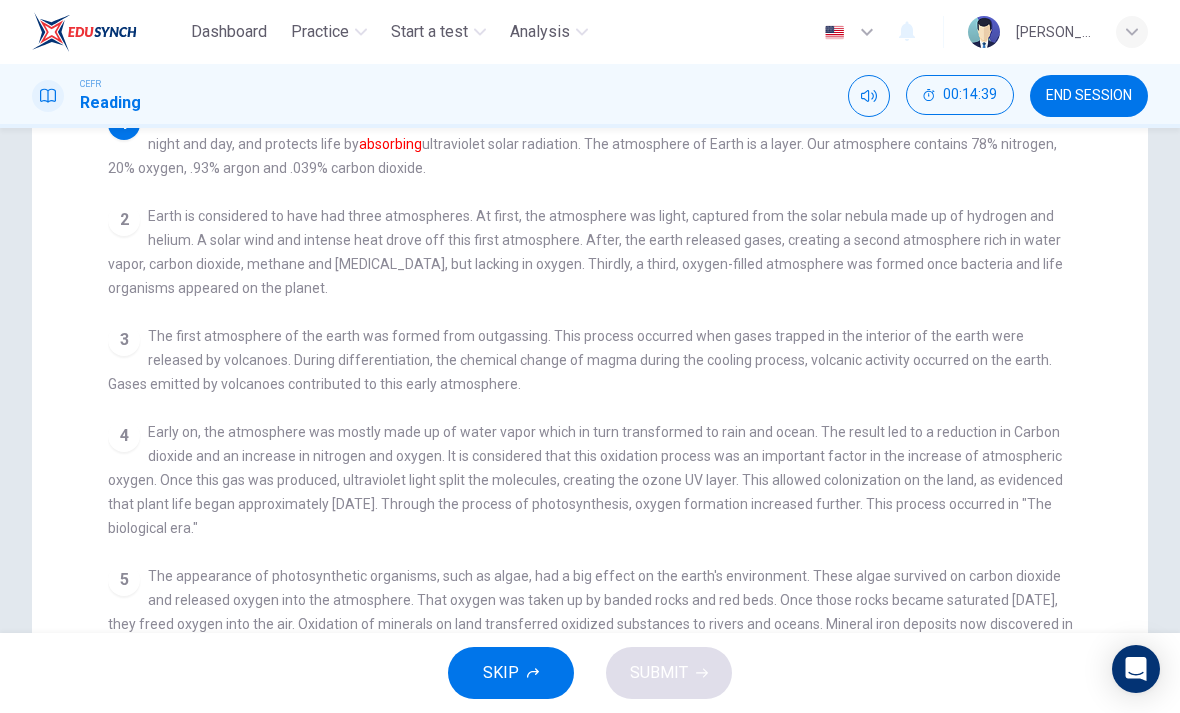 click on "Early on, the atmosphere was mostly made up of water vapor which in turn transformed to rain and ocean. The result led to a reduction in Carbon dioxide and an increase in nitrogen and oxygen. It is considered that this oxidation process was an important factor in the increase of atmospheric oxygen. Once this gas was produced, ultraviolet light split the molecules, creating the ozone UV layer. This allowed colonization on the land, as evidenced that plant life began approximately 400 million years ago. Through the process of photosynthesis, oxygen formation increased further. This process occurred in "The biological era."" at bounding box center [585, 480] 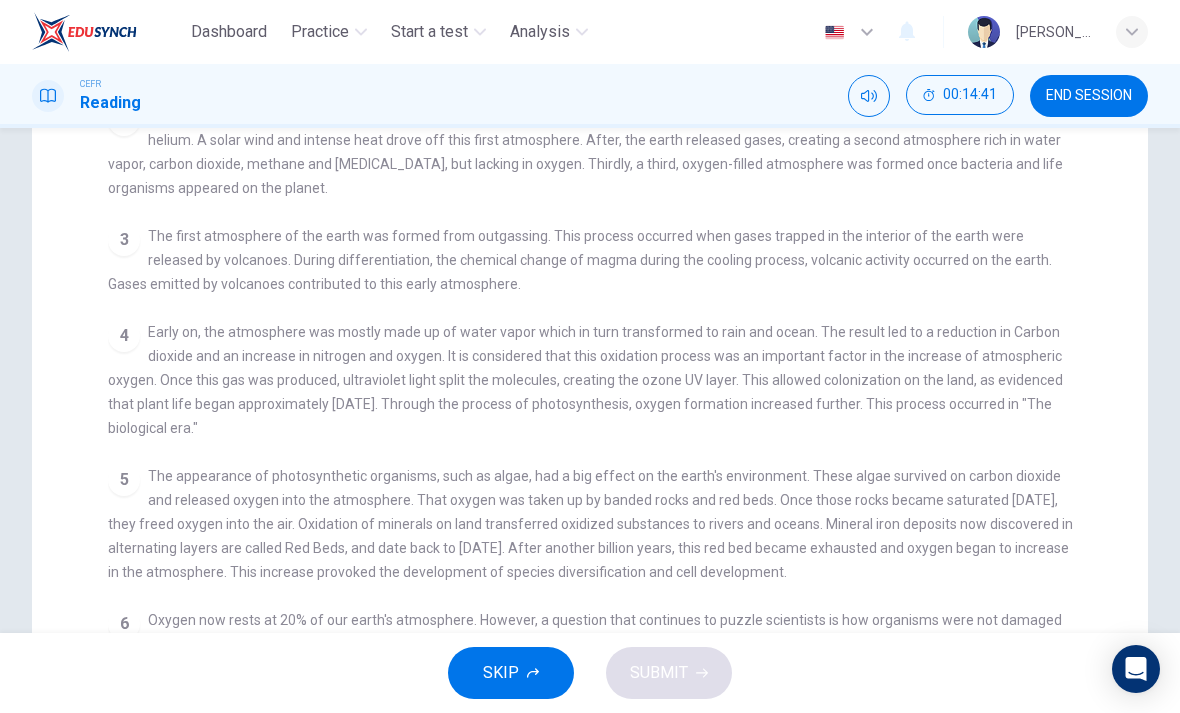 scroll, scrollTop: 132, scrollLeft: 0, axis: vertical 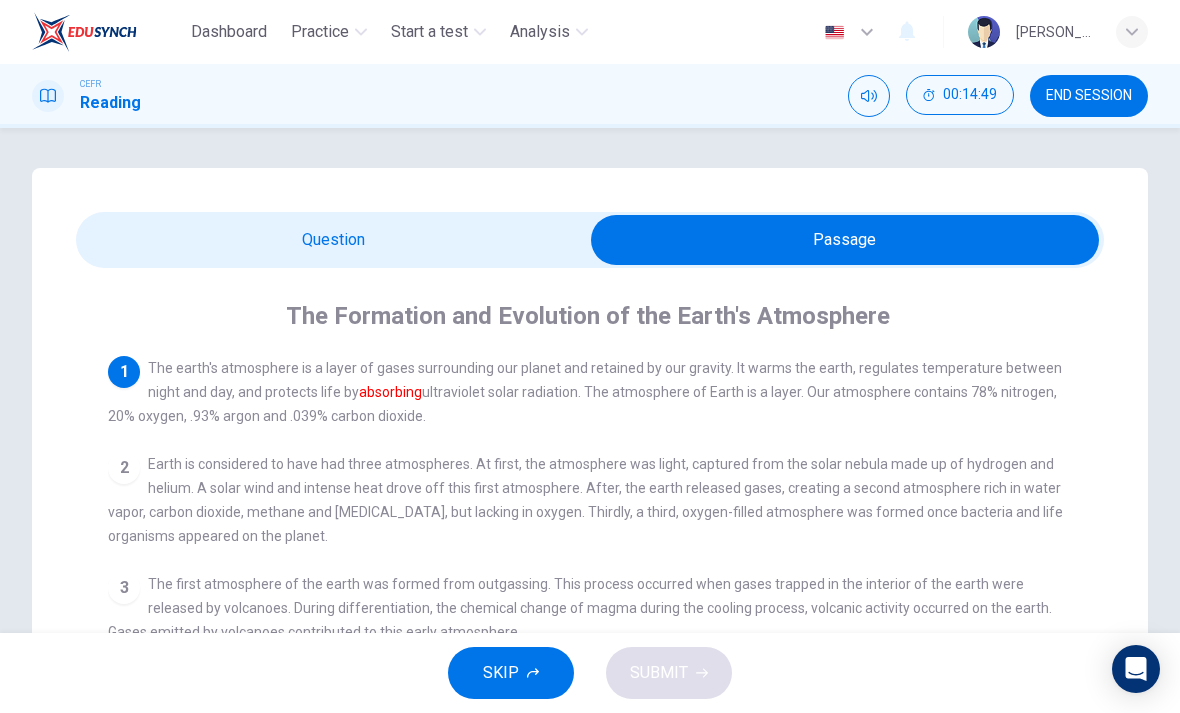 click at bounding box center (845, 240) 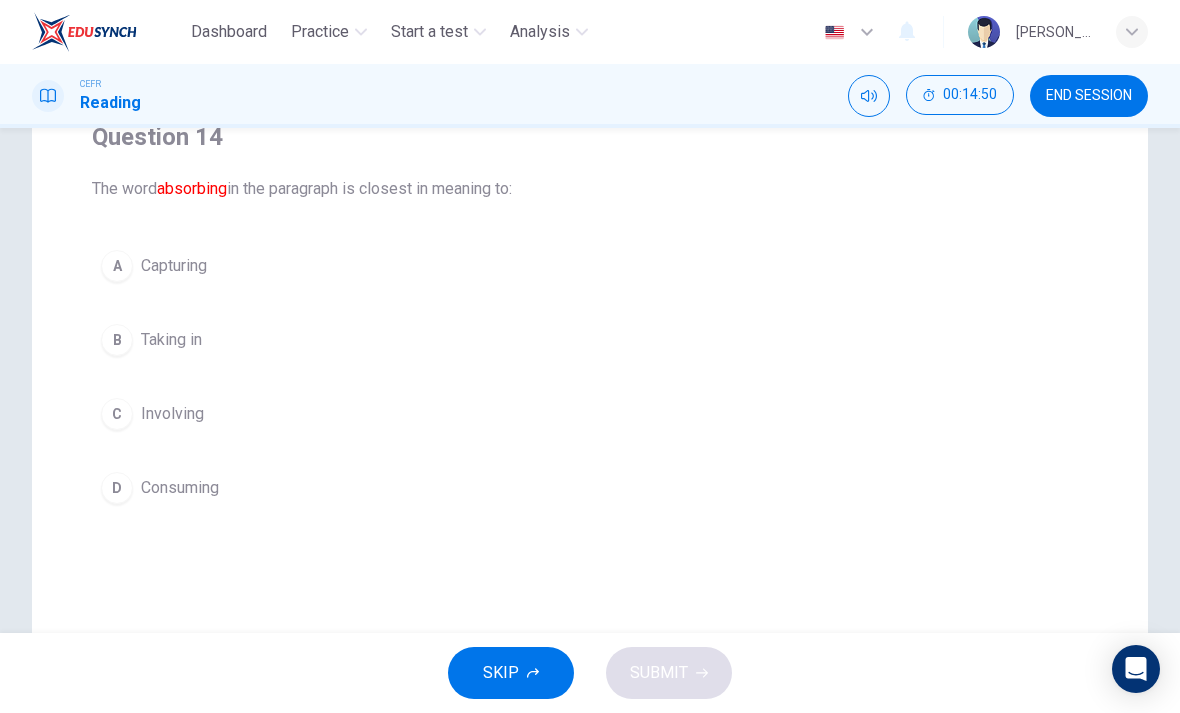 scroll, scrollTop: 199, scrollLeft: 0, axis: vertical 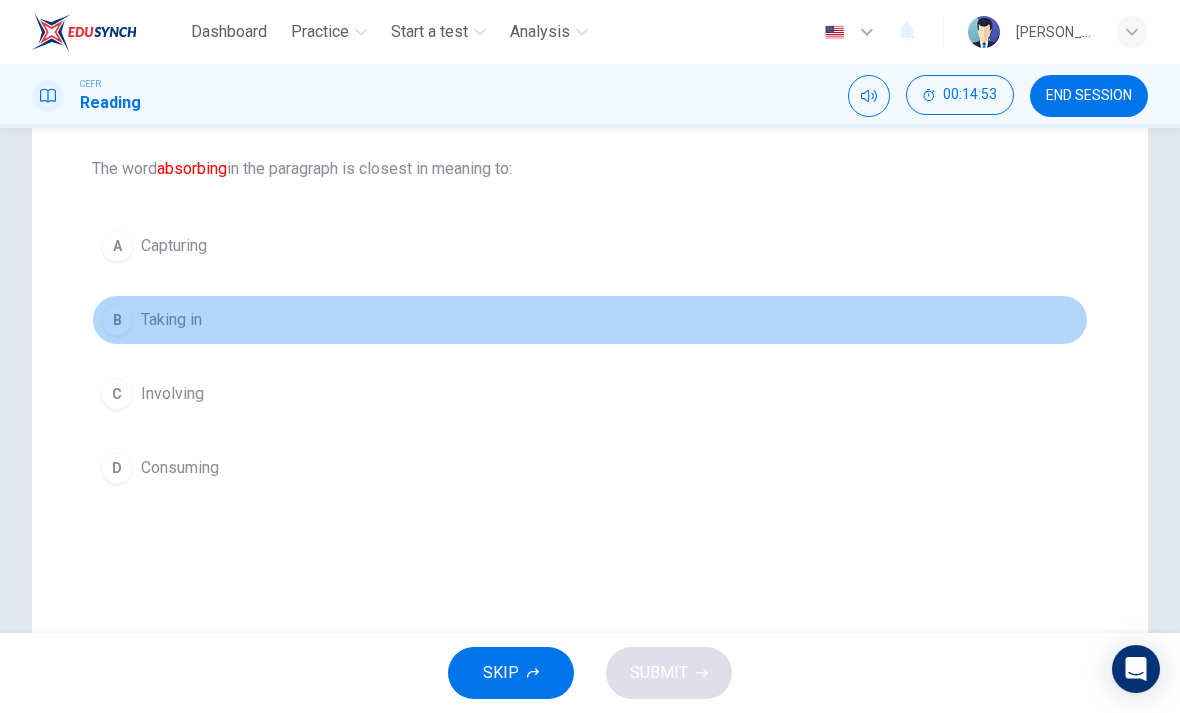 click on "Taking in" at bounding box center [171, 320] 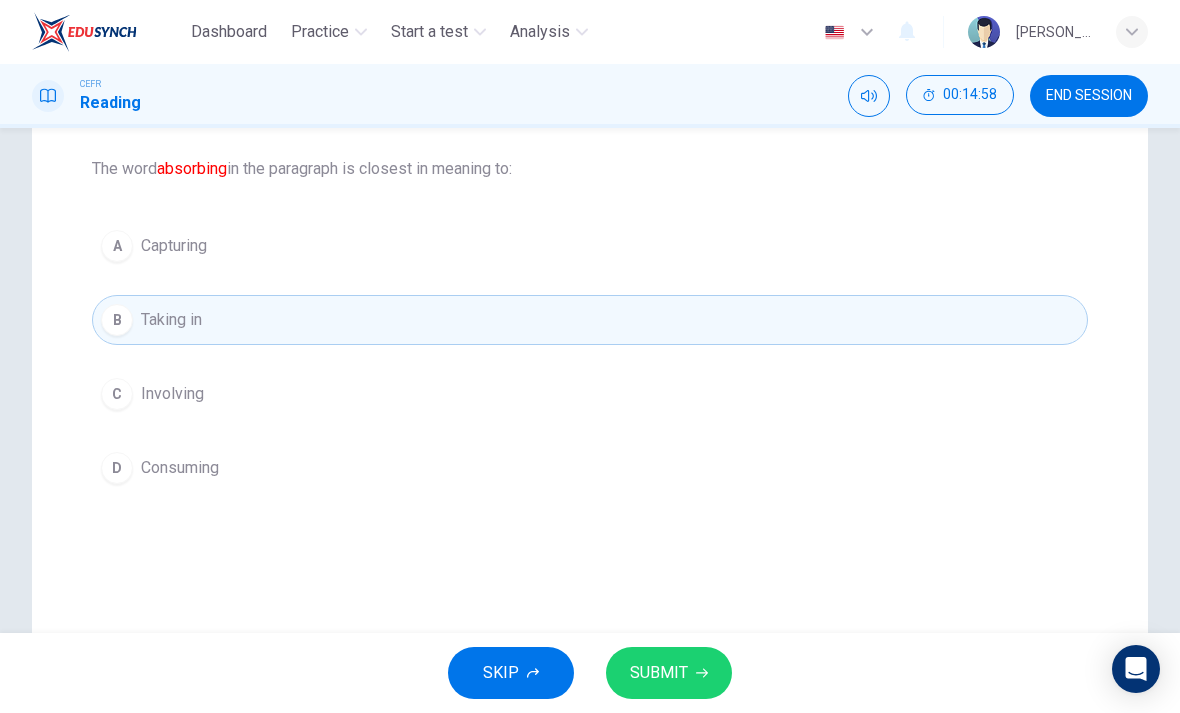 click on "SUBMIT" at bounding box center [659, 673] 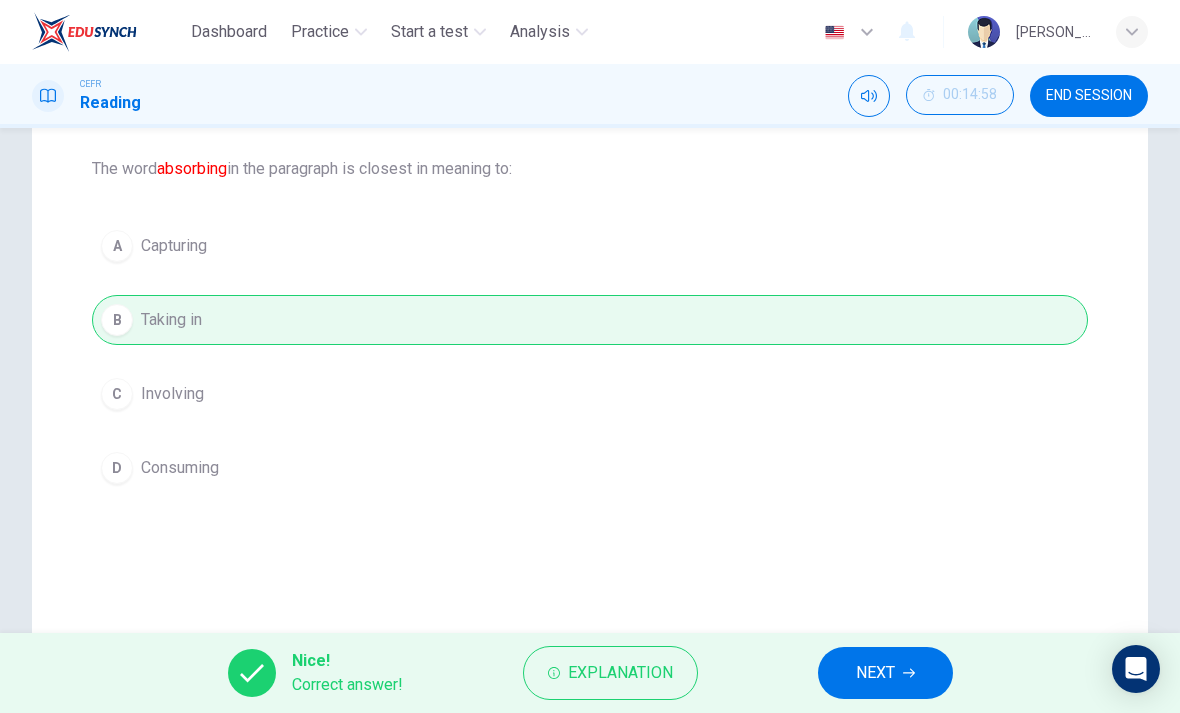 click 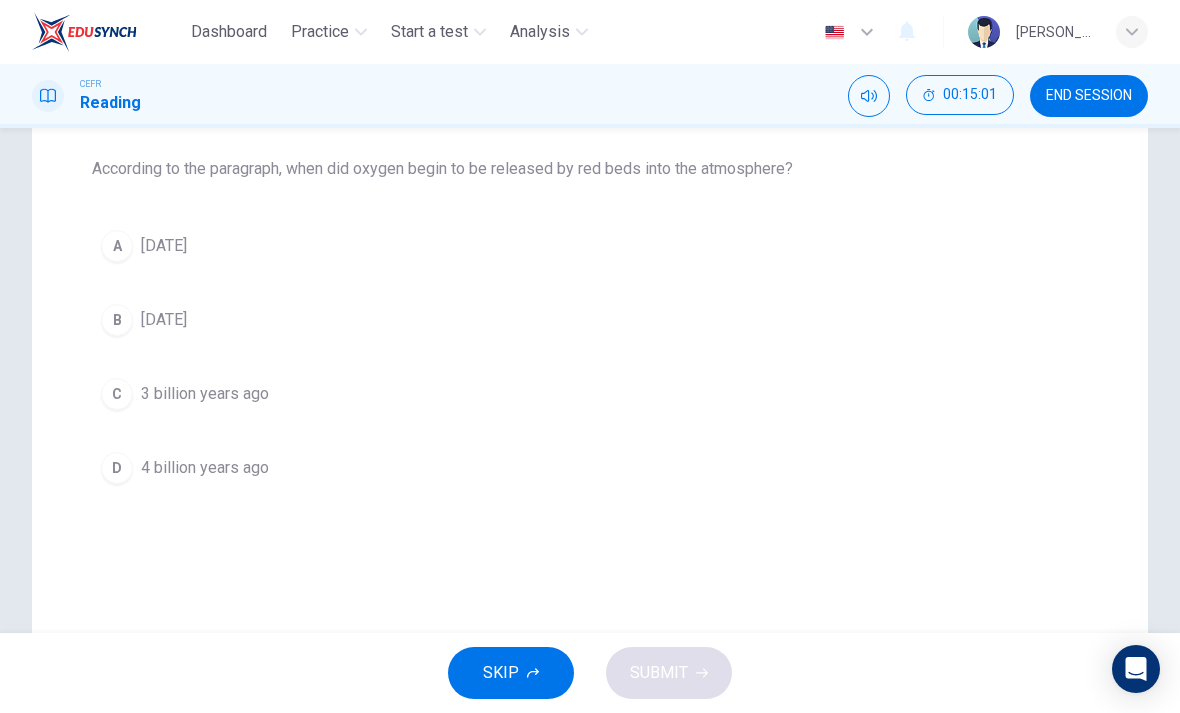click on "B 2 billion years ago" at bounding box center [590, 320] 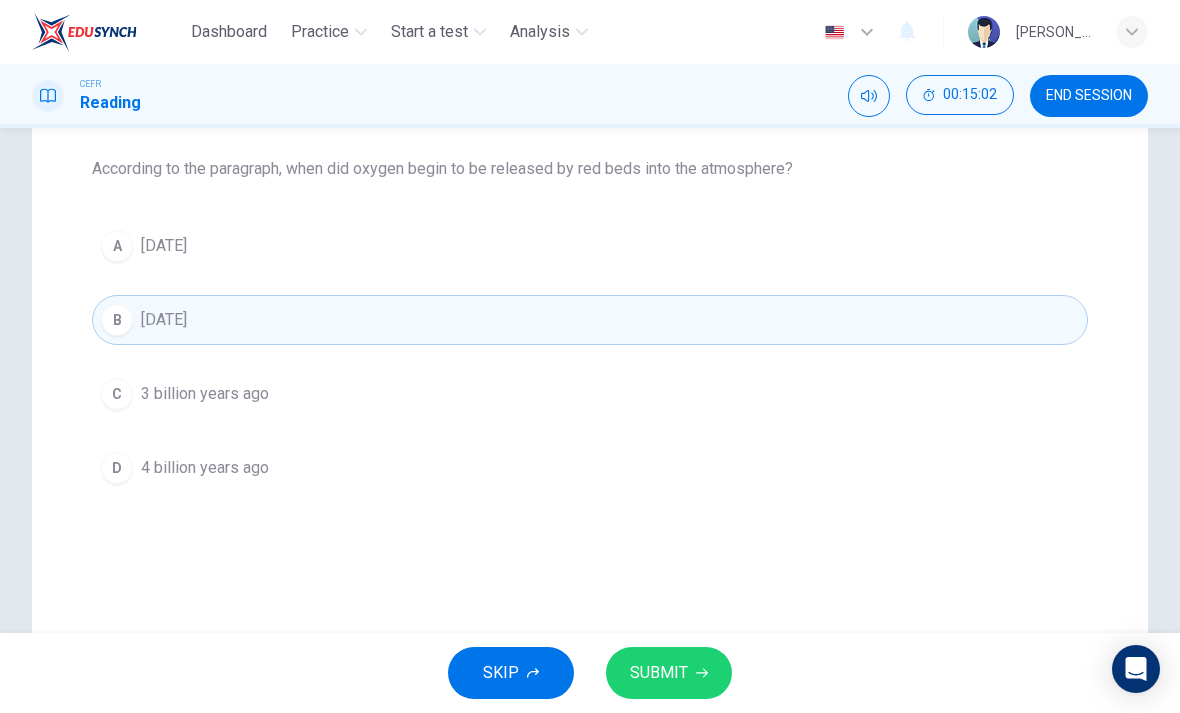click on "SUBMIT" at bounding box center (659, 673) 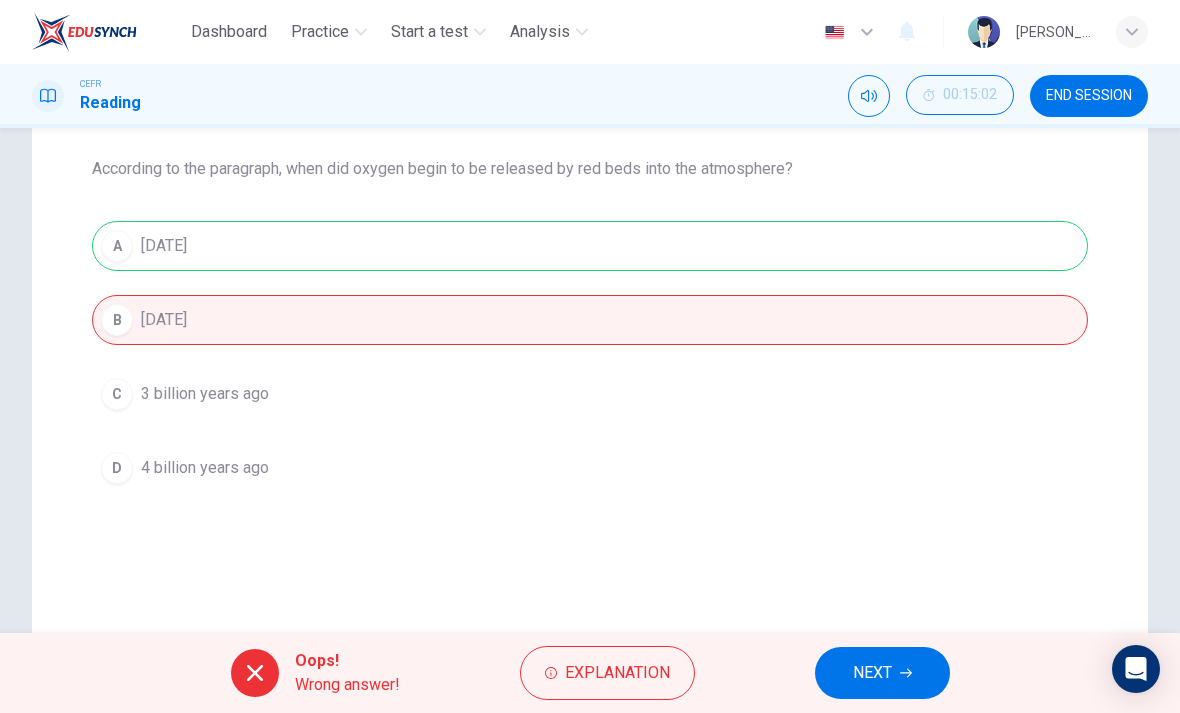 click on "Explanation" at bounding box center [617, 673] 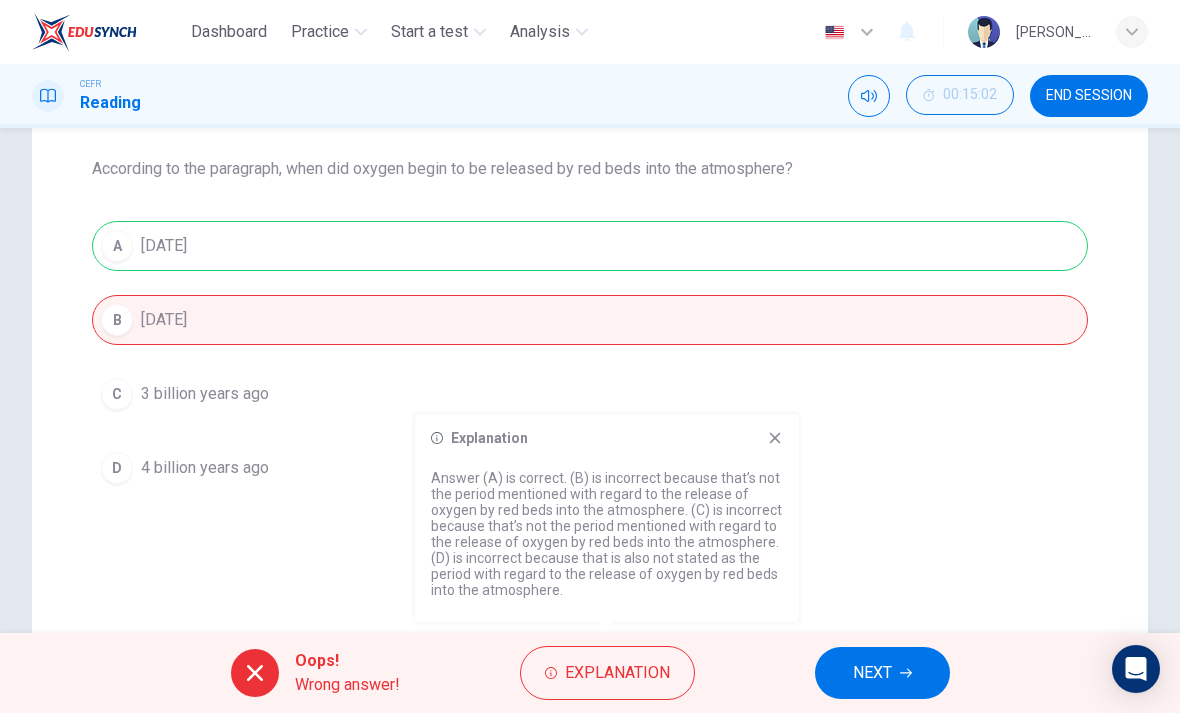 click 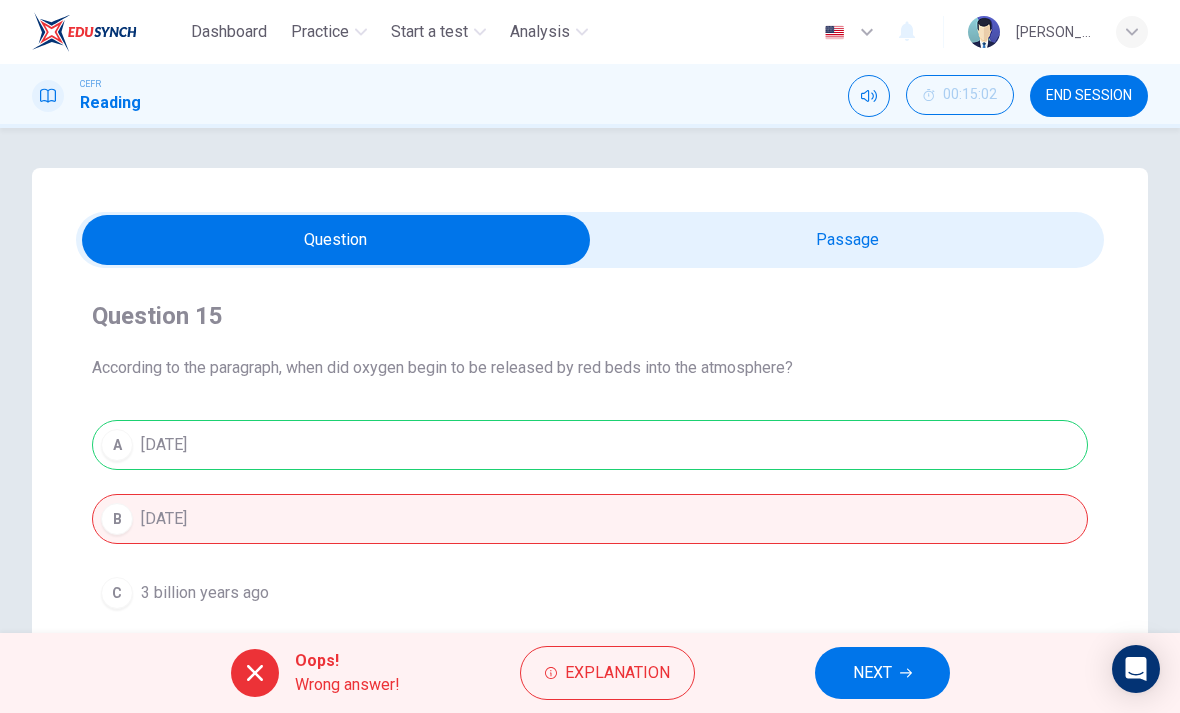 click on "END SESSION" at bounding box center (1089, 96) 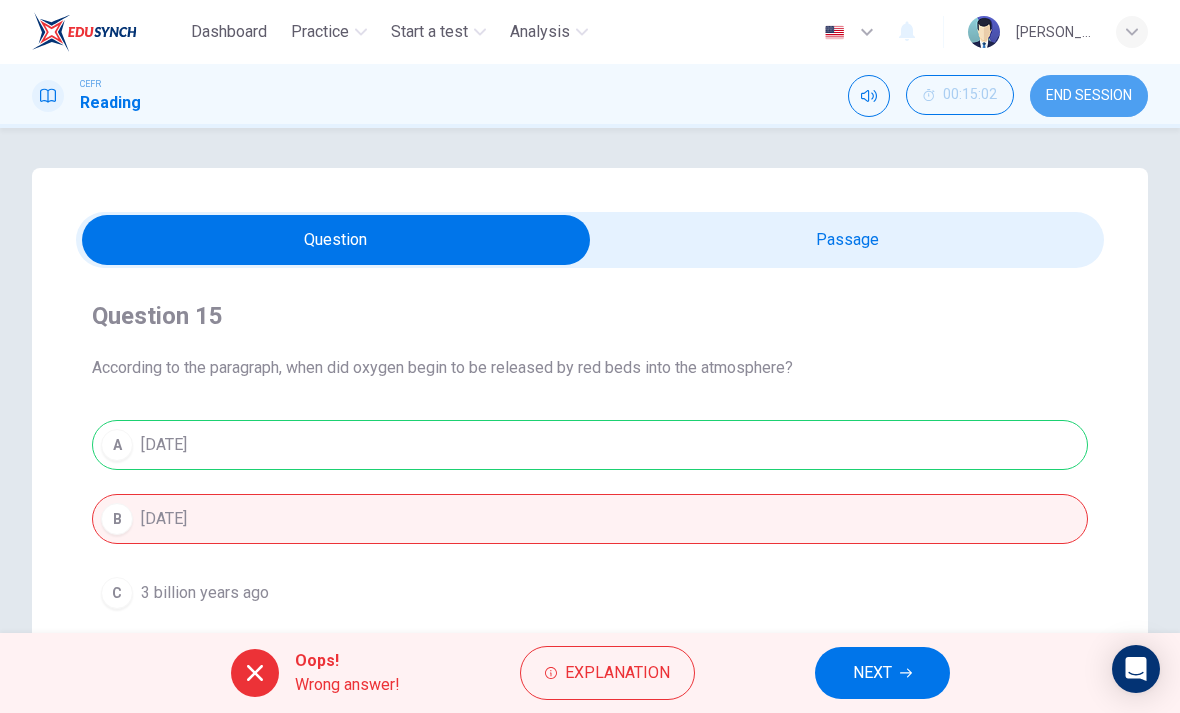 click on "END SESSION" at bounding box center [1089, 96] 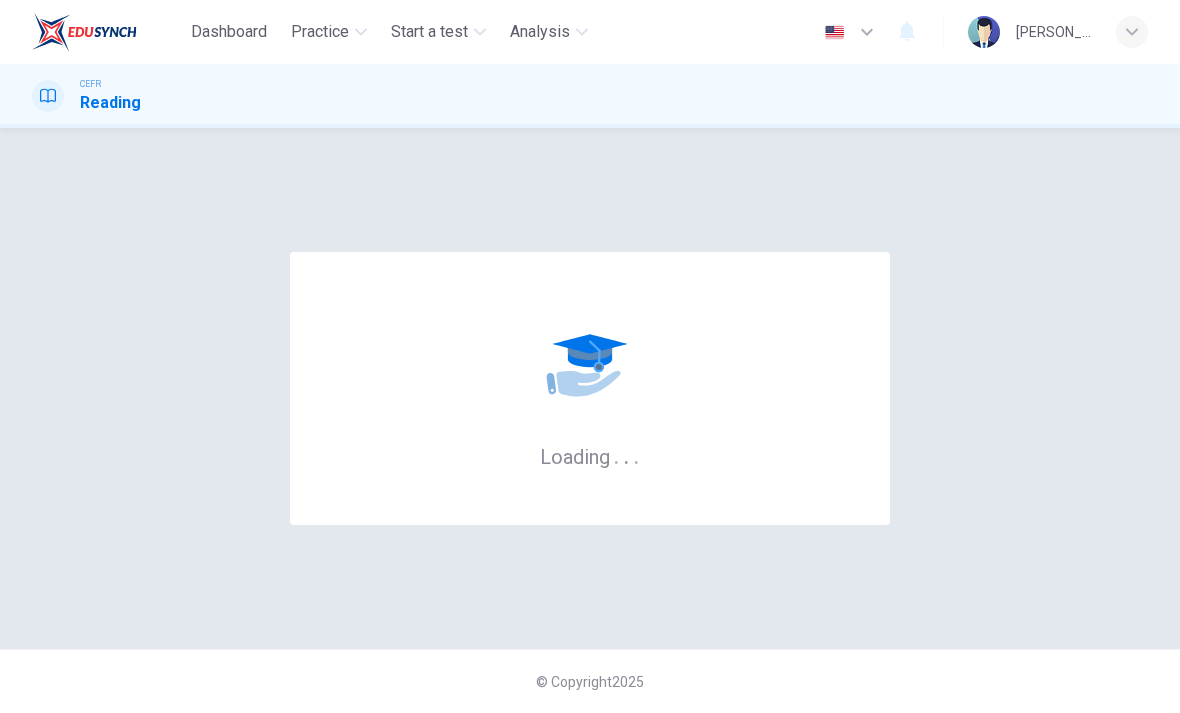 scroll, scrollTop: 0, scrollLeft: 0, axis: both 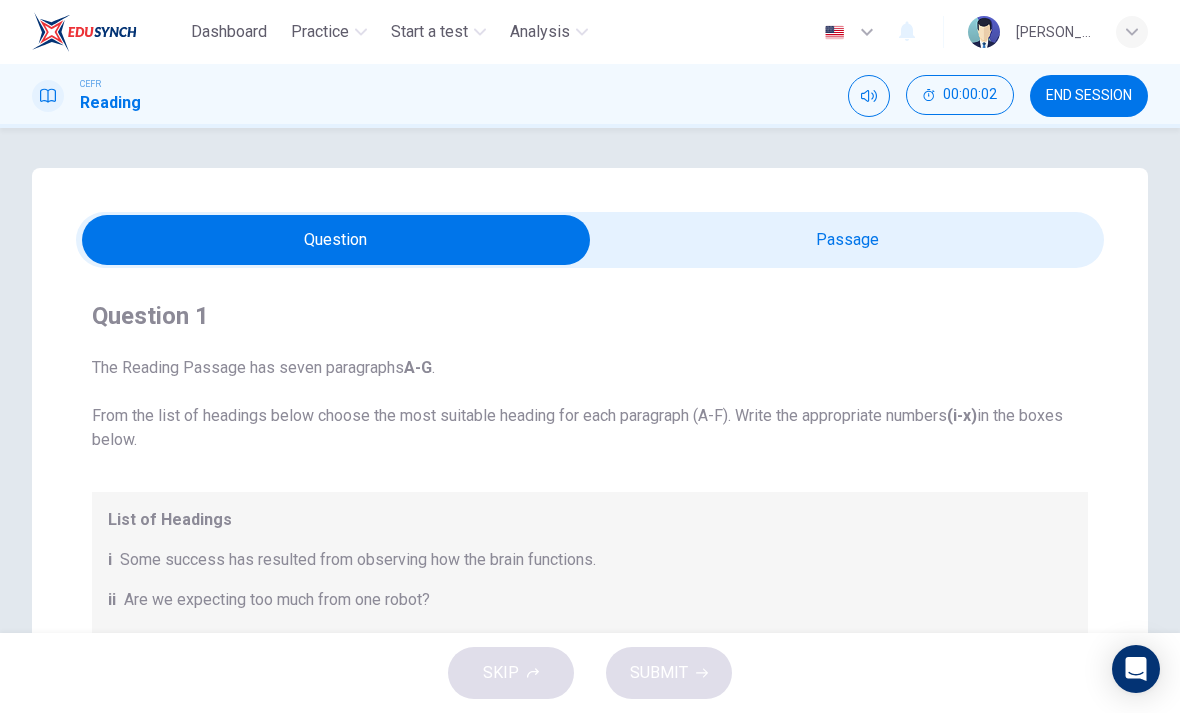 click on "END SESSION" at bounding box center [1089, 96] 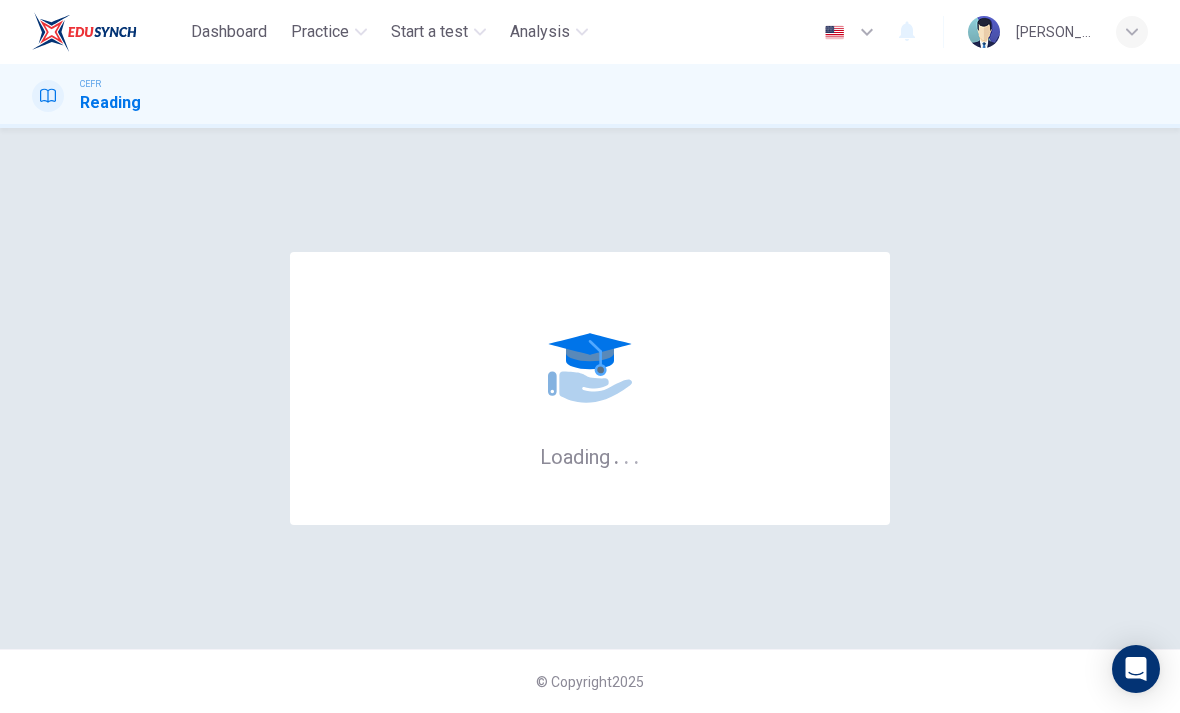 scroll, scrollTop: 0, scrollLeft: 0, axis: both 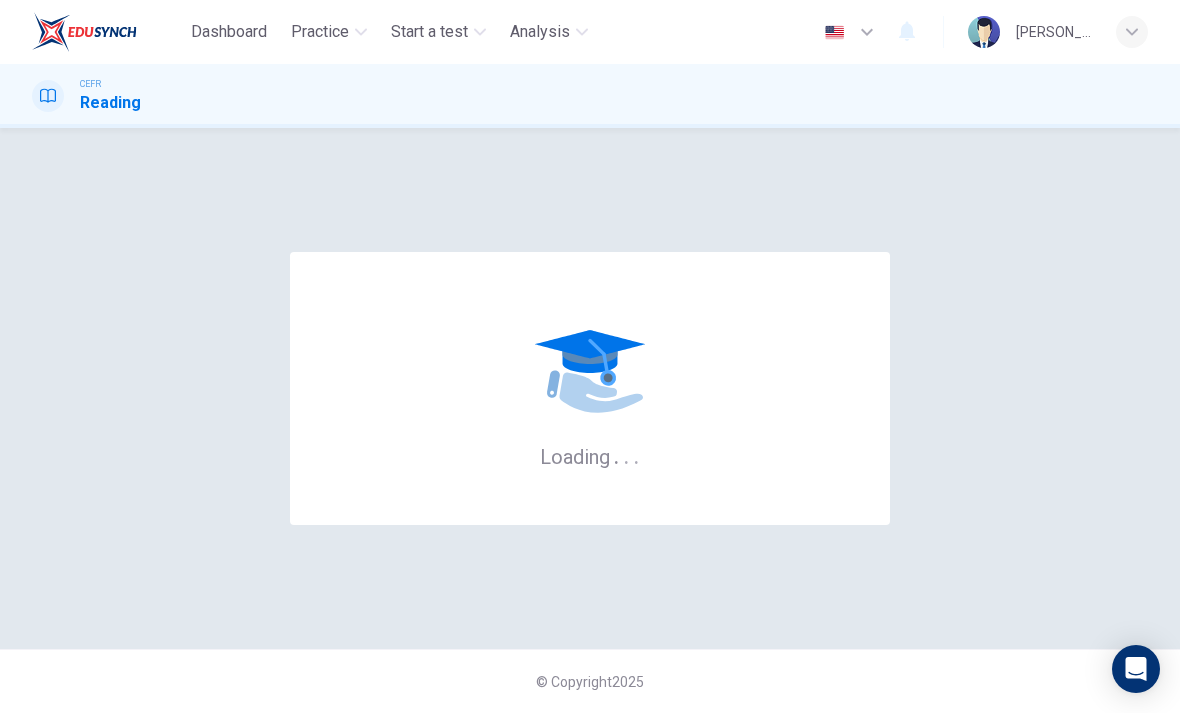 click at bounding box center (84, 32) 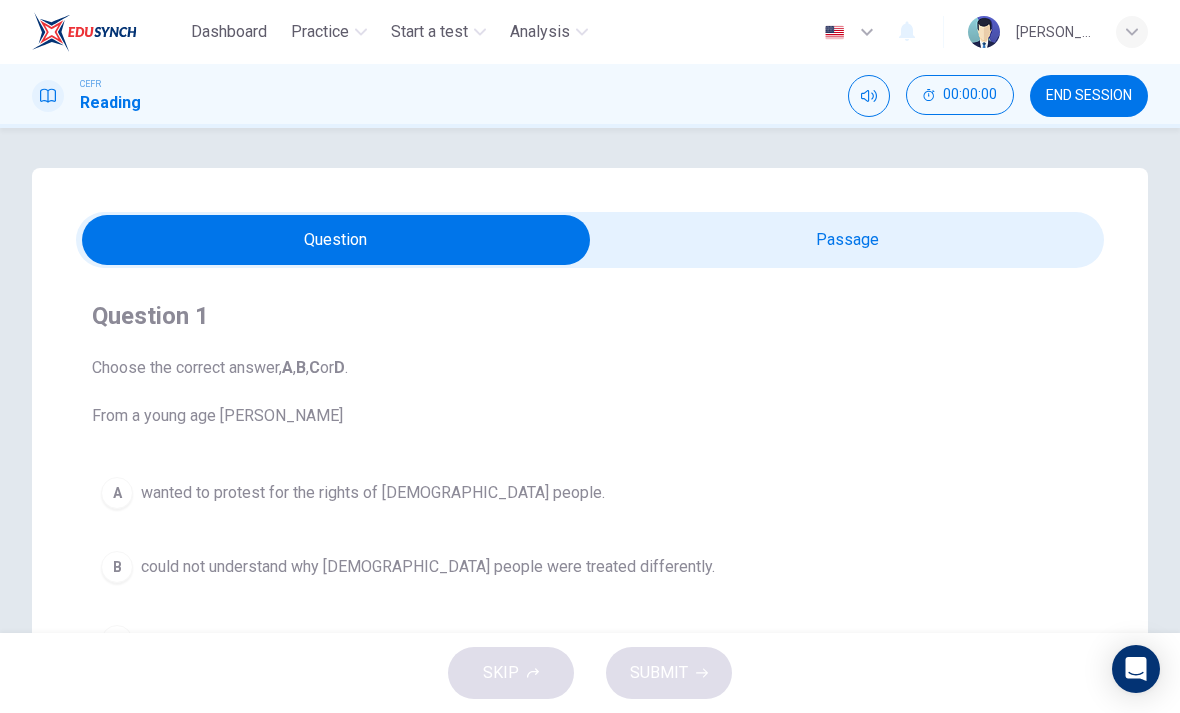 click on "Dashboard" at bounding box center [229, 32] 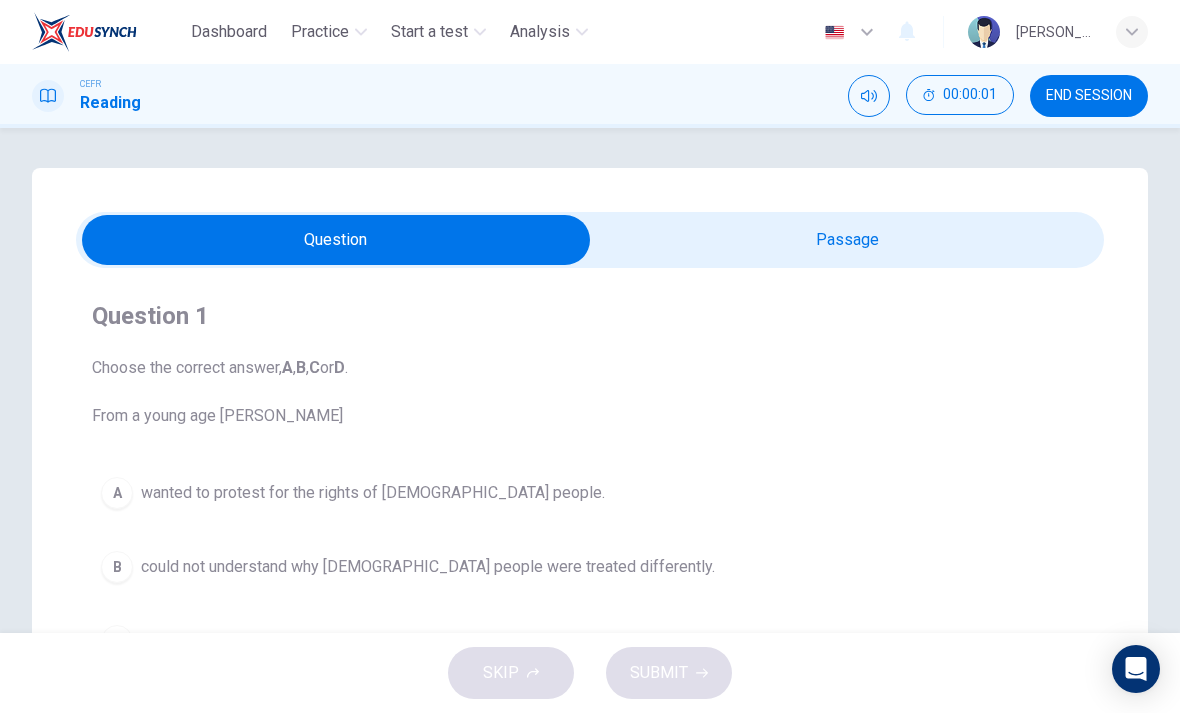 click on "Question 1 Choose the correct answer,  A ,  B ,  C  or  D .
From a young age Martin Luther King A wanted to protest for the rights of black people. B could not understand why black people were treated differently. C was not allowed to go to the cinema or to restaurants. D was aware that black people were being humiliated in many northern states. Martin Luther King CLICK TO ZOOM Click to Zoom A B Returning to the South to become pastor of a Baptist Church in Montgomery, Alabama, King first achieved national renown when he helped mobilise the black boycott of the Montgomery bus system in 1955. This was organised after Rosa Parks, a black woman, refused to give up her seat on the bus to a white man – in the segregated south, black people could only sit at the back of the bus. The 382-day boycott led the bus company to change its regulations, and the Supreme Court declared such segregation unconstitutional. C D E F" at bounding box center [590, 380] 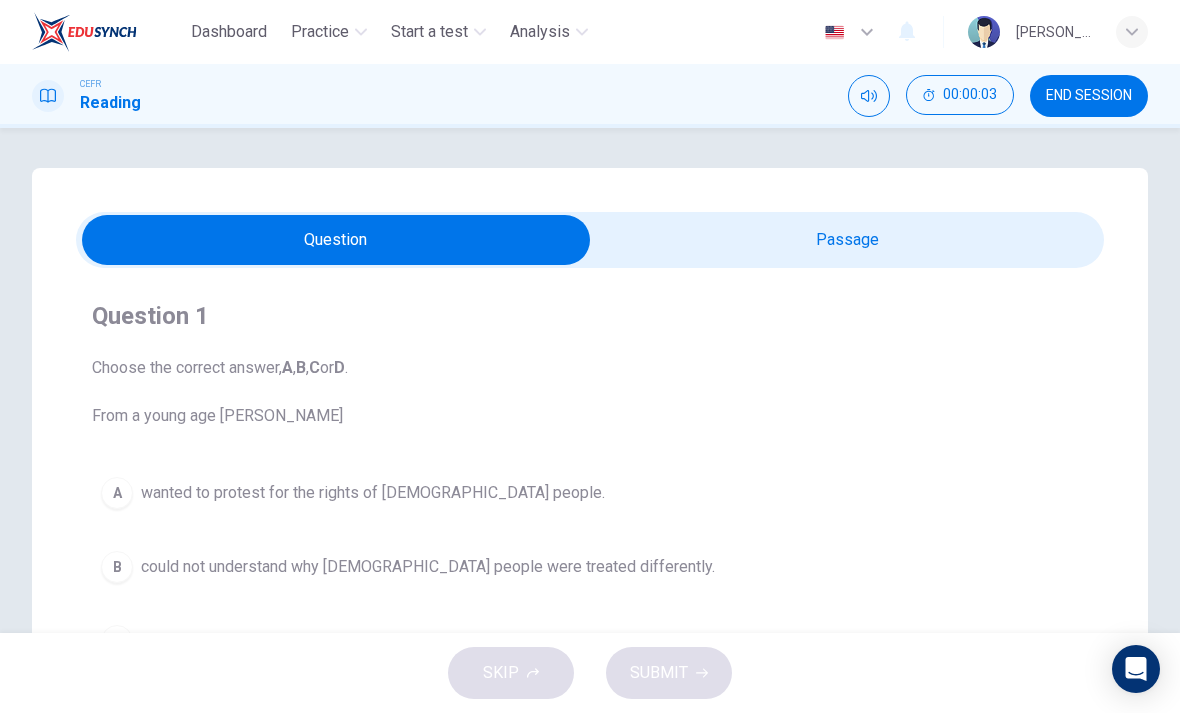 click on "Dashboard" at bounding box center [229, 32] 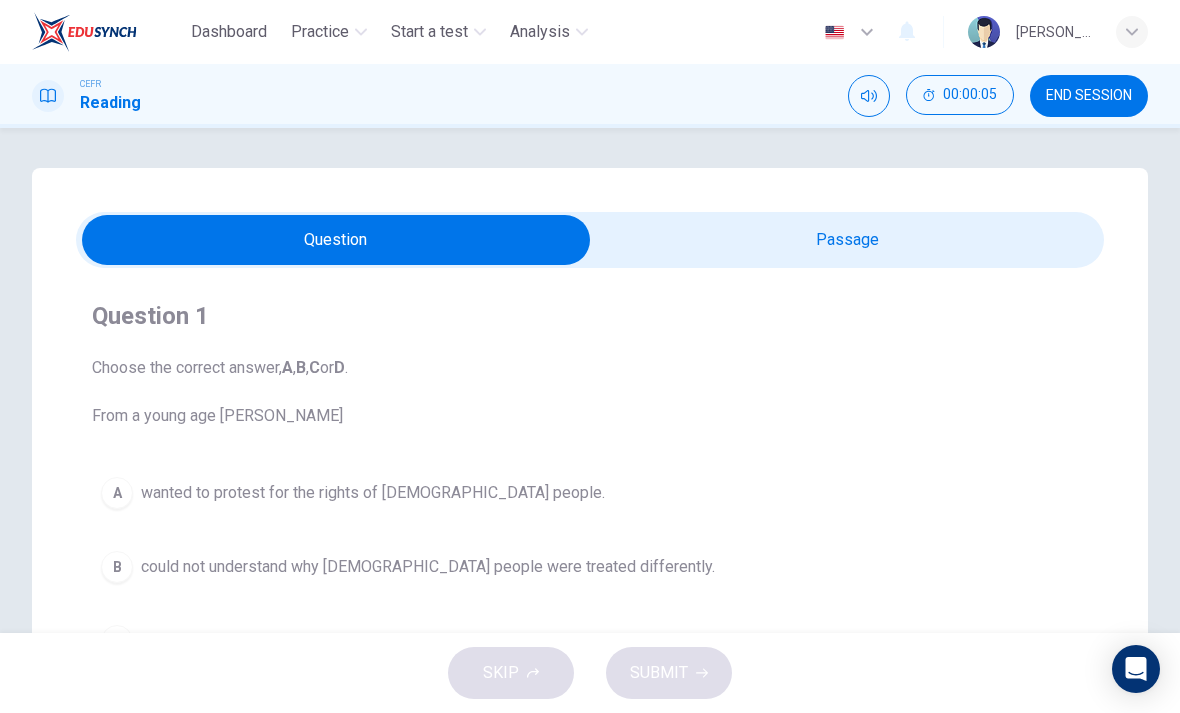 click on "Dashboard" at bounding box center (229, 32) 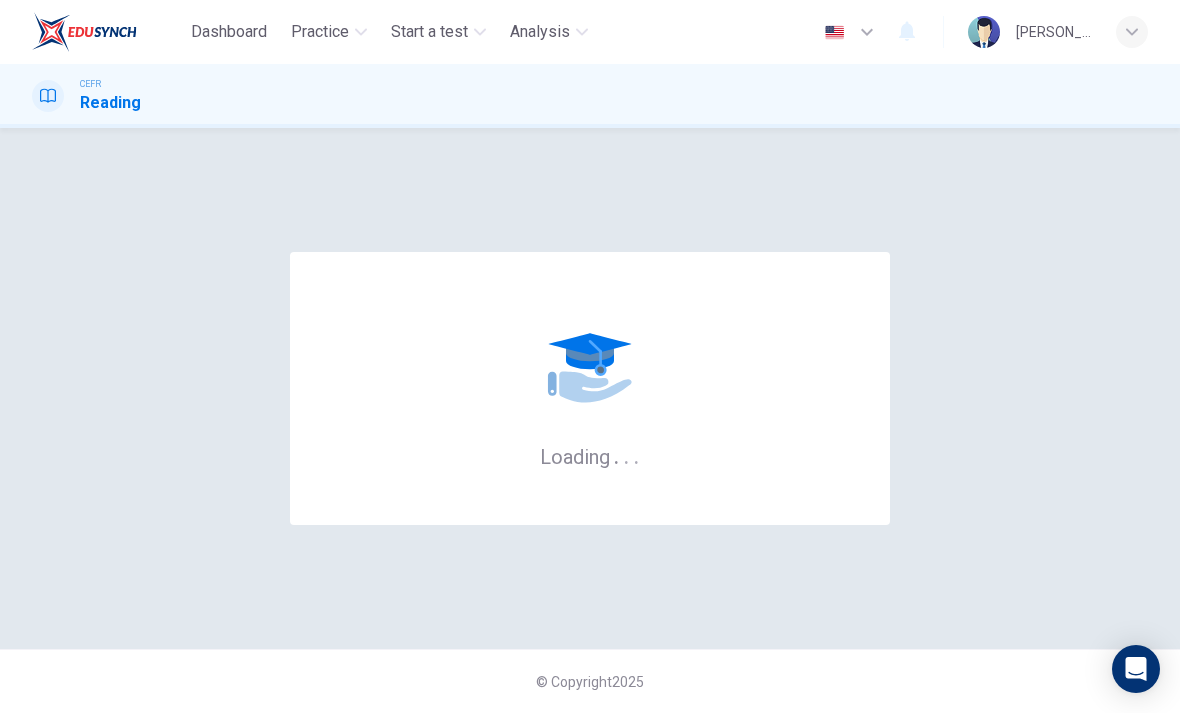 scroll, scrollTop: 0, scrollLeft: 0, axis: both 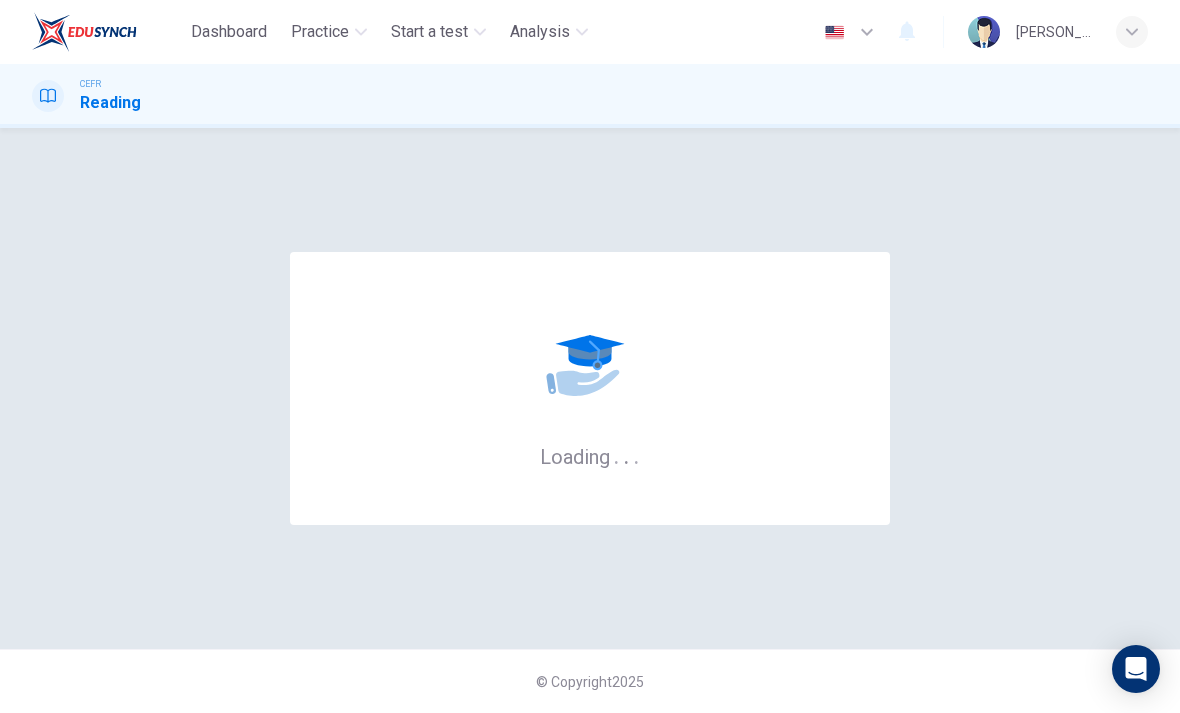 click on "CEFR Reading" at bounding box center [590, 96] 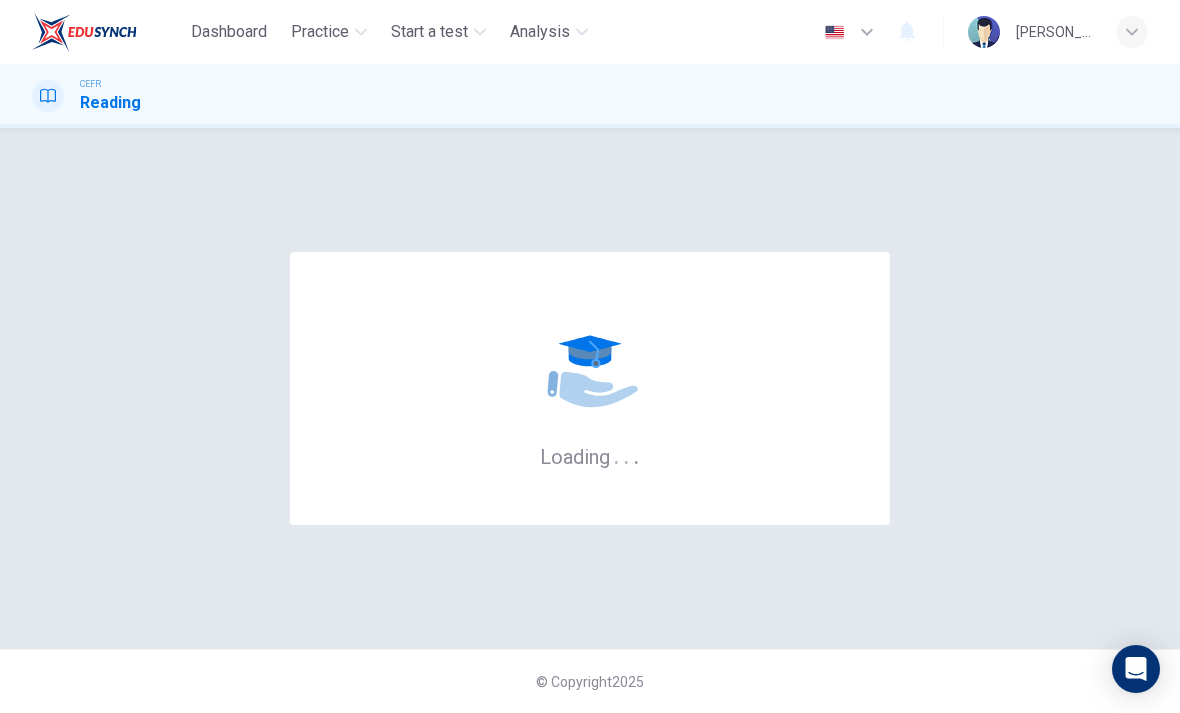 click on "Dashboard" at bounding box center (229, 32) 